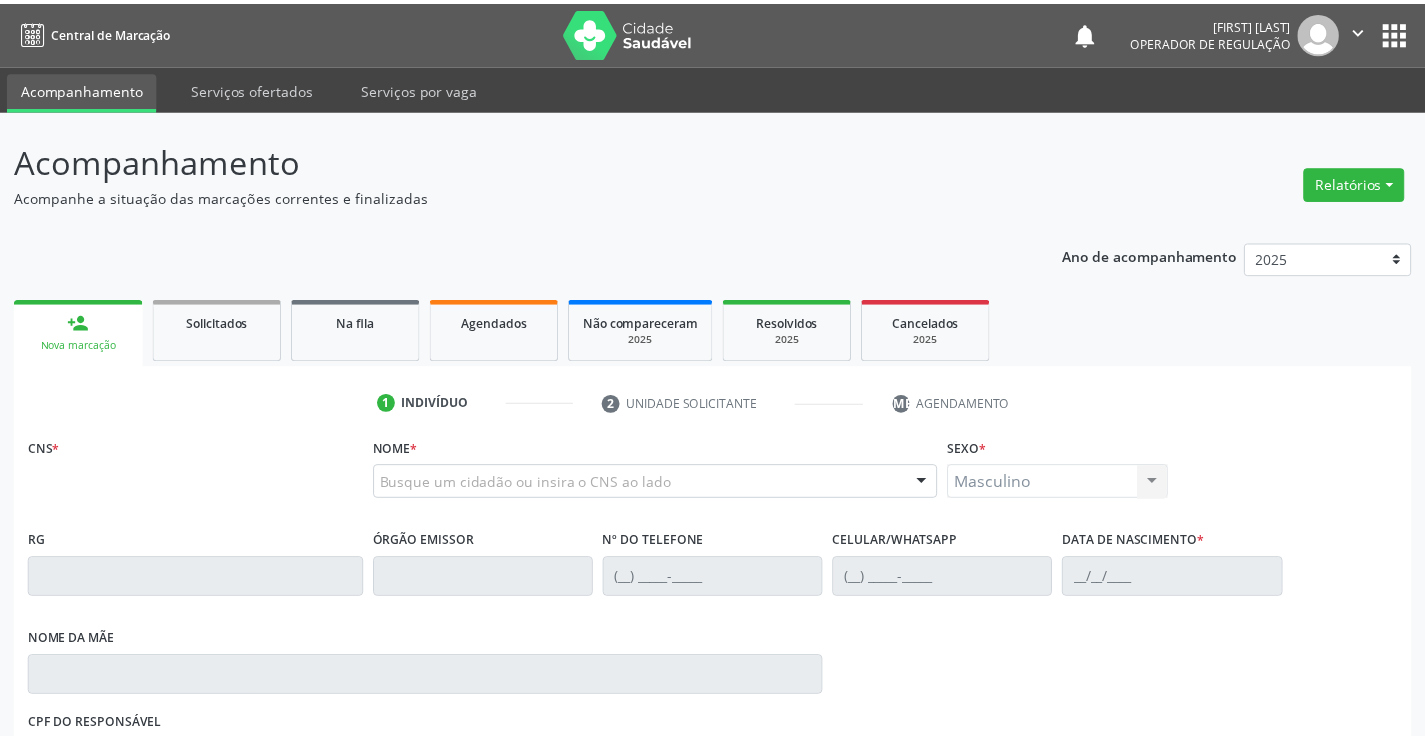 scroll, scrollTop: 0, scrollLeft: 0, axis: both 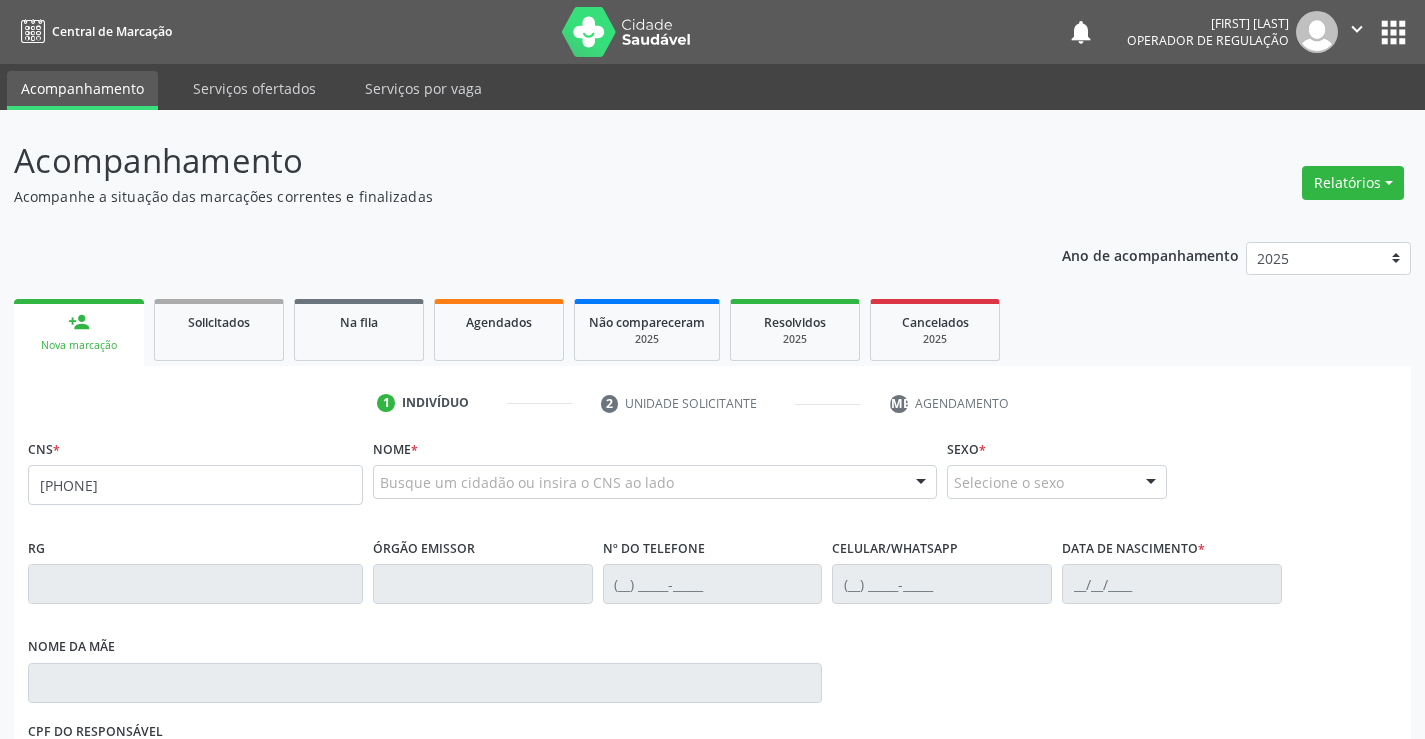 type on "[CARD NUMBER]" 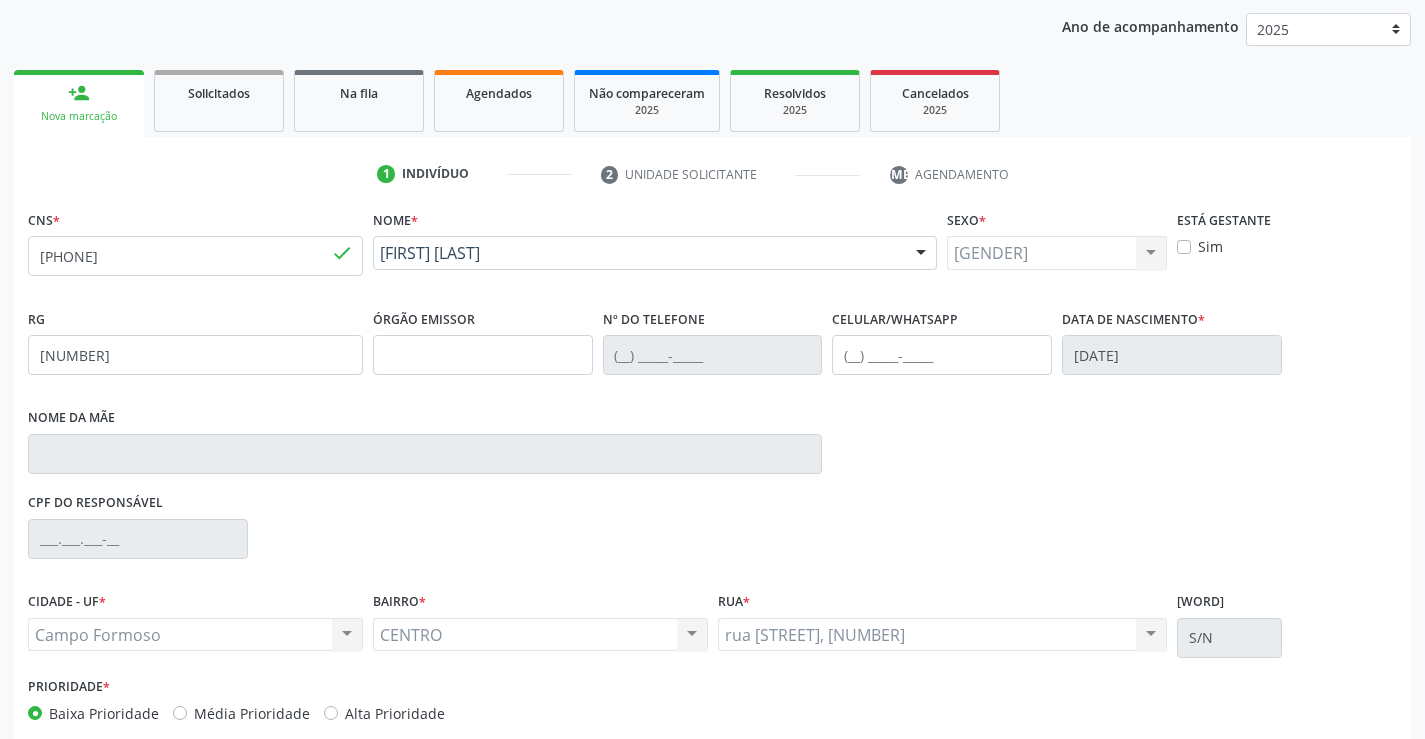 scroll, scrollTop: 331, scrollLeft: 0, axis: vertical 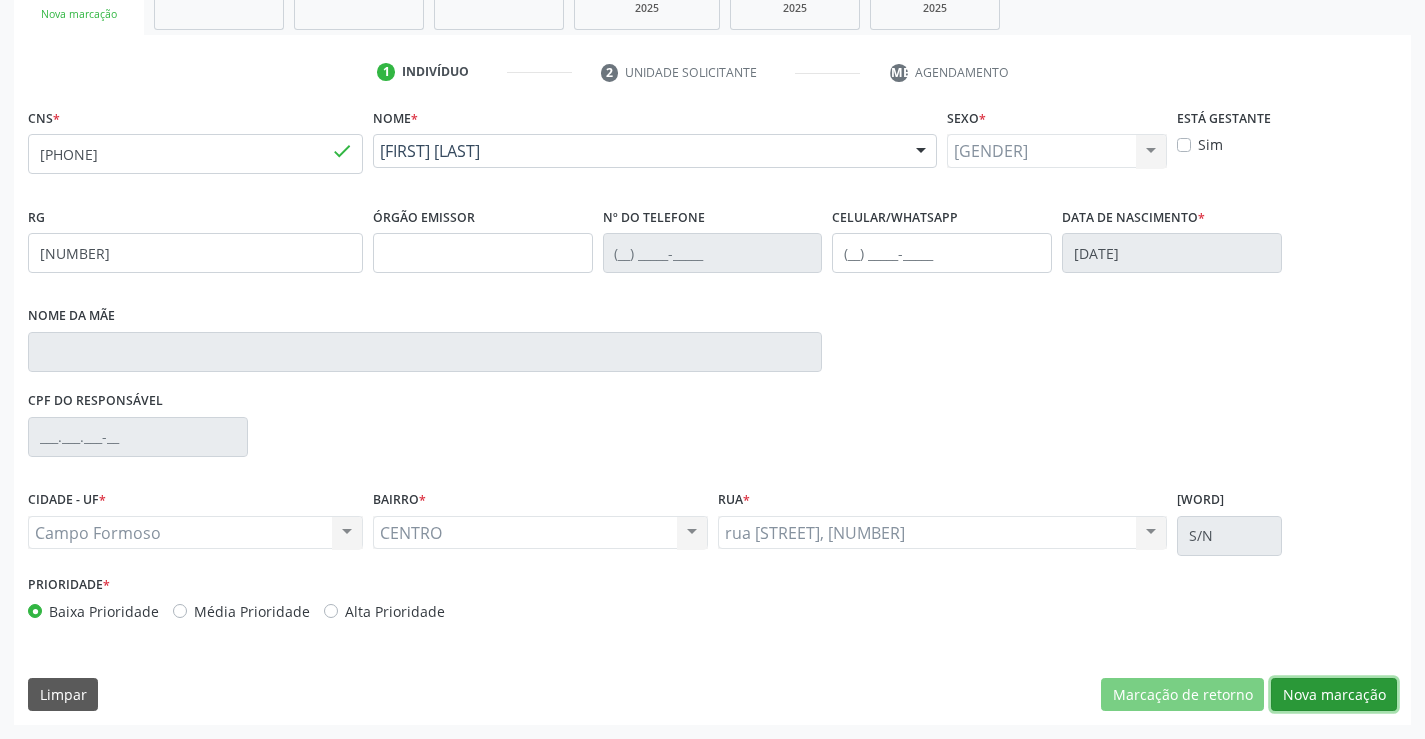 click on "Nova marcação" at bounding box center [1182, 695] 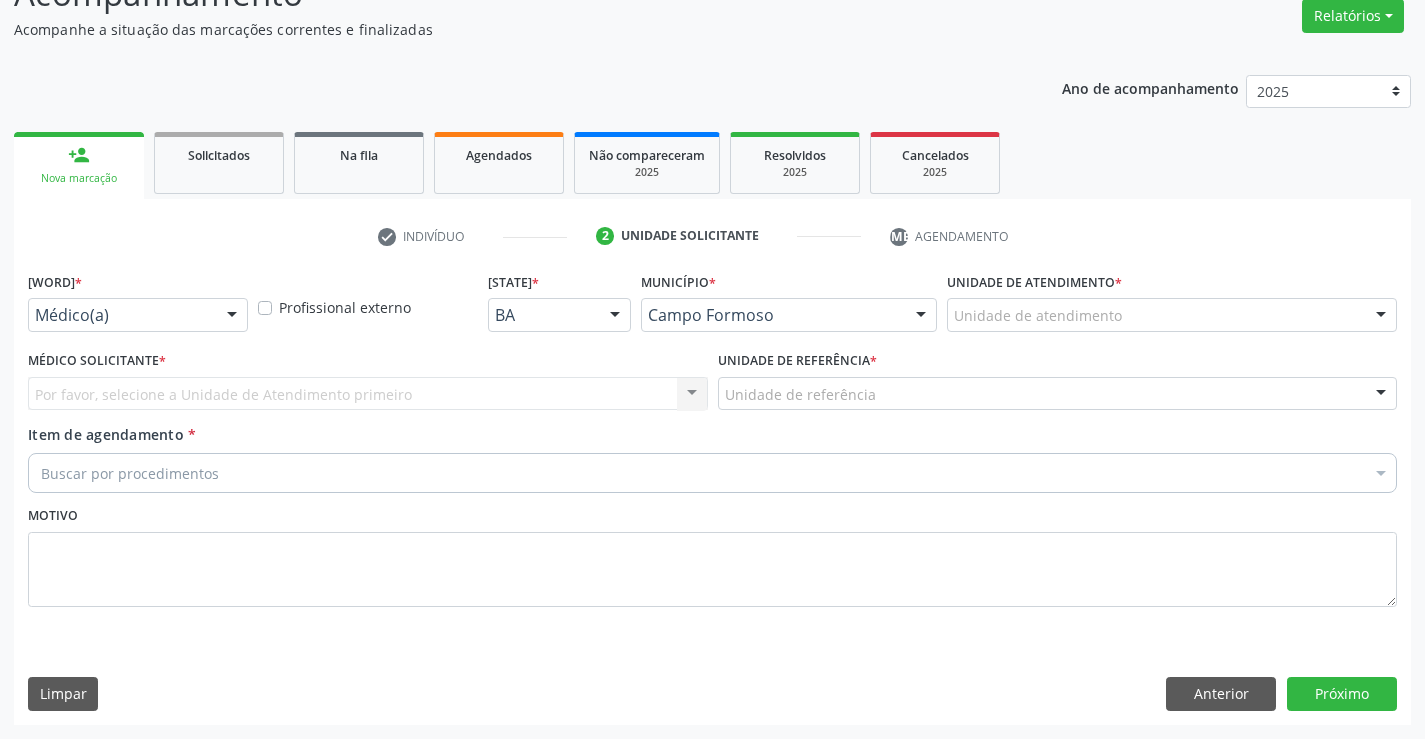 scroll, scrollTop: 167, scrollLeft: 0, axis: vertical 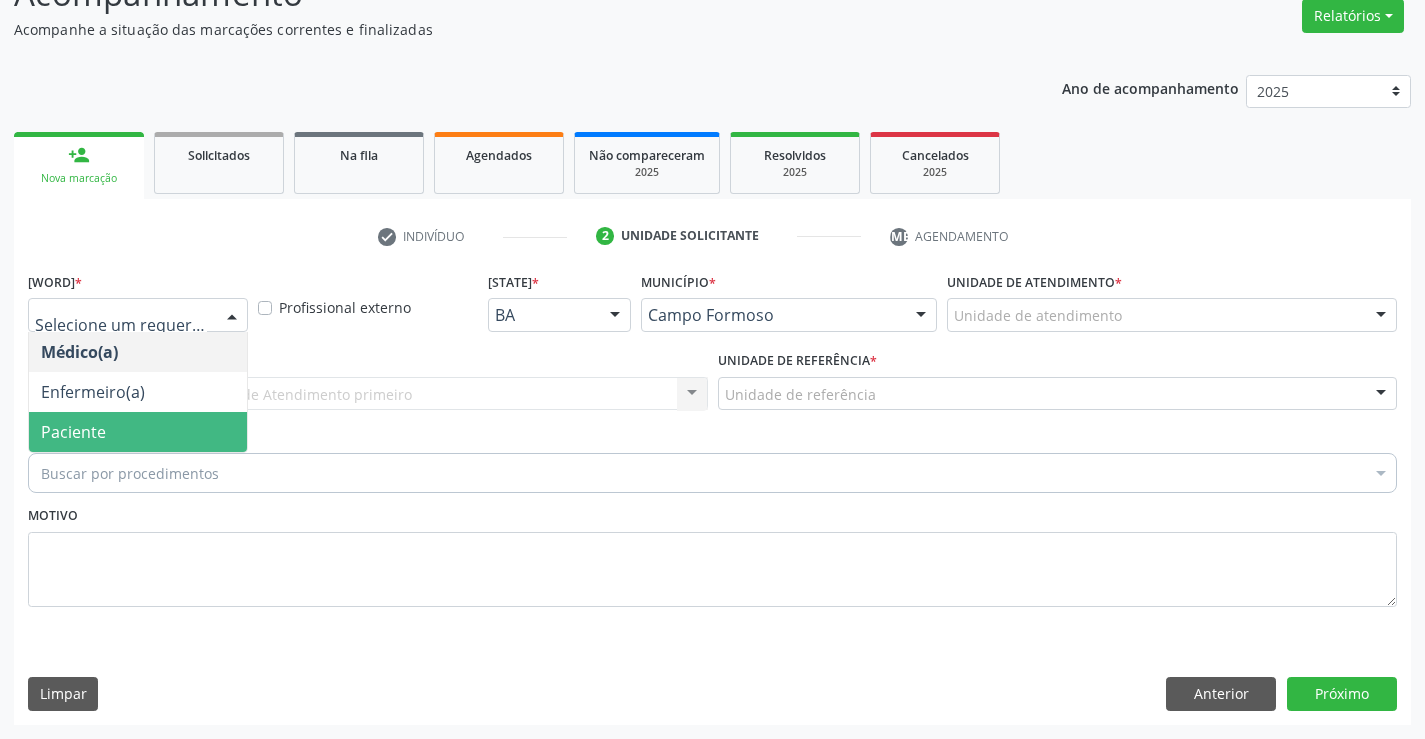 click on "Paciente" at bounding box center (138, 432) 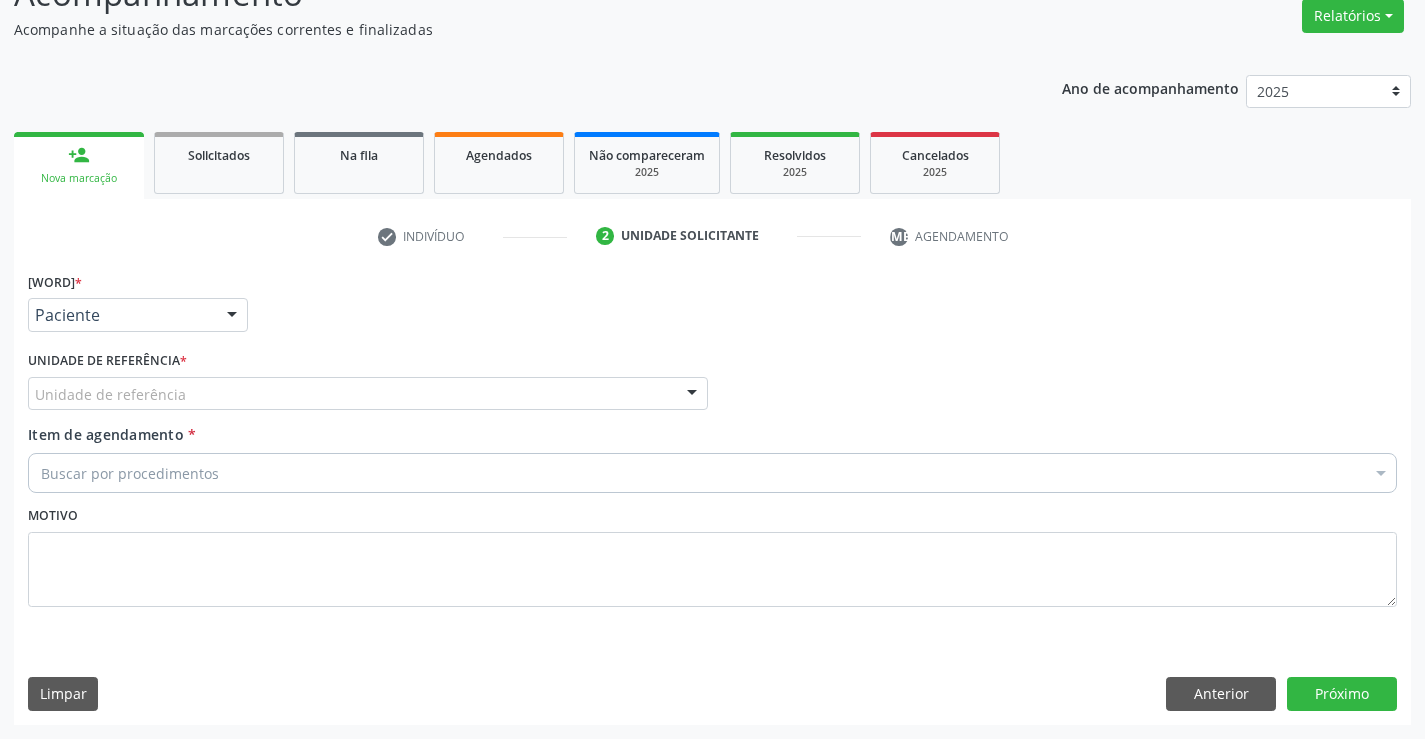 click on "Unidade de referência" at bounding box center (368, 394) 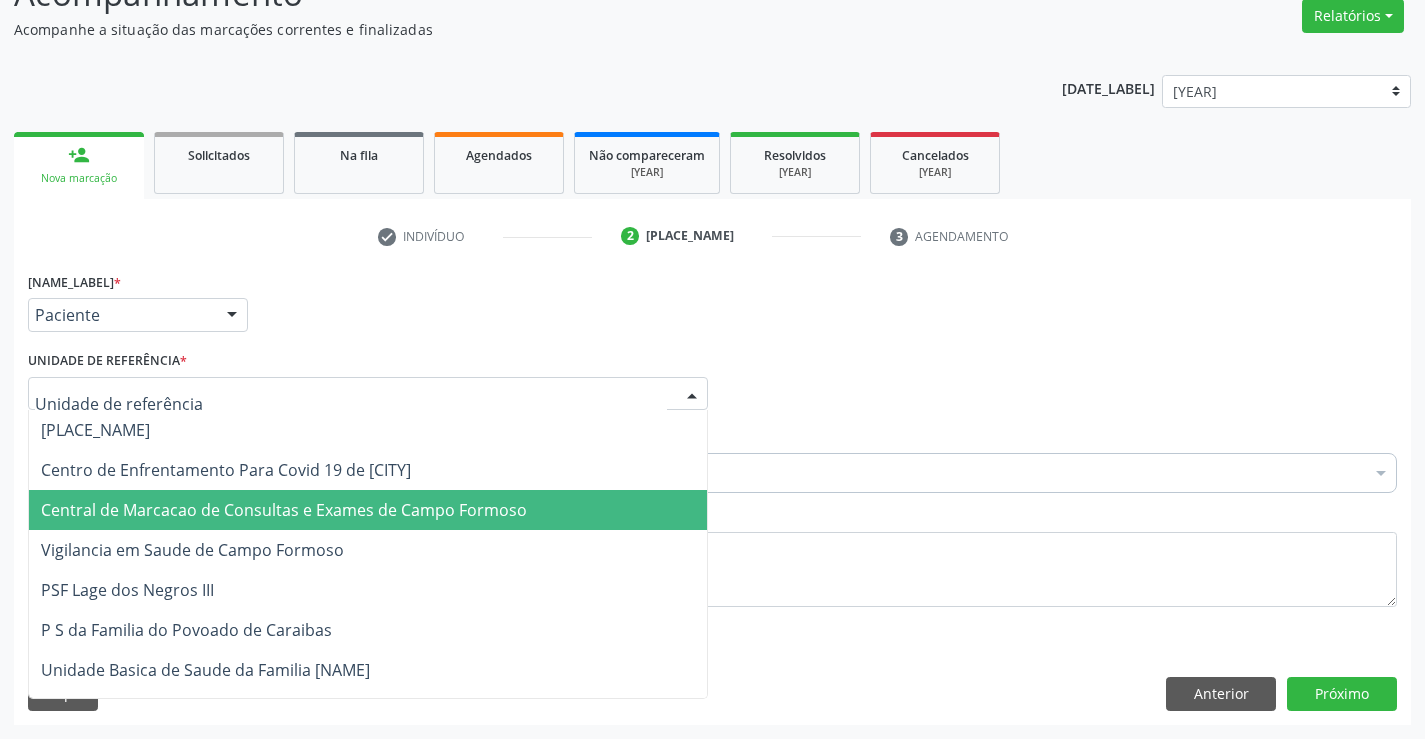 click on "Central de Marcacao de Consultas e Exames de [CITY]" at bounding box center (242, 510) 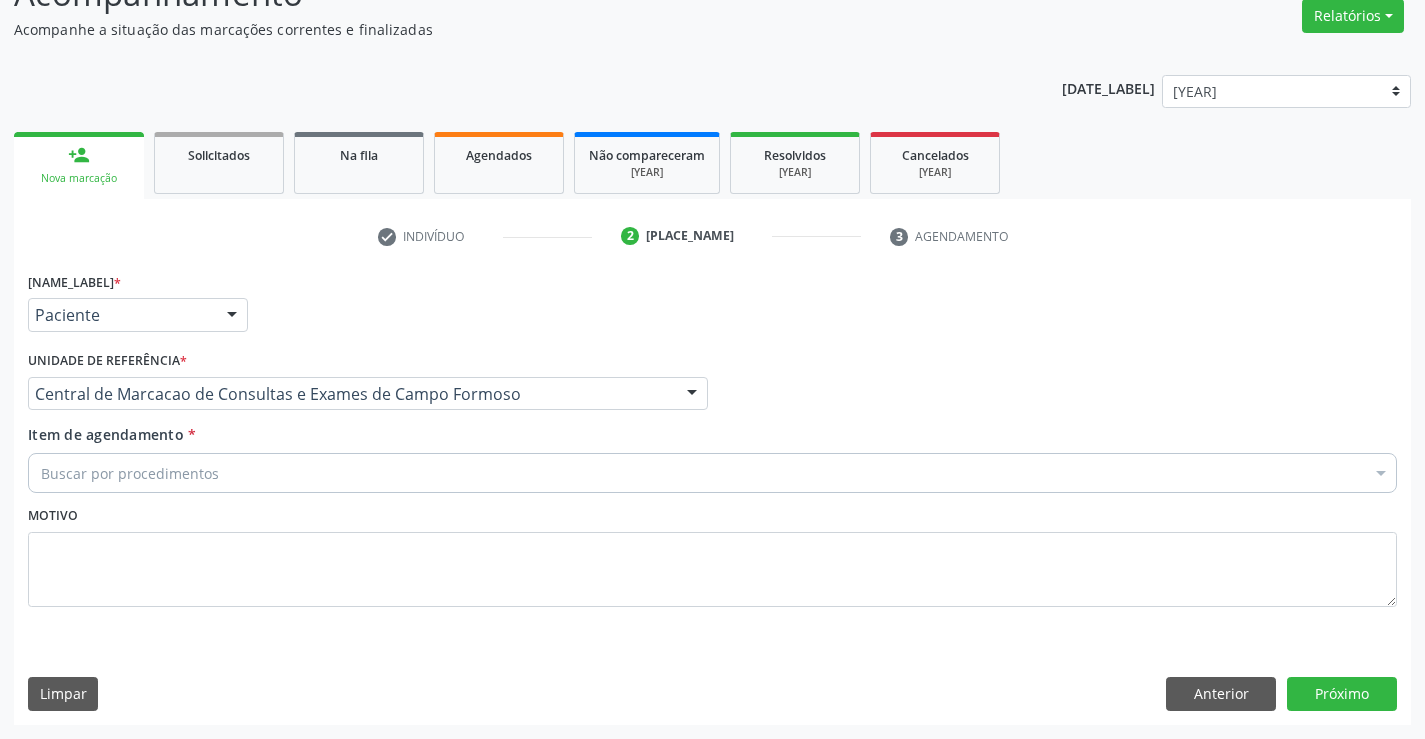 click on "Buscar por procedimentos" at bounding box center [712, 473] 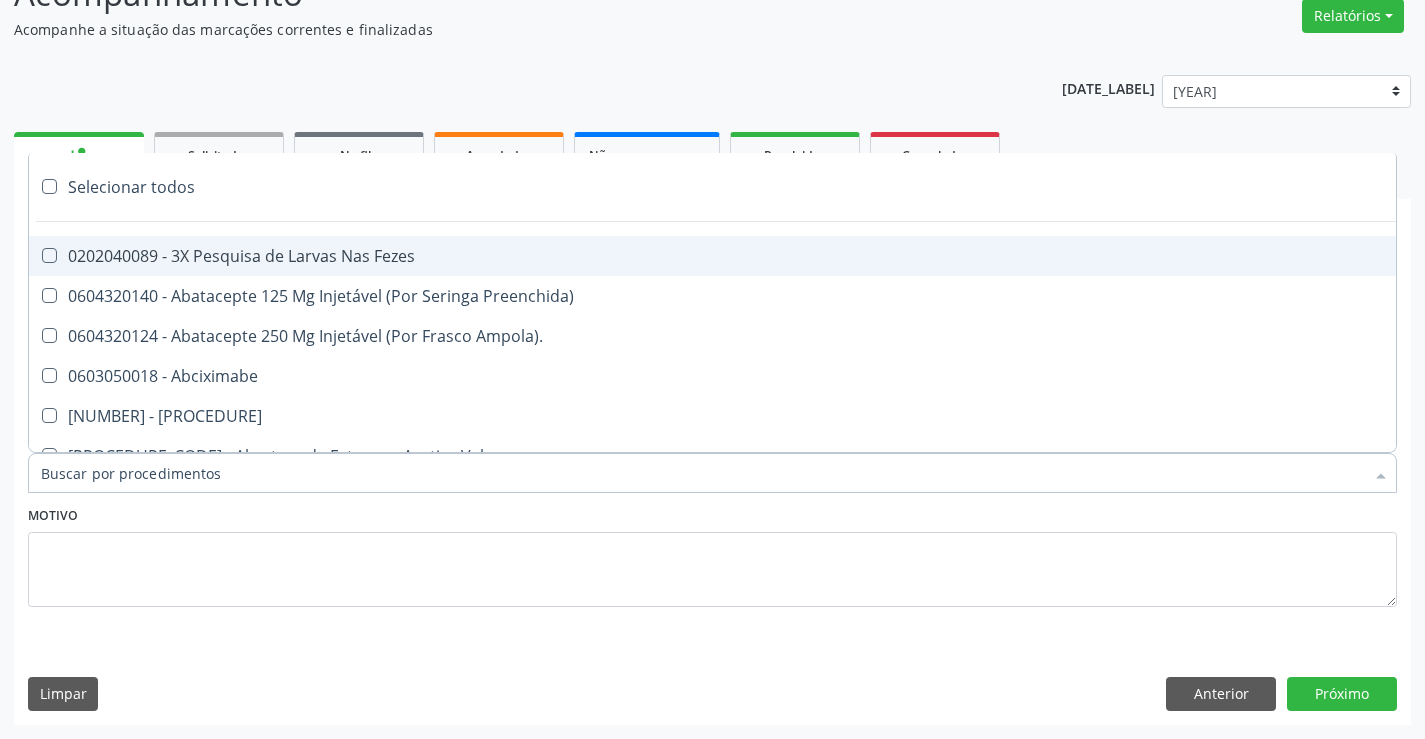 type on "O" 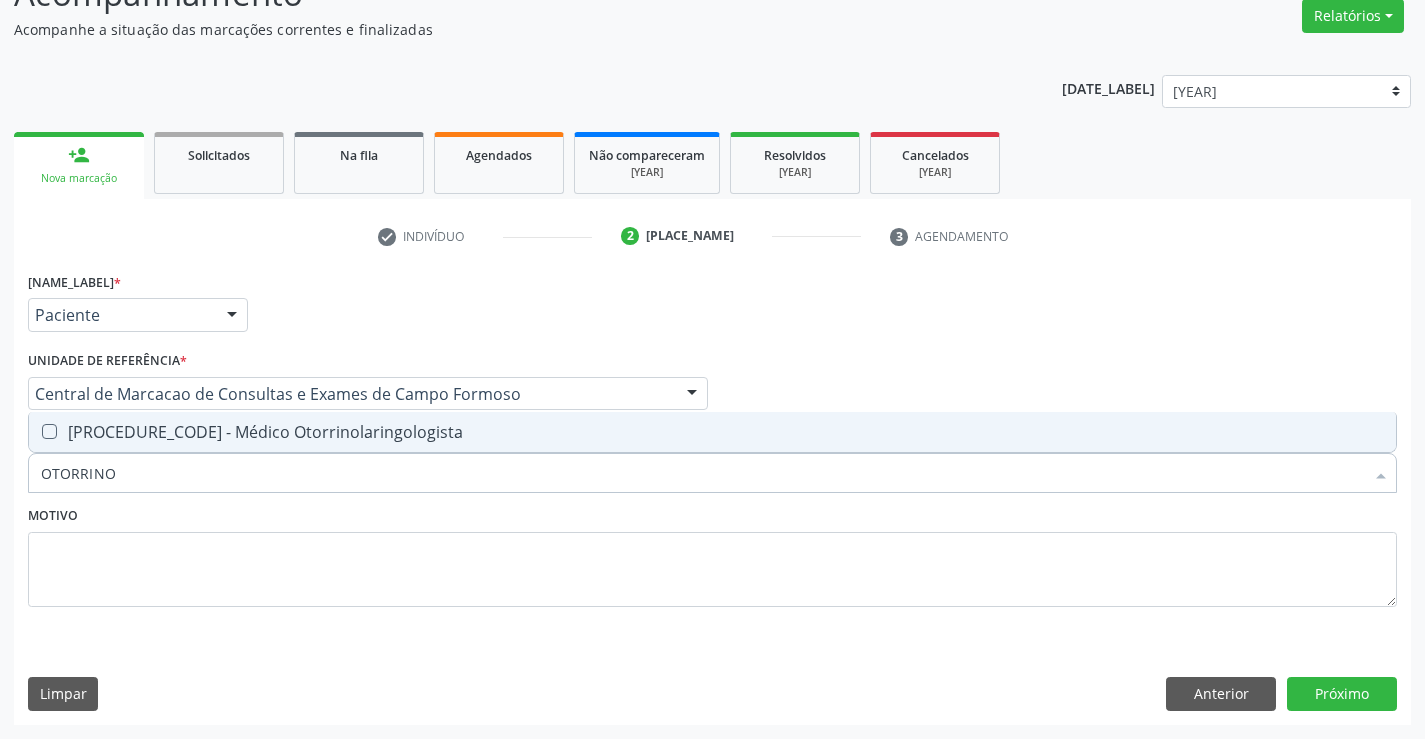 click on "[PROCEDURE_CODE] - Médico Otorrinolaringologista" at bounding box center [712, 432] 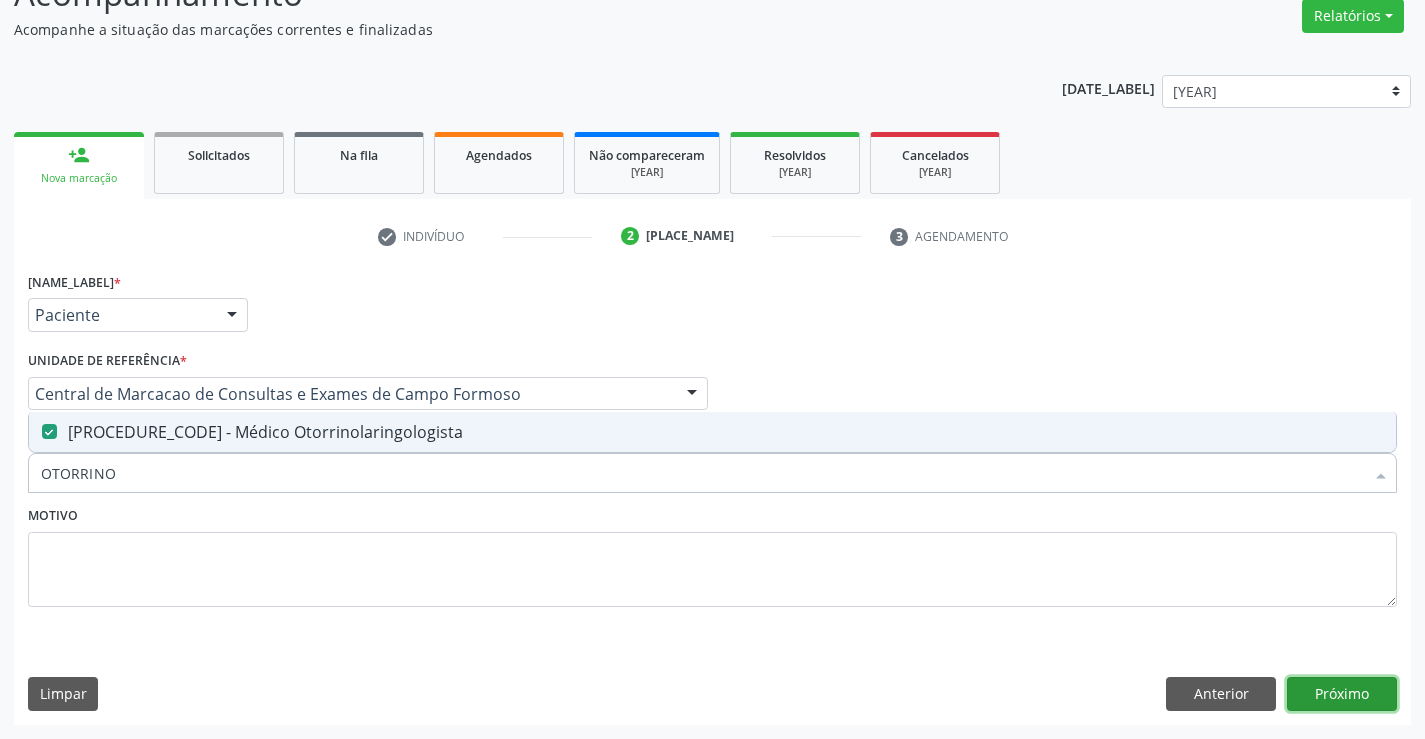 click on "Próximo" at bounding box center [1342, 694] 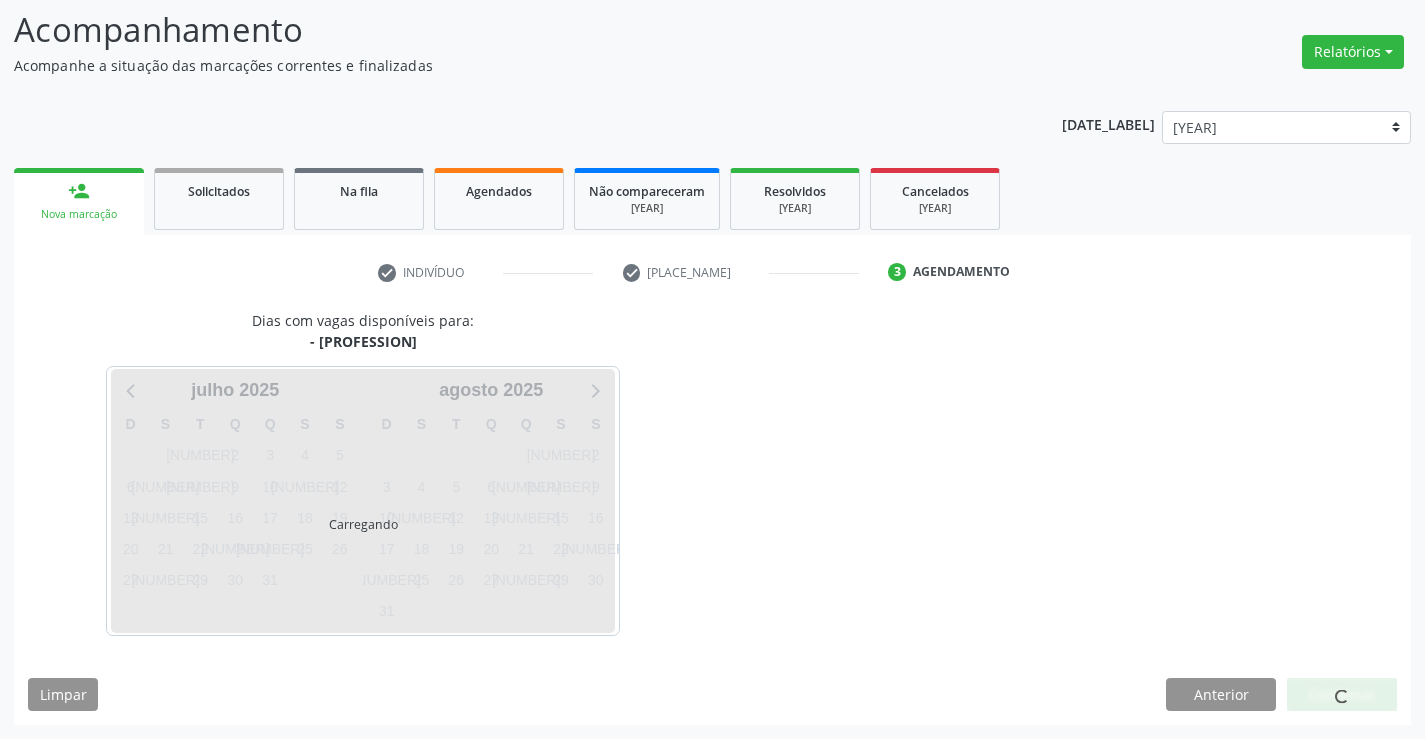scroll, scrollTop: 131, scrollLeft: 0, axis: vertical 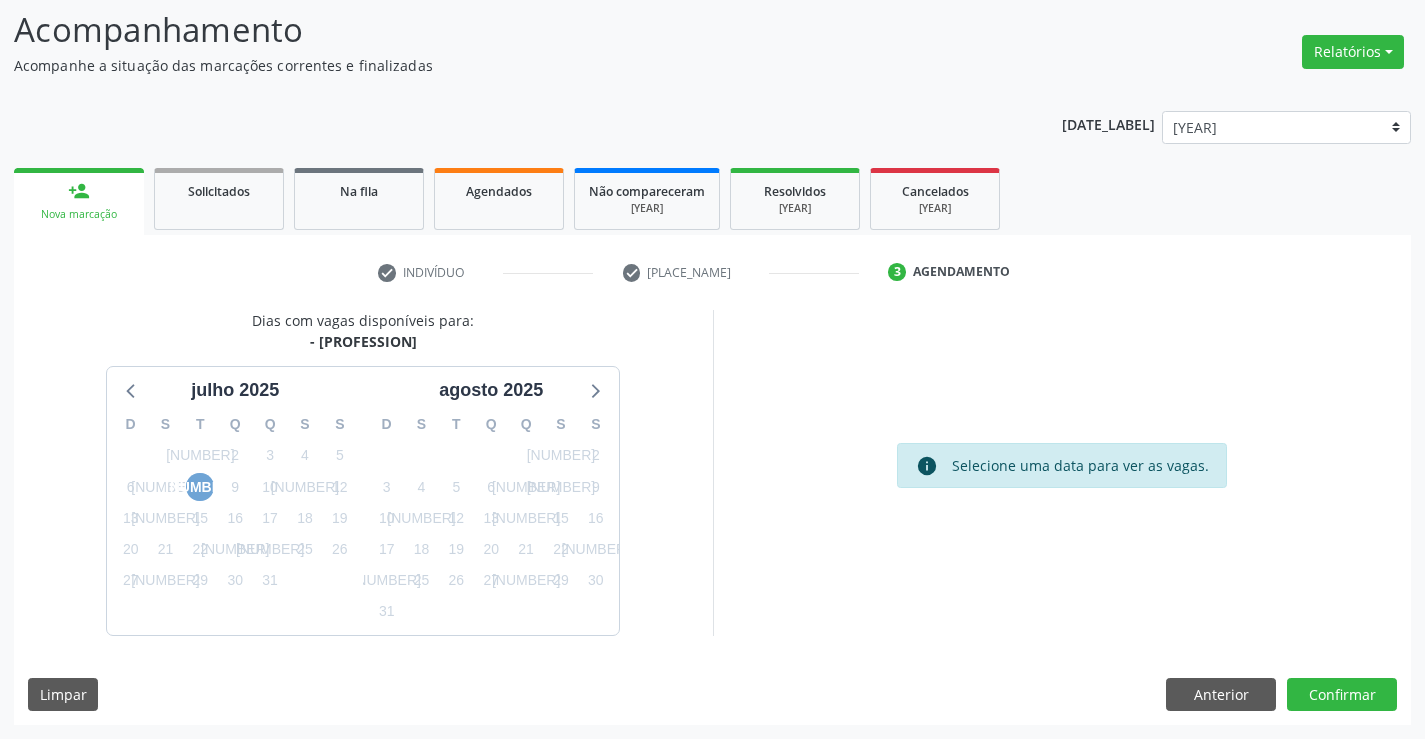 click on "8" at bounding box center (200, 487) 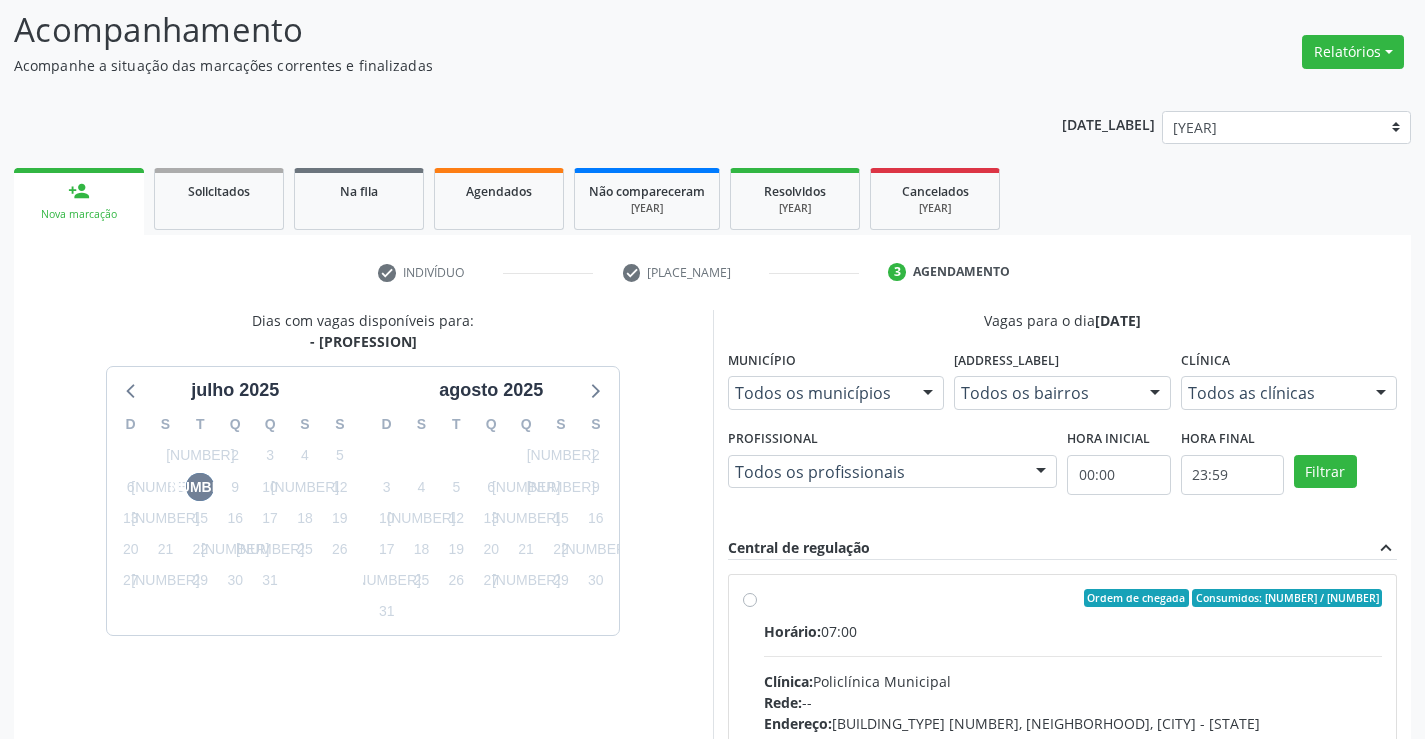 click on "Ordem de chegada
Consumidos: 0 / 30
Horário:   07:00
Clínica:  Policlínica Municipal
Rede:
--
Endereço:   Predio, nº 386, Centro, [CITY] - [STATE]
Telefone:   (74) 6451312
Profissional:
[FIRST] [FIRST] [LAST]
Informações adicionais sobre o atendimento
Idade de atendimento:
de 3 a 100 anos
Gênero(s) atendido(s):
Masculino e Feminino
Informações adicionais:
--" at bounding box center (1073, 742) 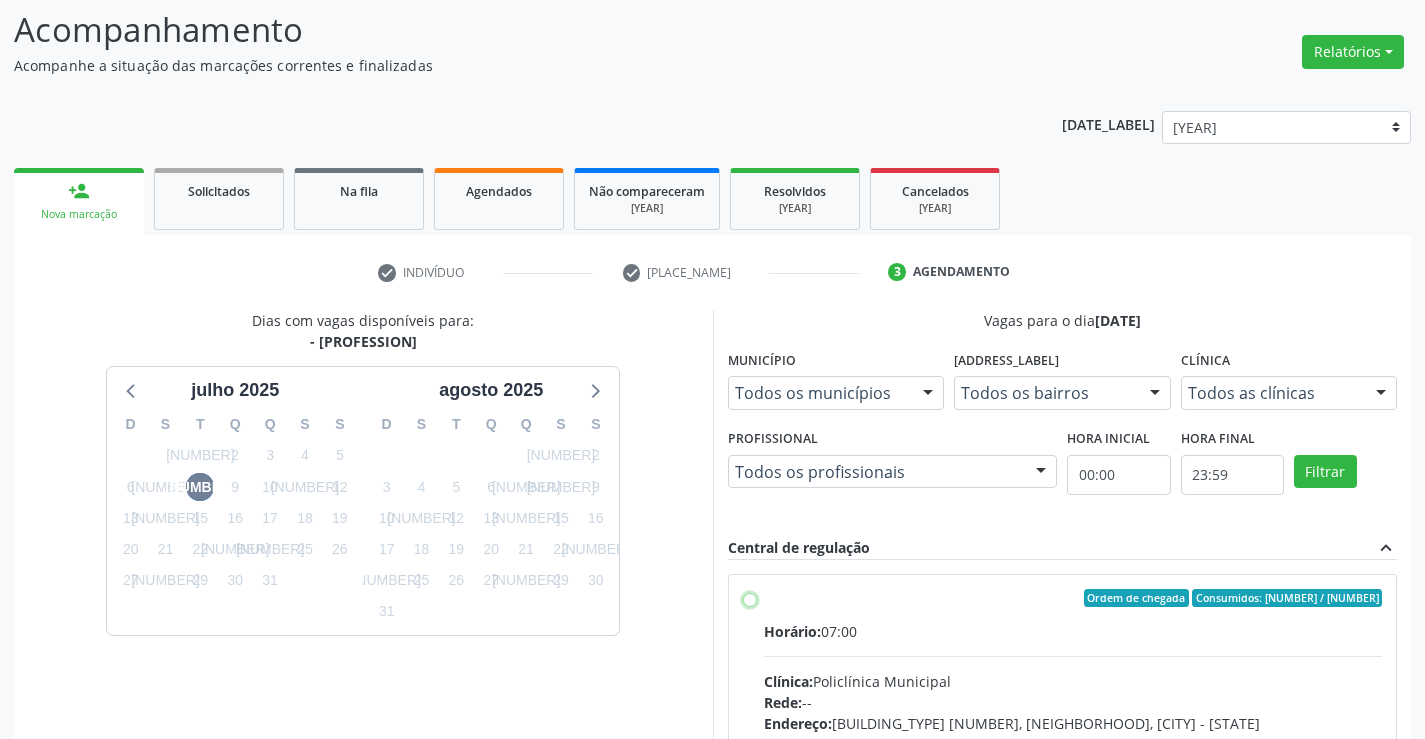 click on "Ordem de chegada
Consumidos: 0 / 30
Horário:   07:00
Clínica:  Policlínica Municipal
Rede:
--
Endereço:   Predio, nº 386, Centro, [CITY] - [STATE]
Telefone:   (74) 6451312
Profissional:
[FIRST] [FIRST] [LAST]
Informações adicionais sobre o atendimento
Idade de atendimento:
de 3 a 100 anos
Gênero(s) atendido(s):
Masculino e Feminino
Informações adicionais:
--" at bounding box center [750, 598] 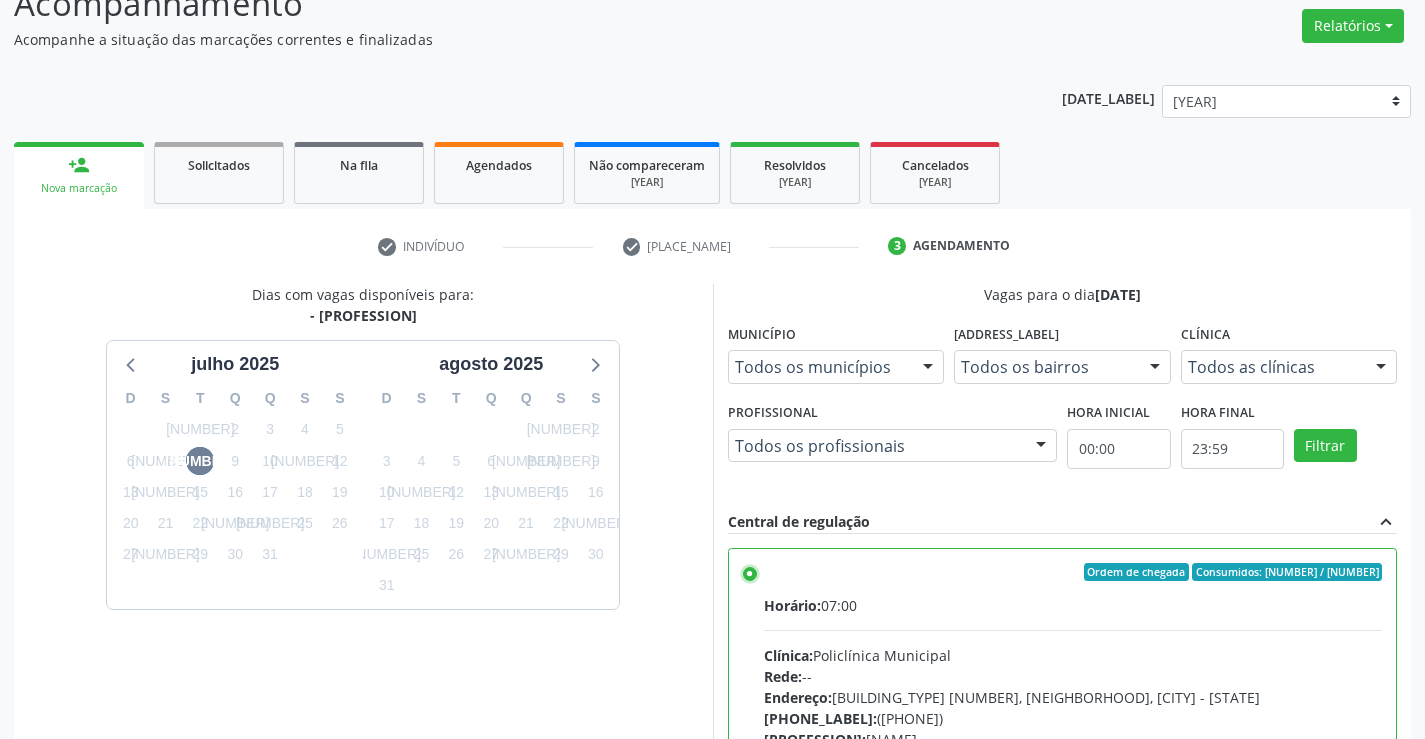 scroll, scrollTop: 456, scrollLeft: 0, axis: vertical 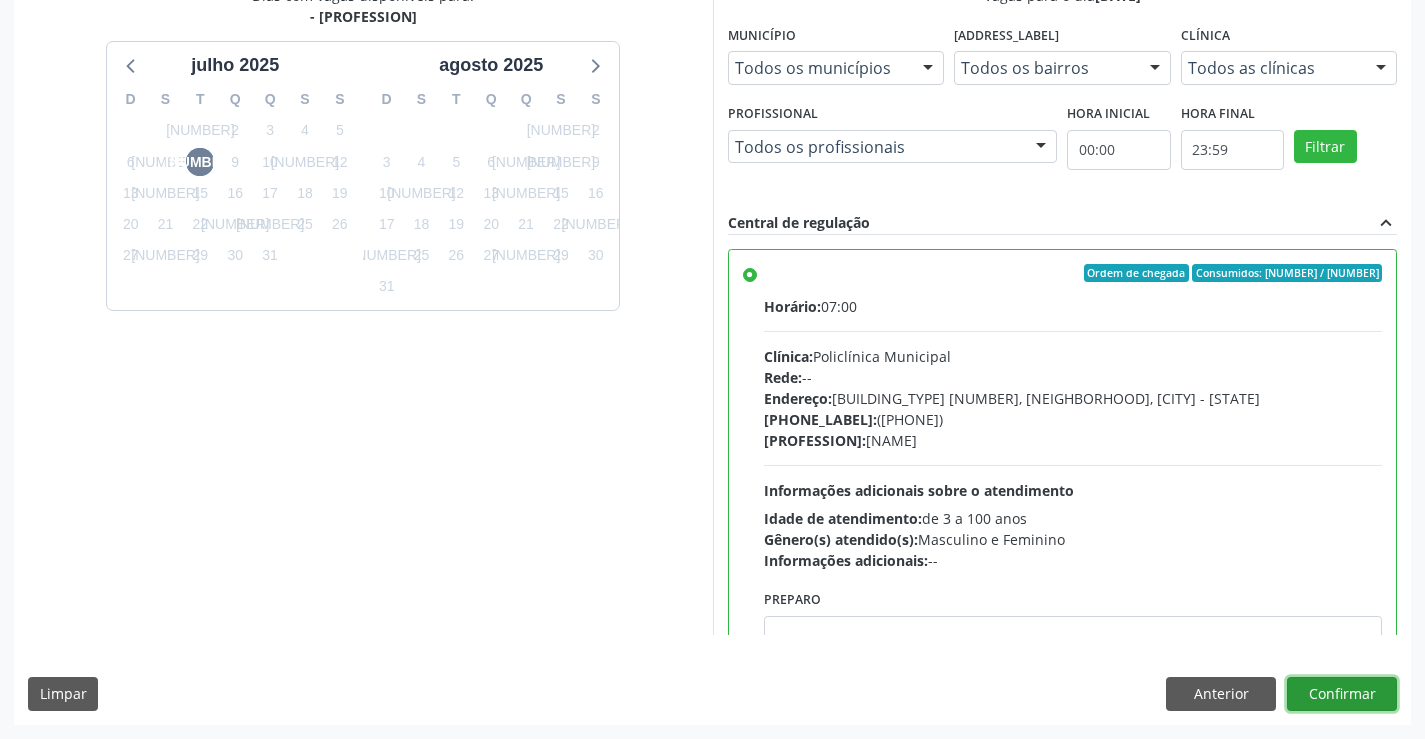 click on "Confirmar" at bounding box center (1342, 694) 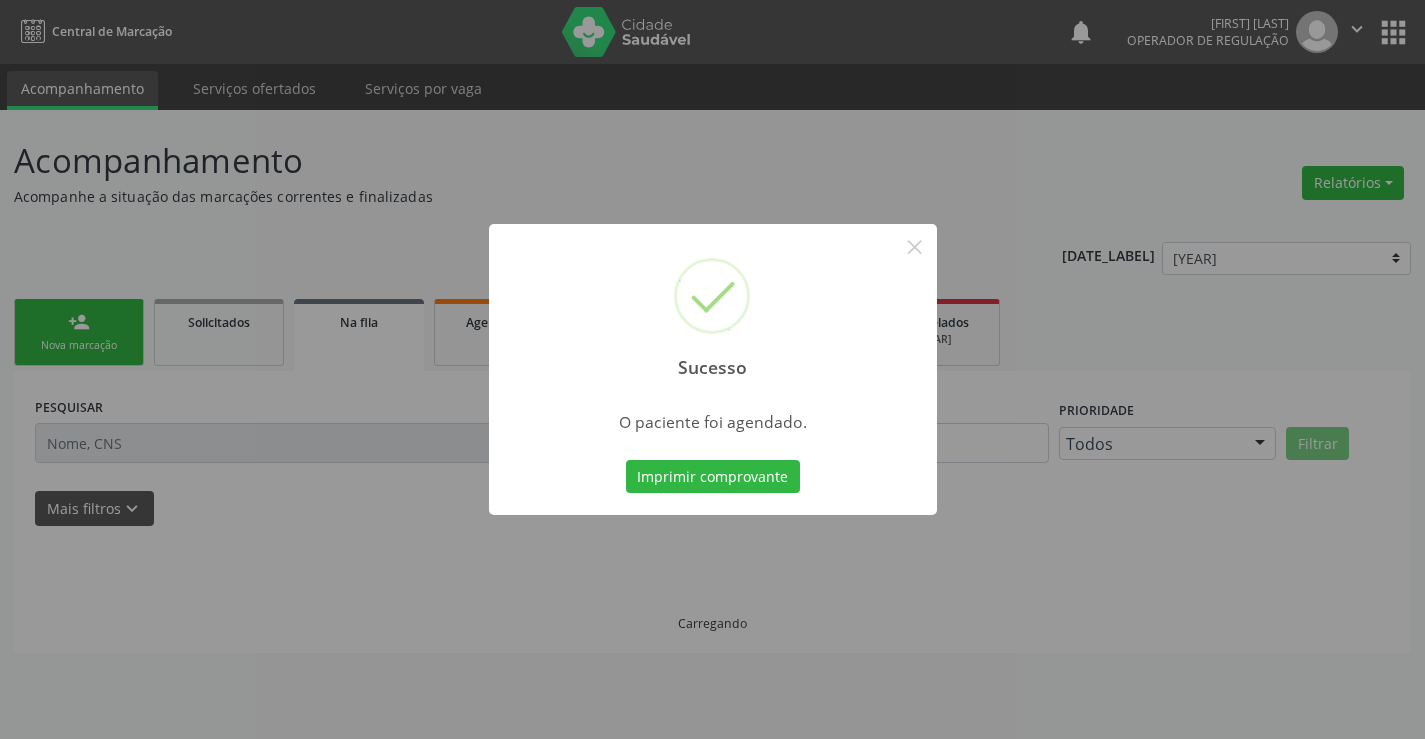 scroll, scrollTop: 0, scrollLeft: 0, axis: both 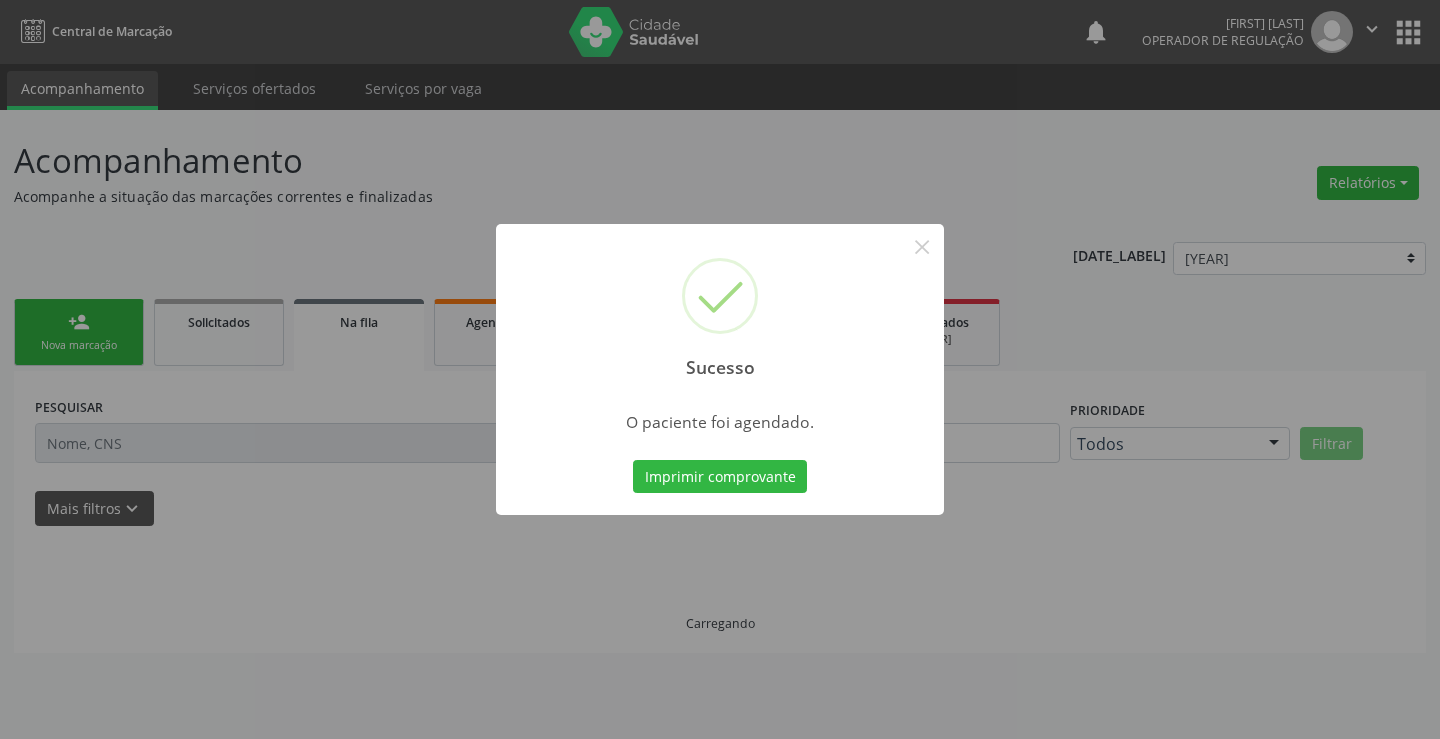 type 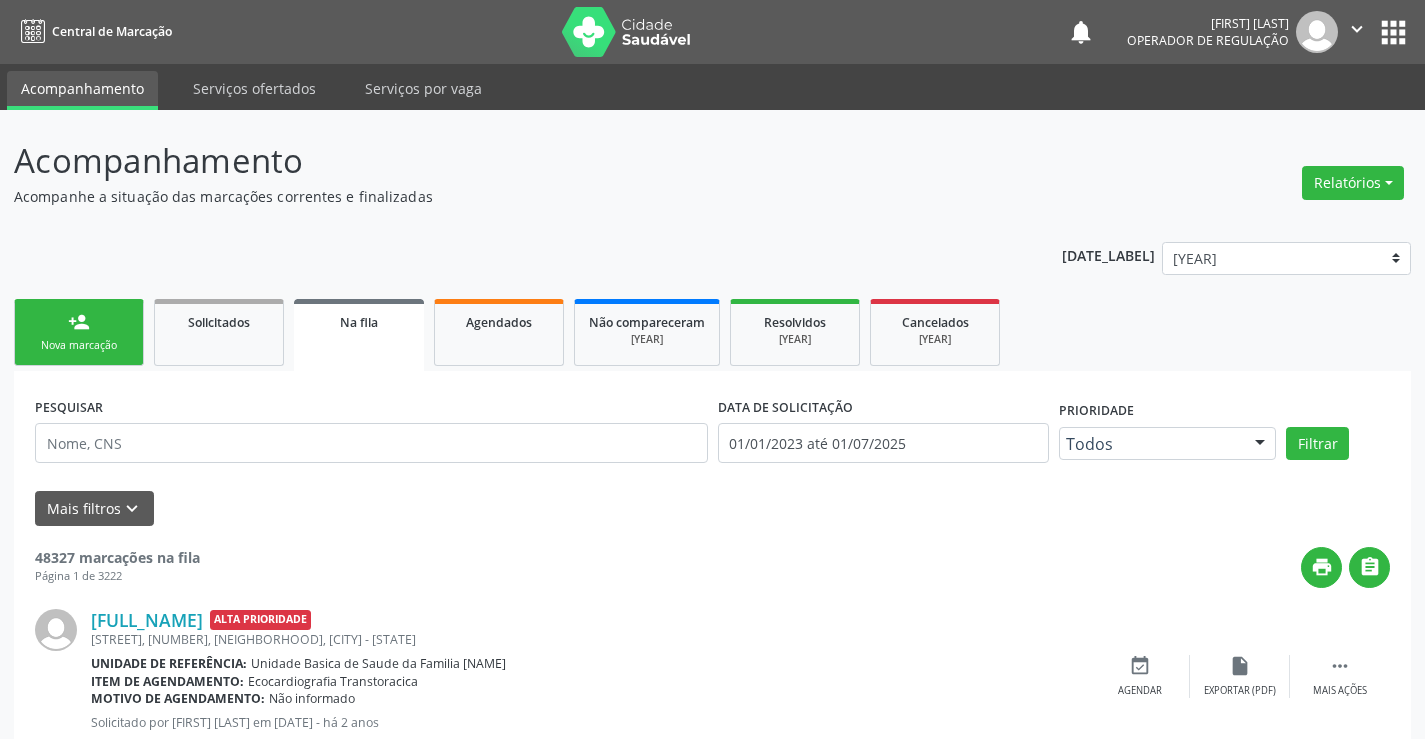 click on "person_add" at bounding box center (79, 322) 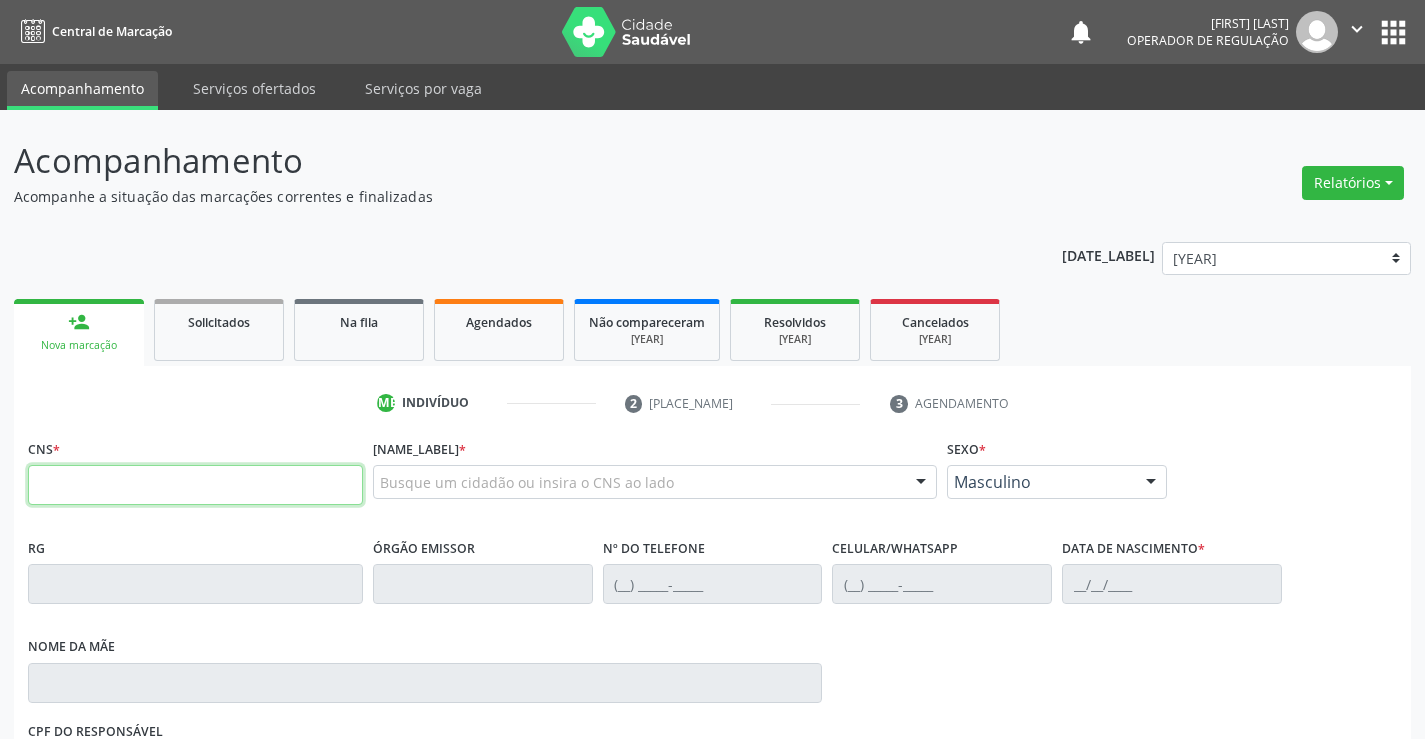 click at bounding box center [195, 485] 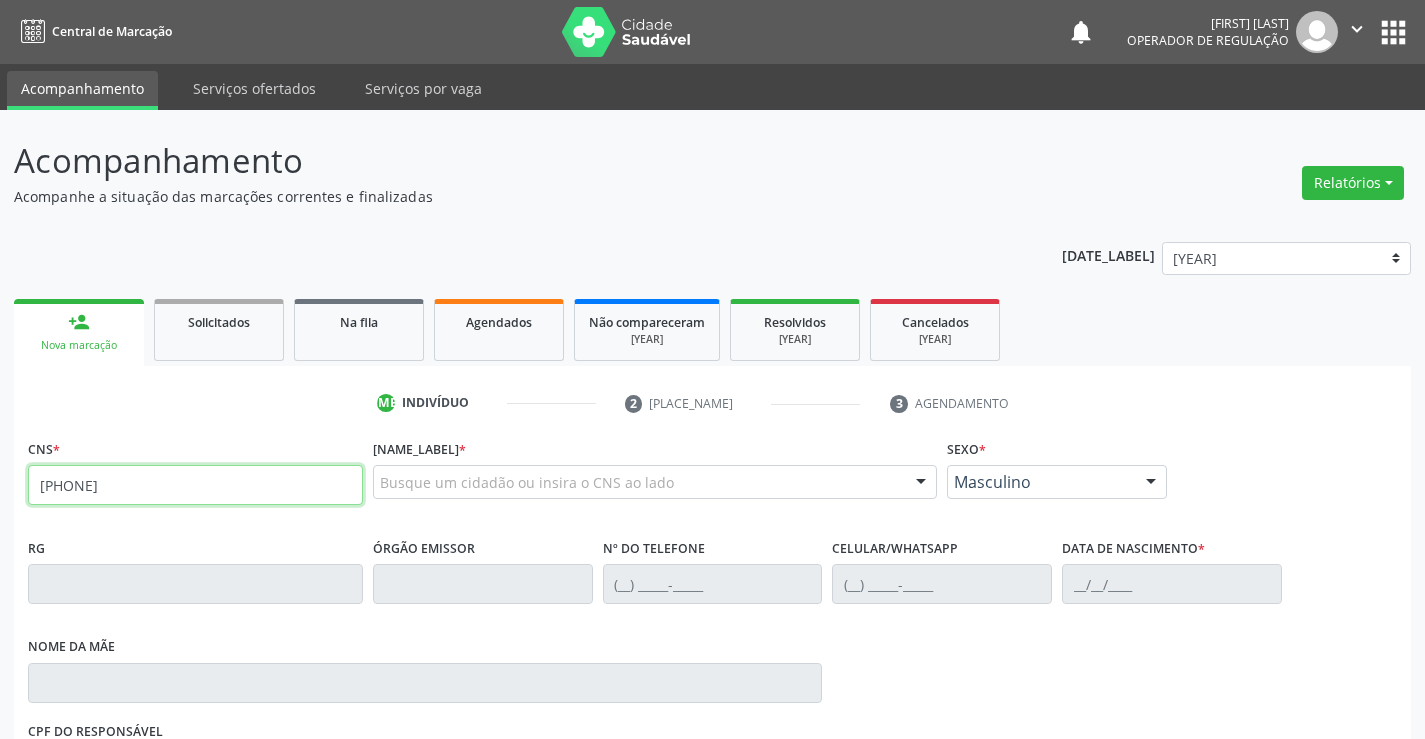 type on "708 4077 3620 4264" 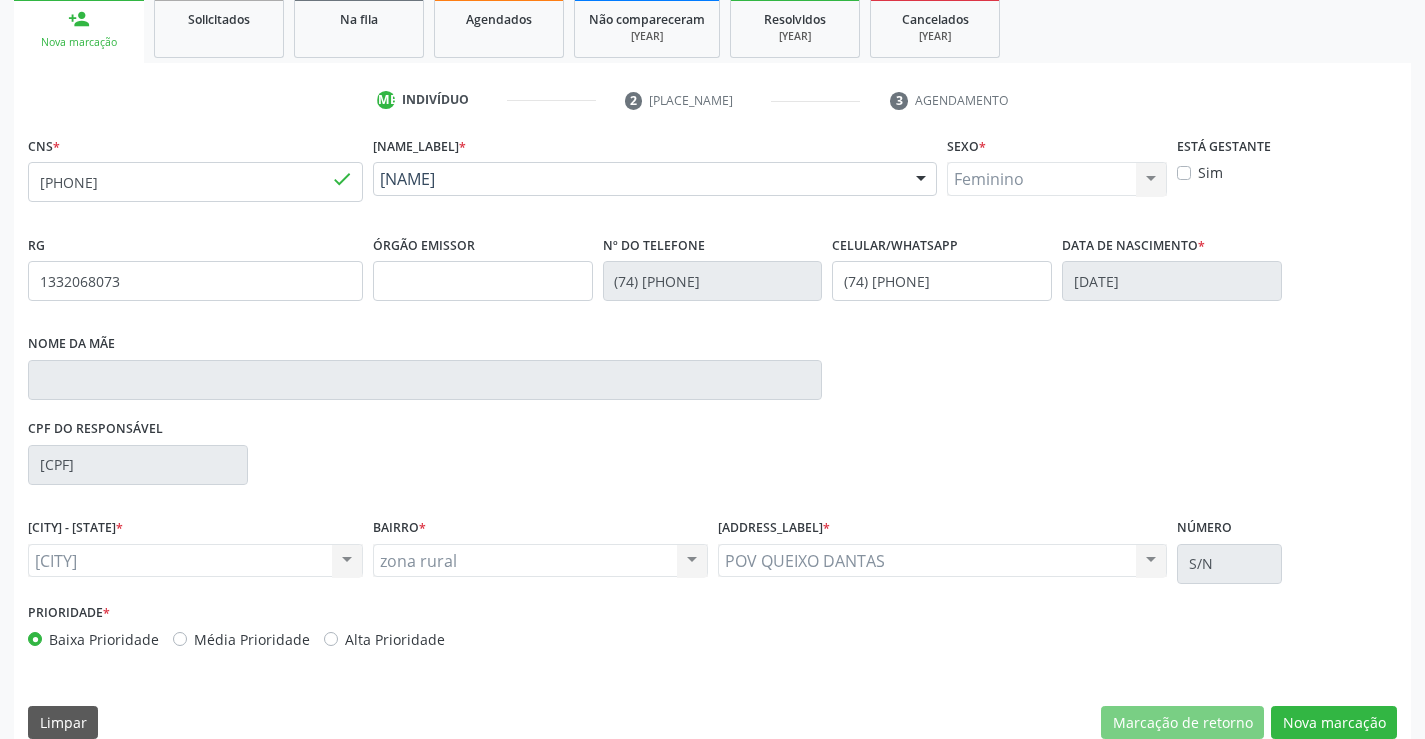 scroll, scrollTop: 331, scrollLeft: 0, axis: vertical 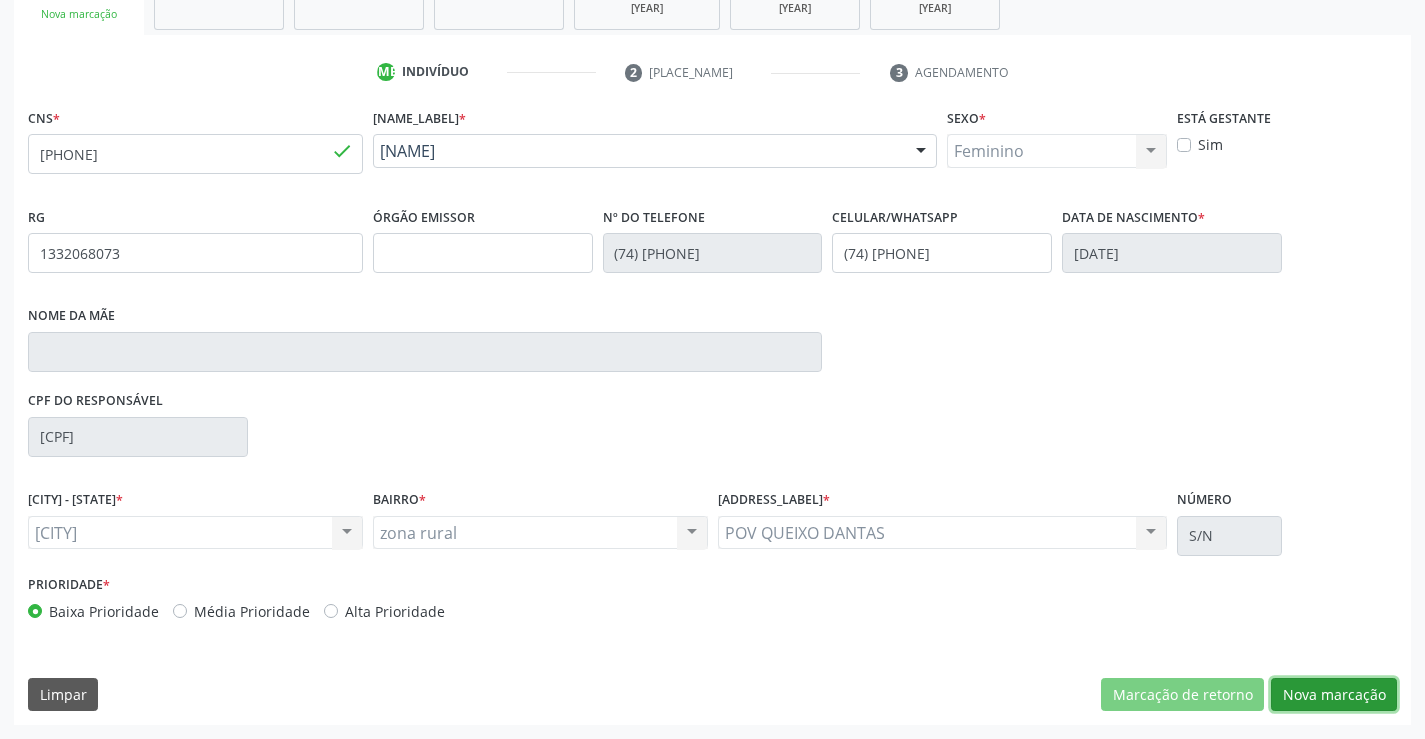 drag, startPoint x: 1351, startPoint y: 694, endPoint x: 967, endPoint y: 623, distance: 390.50864 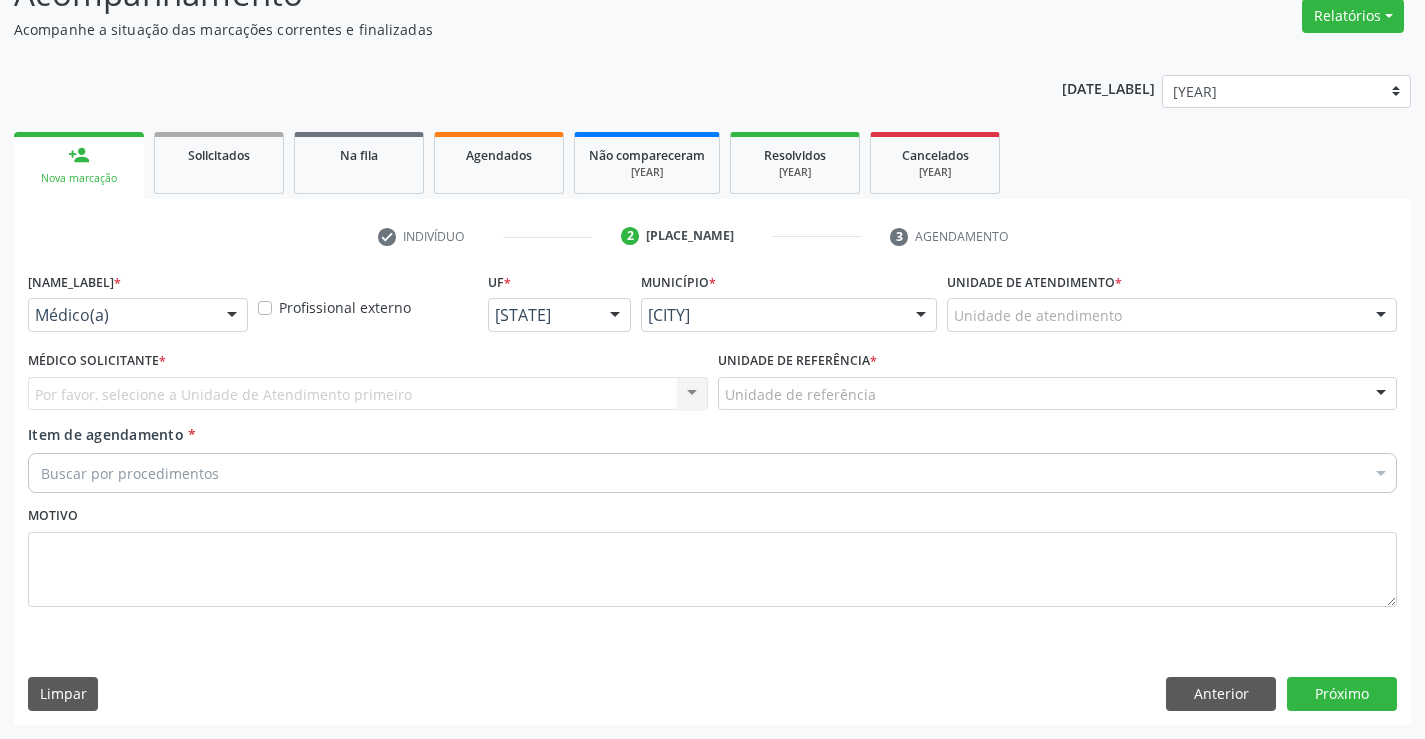click on "Médico(a)" at bounding box center (138, 315) 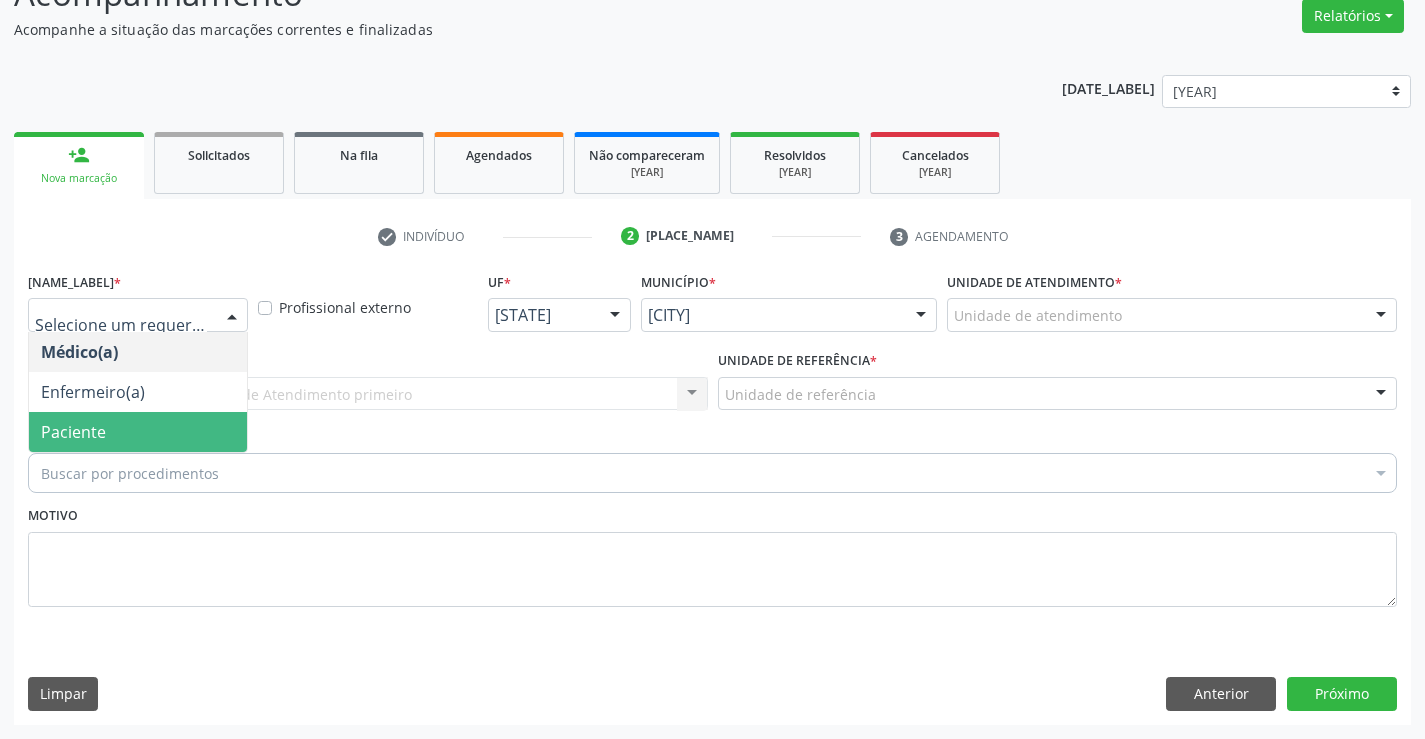 click on "Paciente" at bounding box center [73, 432] 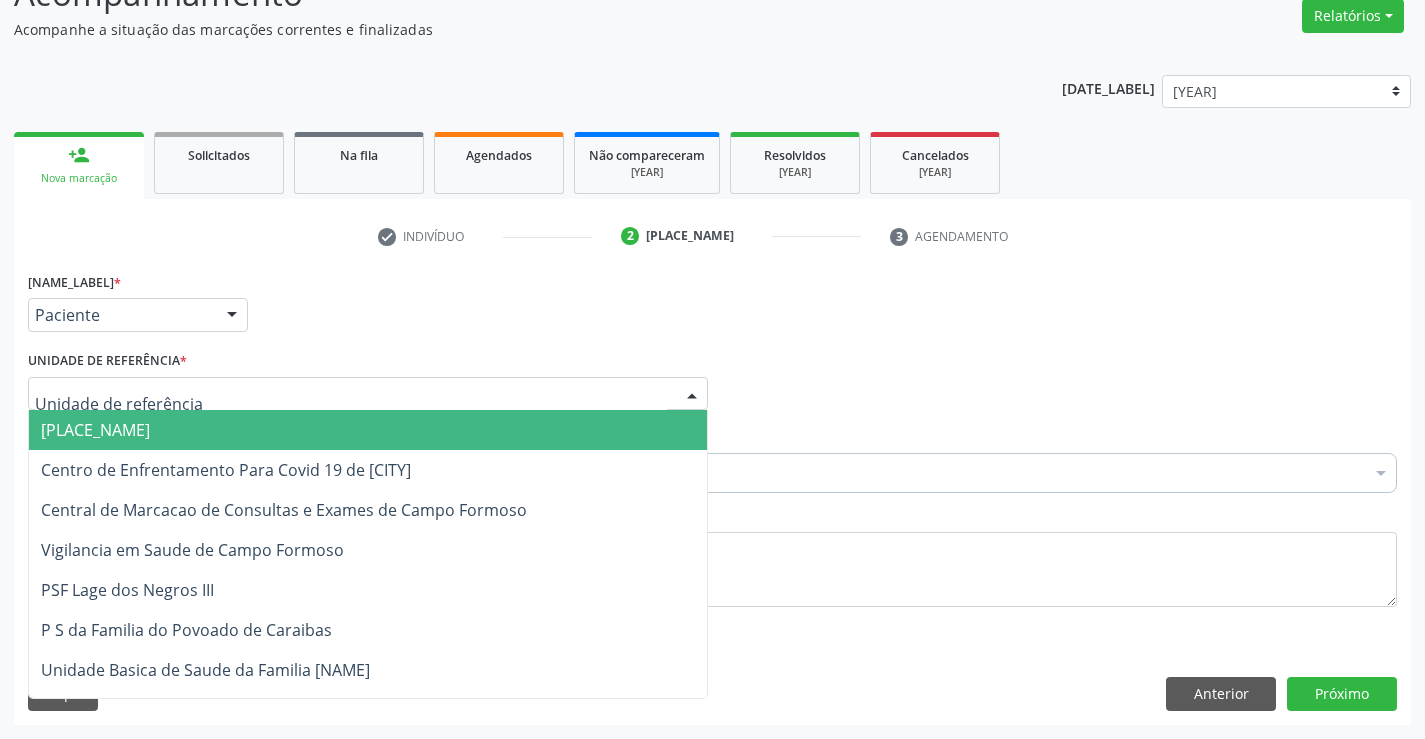 click on "Unidade Basica de Saude da Familia Dr Paulo Sudre   Centro de Enfrentamento Para Covid 19 de Campo Formoso   Central de Marcacao de Consultas e Exames de Campo Formoso   Vigilancia em Saude de Campo Formoso   PSF Lage dos Negros III   P S da Familia do Povoado de Caraibas   Unidade Basica de Saude da Familia Maninho Ferreira   P S de Curral da Ponta Psf Oseas Manoel da Silva   Farmacia Basica   Unidade Basica de Saude da Familia de Brejao da Caatinga   P S da Familia do Povoado de Pocos   P S da Familia do Povoado de Tiquara   P S da Familia do Povoado de Sao Tome   P S de Lages dos Negros   P S da Familia do Povoado de Tuiuiutiba   P S de Curral Velho   Centro de Saude Mutirao   Caps Centro de Atencao Psicossocial   Unidade Odontologica Movel   Unidade Basica de Saude da Familia Limoeiro   Unidade Basica de Saude da Familia Izabel Godinho de Freitas   Unidade Basica de Saude da Familia de Olho Dagua das Pombas   Samu [PHONE] Campo Formoso   NASF Campo Formoso               Academia da Saude" at bounding box center [368, 394] 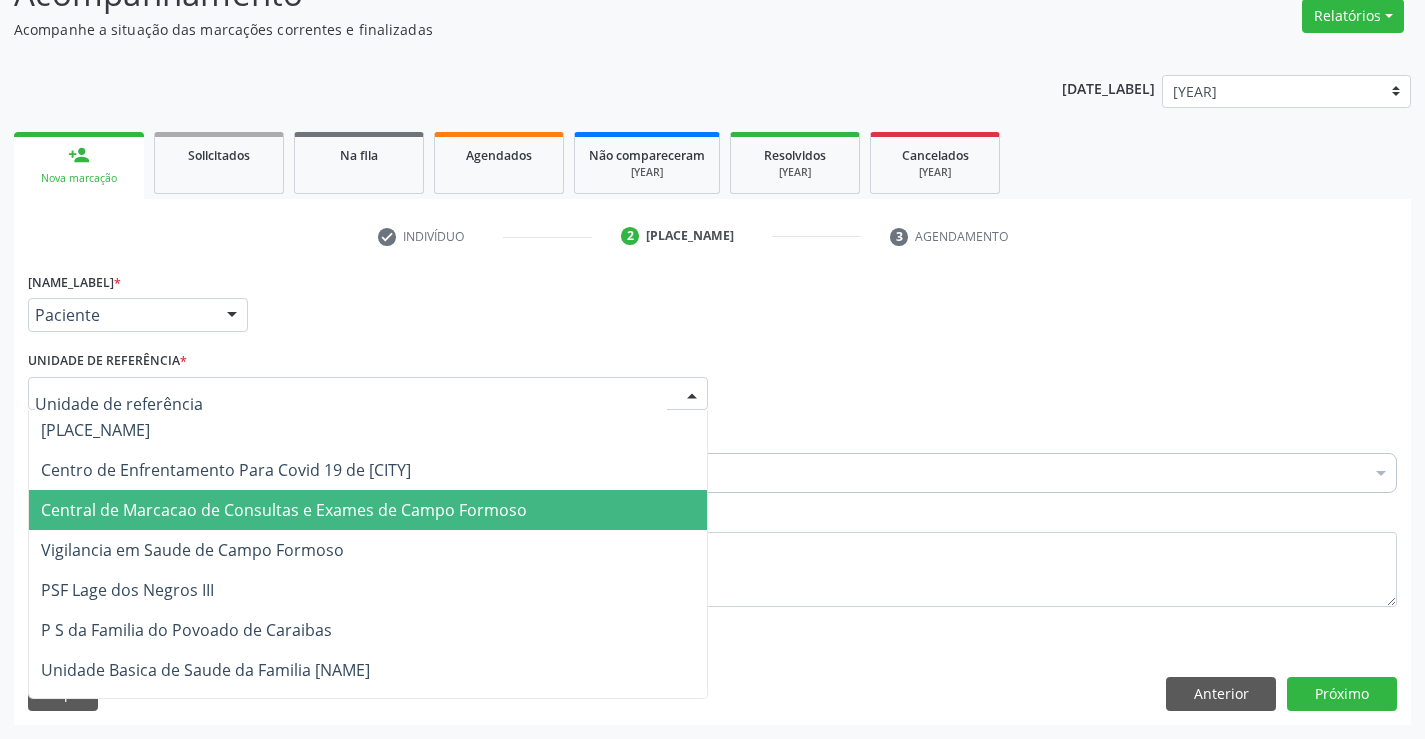 click on "Central de Marcacao de Consultas e Exames de [CITY]" at bounding box center [568, 510] 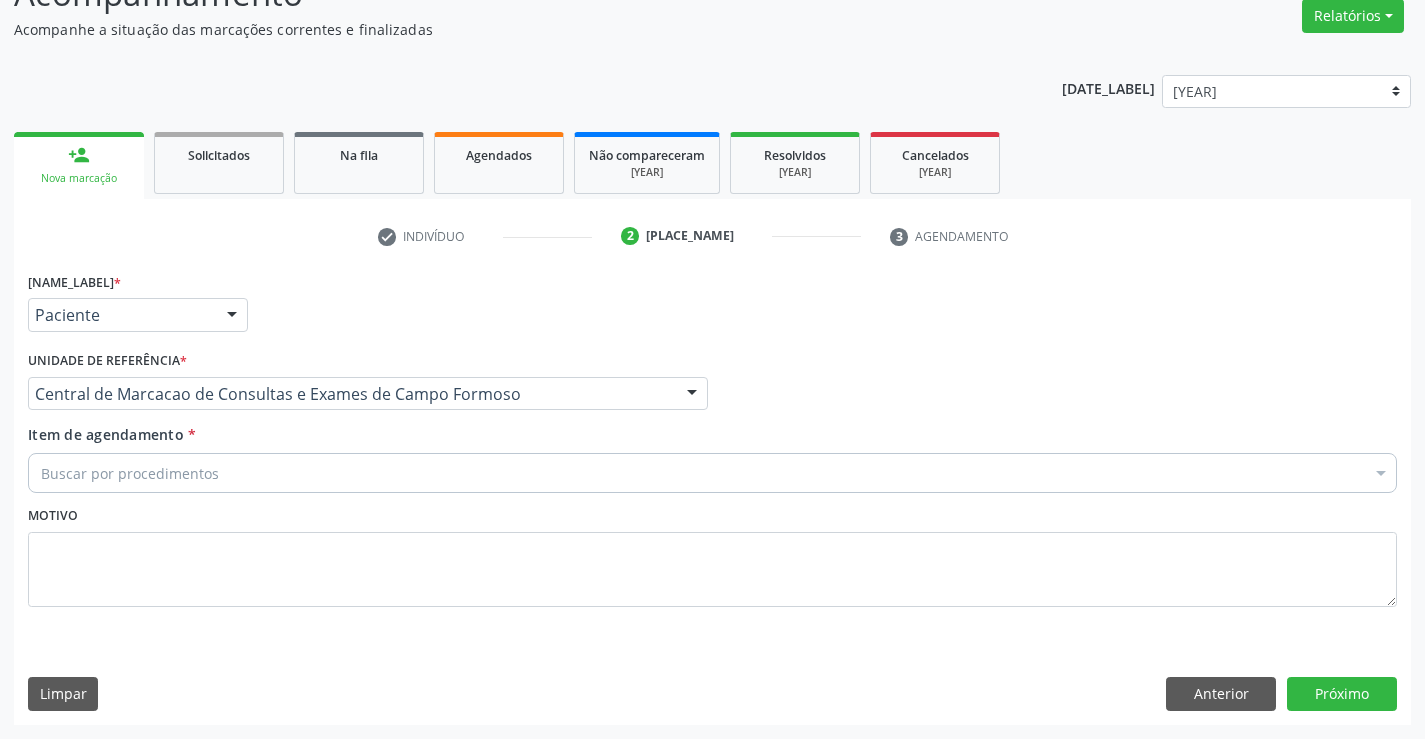 click on "Buscar por procedimentos" at bounding box center (712, 473) 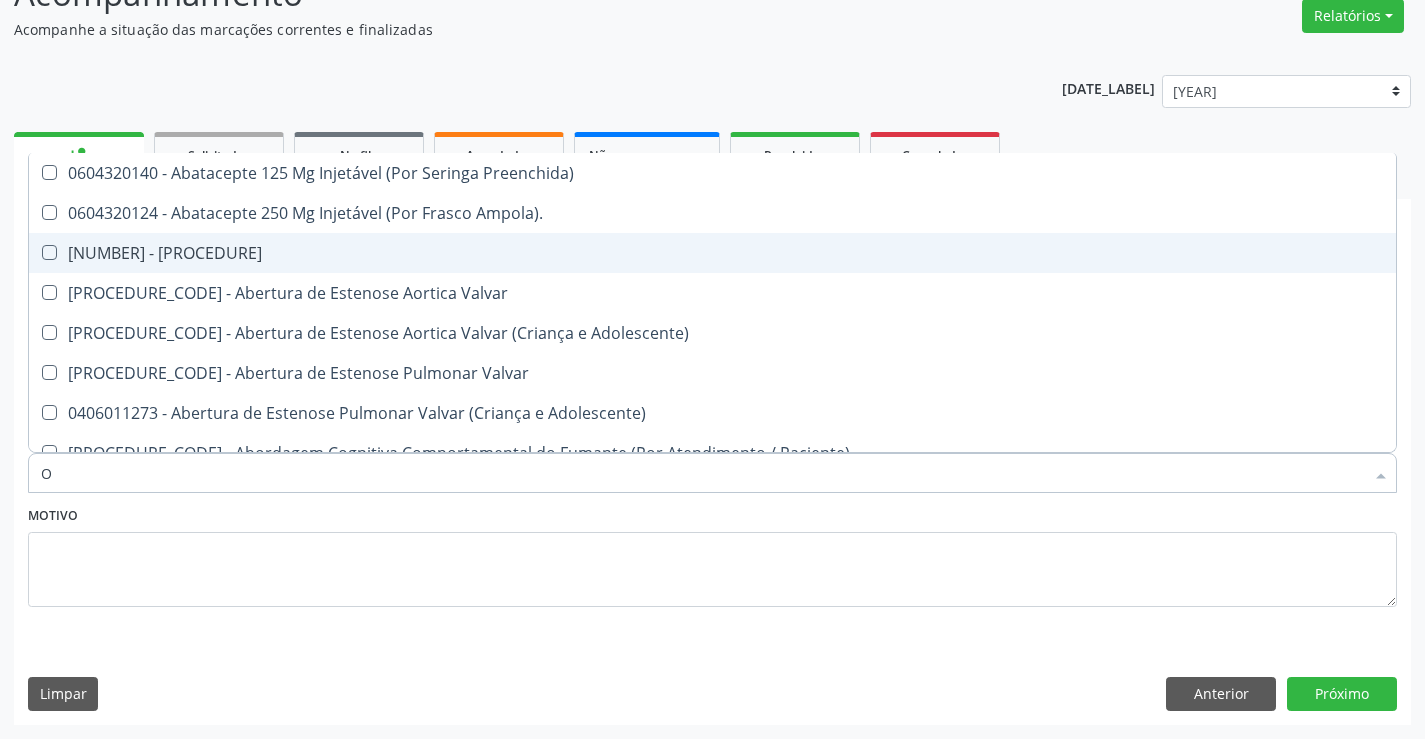 type on "[PLACE]" 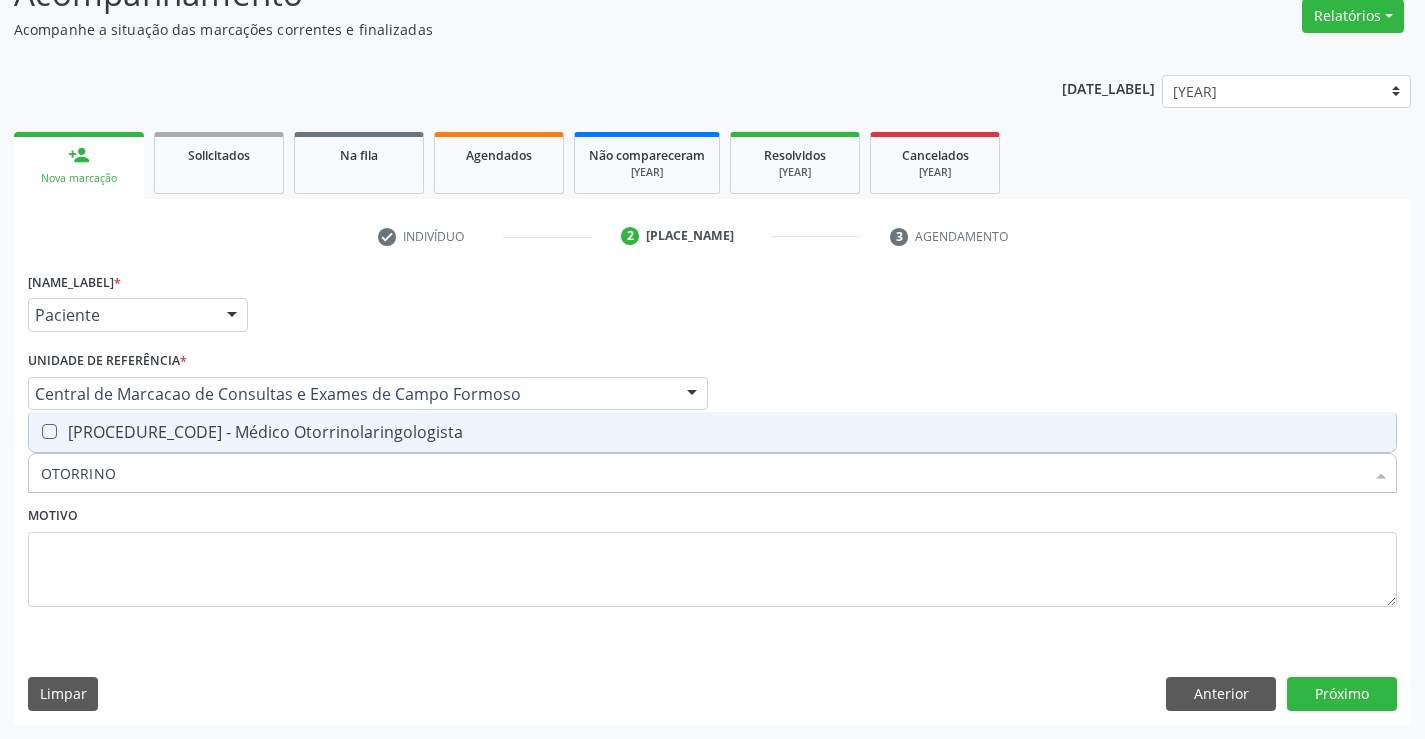 click on "[PROCEDURE] - Médico Otorrinolaringologista" at bounding box center [712, 432] 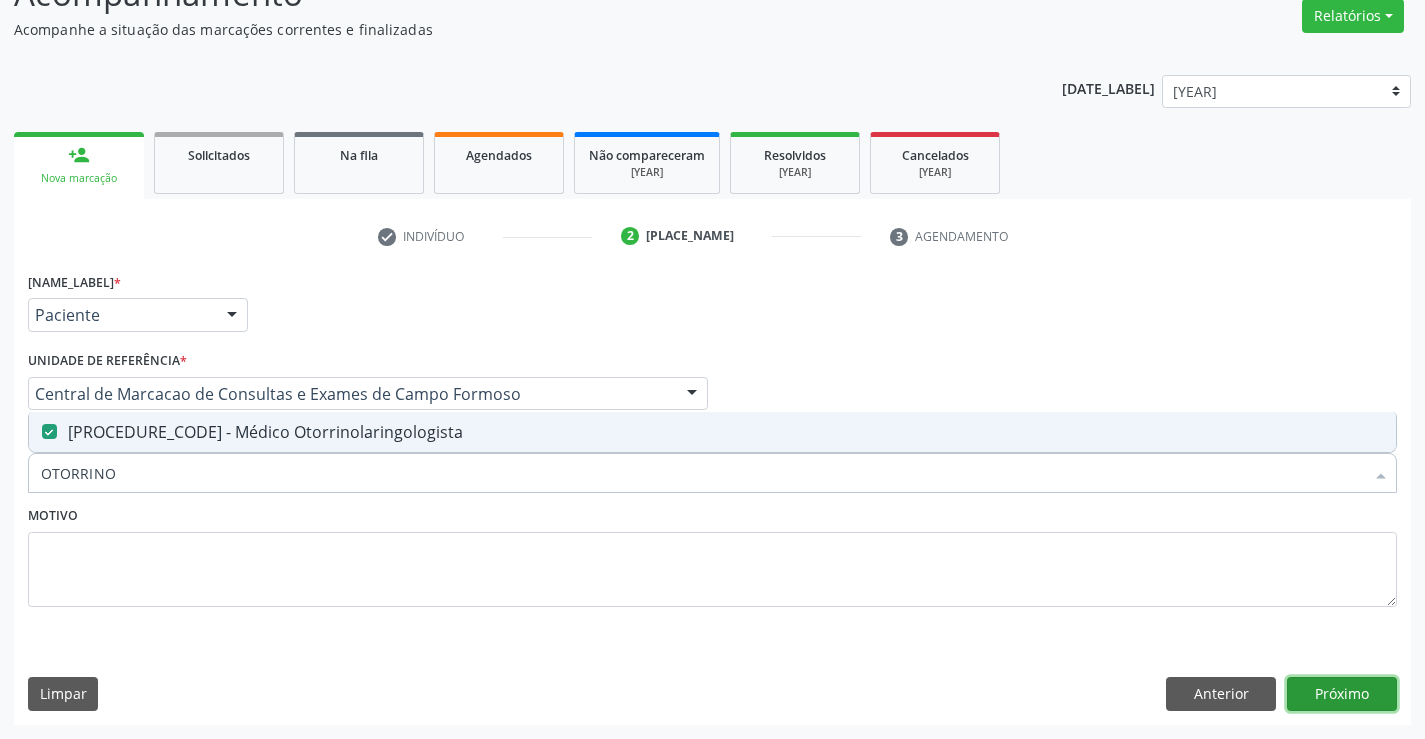 click on "•••••••" at bounding box center [1342, 694] 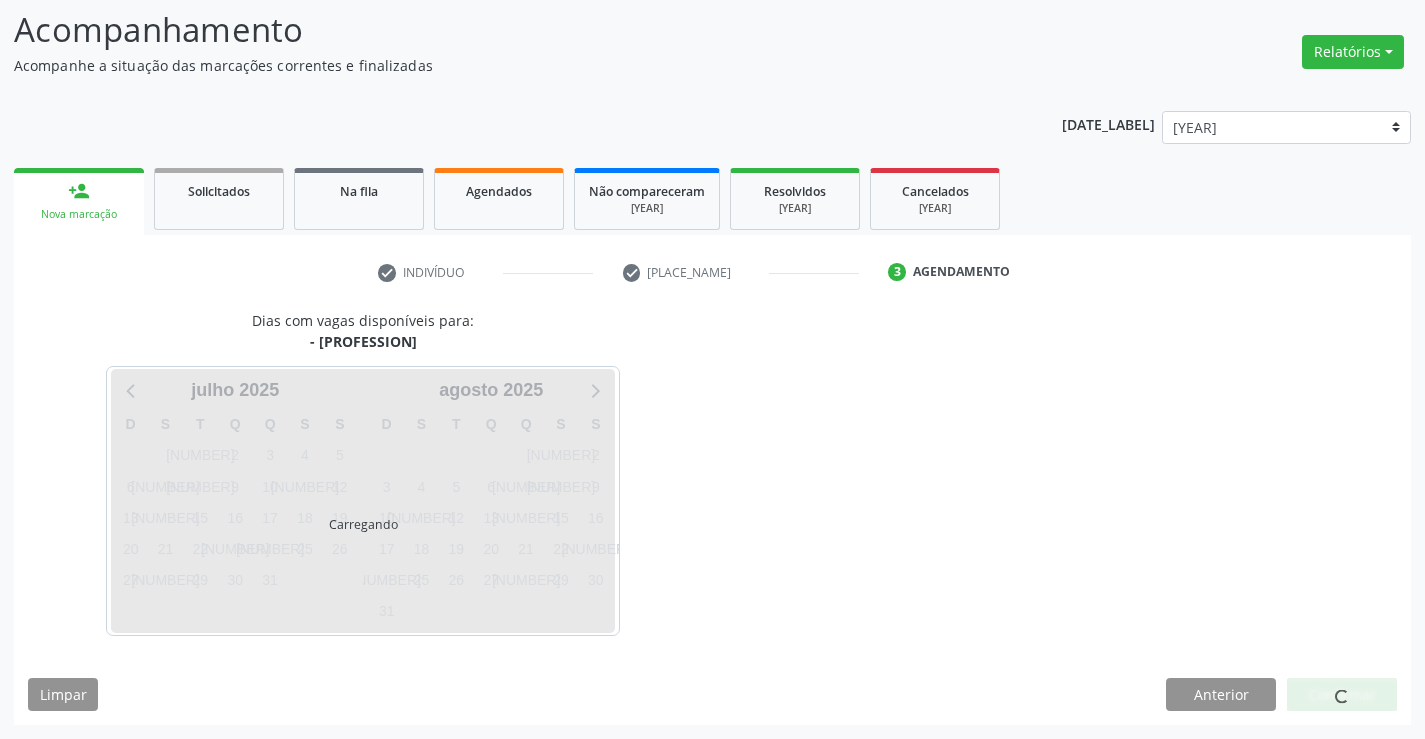 scroll, scrollTop: 131, scrollLeft: 0, axis: vertical 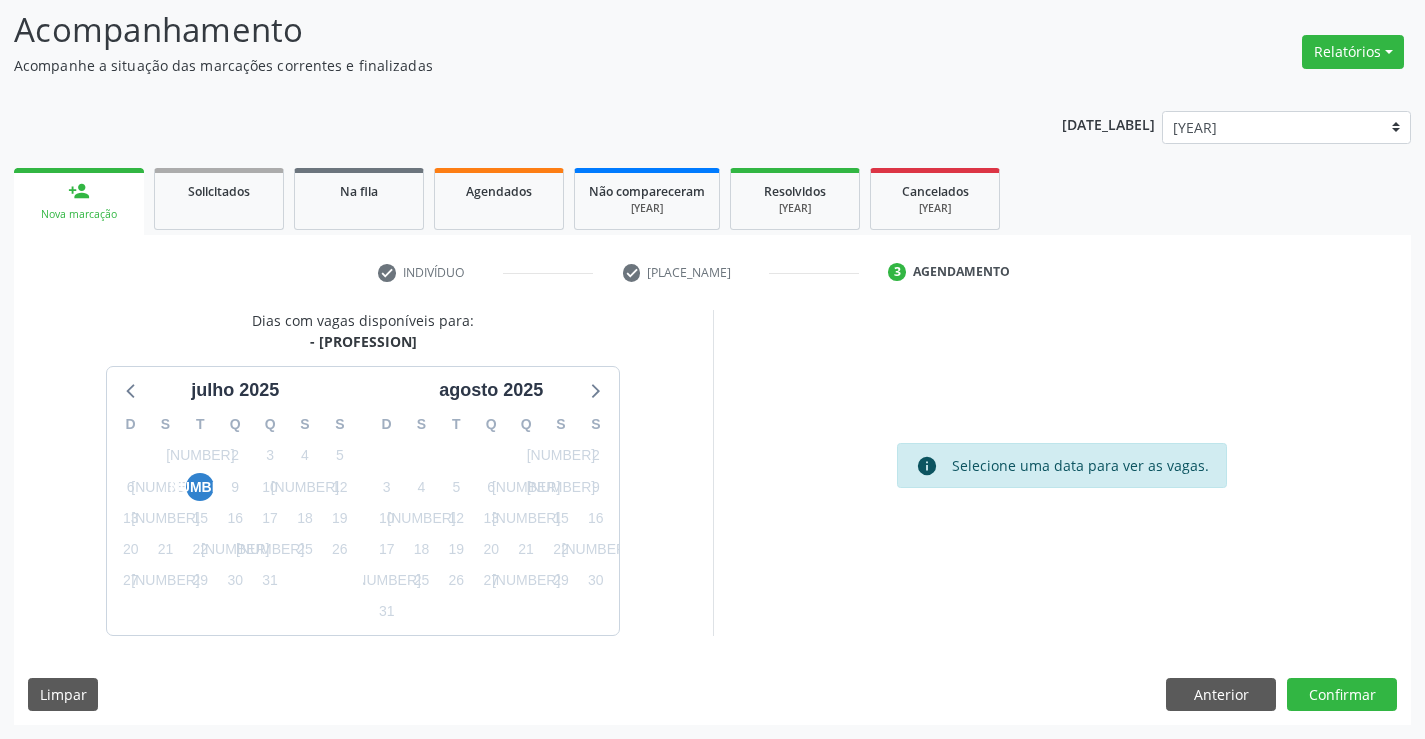 click on "9" at bounding box center (235, 487) 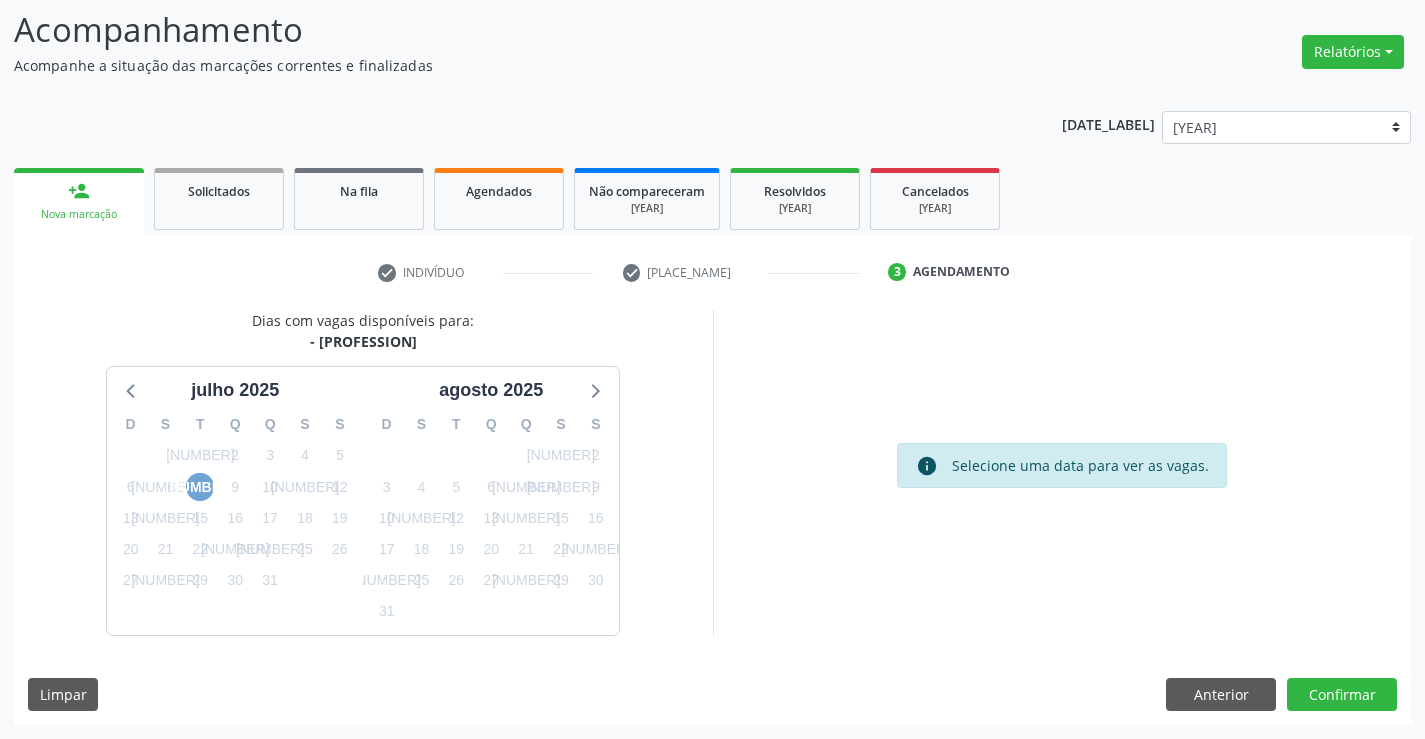 click on "8" at bounding box center [200, 487] 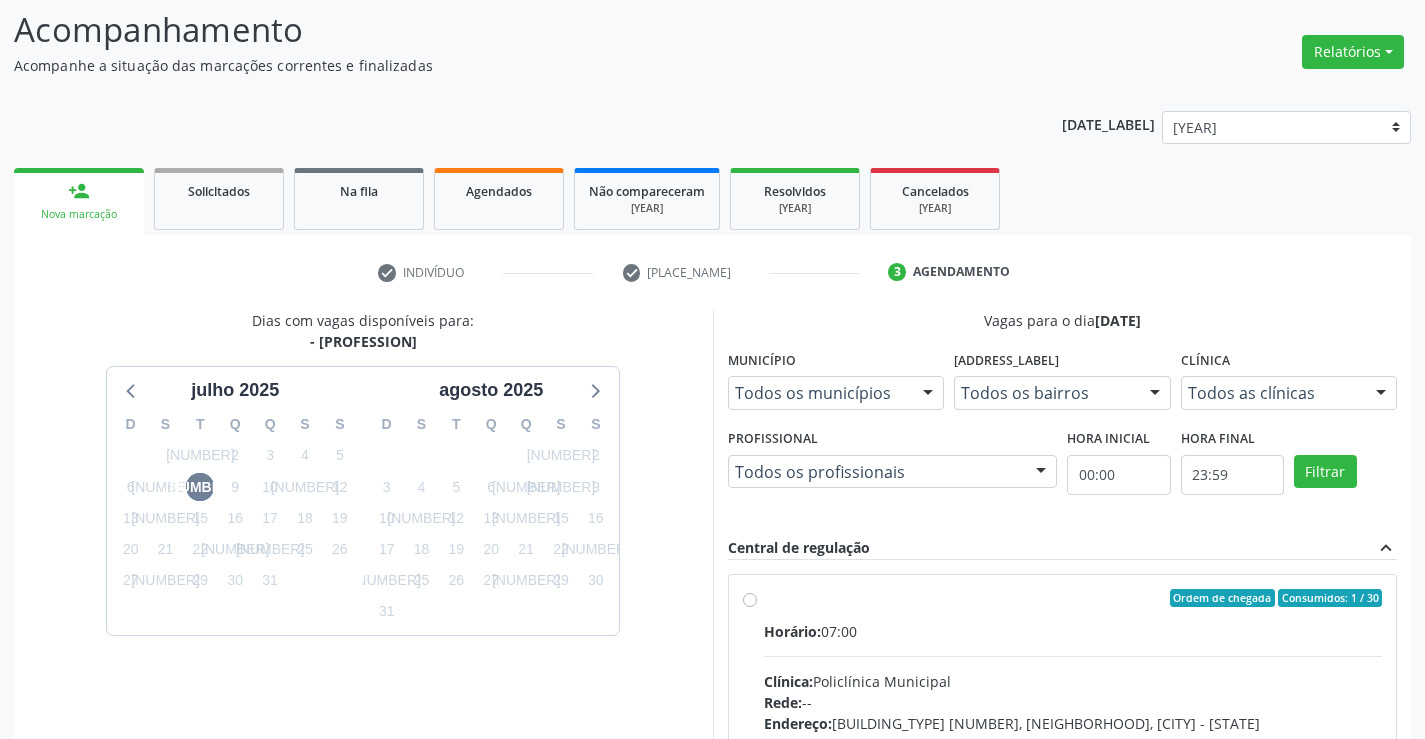 click on "Horário:" at bounding box center [792, 631] 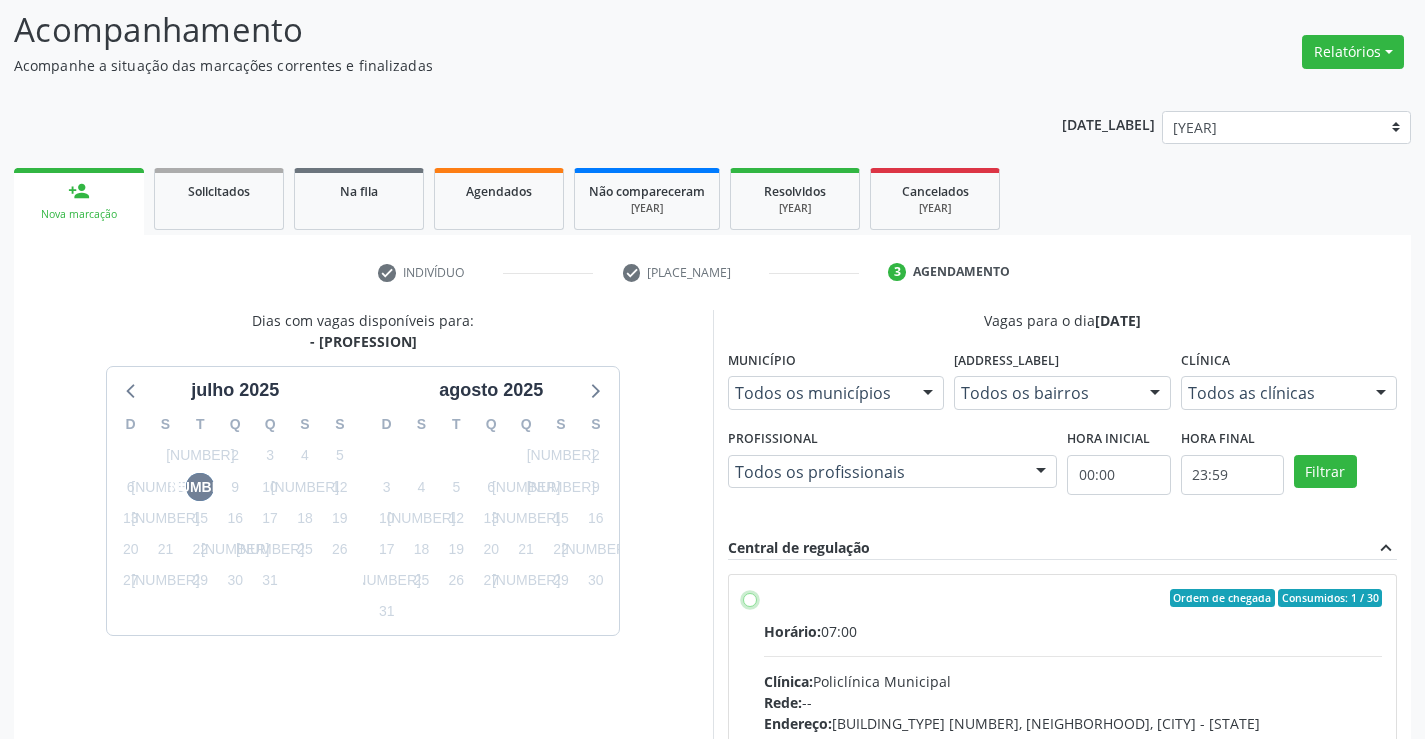 click on "Ordem de chegada
Consumidos: 1 / 30
Horário:   07:00
Clínica:  Policlínica Municipal
Rede:
--
Endereço:   Predio, nº 386, Centro, Campo Formoso - BA
Telefone:   (74) 6451312
Profissional:
Pedro Augusto Pessoa de Abreu
Informações adicionais sobre o atendimento
Idade de atendimento:
de 3 a 100 anos
Gênero(s) atendido(s):
Masculino e Feminino
Informações adicionais:
--" at bounding box center [750, 598] 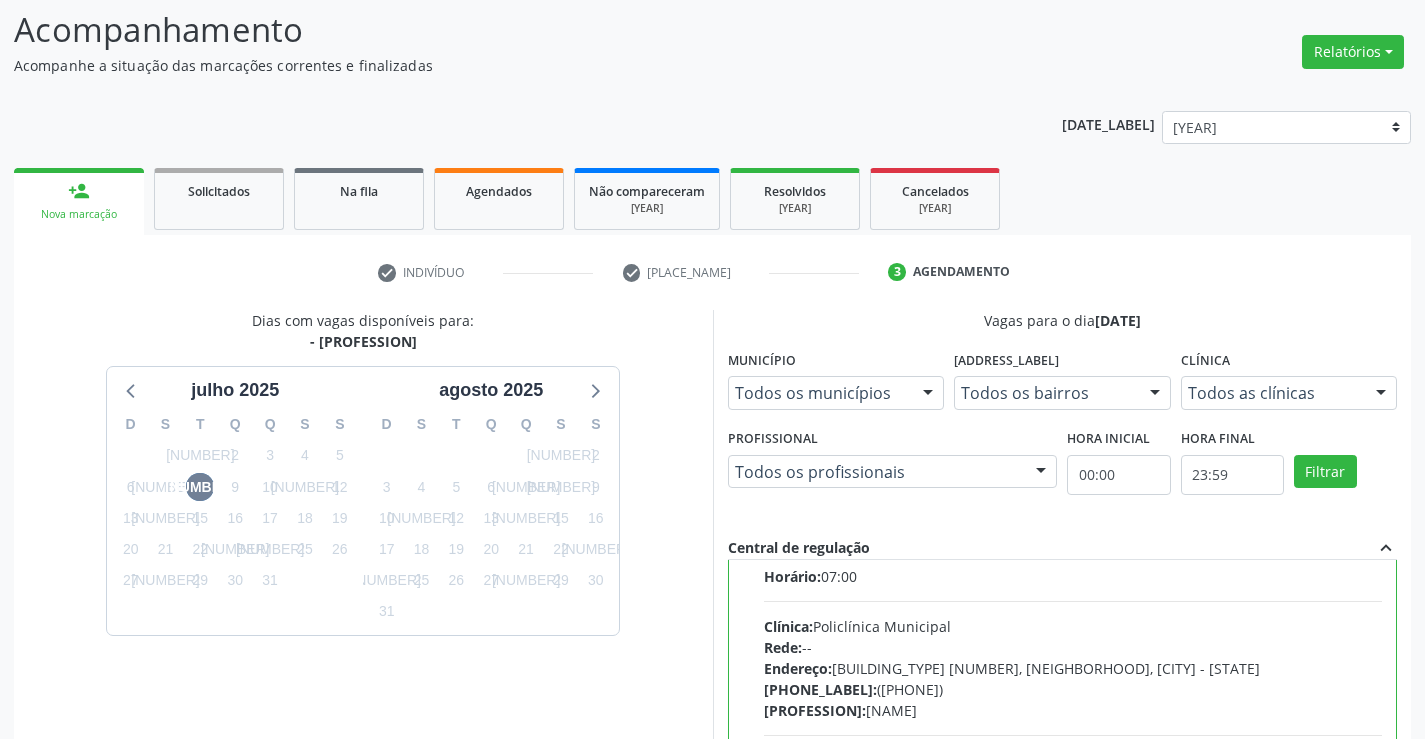 scroll, scrollTop: 99, scrollLeft: 0, axis: vertical 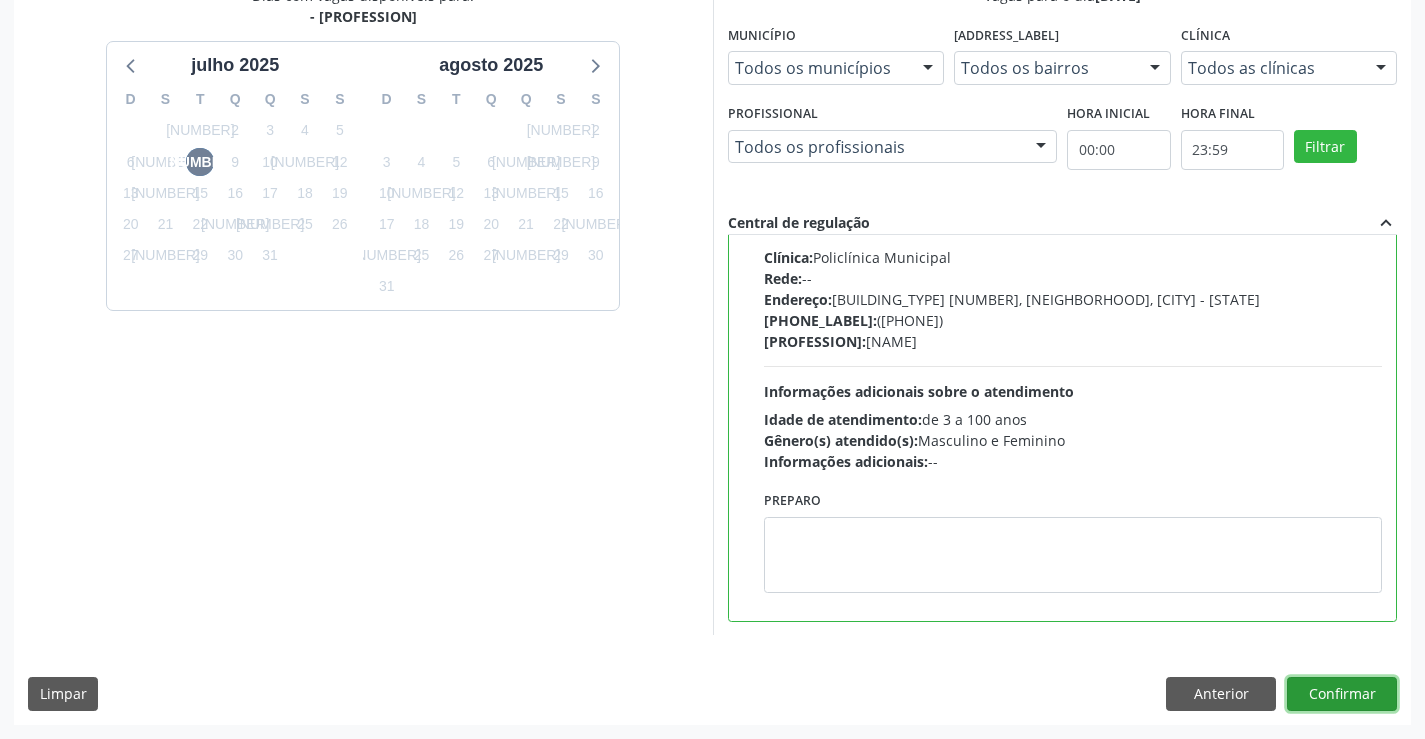 click on "Confirmar" at bounding box center (1342, 694) 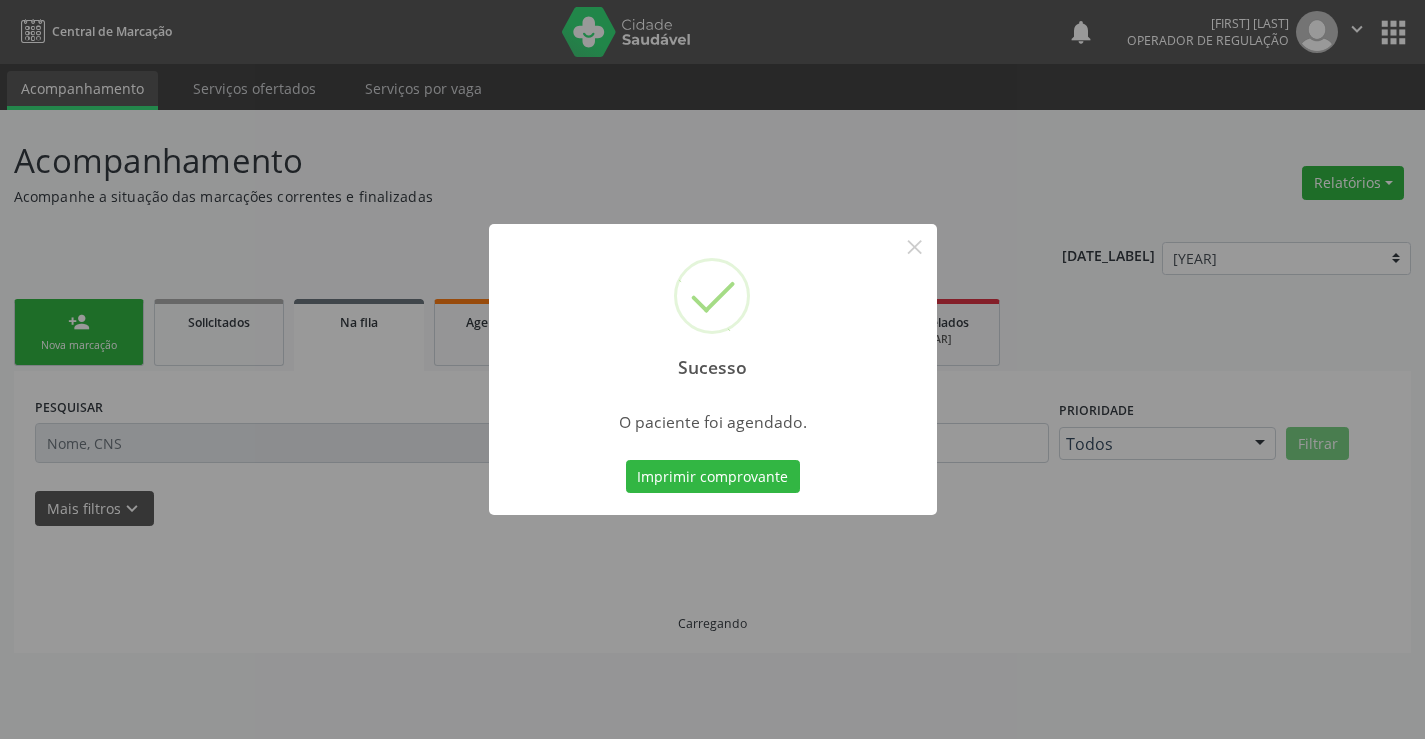 scroll, scrollTop: 0, scrollLeft: 0, axis: both 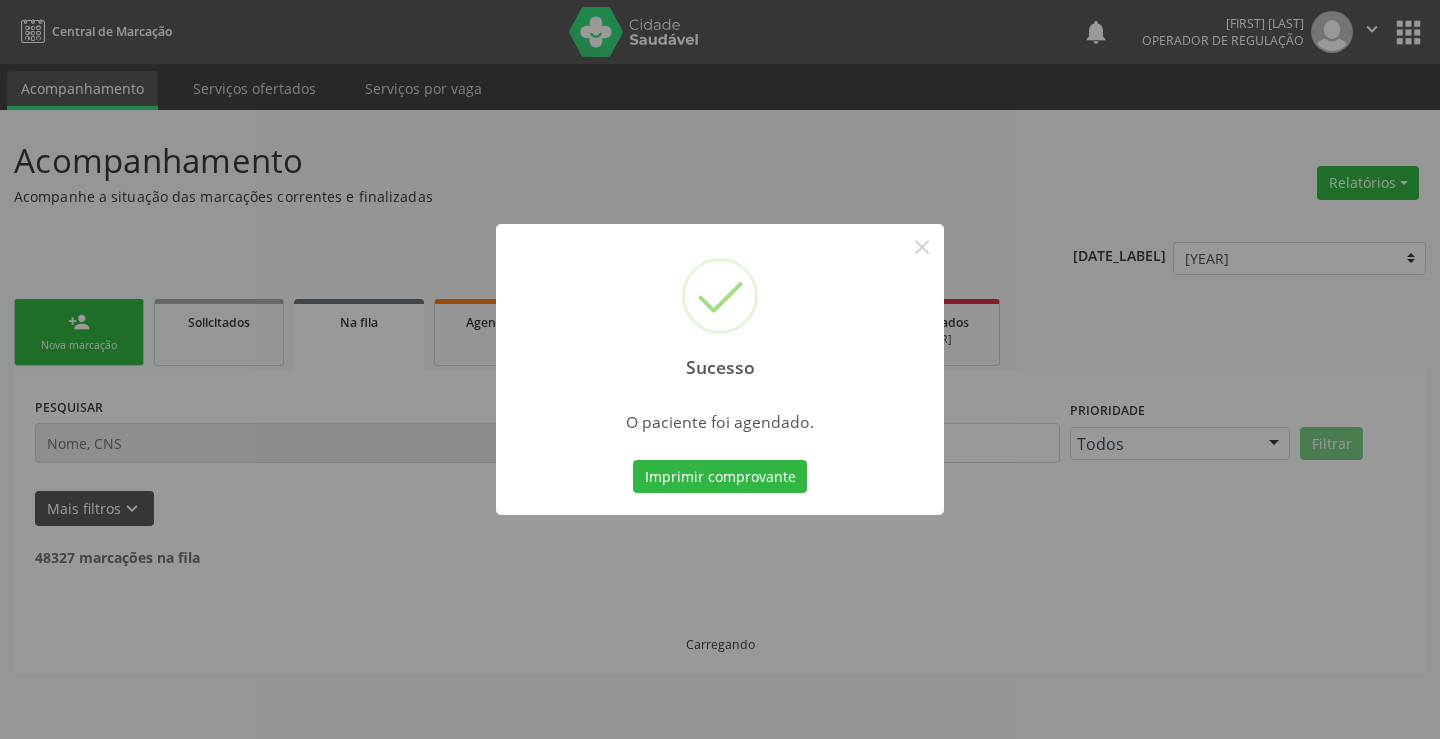 type 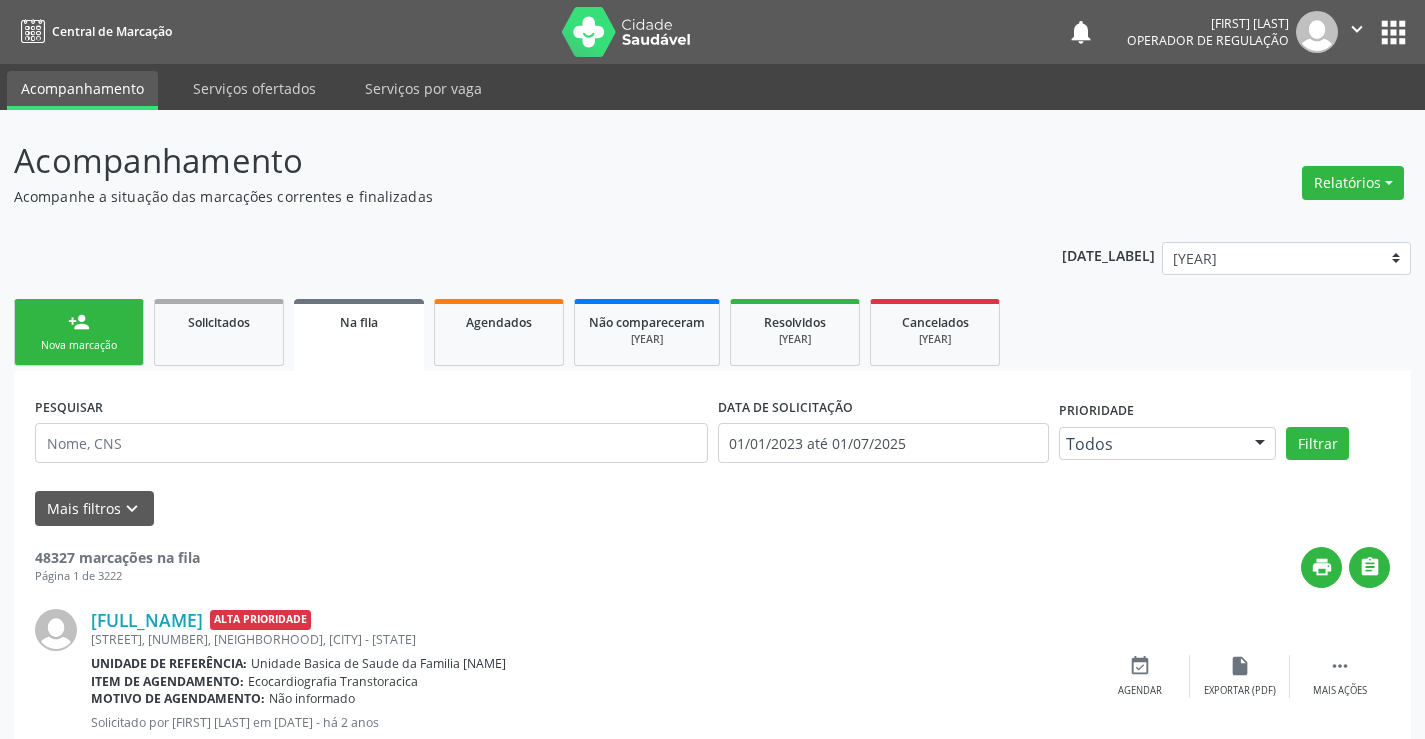 click on "[ACTION]" at bounding box center [79, 322] 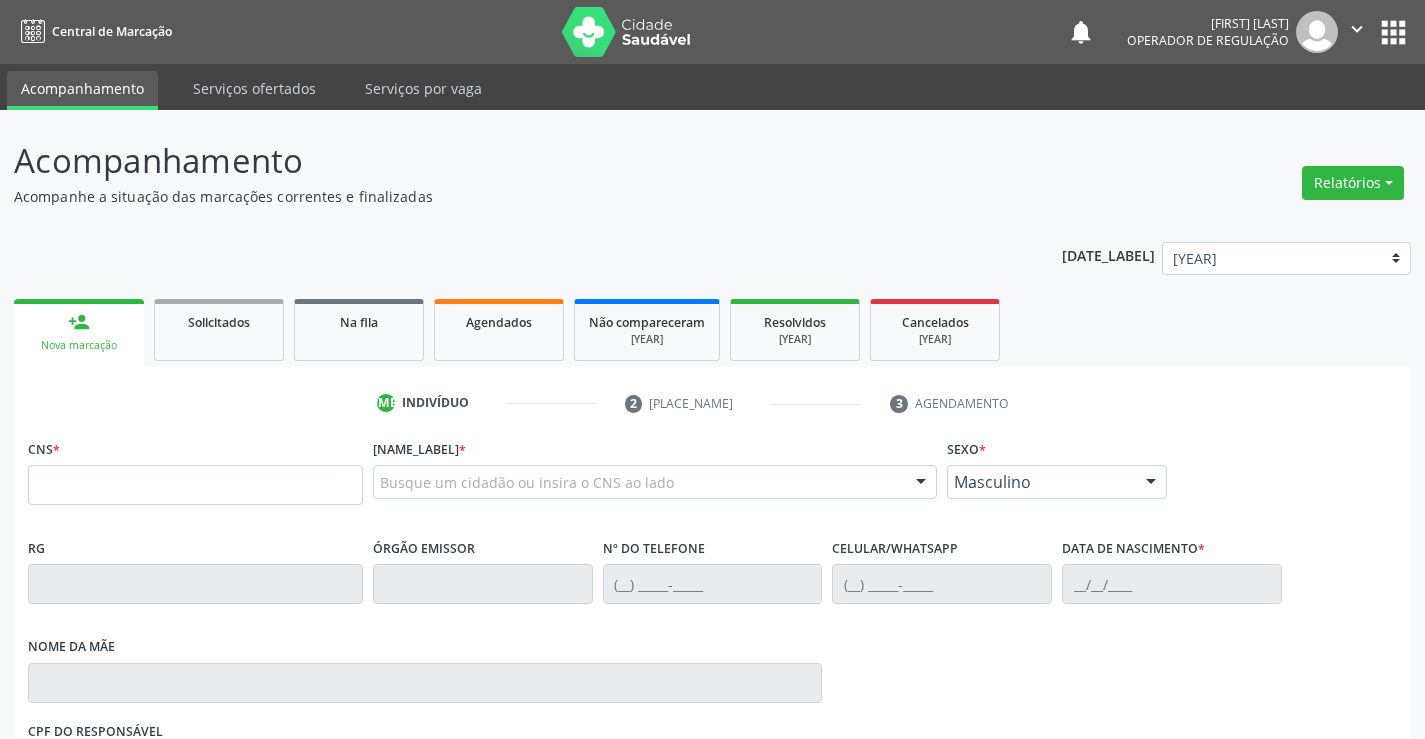 click on "CNS
*" at bounding box center [195, 469] 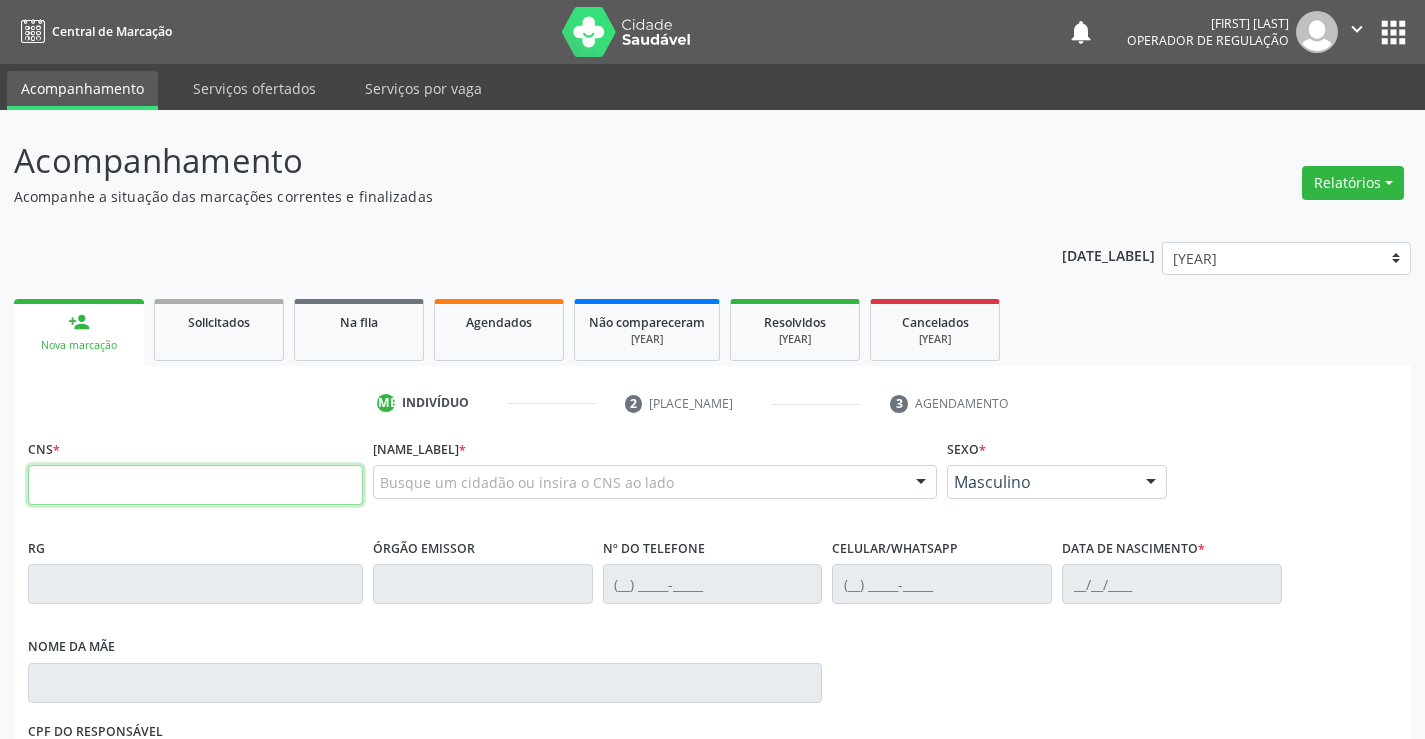 drag, startPoint x: 104, startPoint y: 475, endPoint x: 92, endPoint y: 437, distance: 39.849716 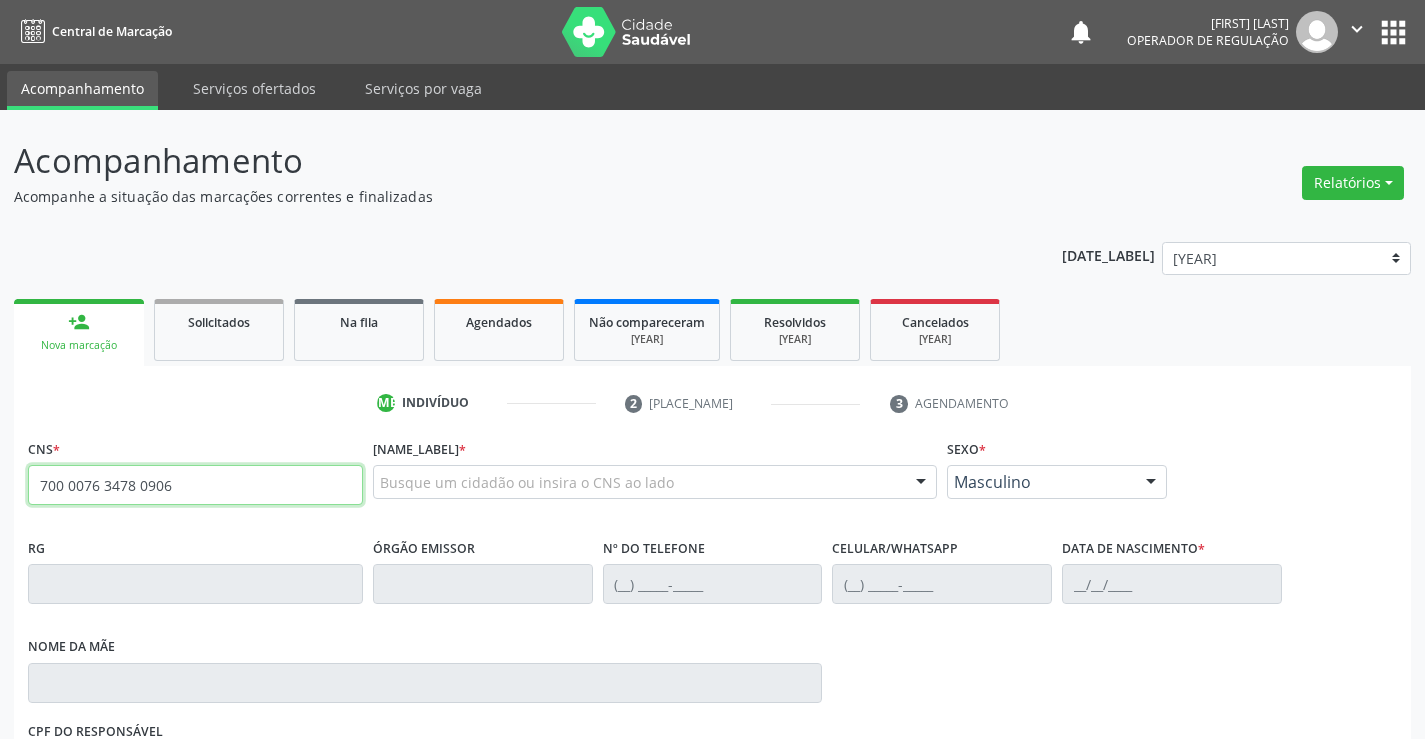 type on "700 0076 3478 0906" 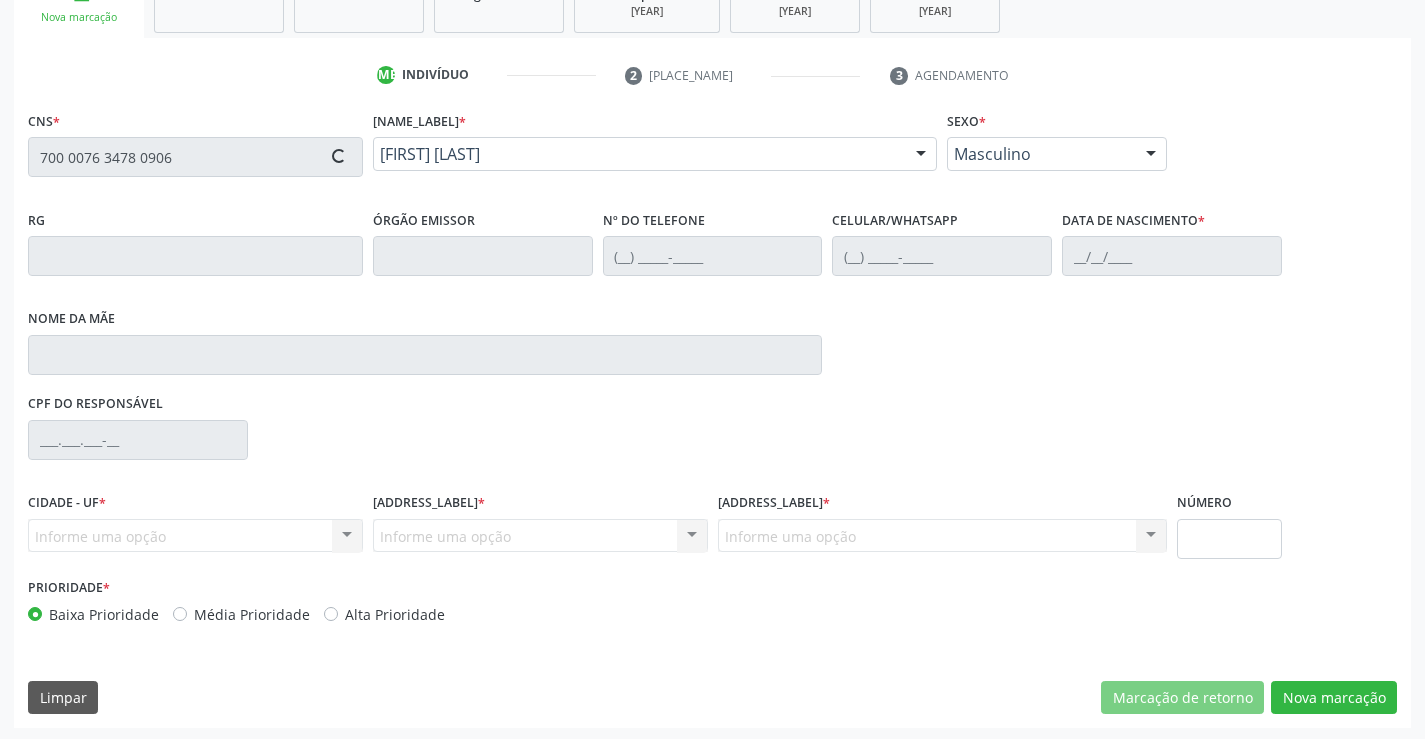 scroll, scrollTop: 331, scrollLeft: 0, axis: vertical 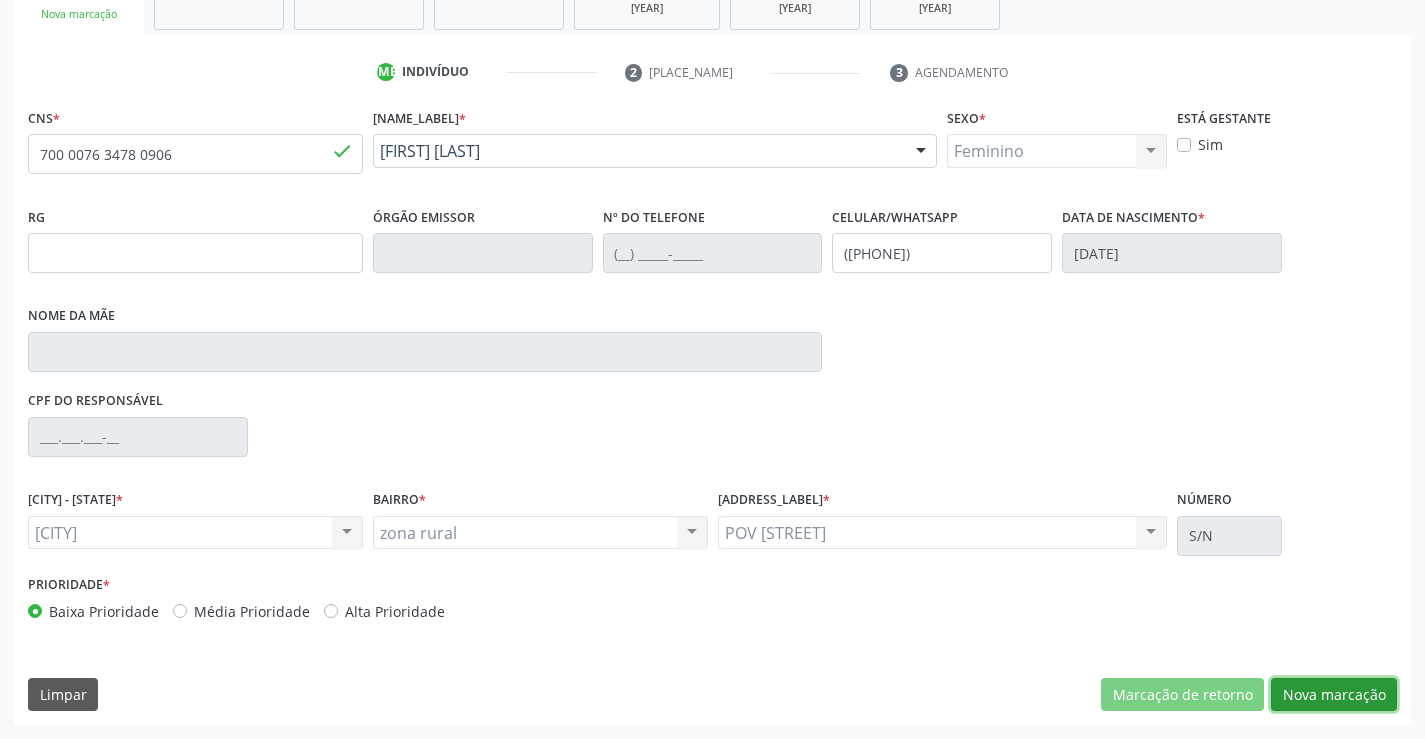 click on "Nova marcação" at bounding box center [1182, 695] 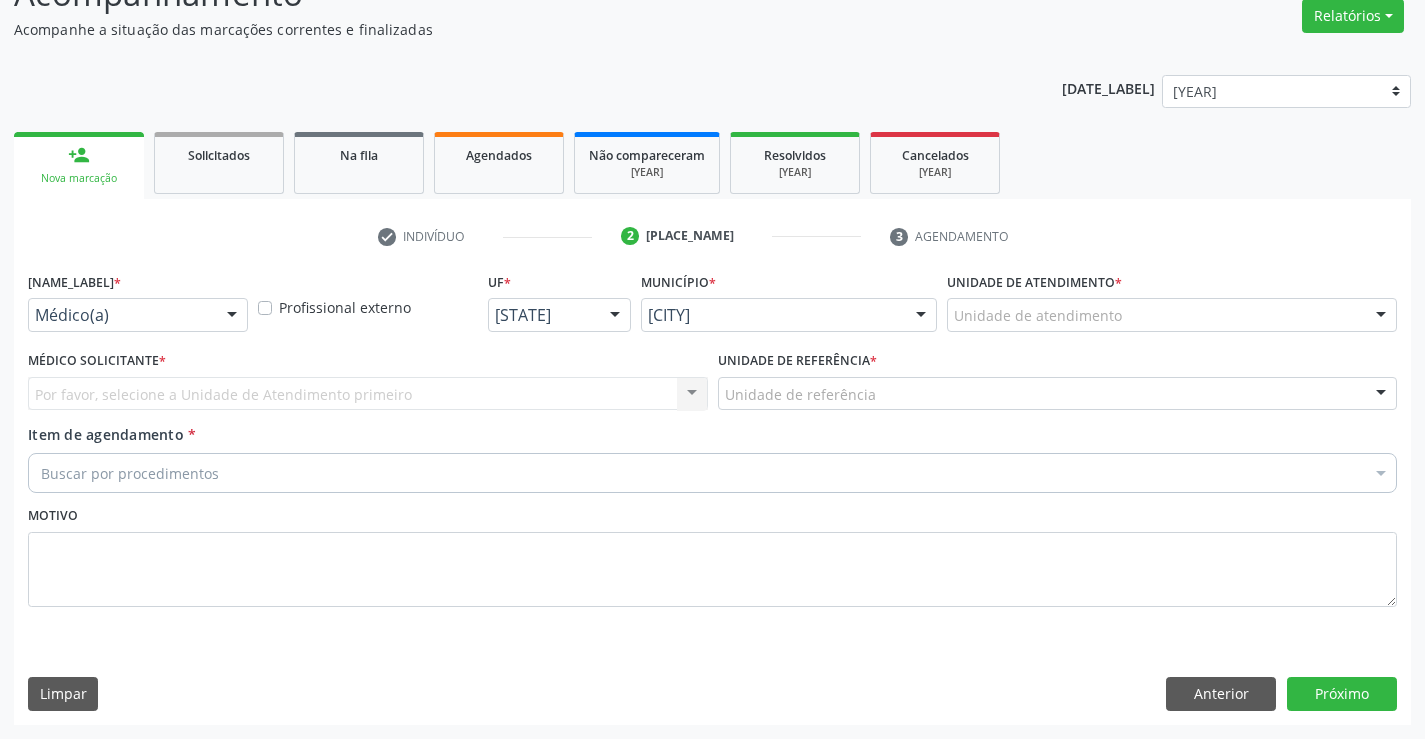 scroll, scrollTop: 167, scrollLeft: 0, axis: vertical 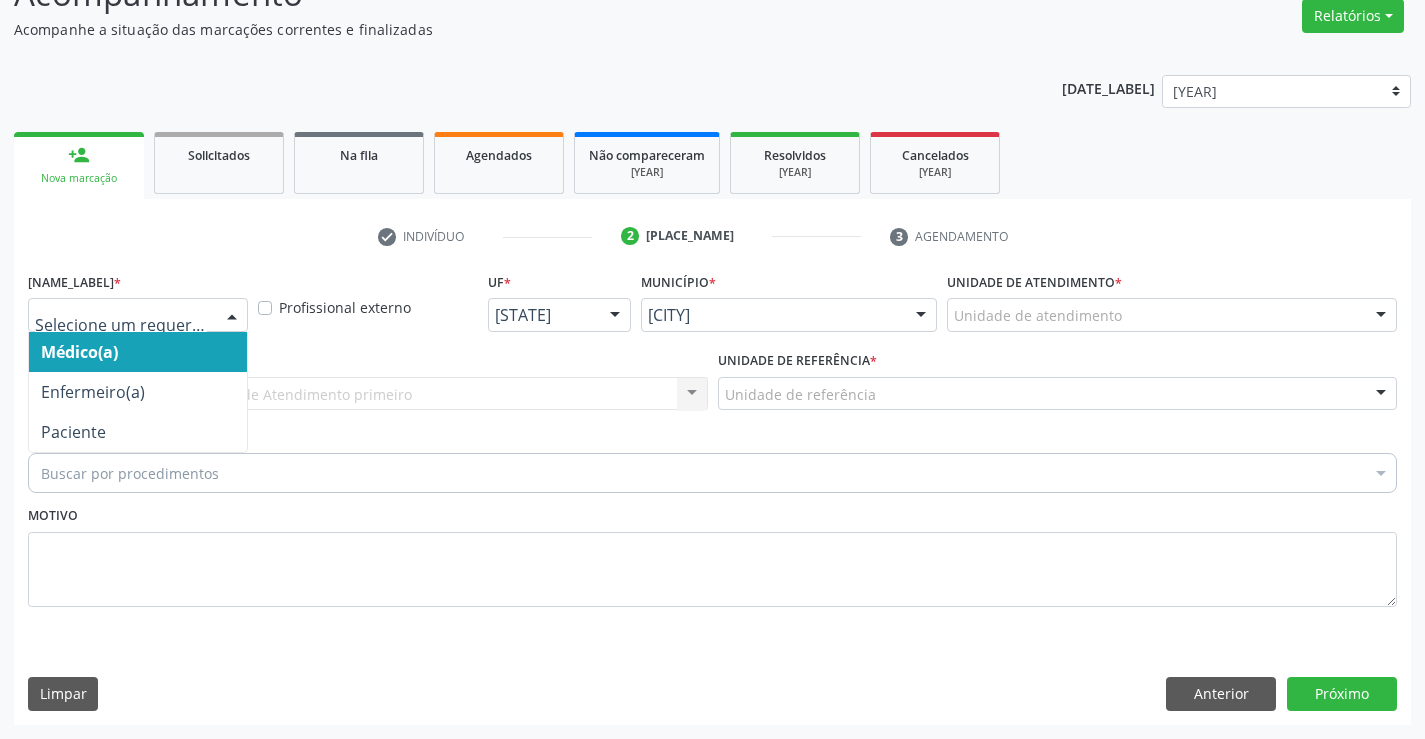 click at bounding box center (232, 316) 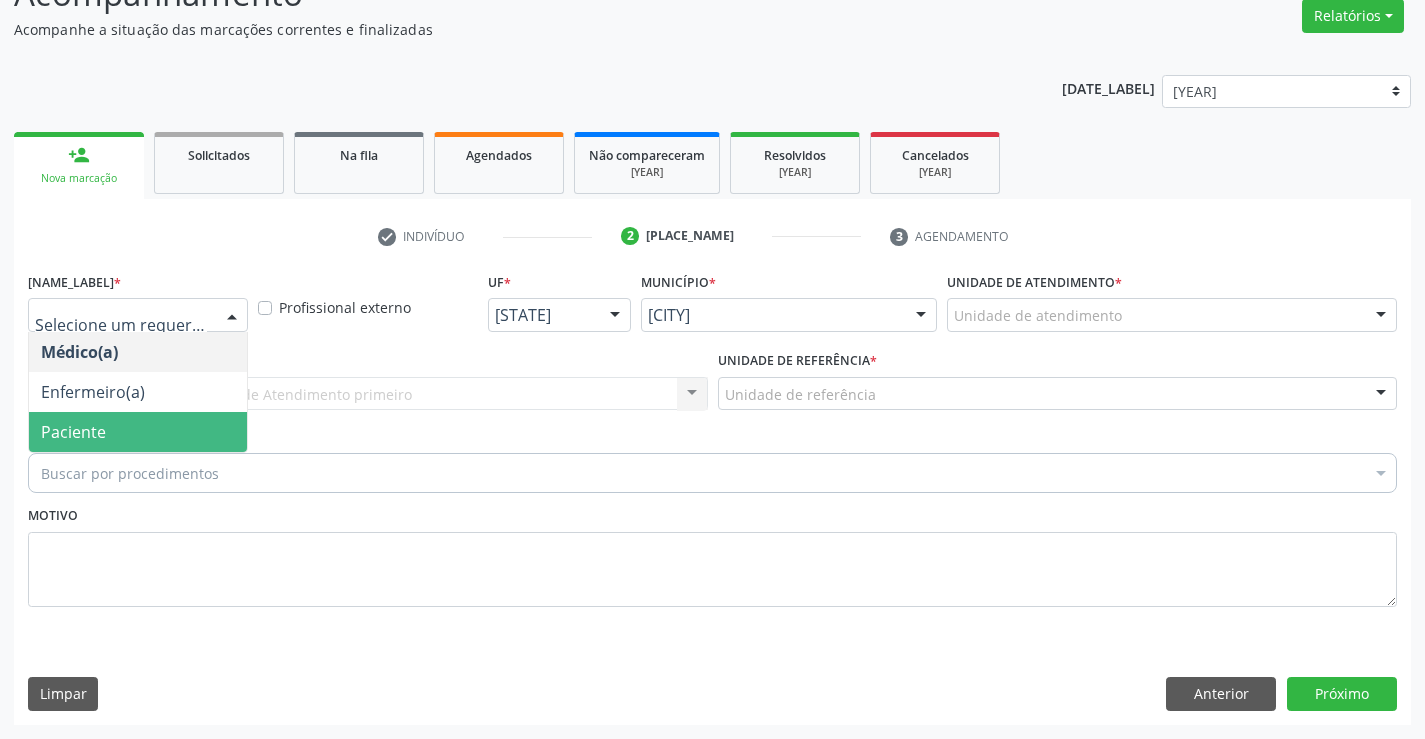click on "Paciente" at bounding box center (138, 432) 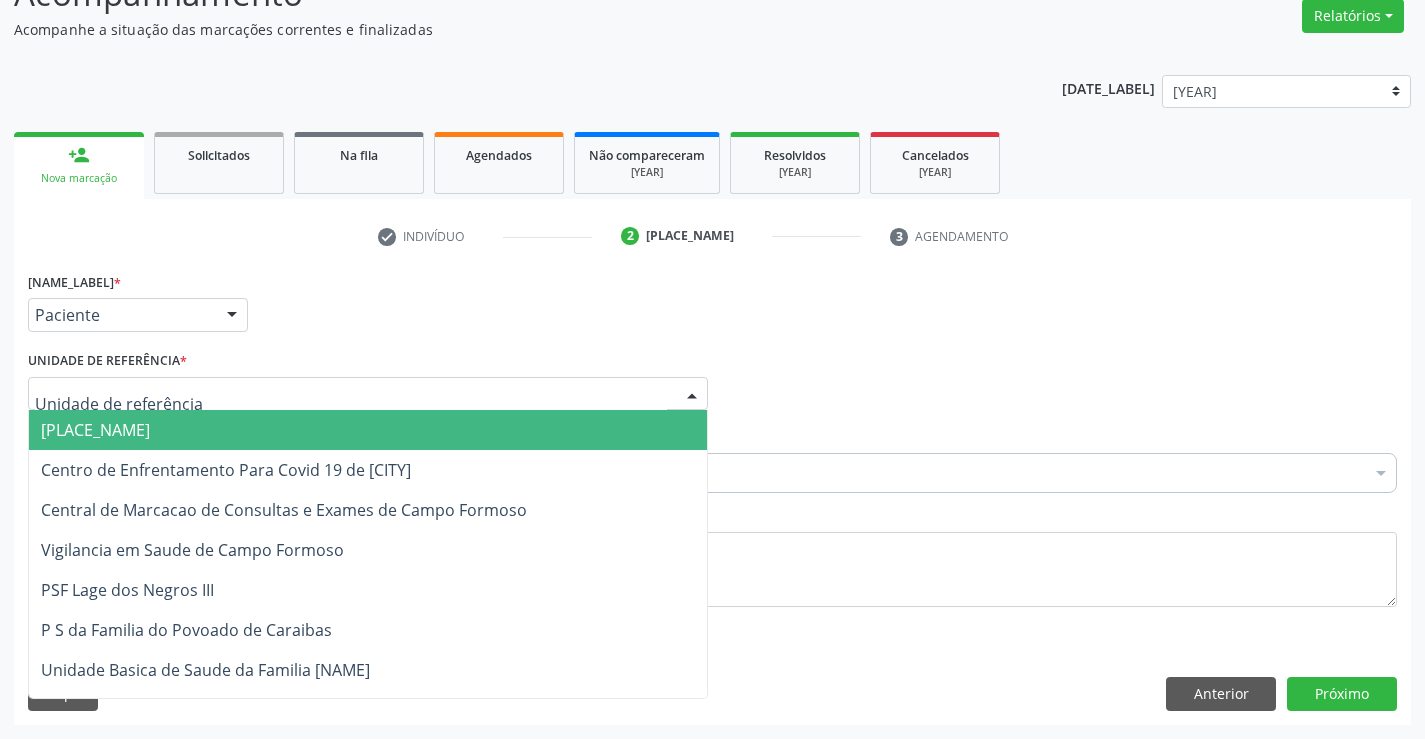 click at bounding box center (368, 394) 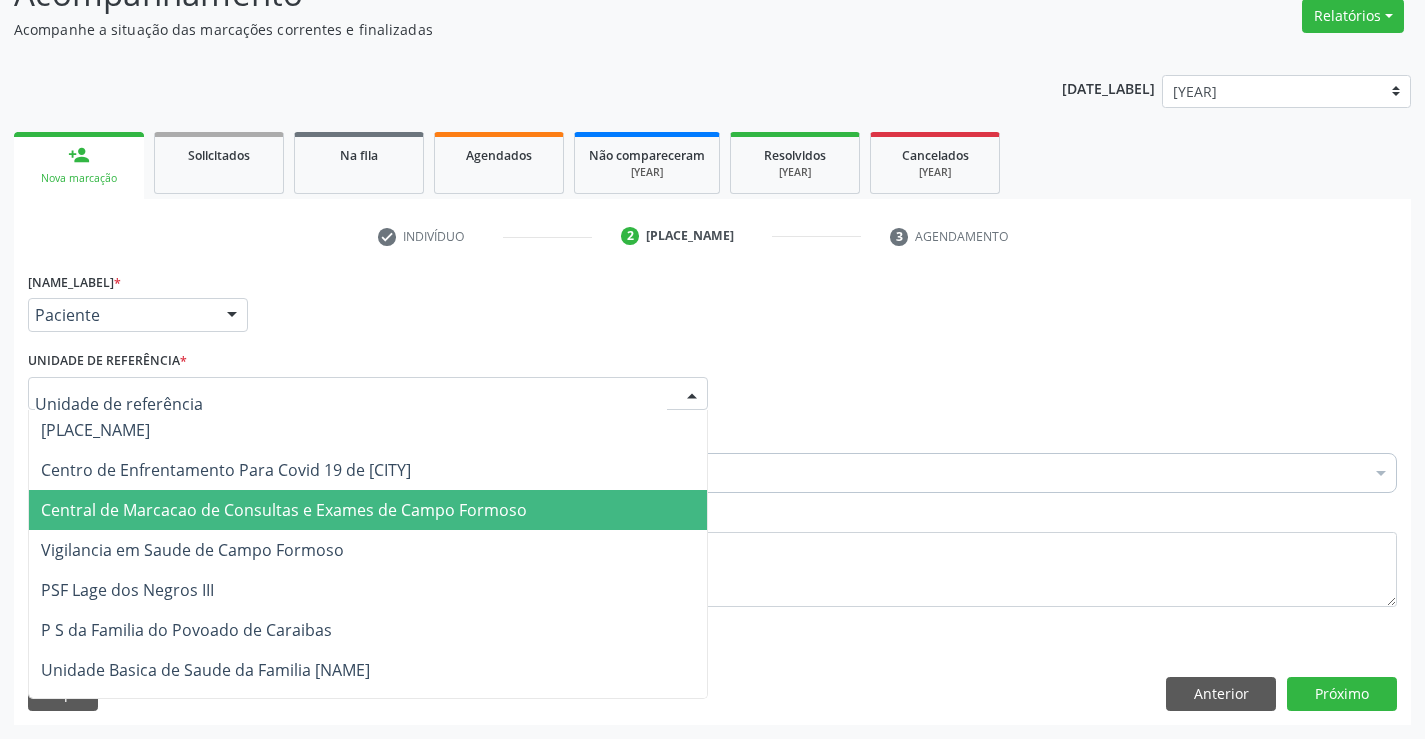 click on "••••••• •• •••••••• •• ••••••••• • •••••• •• ••••• •••••••" at bounding box center [242, 510] 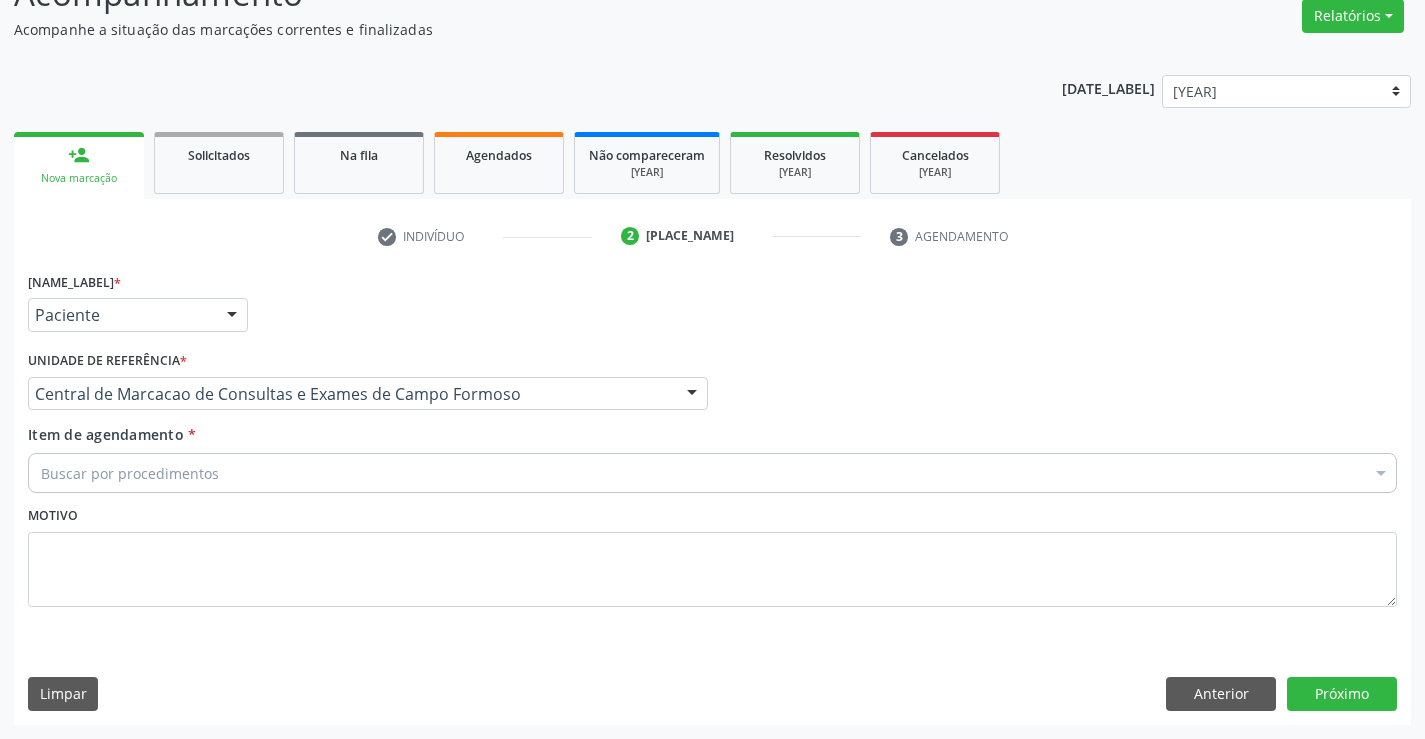 click on "Buscar por procedimentos" at bounding box center [712, 473] 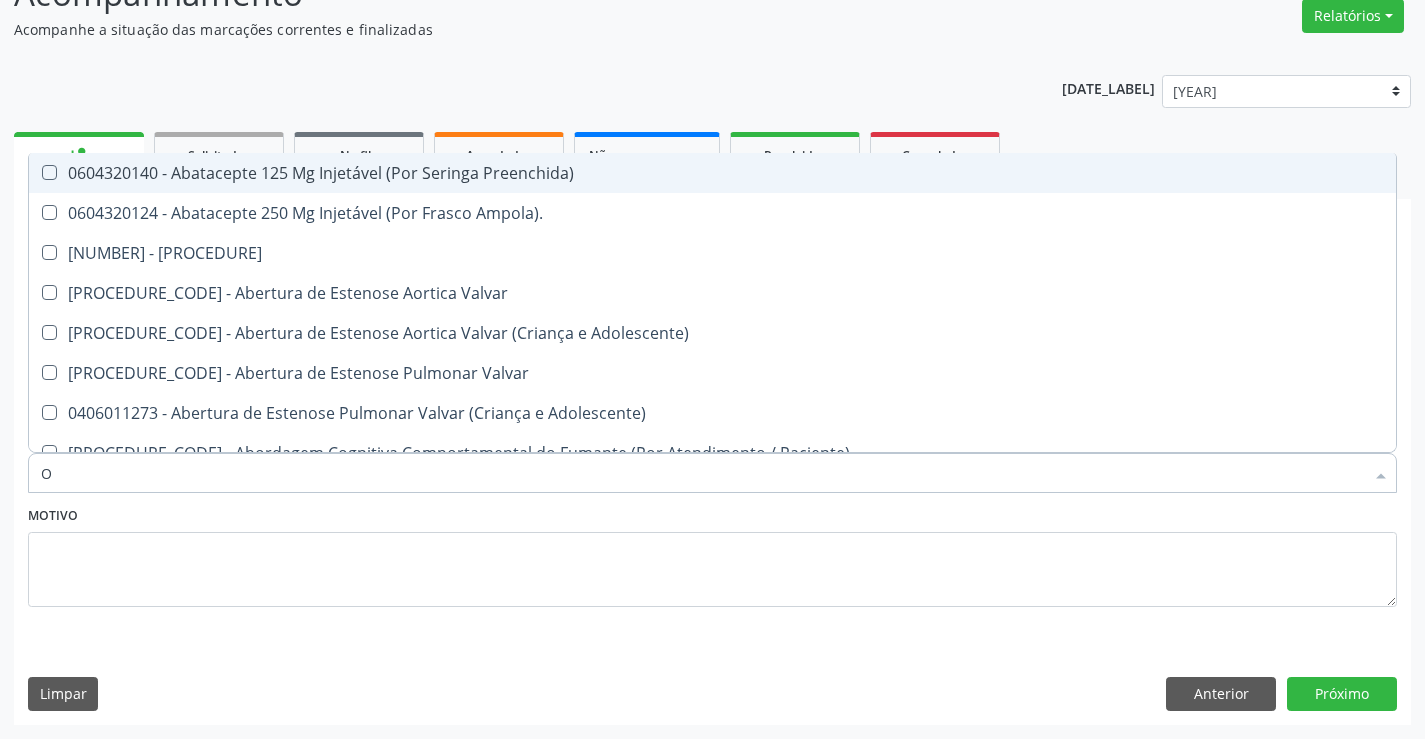 type on "[PLACE]" 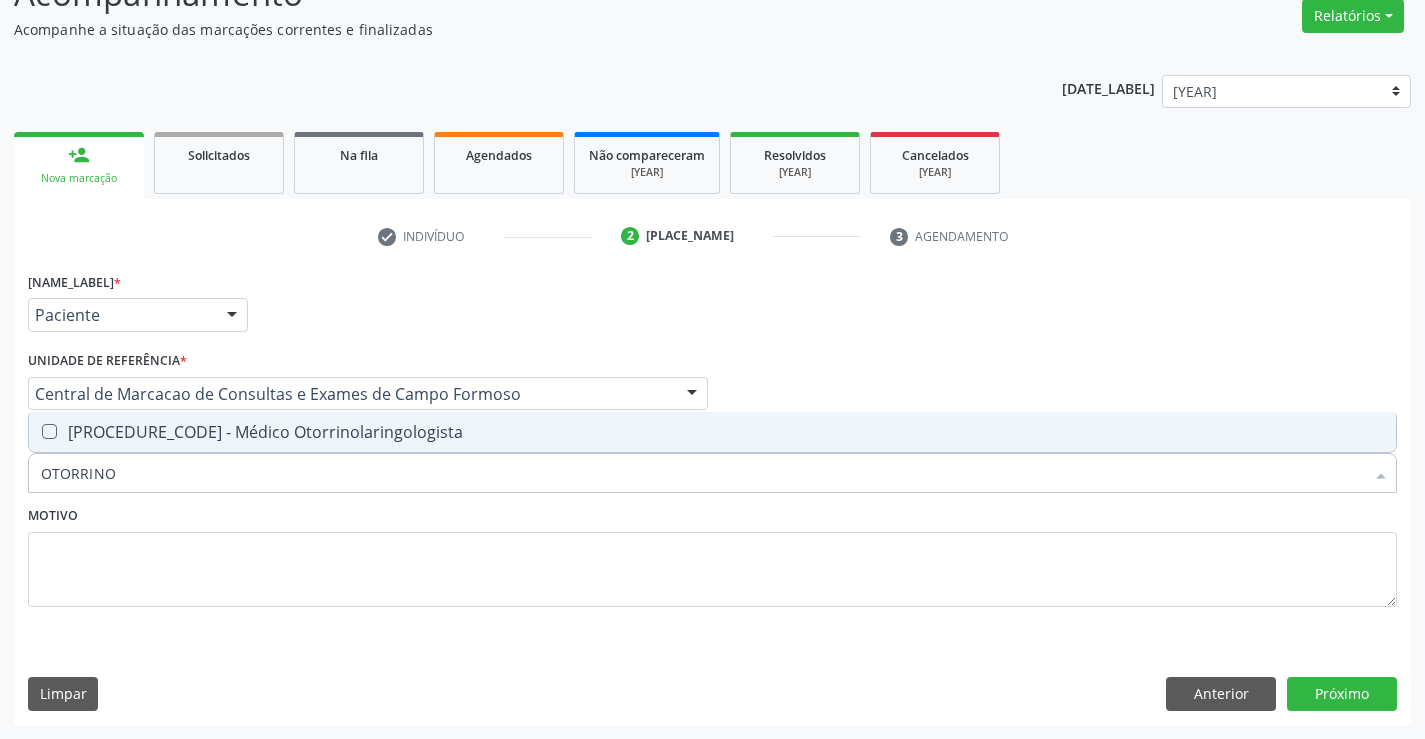 click on "[PROCEDURE] - Médico Otorrinolaringologista" at bounding box center [712, 432] 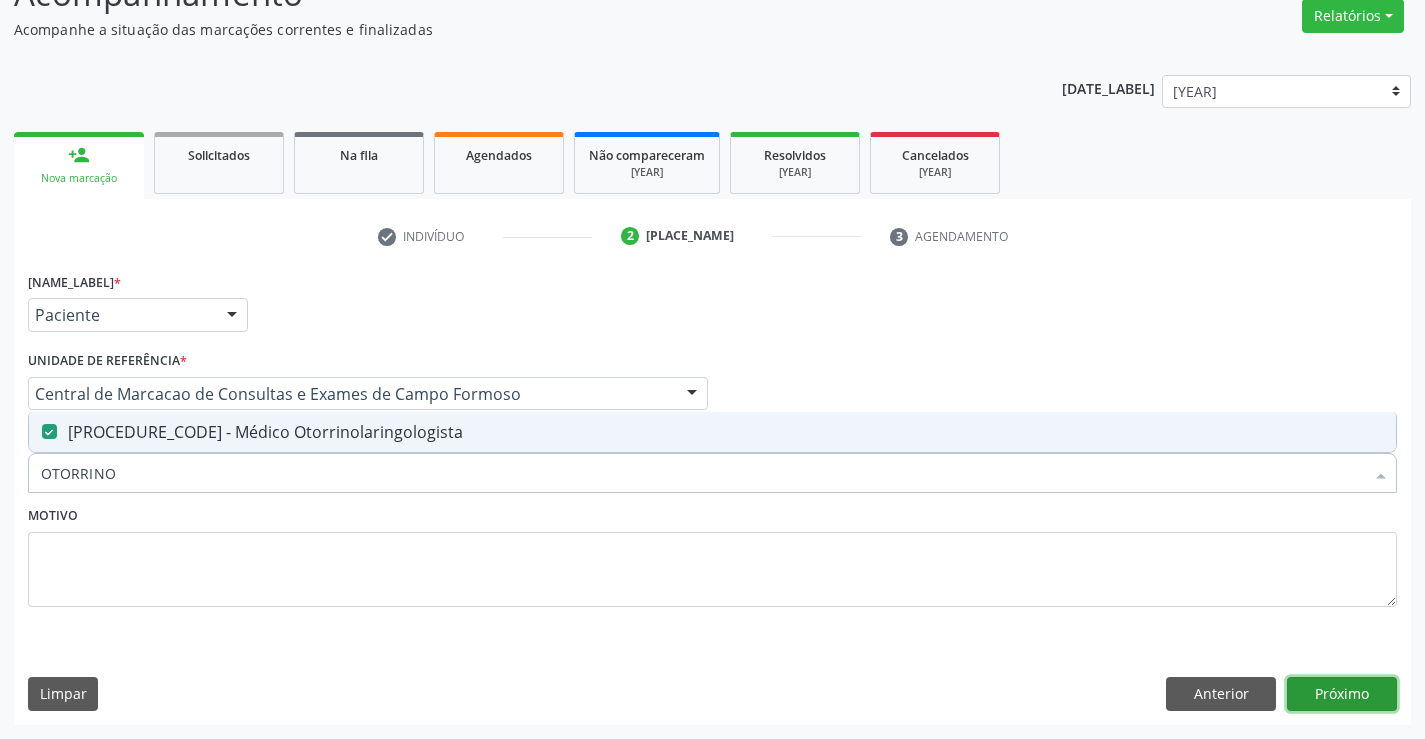 click on "•••••••" at bounding box center (1342, 694) 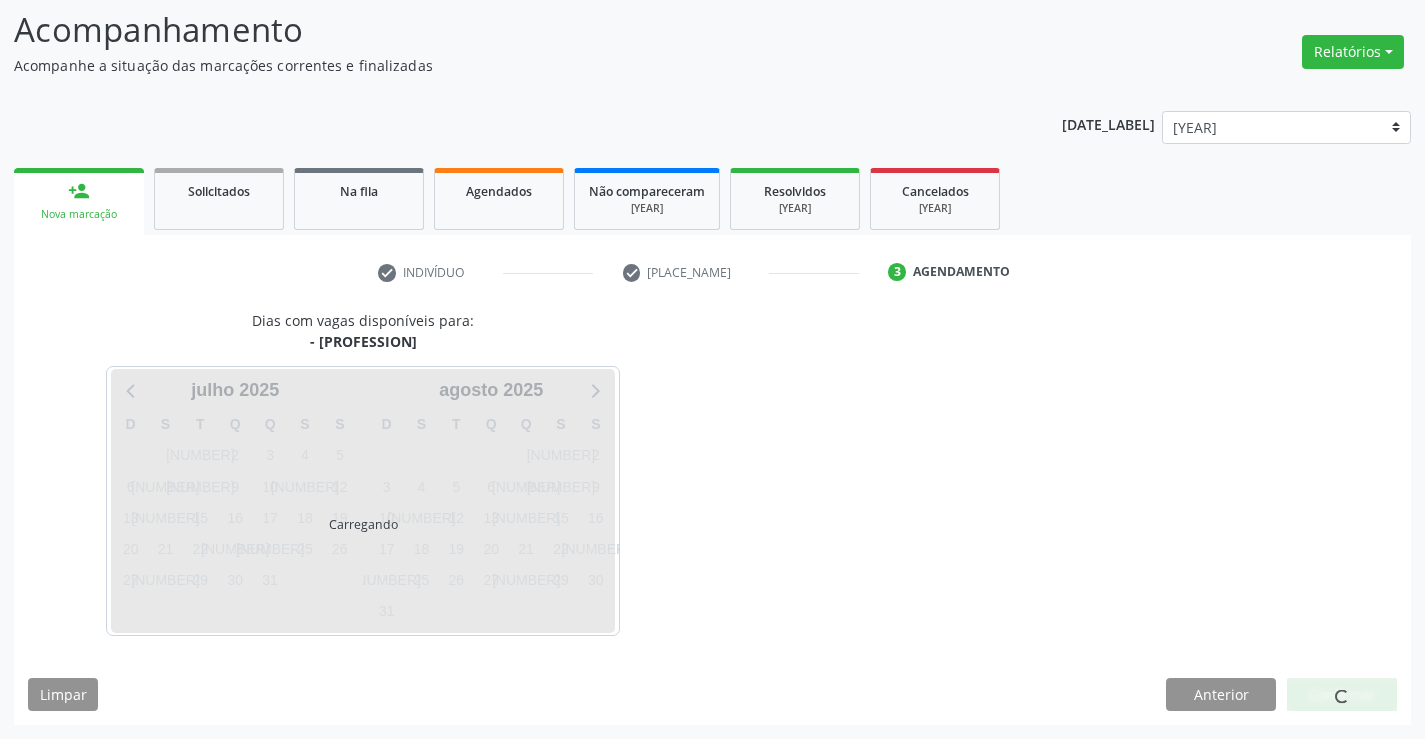 scroll, scrollTop: 131, scrollLeft: 0, axis: vertical 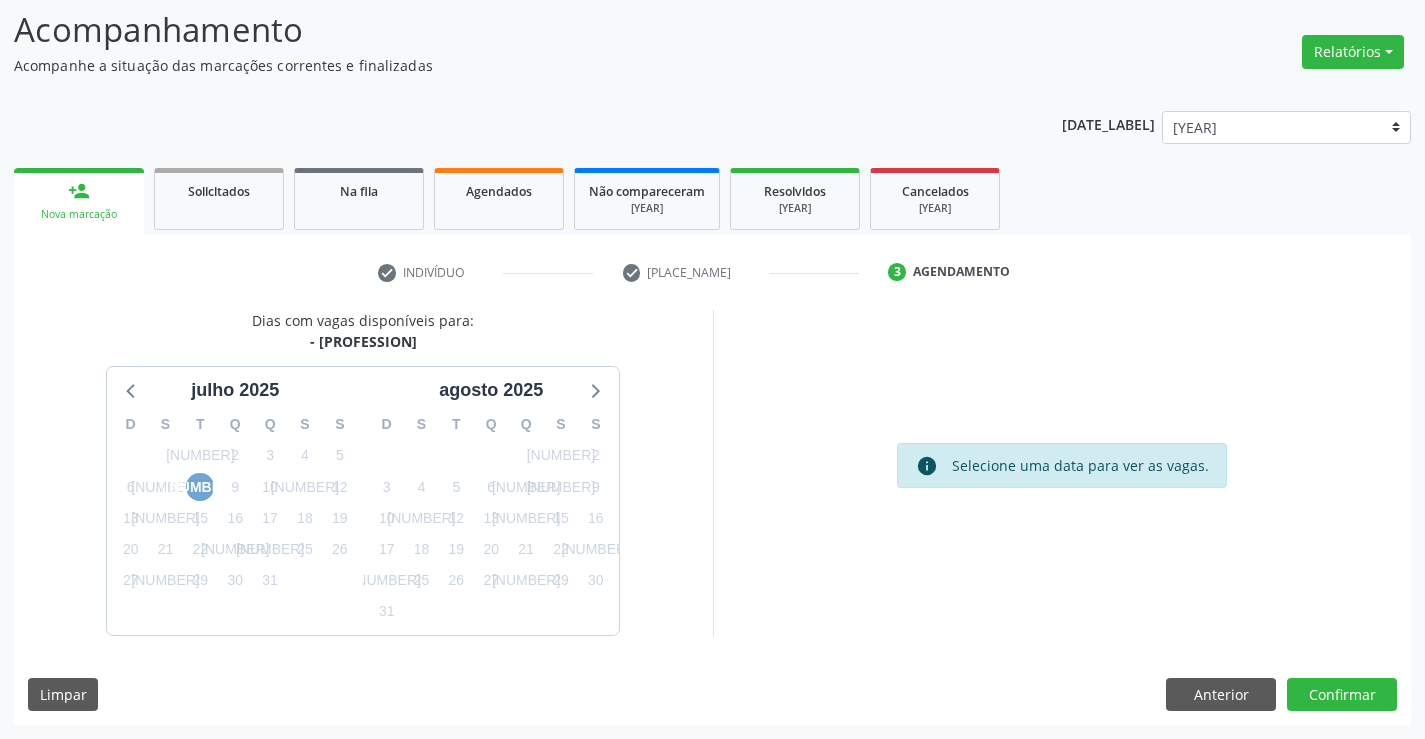 click on "8" at bounding box center (200, 487) 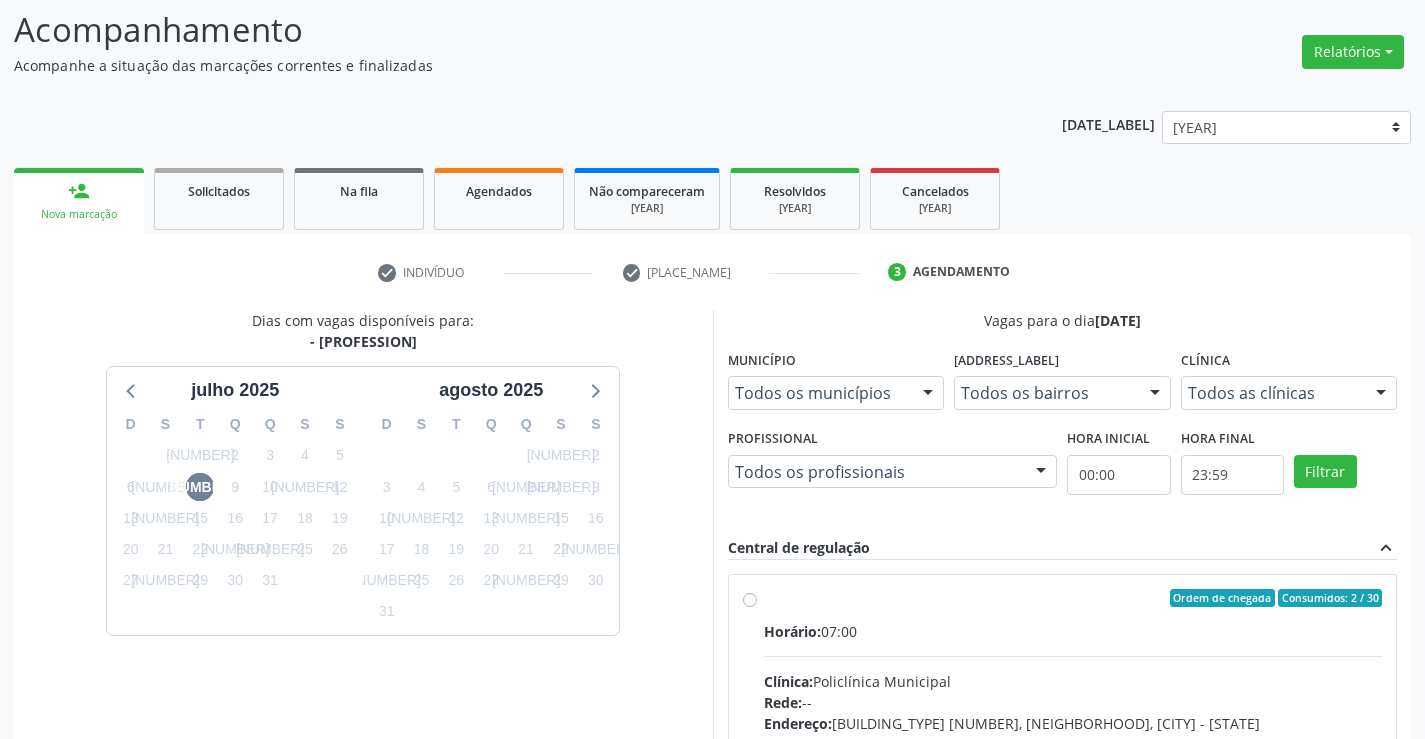 click on "Ordem de chegada
Consumidos: 2 / 30" at bounding box center [1073, 598] 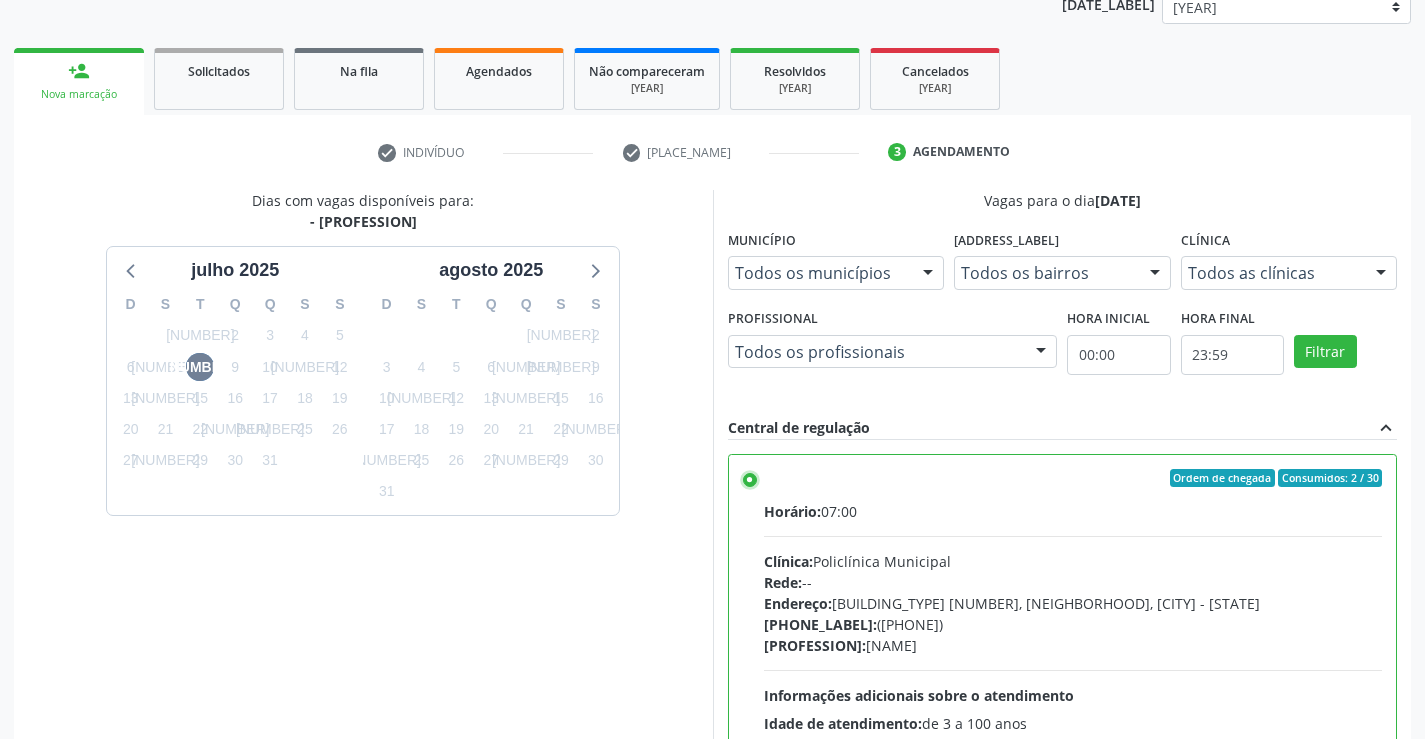 scroll, scrollTop: 456, scrollLeft: 0, axis: vertical 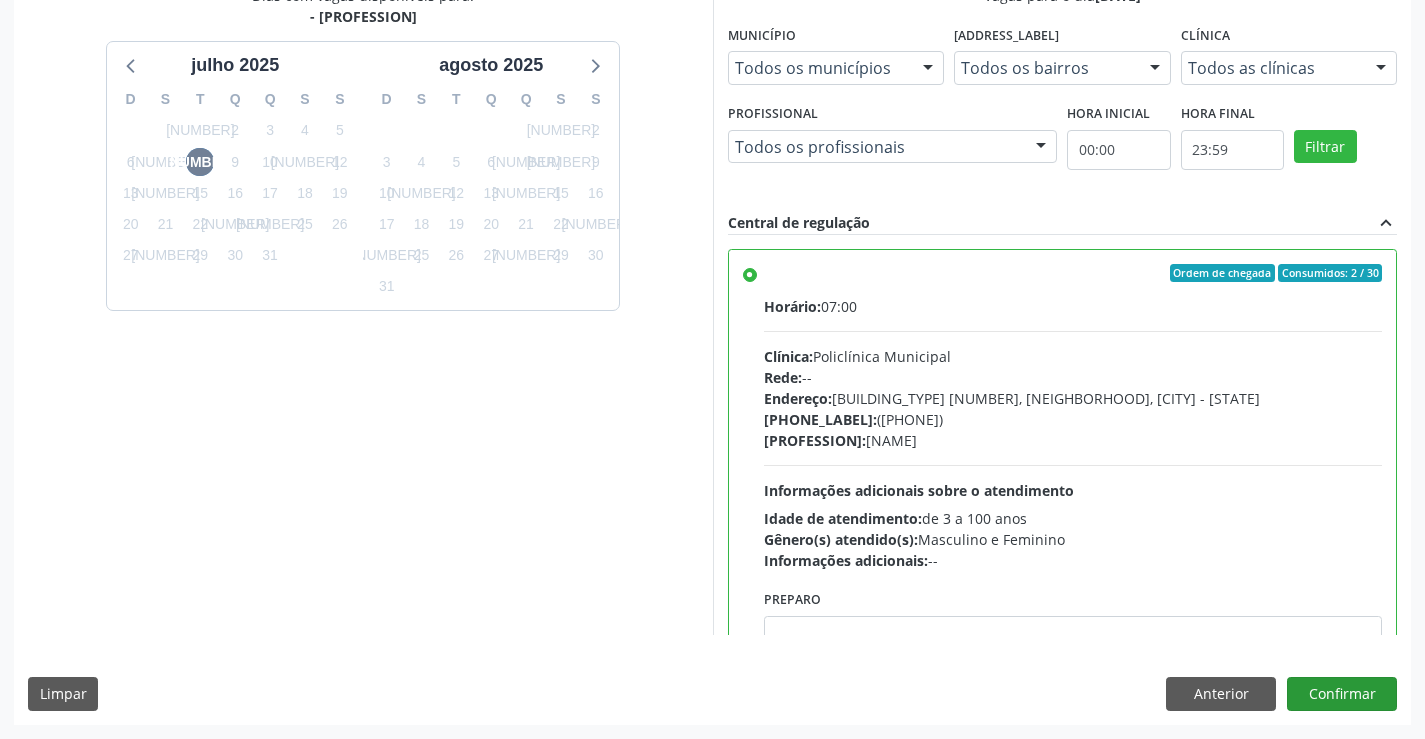 drag, startPoint x: 1335, startPoint y: 712, endPoint x: 1332, endPoint y: 697, distance: 15.297058 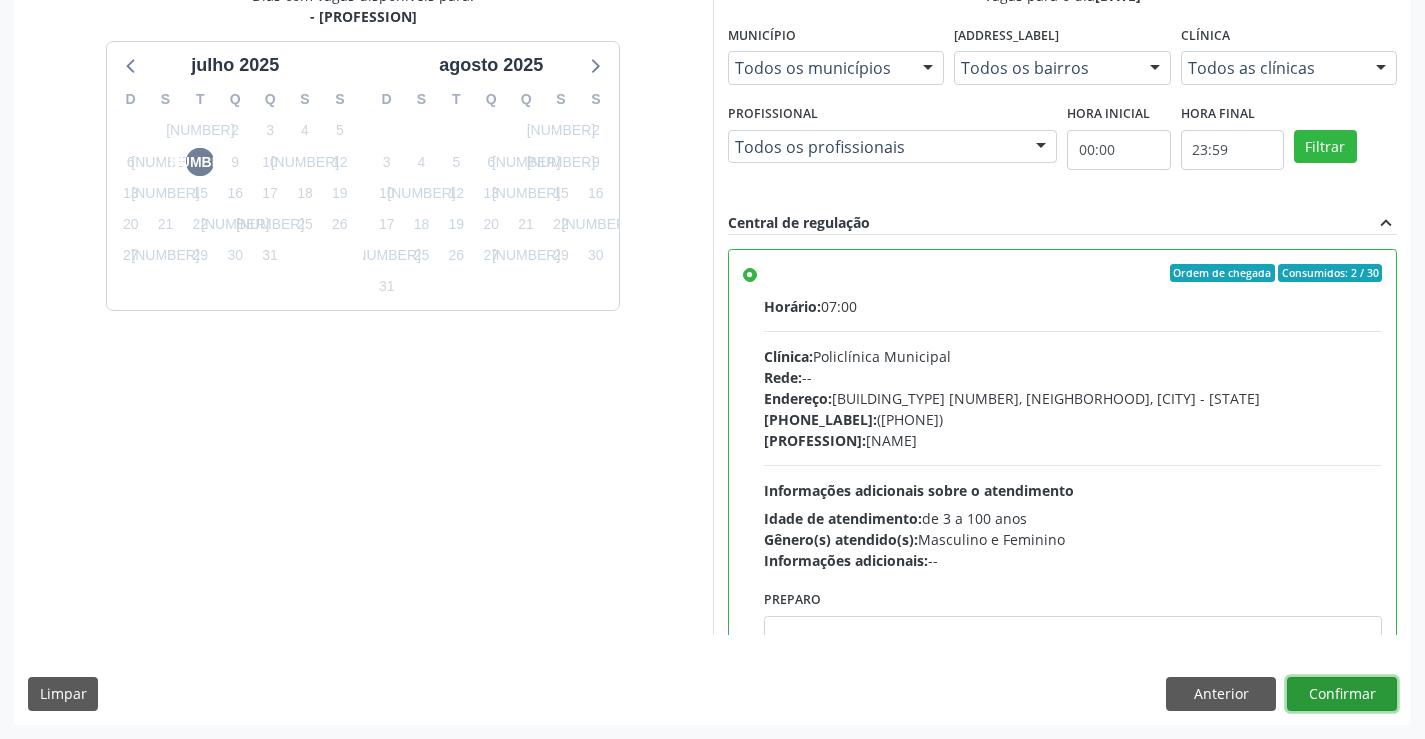 click on "Confirmar" at bounding box center [1342, 694] 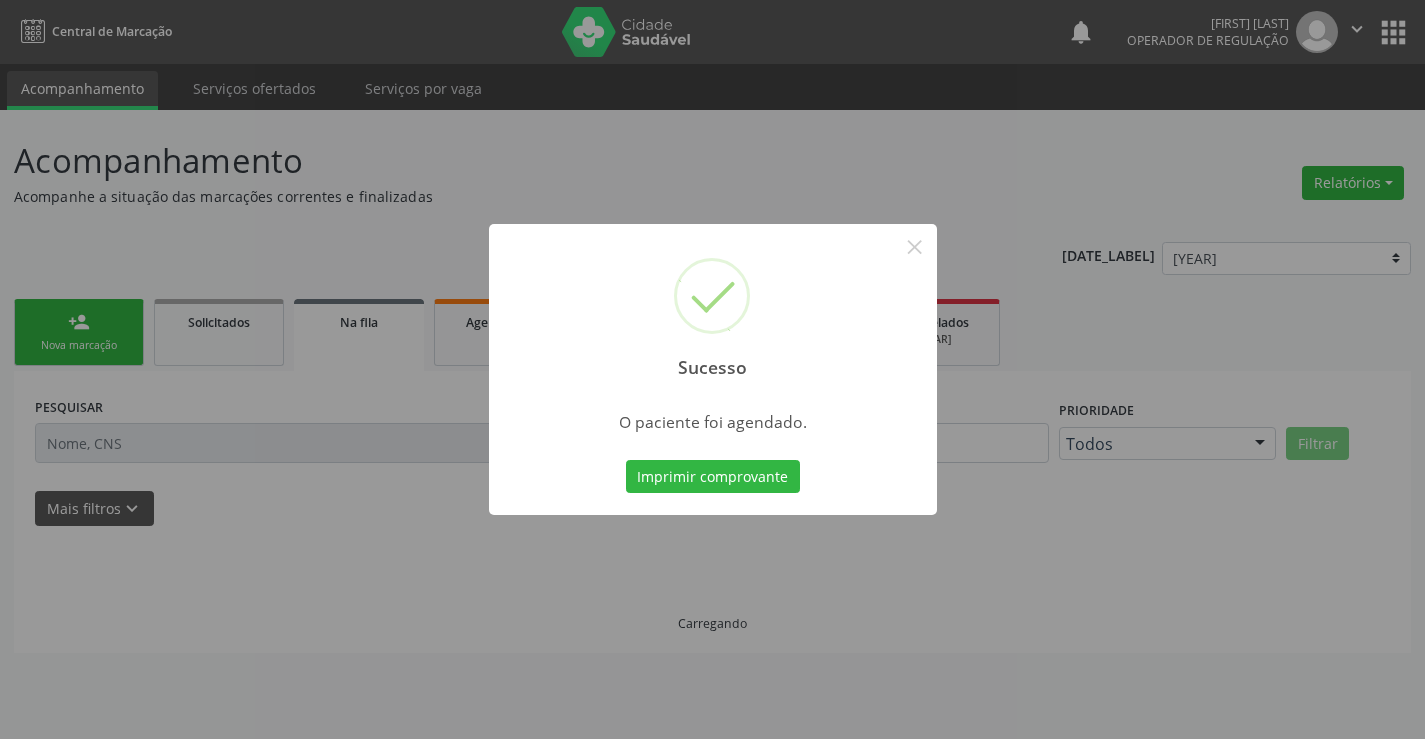 scroll, scrollTop: 0, scrollLeft: 0, axis: both 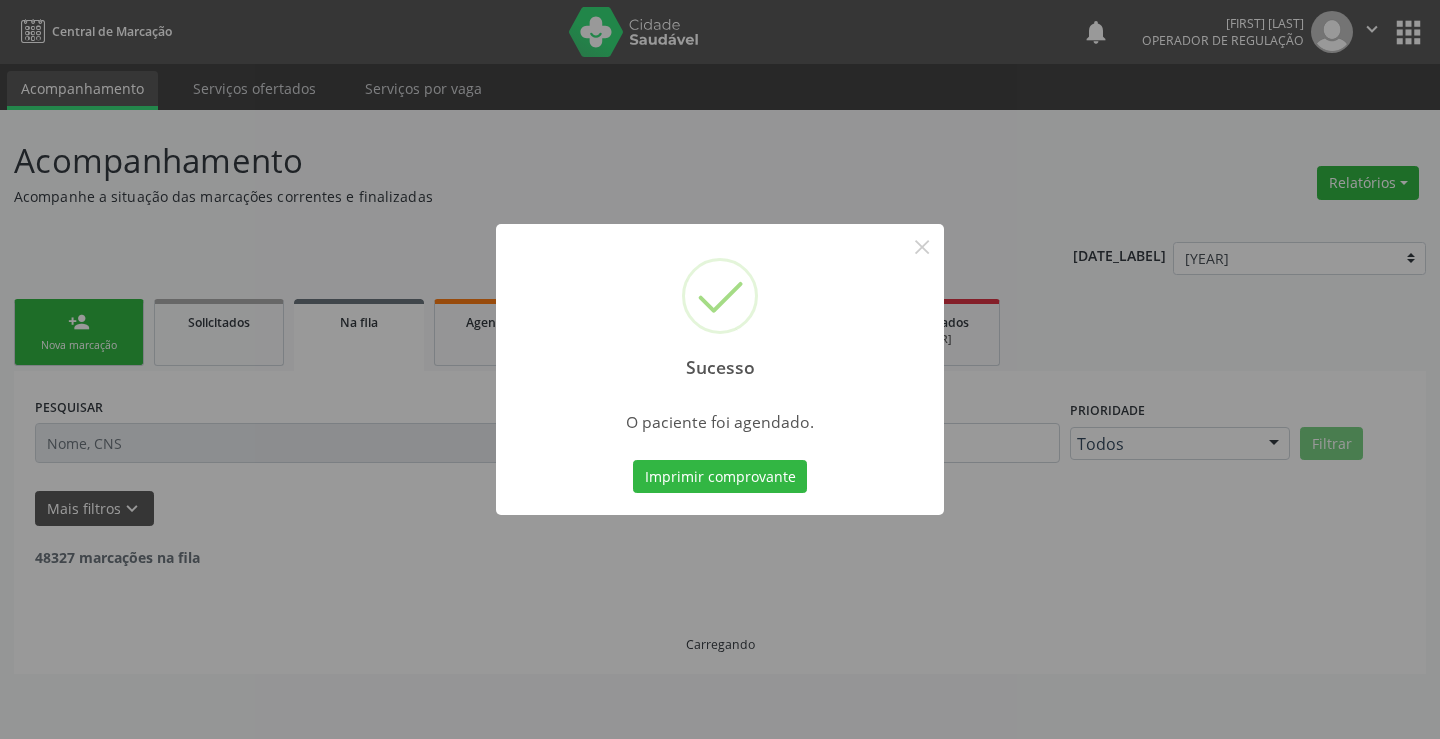 type 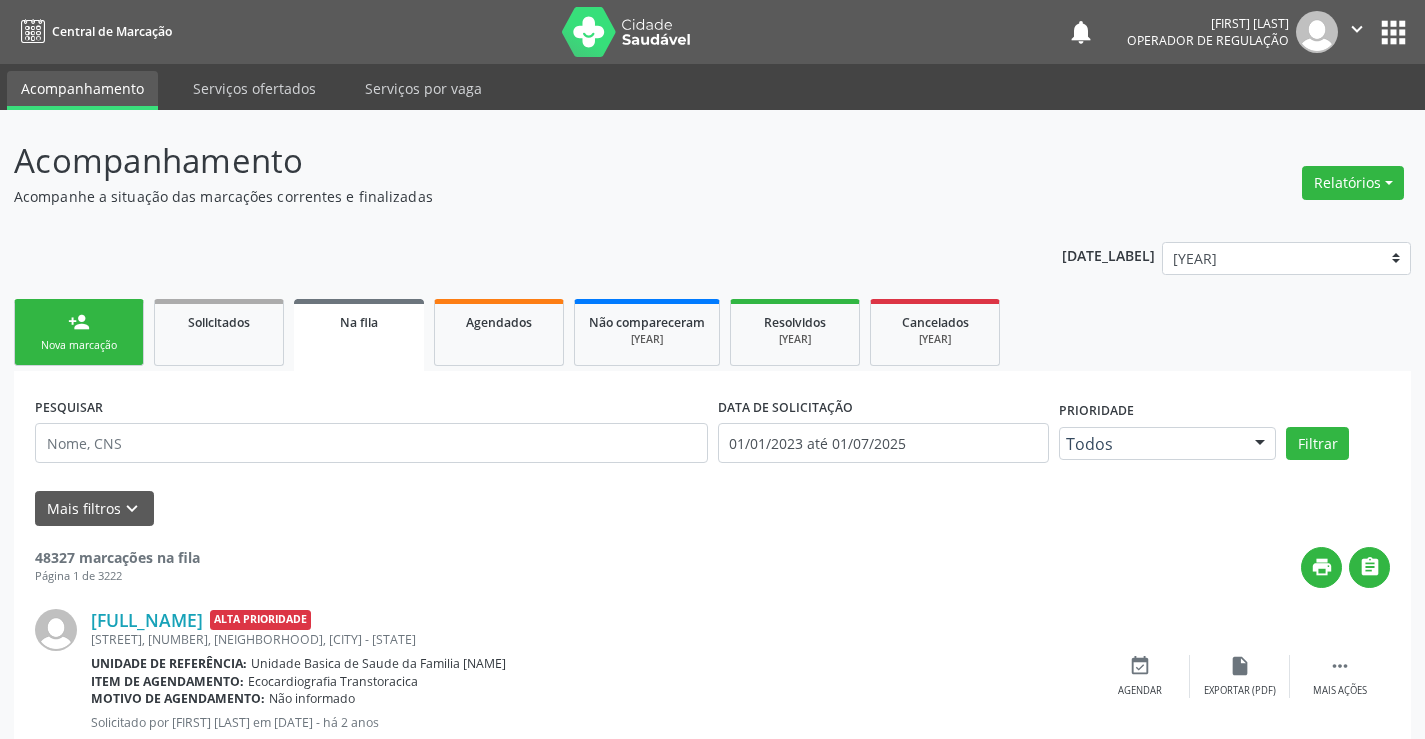 click on "Nova marcação" at bounding box center [79, 345] 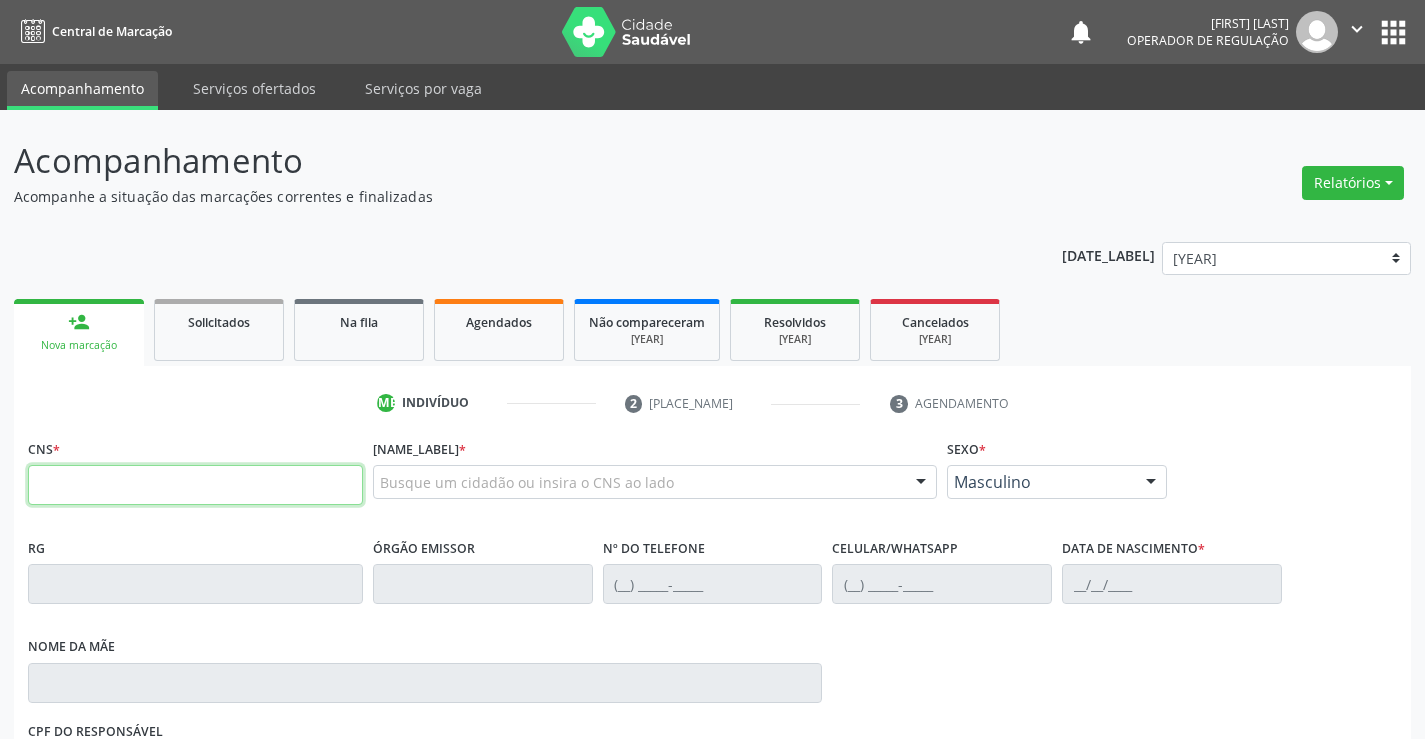 click at bounding box center (195, 485) 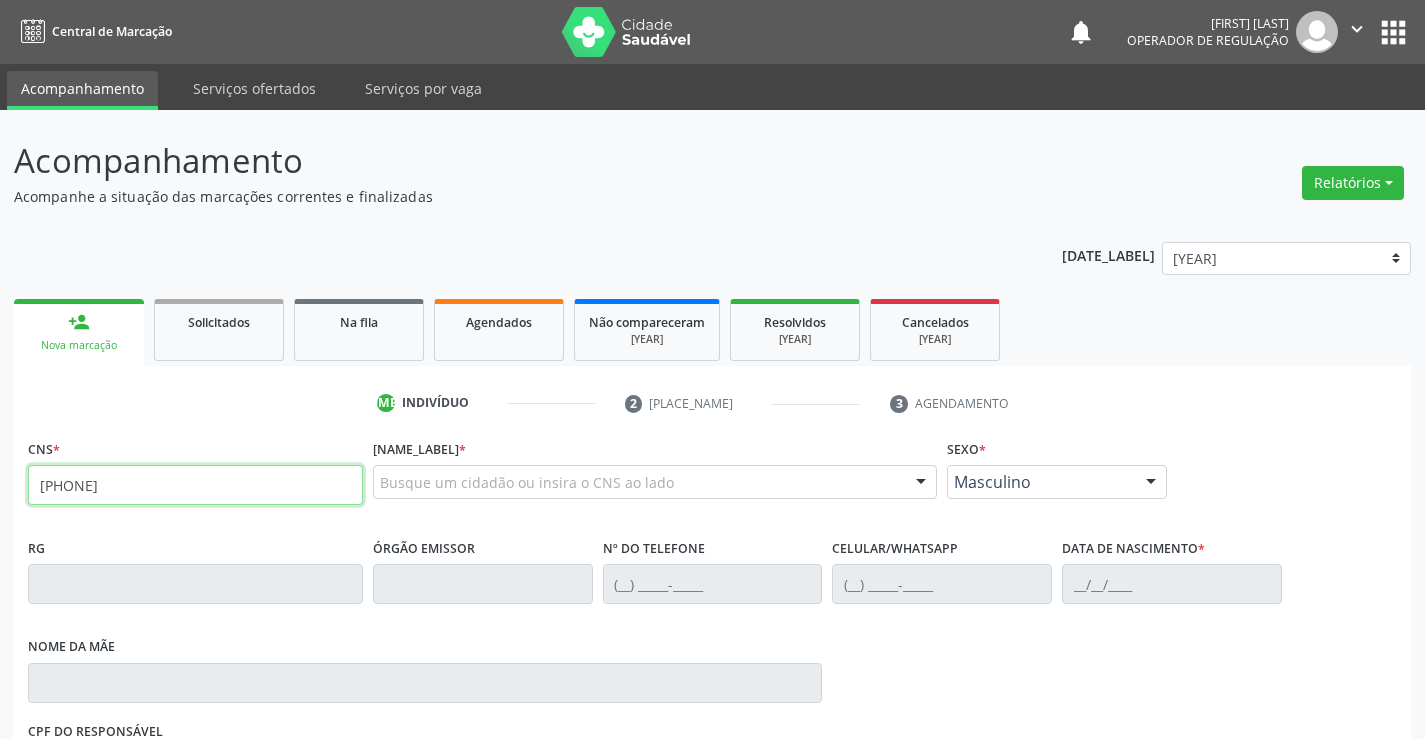 type on "708 6010 4789 1888" 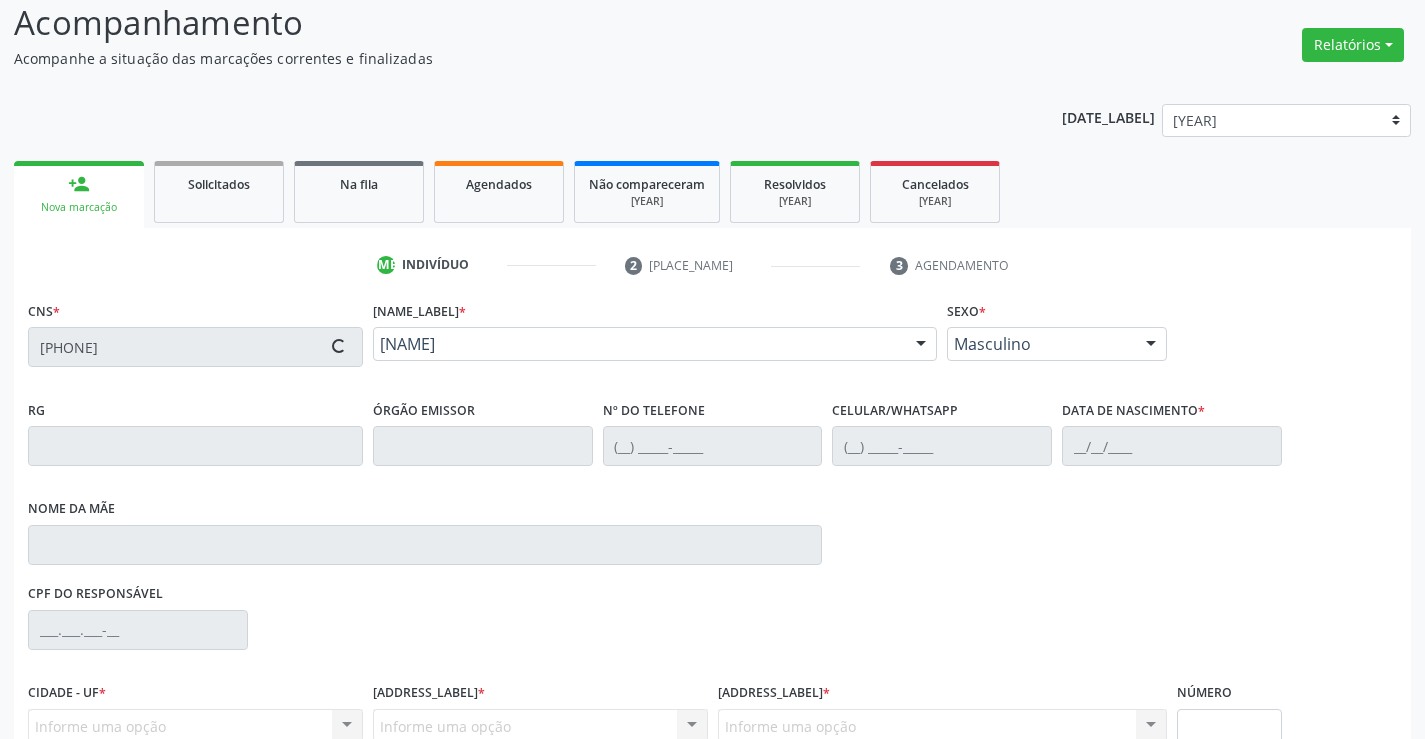scroll, scrollTop: 331, scrollLeft: 0, axis: vertical 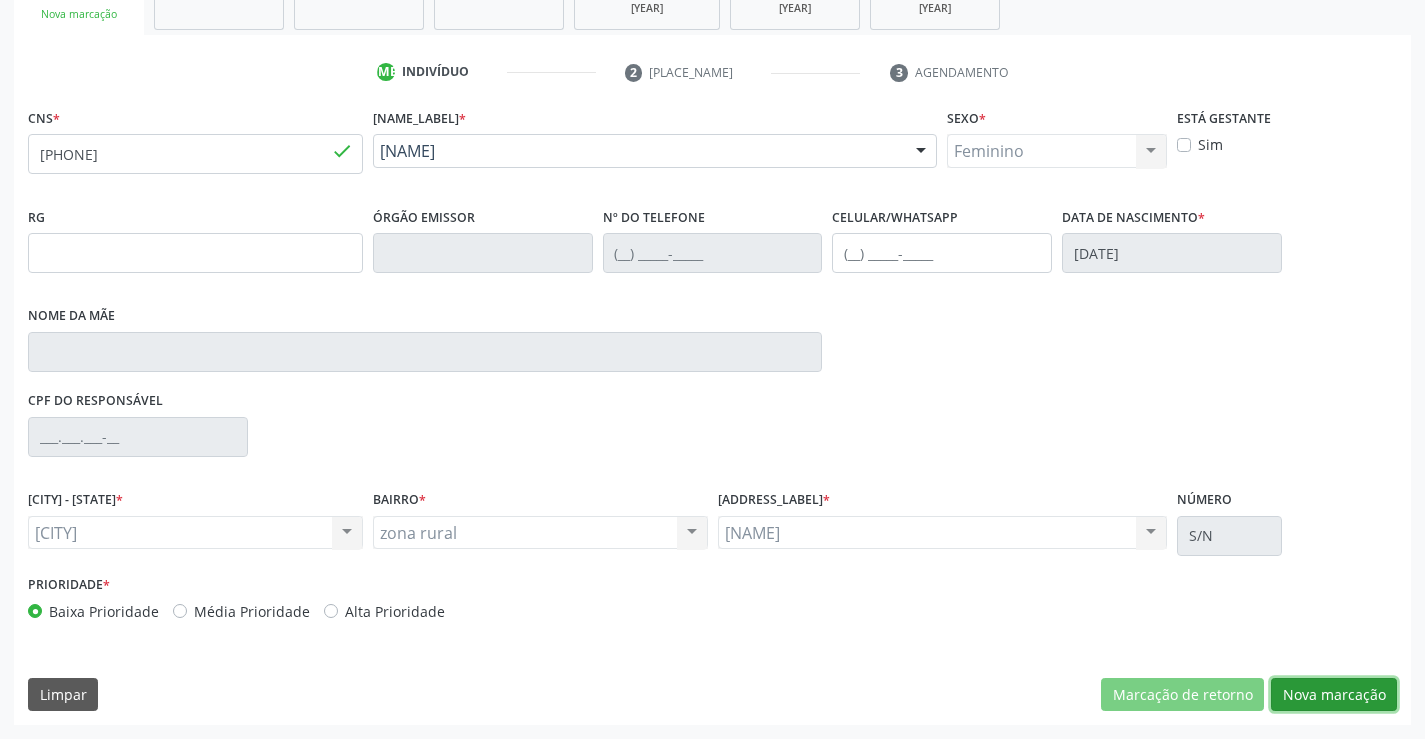 click on "Nova marcação" at bounding box center [1182, 695] 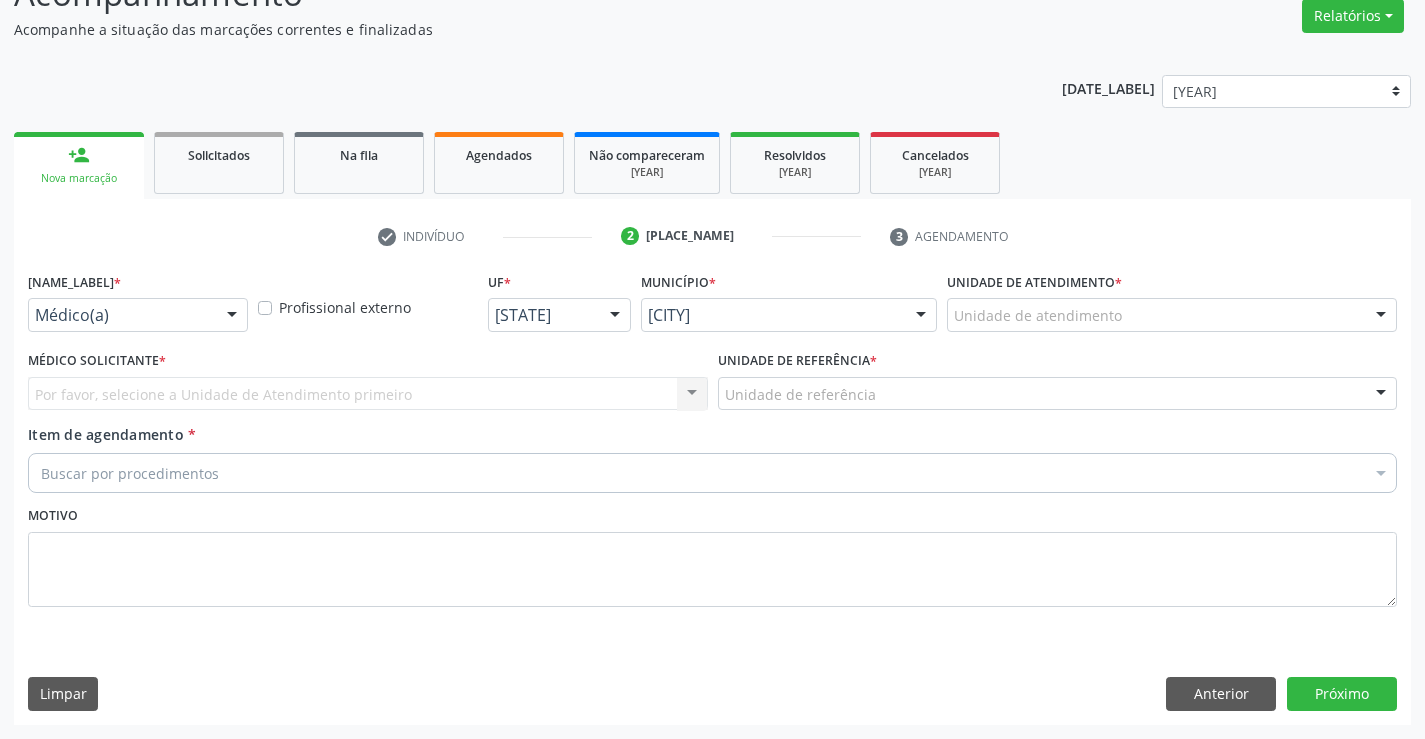 scroll, scrollTop: 167, scrollLeft: 0, axis: vertical 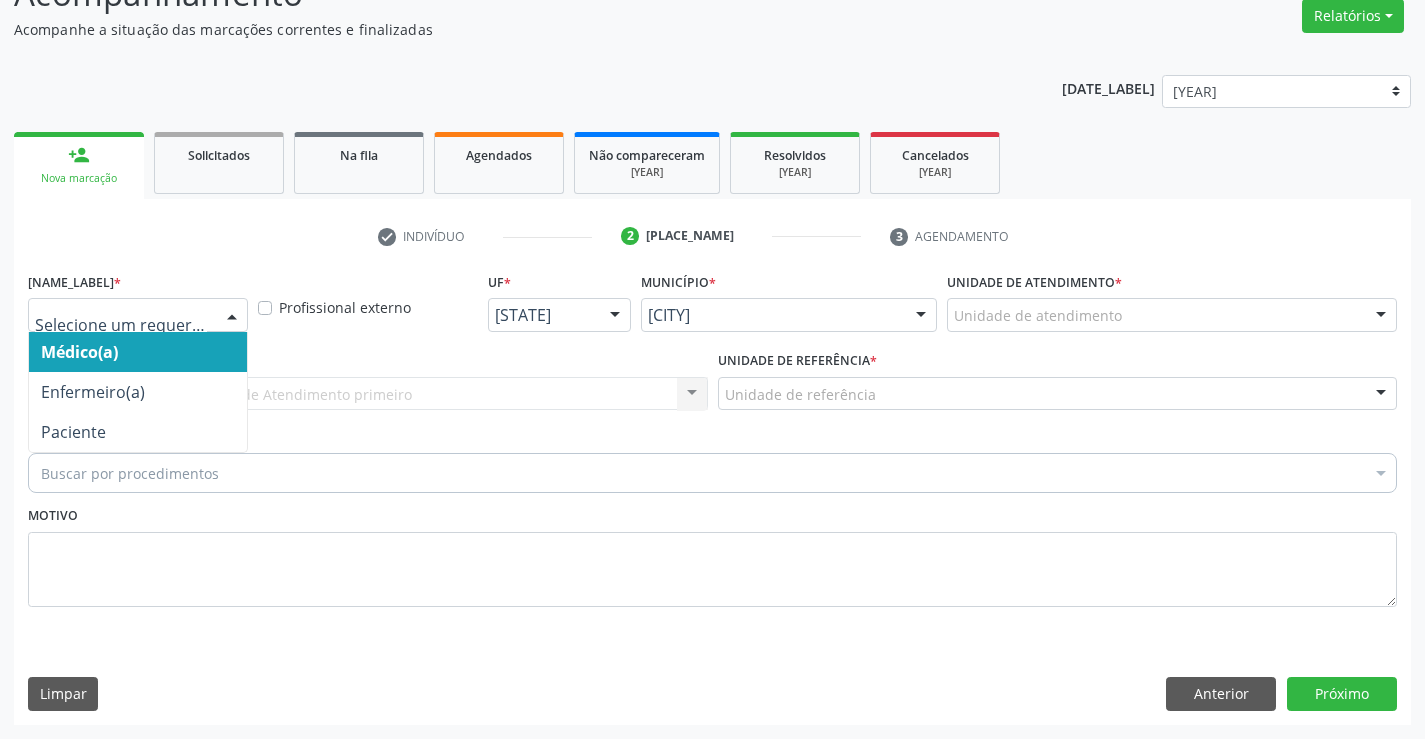 drag, startPoint x: 222, startPoint y: 315, endPoint x: 189, endPoint y: 333, distance: 37.589893 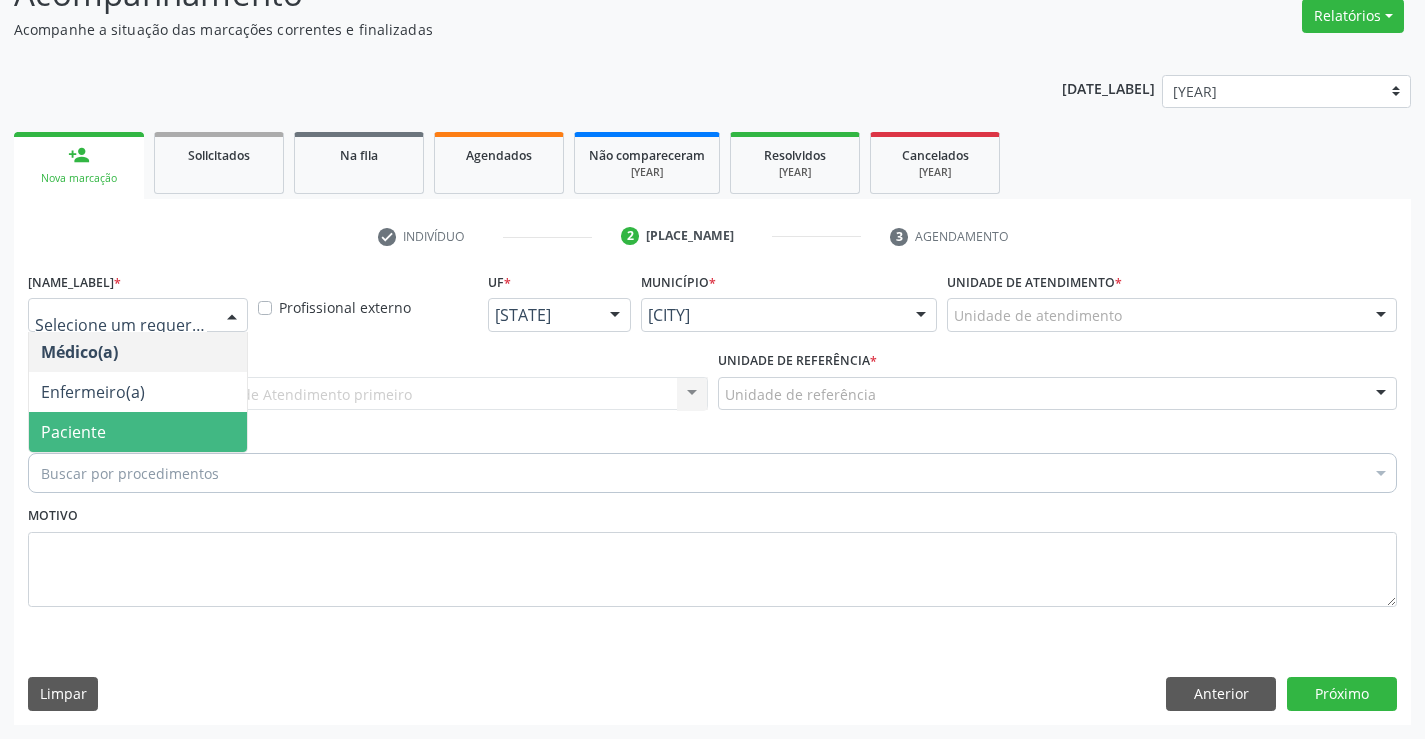 click on "Paciente" at bounding box center (138, 432) 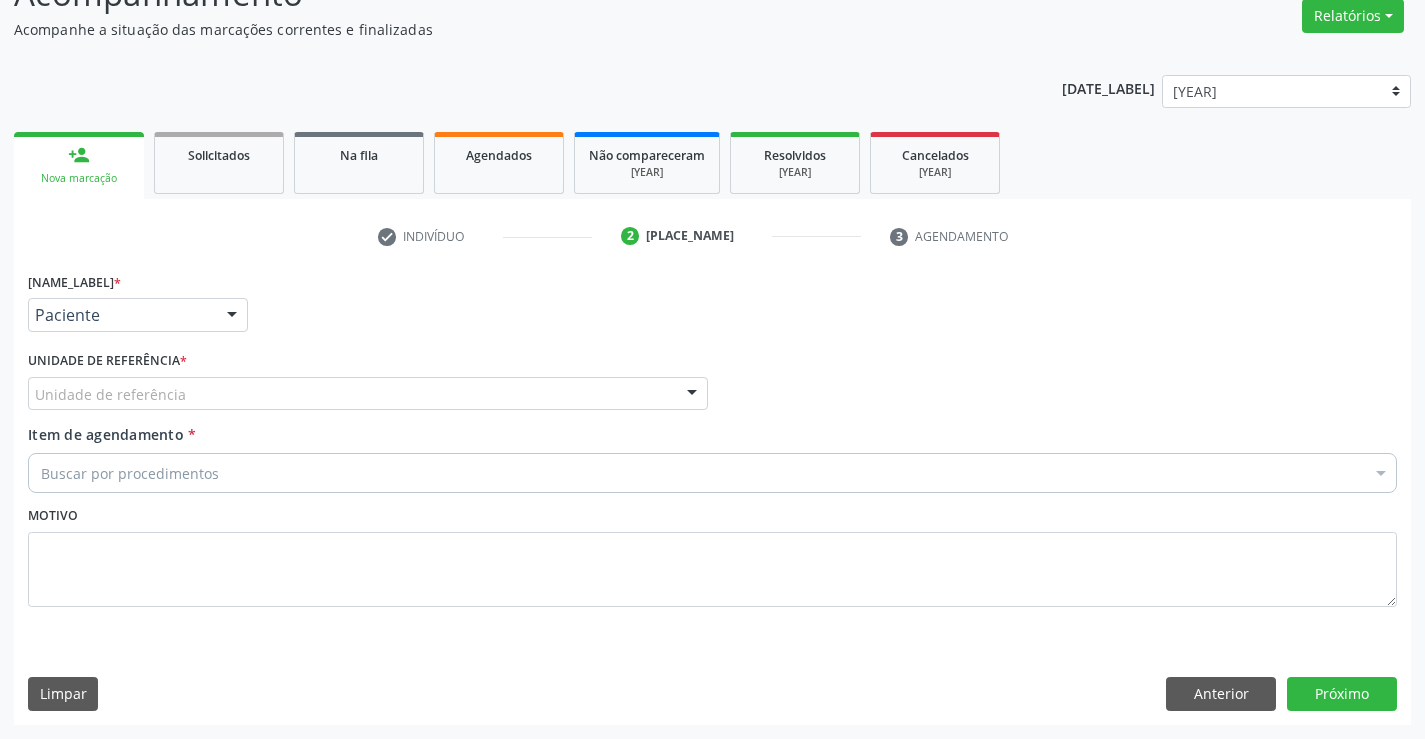 click at bounding box center (692, 395) 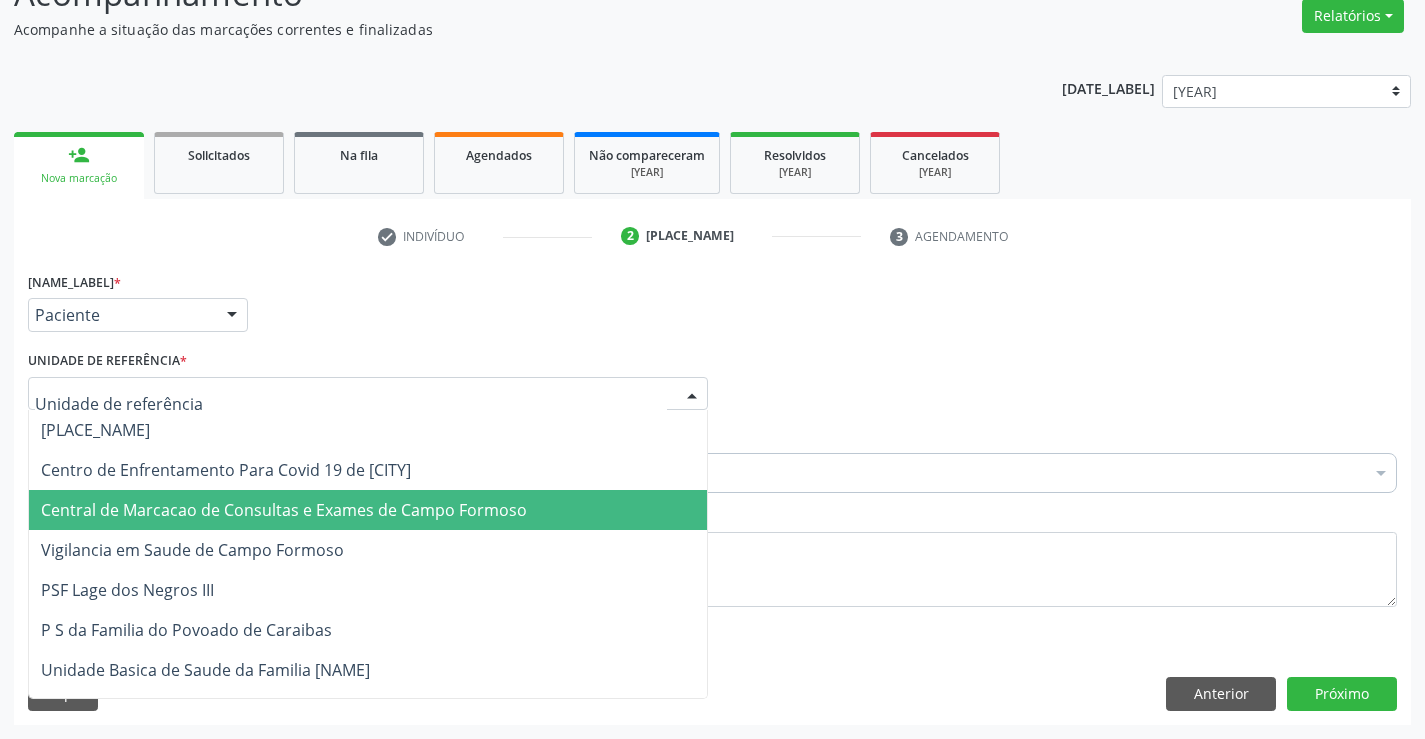 click on "••••••• •• •••••••• •• ••••••••• • •••••• •• ••••• •••••••" at bounding box center [242, 510] 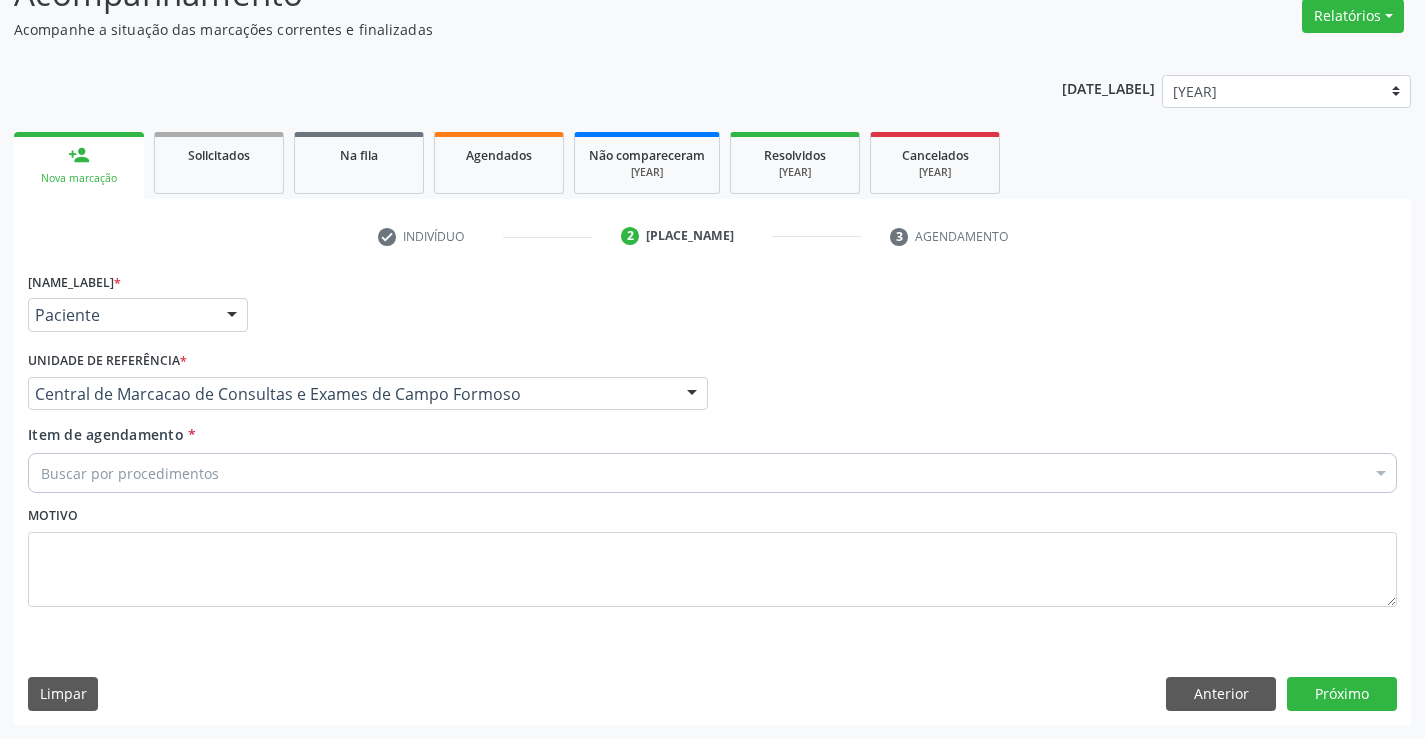 click on "Buscar por procedimentos" at bounding box center (712, 473) 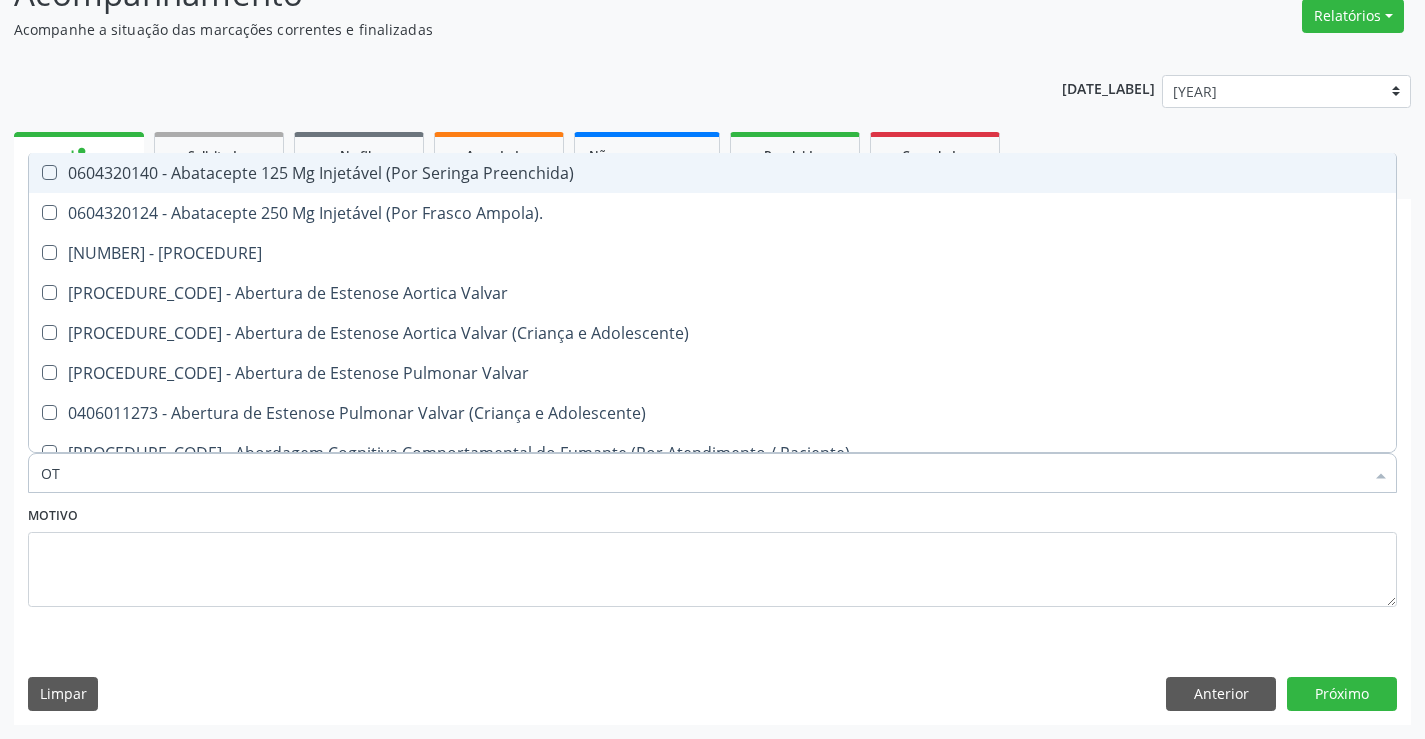 type on "OTO" 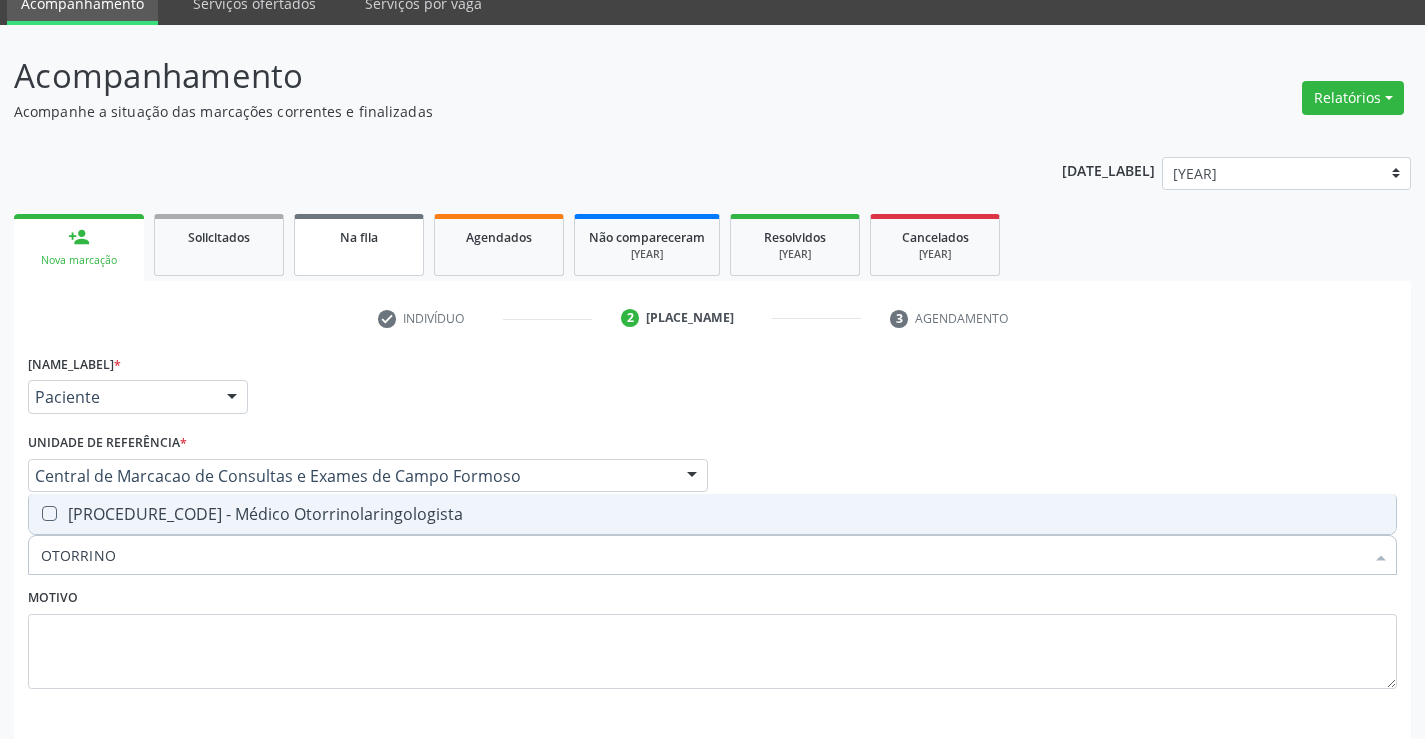 scroll, scrollTop: 0, scrollLeft: 0, axis: both 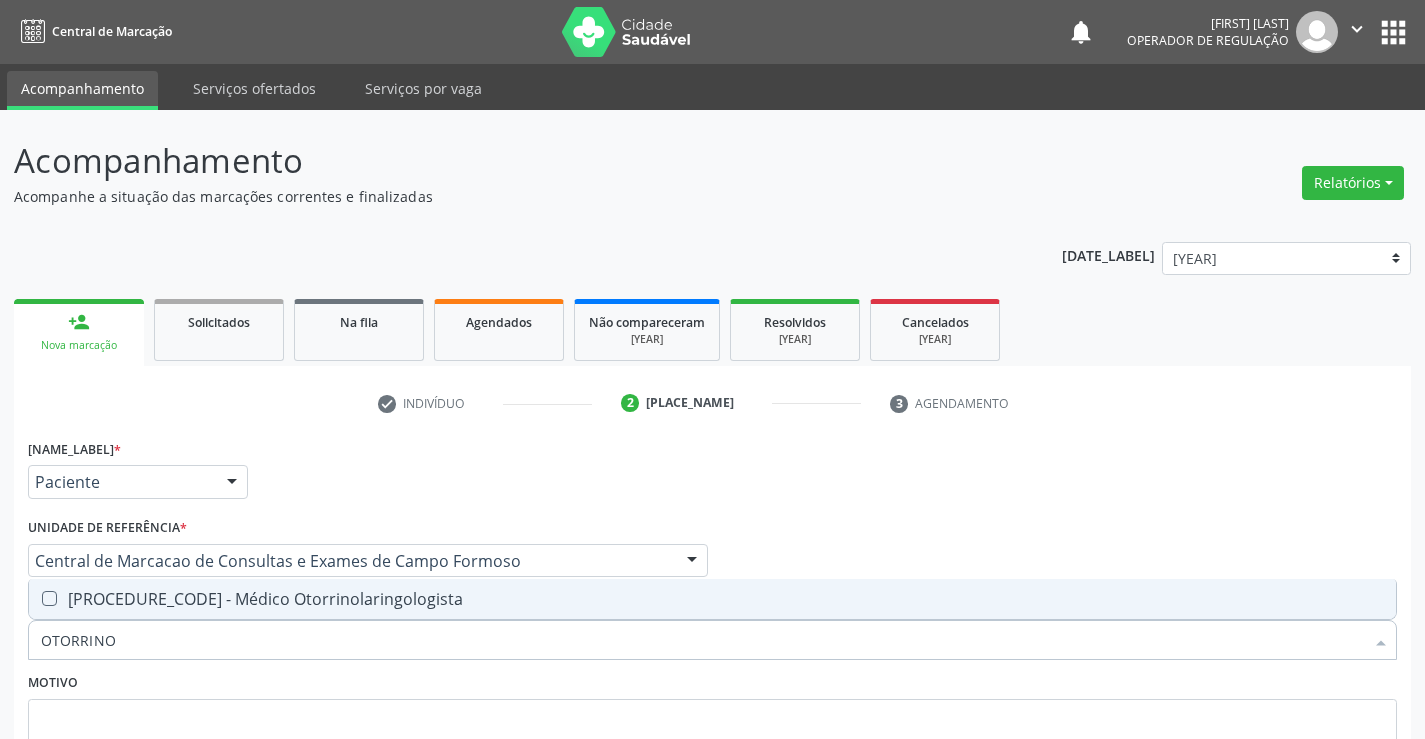 click on "[PROCEDURE] - Médico Otorrinolaringologista" at bounding box center [712, 599] 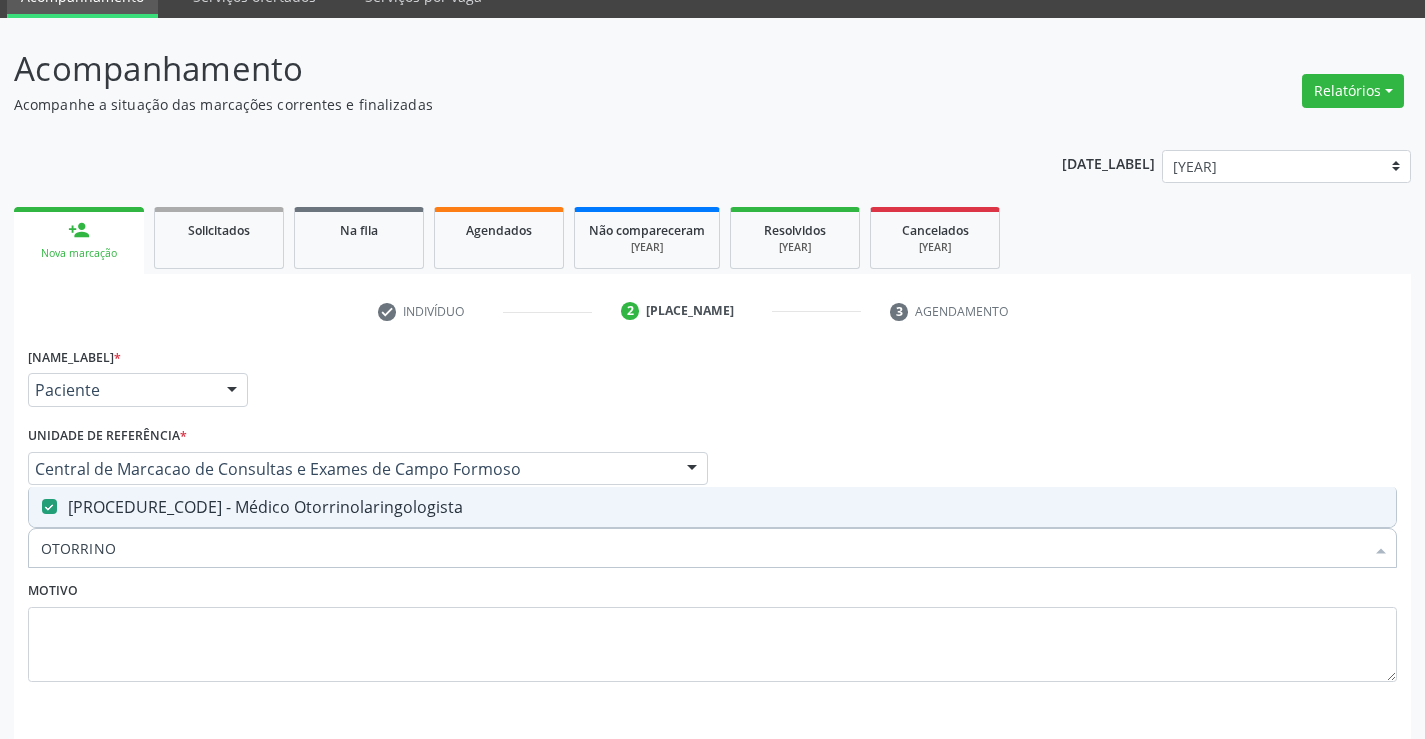 scroll, scrollTop: 167, scrollLeft: 0, axis: vertical 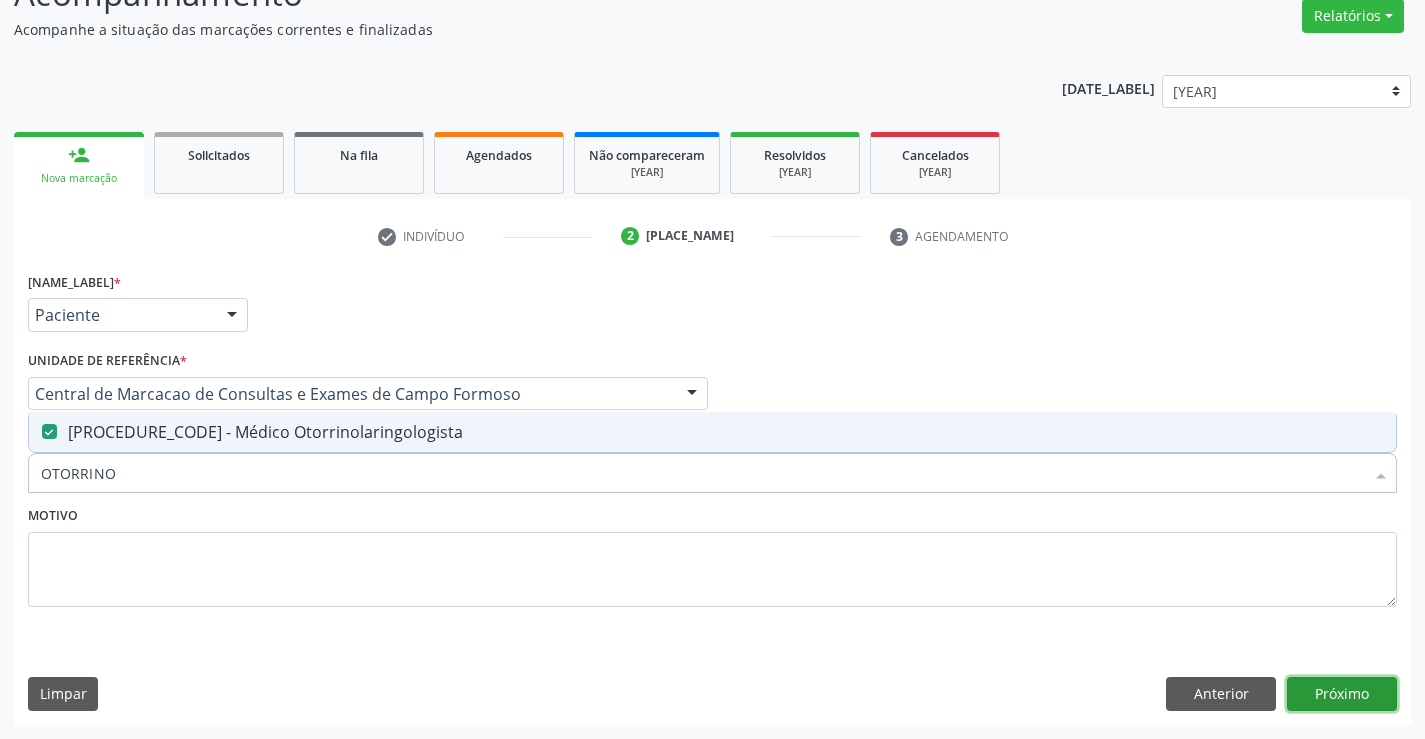 click on "•••••••" at bounding box center [1342, 694] 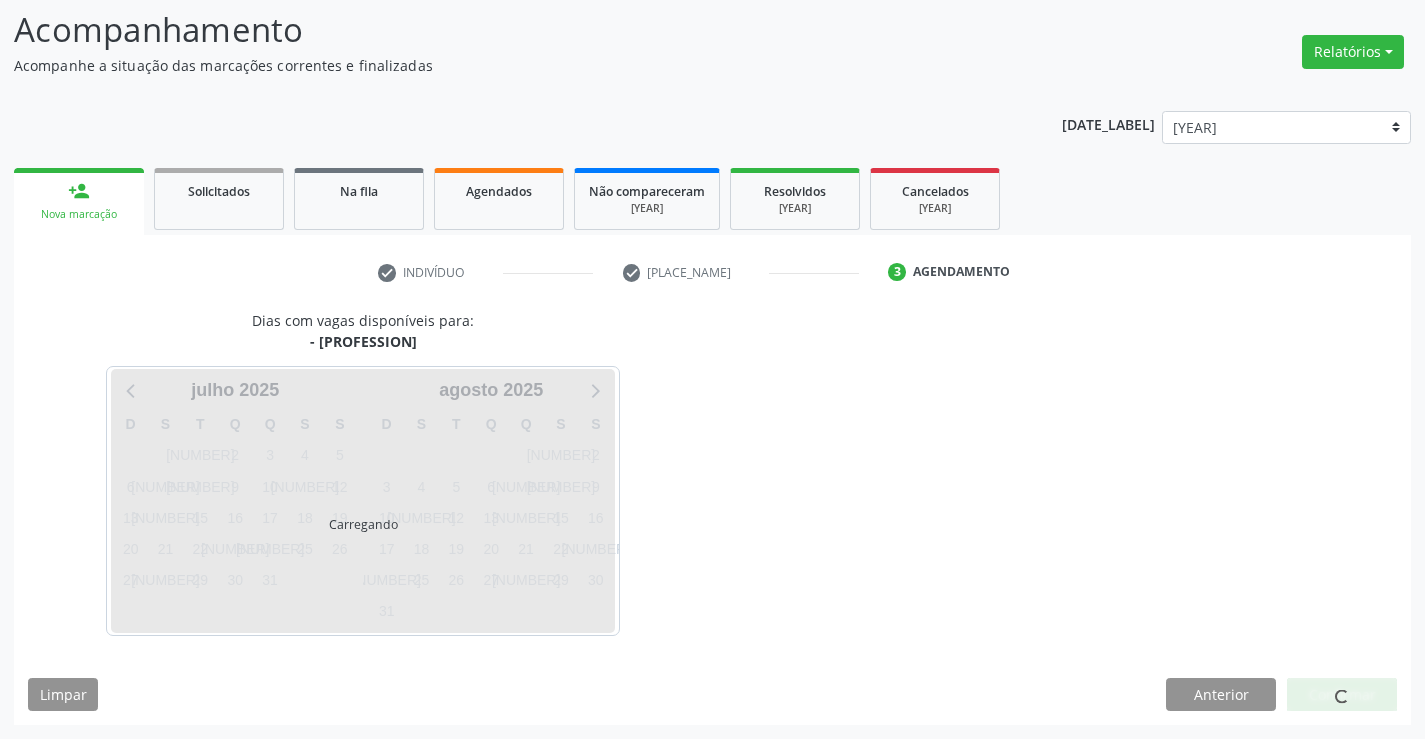 scroll, scrollTop: 131, scrollLeft: 0, axis: vertical 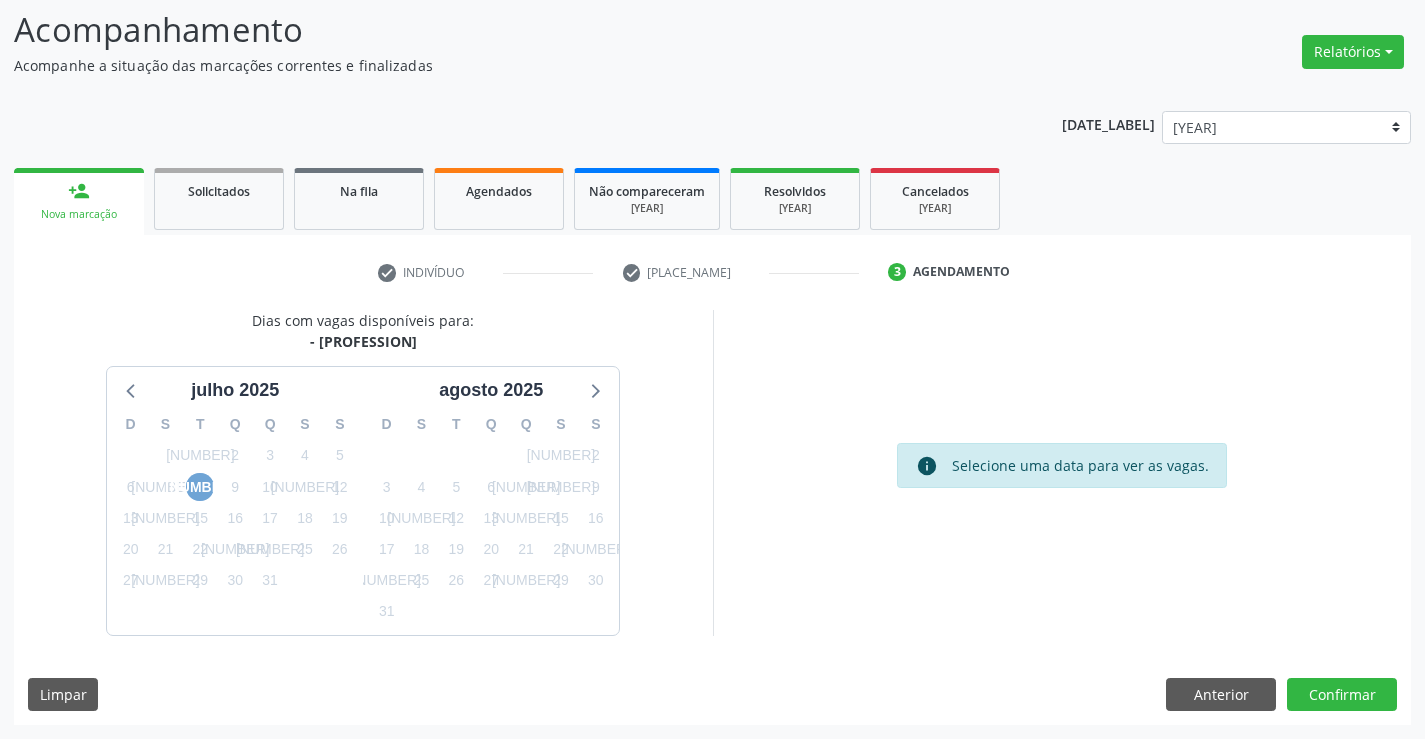 click on "8" at bounding box center [200, 487] 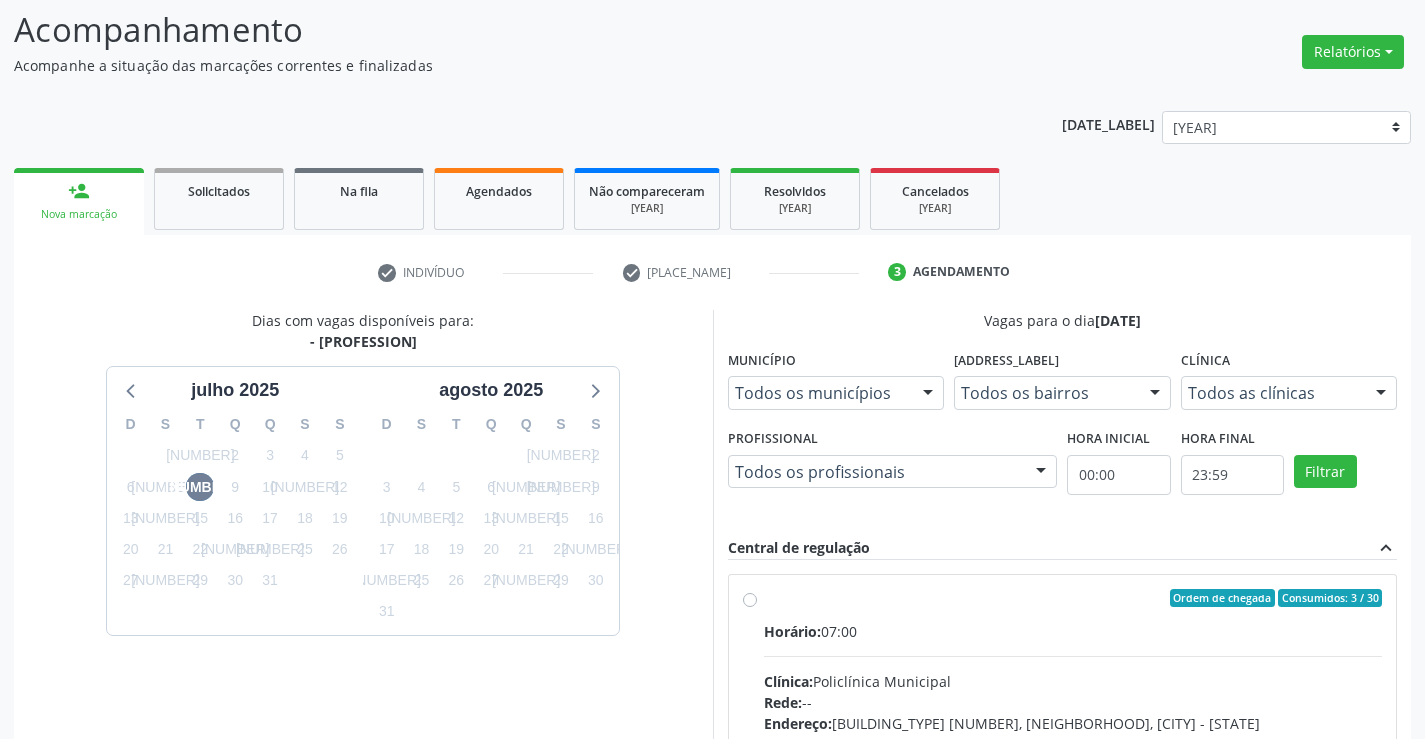 click on "Ordem de chegada
Consumidos: 3 / 30
Horário:   07:00
Clínica:  Policlínica Municipal
Rede:
--
Endereço:   Predio, nº 386, Centro, Campo Formoso - BA
Telefone:   (74) 6451312
Profissional:
Pedro Augusto Pessoa de Abreu
Informações adicionais sobre o atendimento
Idade de atendimento:
de 3 a 100 anos
Gênero(s) atendido(s):
Masculino e Feminino
Informações adicionais:
--" at bounding box center (1073, 742) 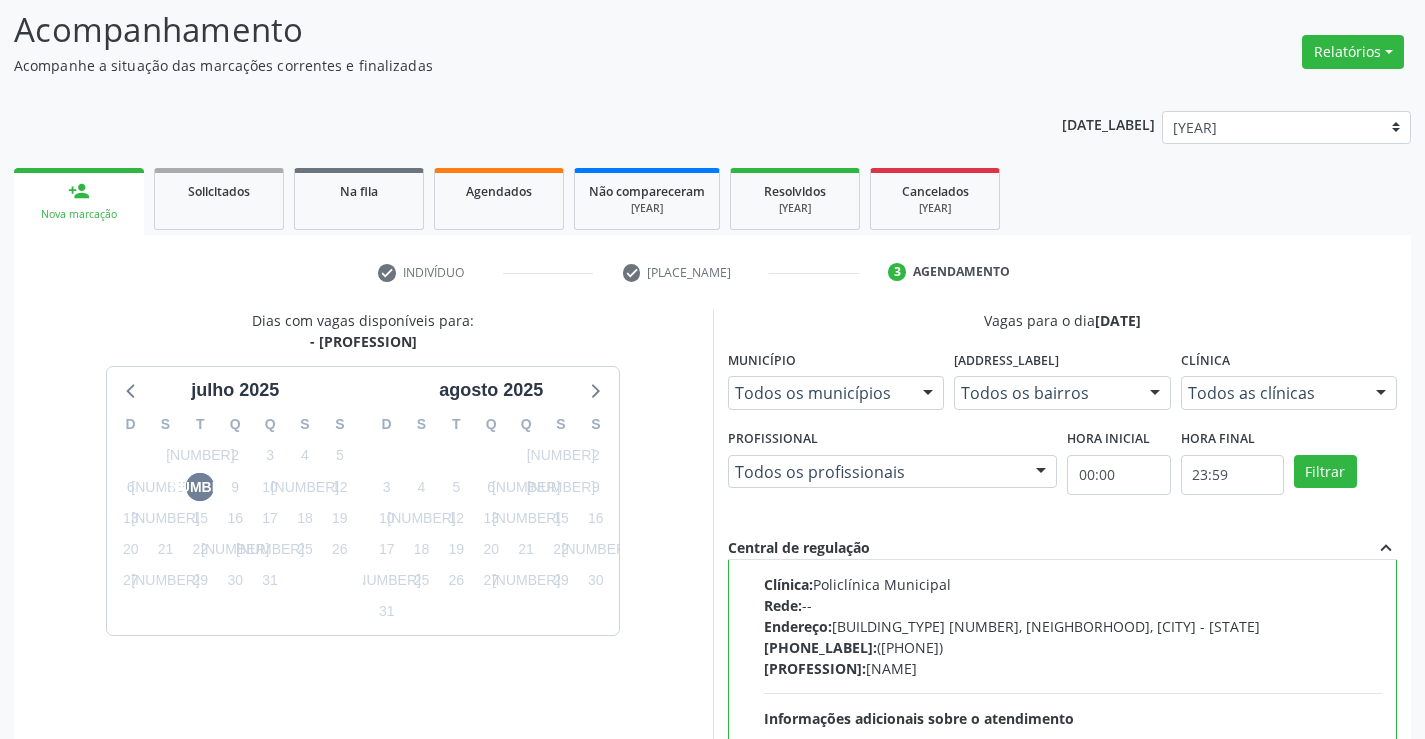 scroll, scrollTop: 99, scrollLeft: 0, axis: vertical 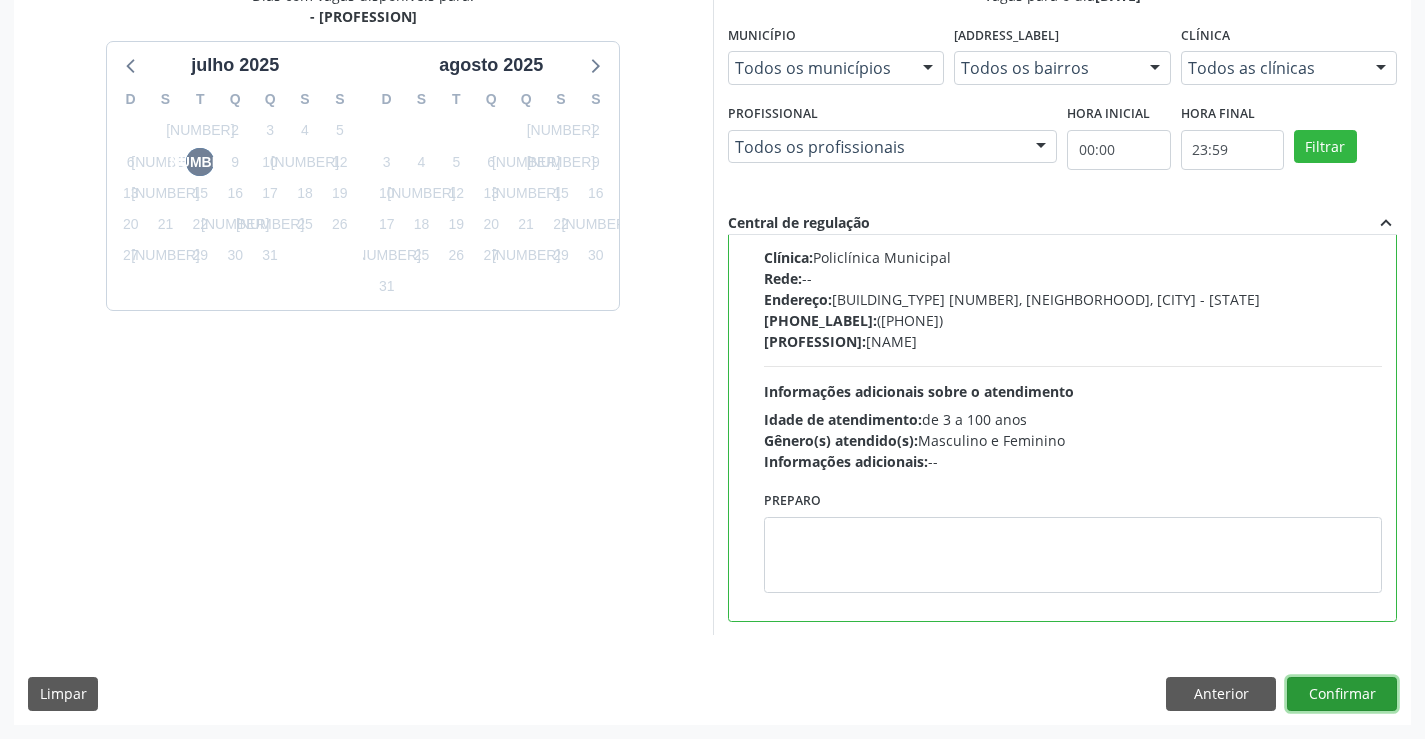 click on "Confirmar" at bounding box center (1342, 694) 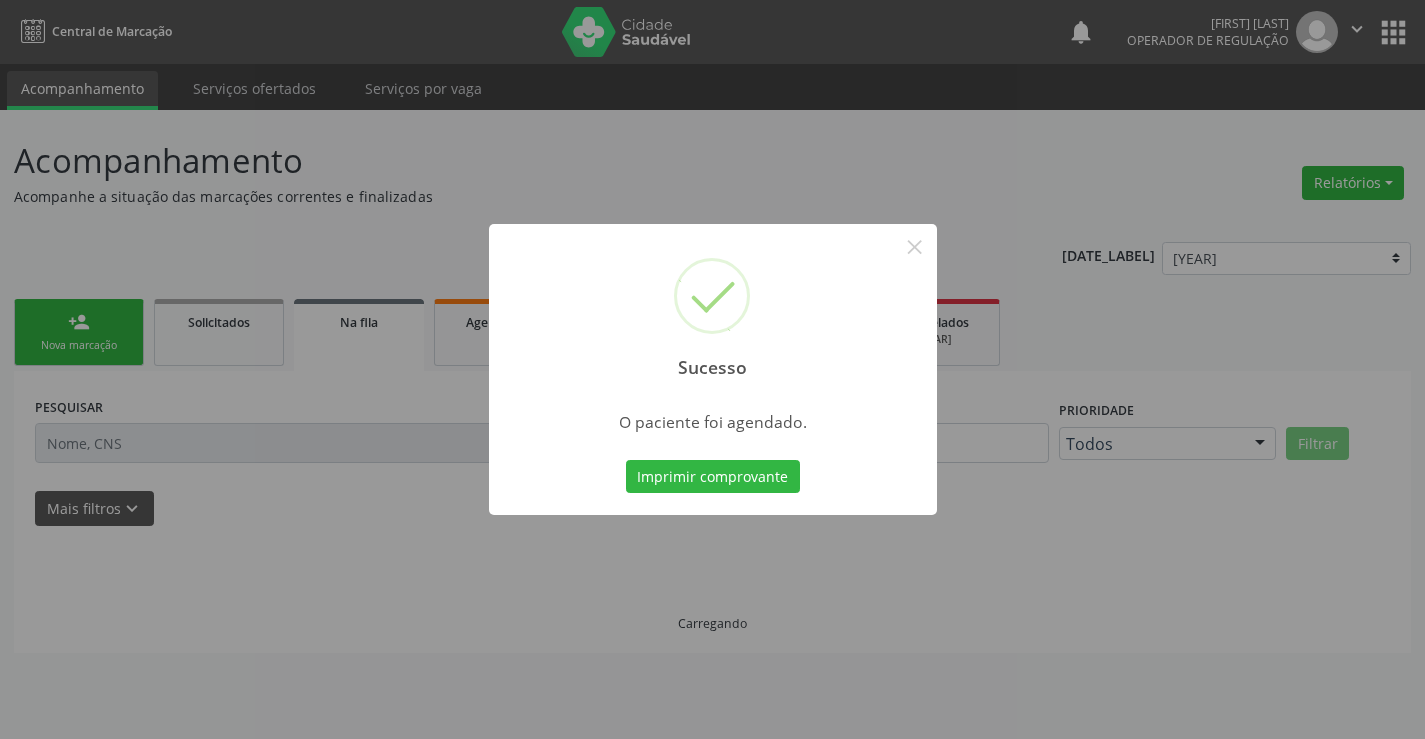 scroll, scrollTop: 0, scrollLeft: 0, axis: both 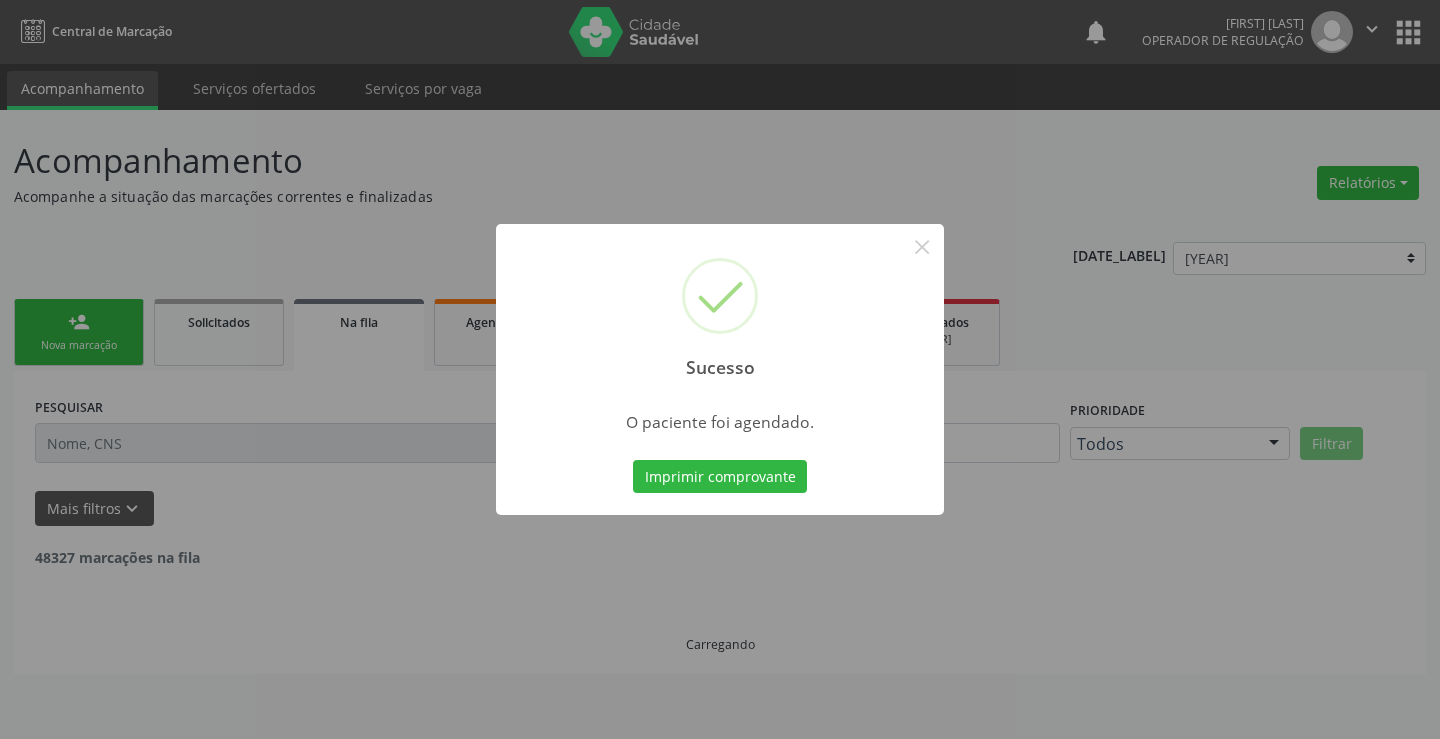 type 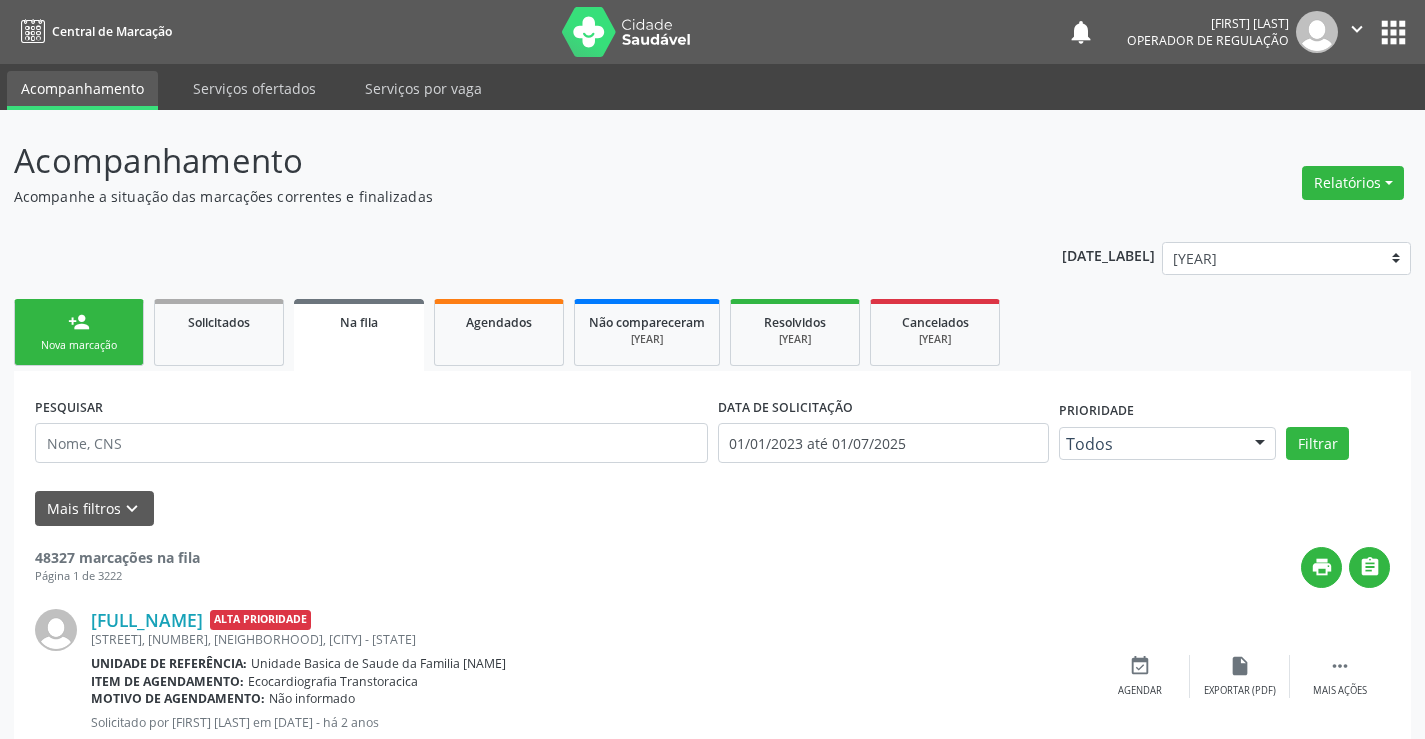 click on "person_add
Nova marcação" at bounding box center [79, 332] 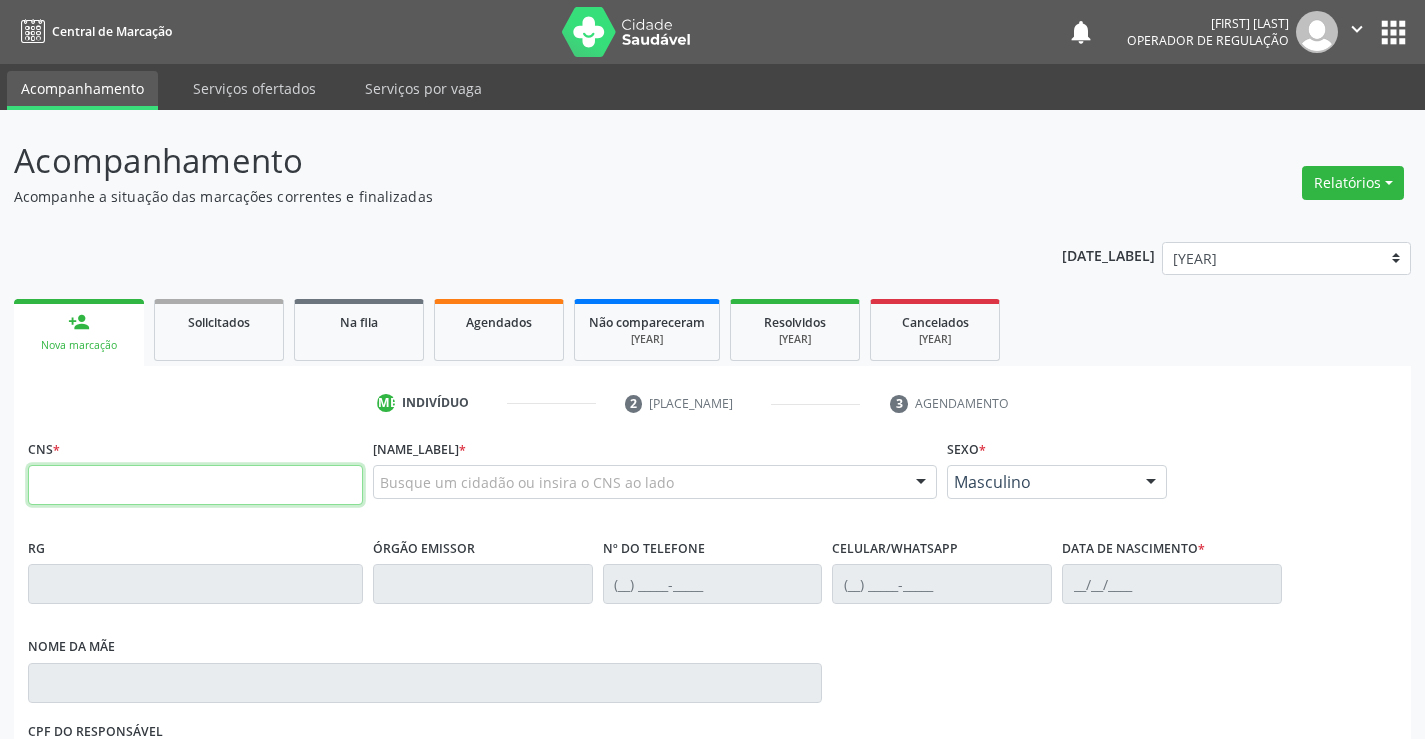 click at bounding box center [195, 485] 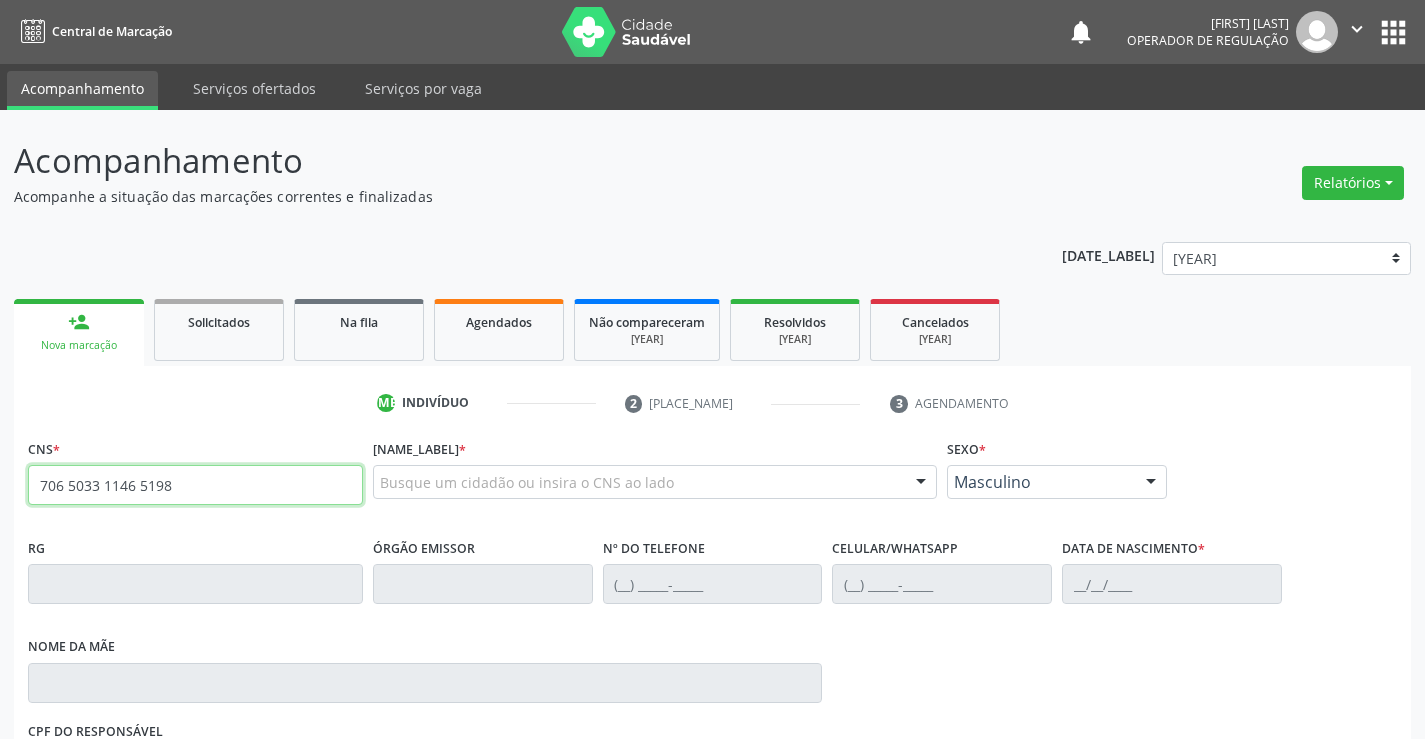 type on "706 5033 1146 5198" 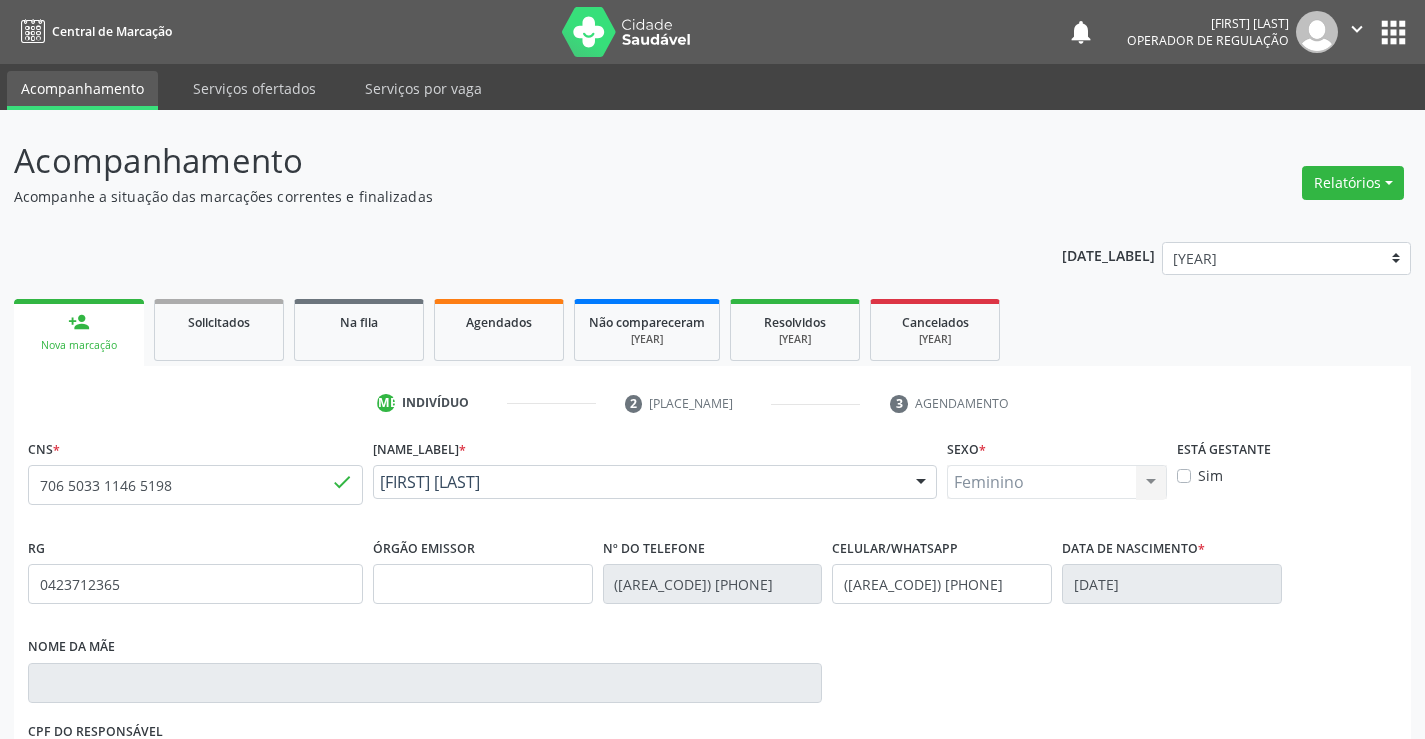 scroll, scrollTop: 331, scrollLeft: 0, axis: vertical 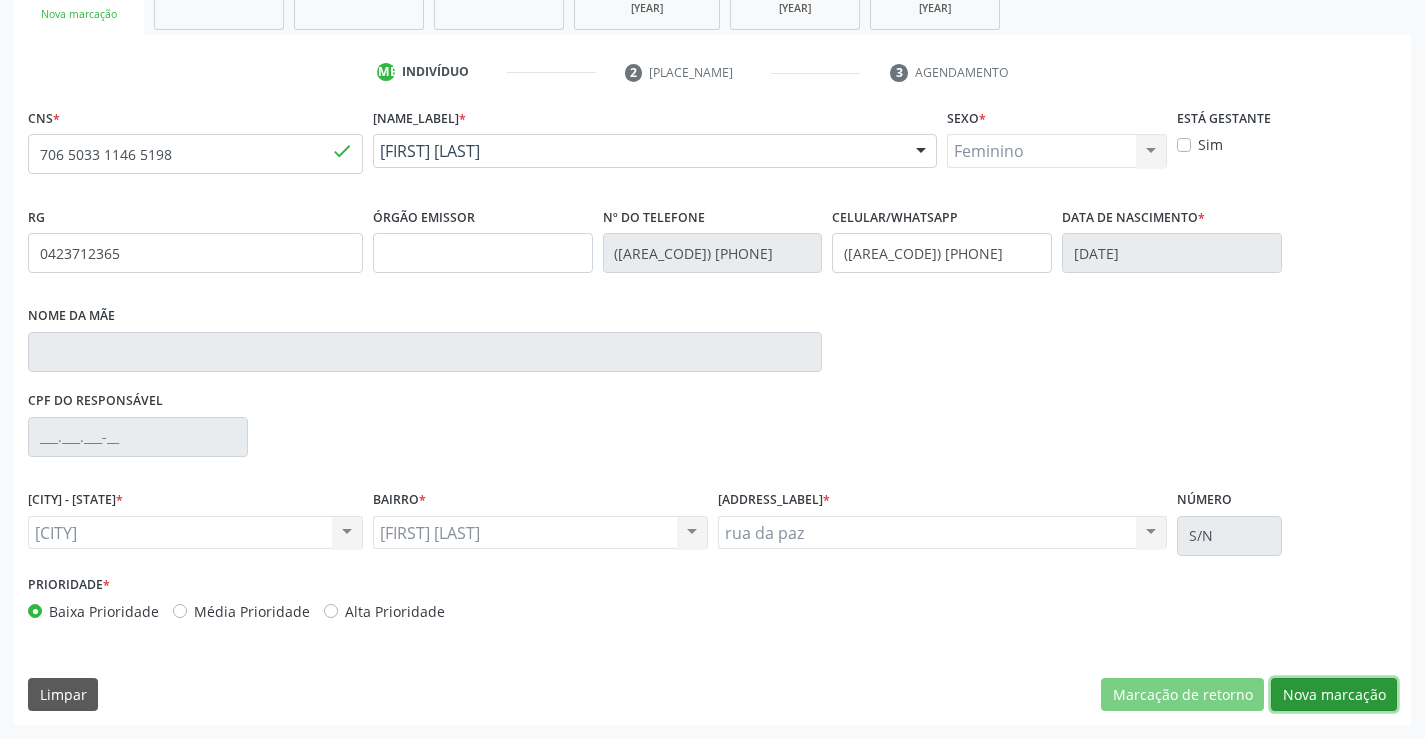 click on "Nova marcação" at bounding box center (1182, 695) 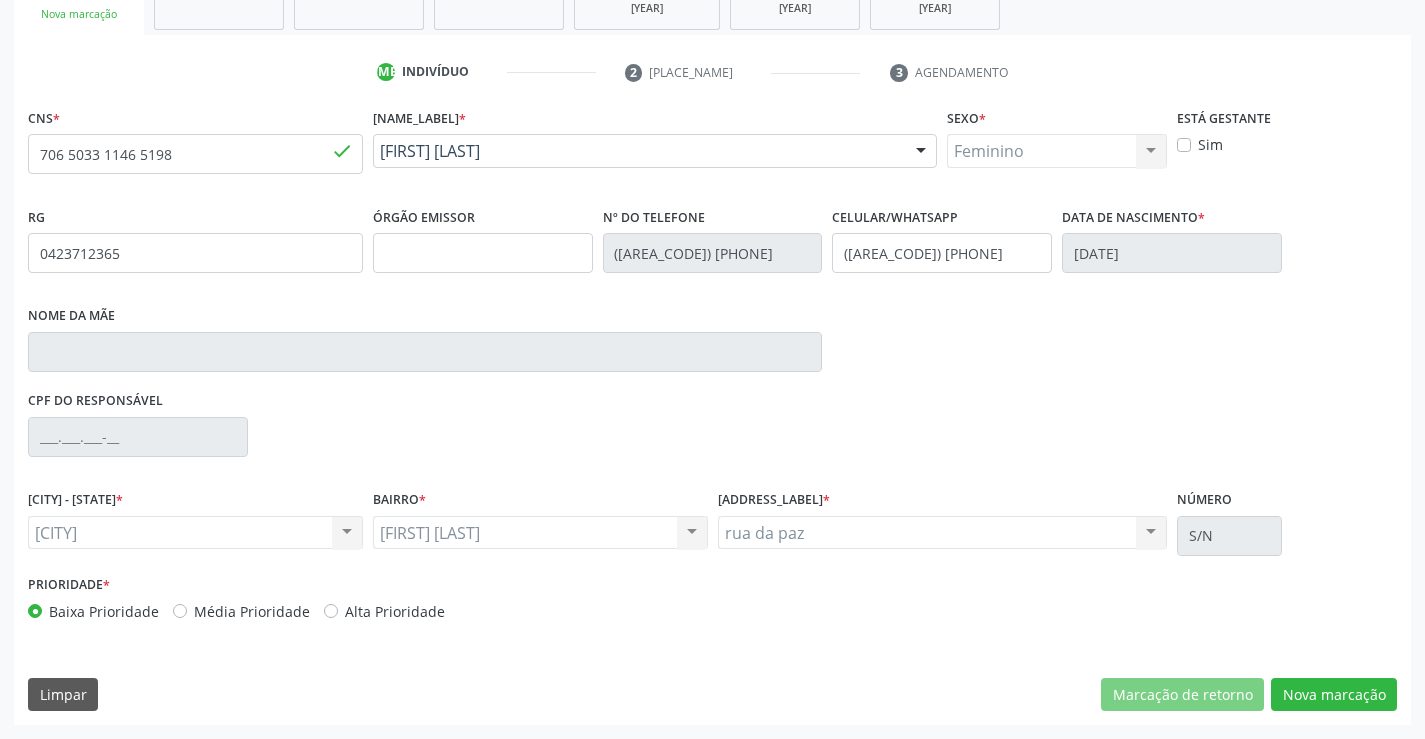 scroll, scrollTop: 167, scrollLeft: 0, axis: vertical 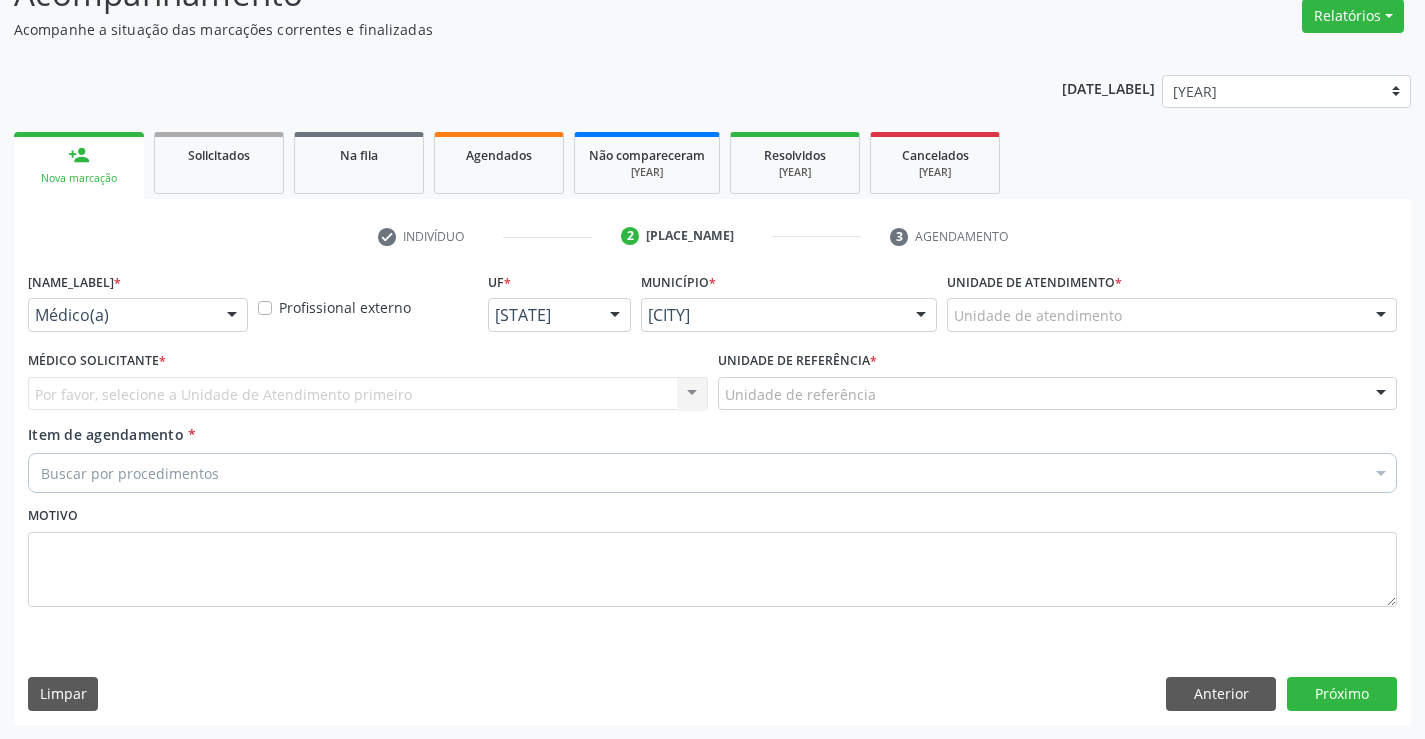 click at bounding box center [232, 316] 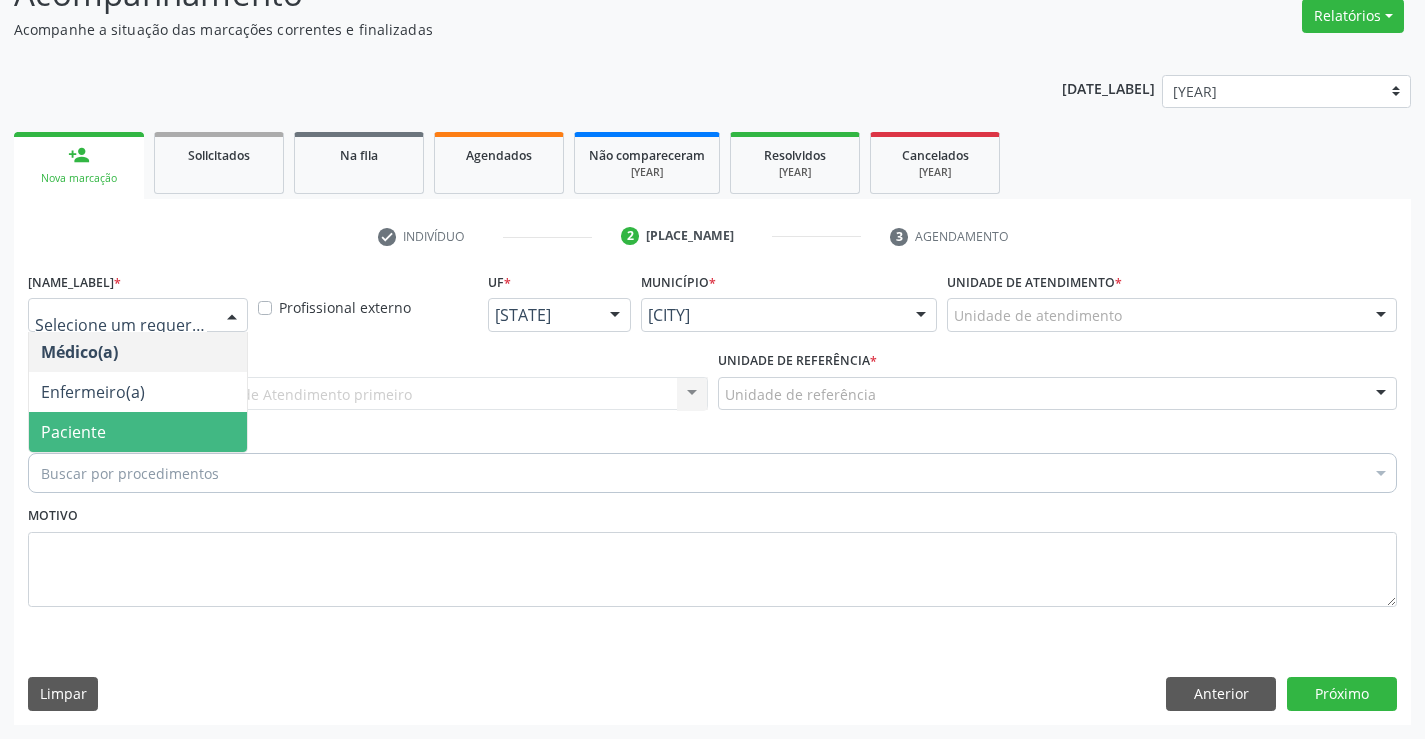 click on "Paciente" at bounding box center (138, 432) 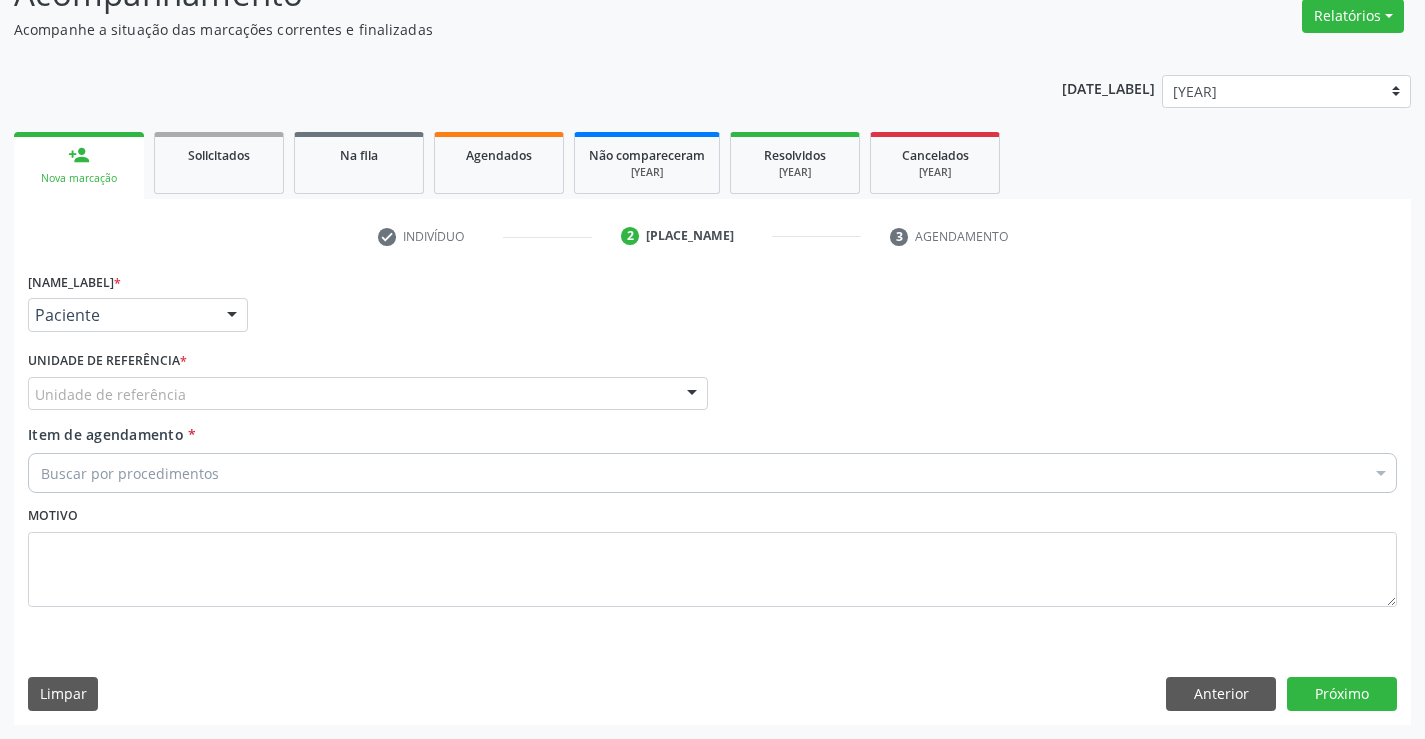 click at bounding box center [692, 395] 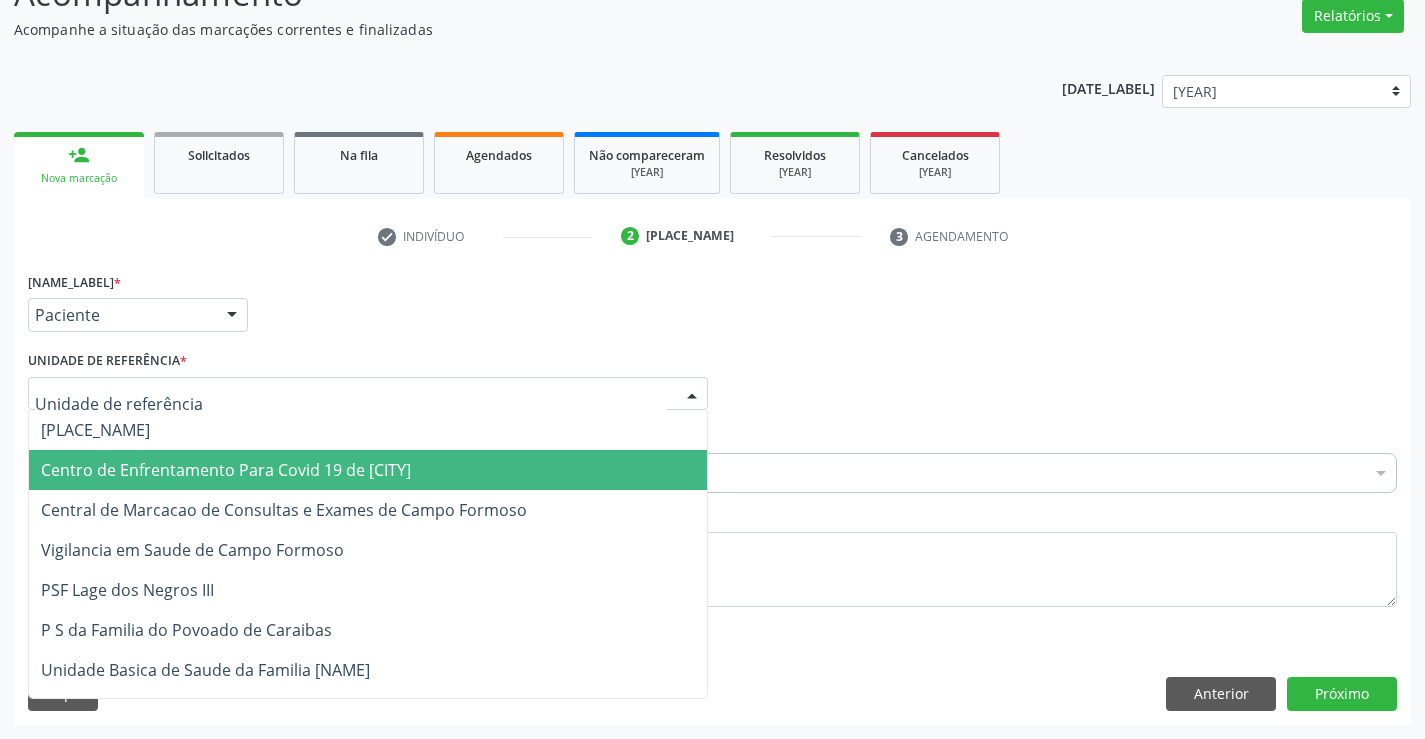 click on "Centro de Enfrentamento Para Covid 19 de [CITY]" at bounding box center (568, 470) 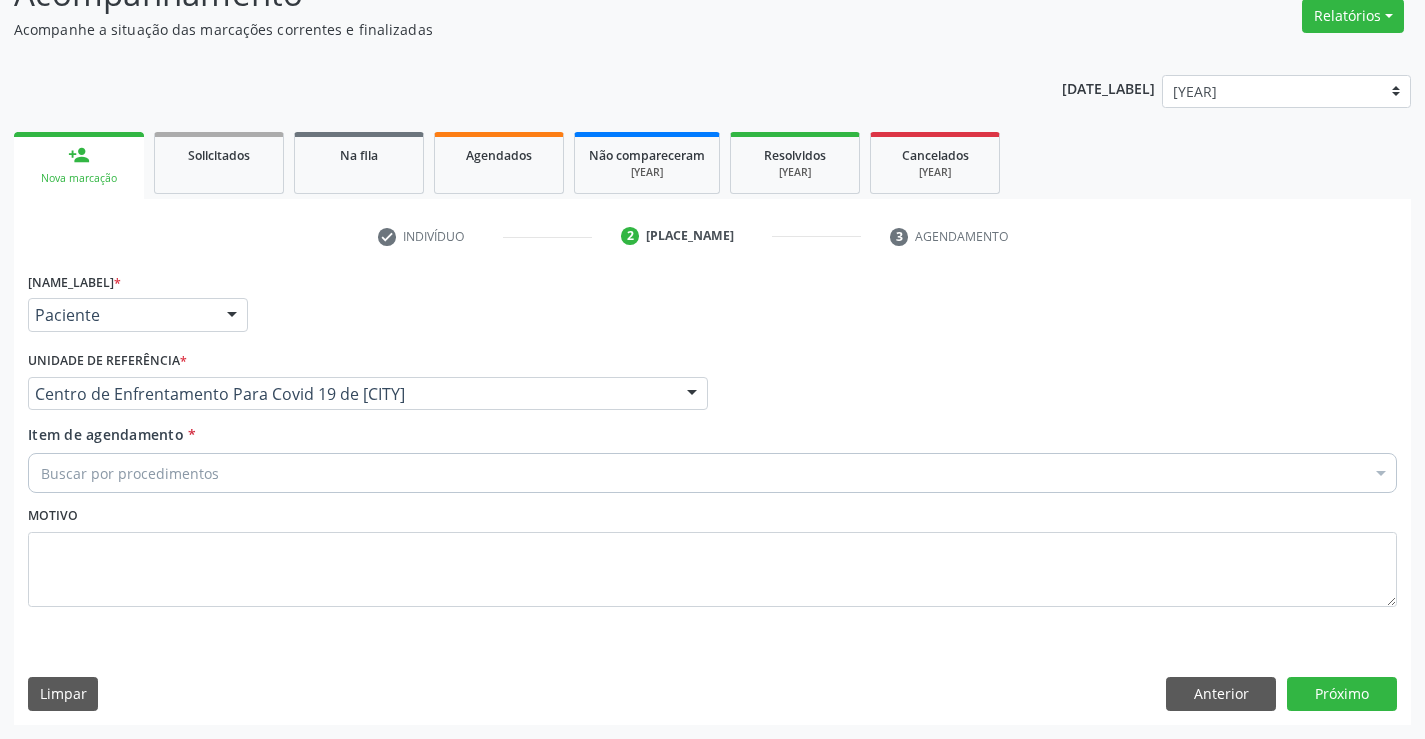 click at bounding box center (692, 395) 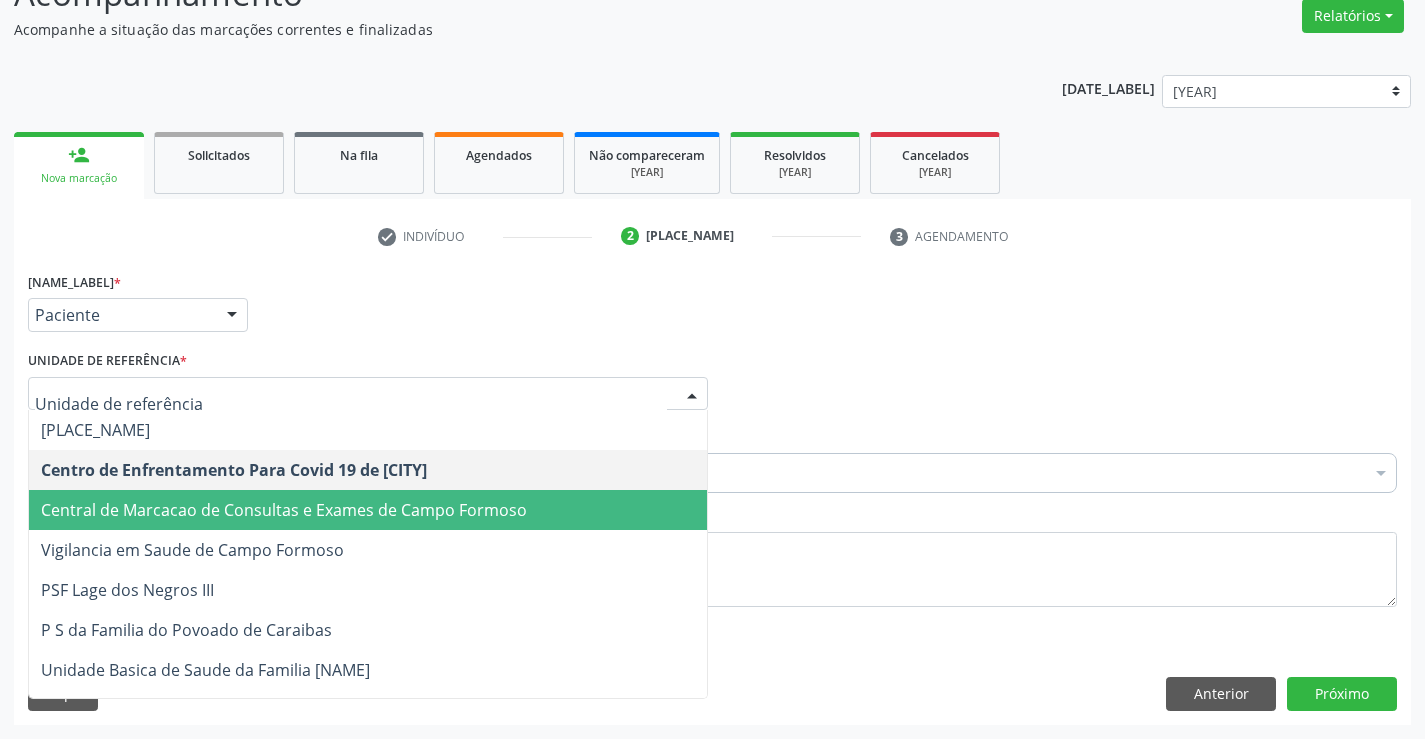 drag, startPoint x: 530, startPoint y: 505, endPoint x: 45, endPoint y: 436, distance: 489.88367 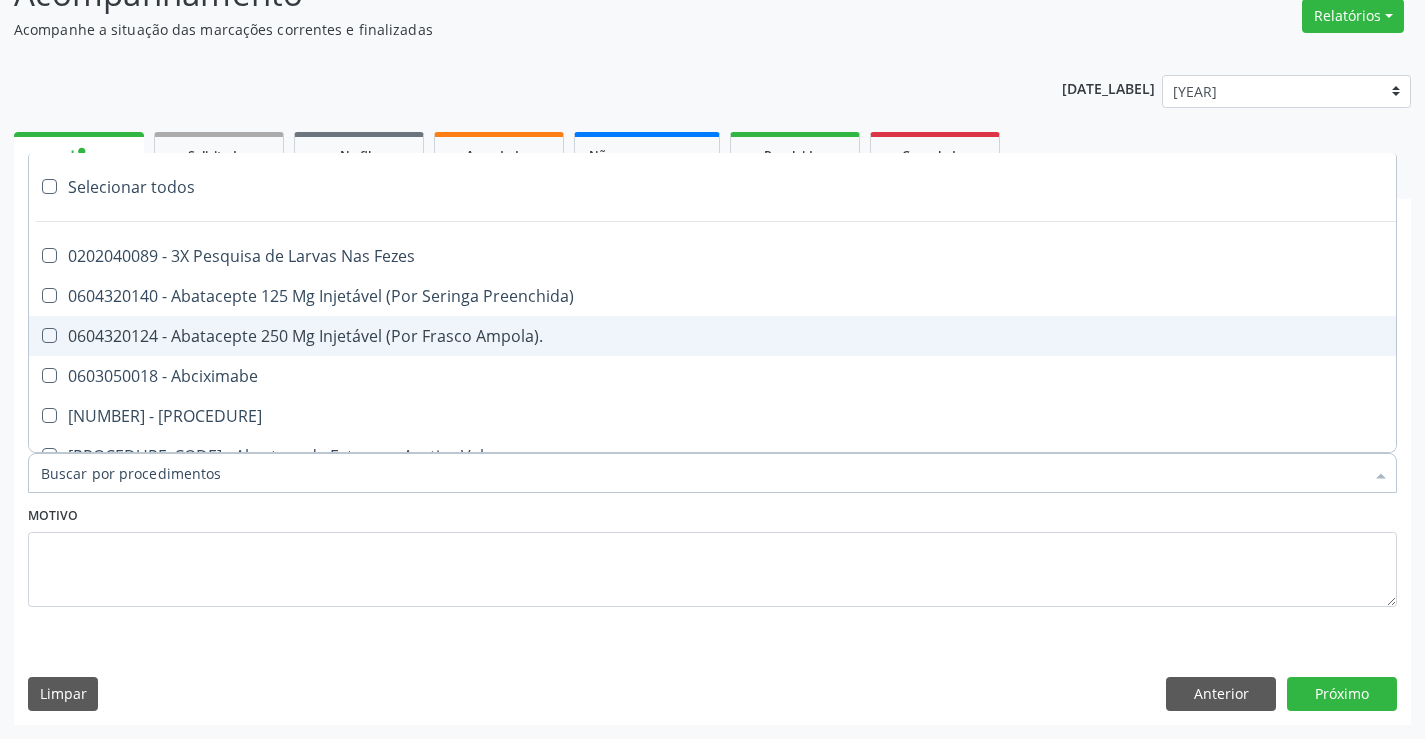 click on "Motivo" at bounding box center [712, 554] 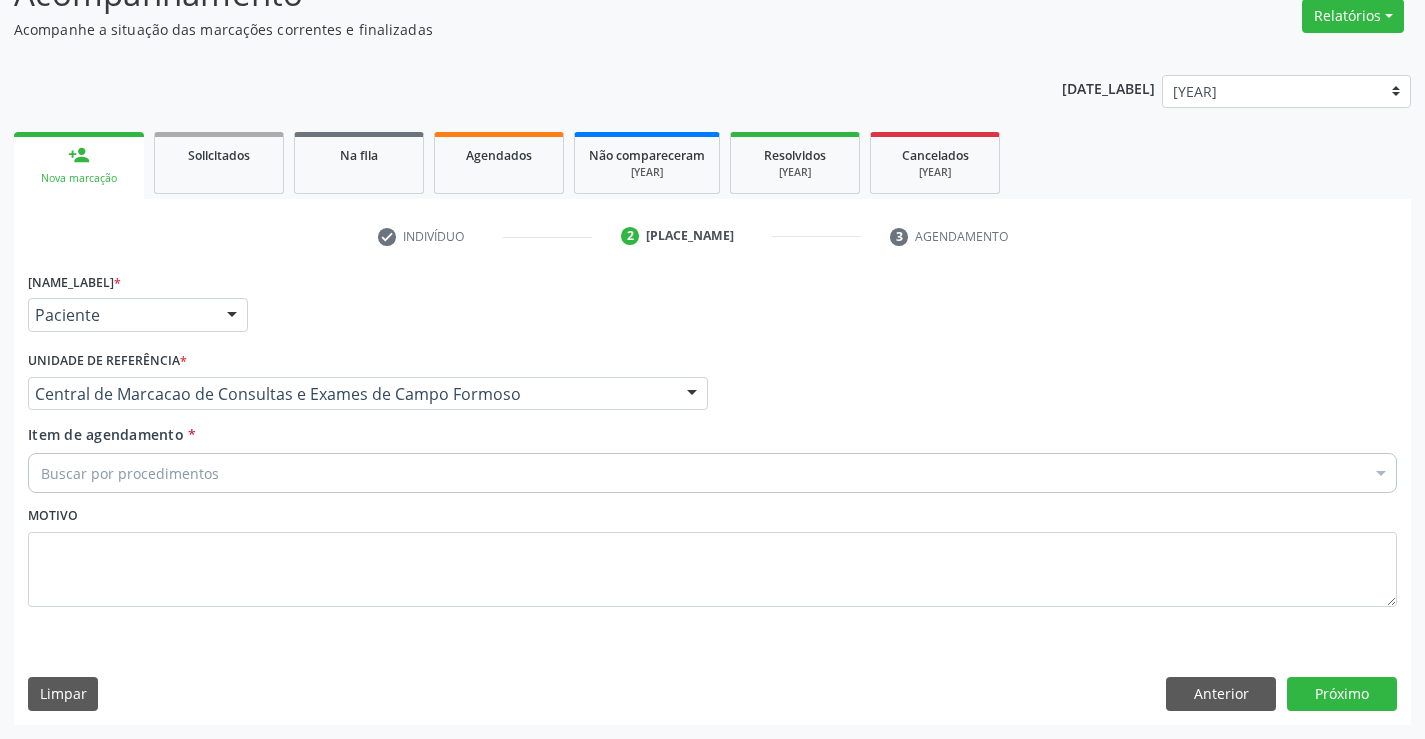 click on "Buscar por procedimentos" at bounding box center (712, 473) 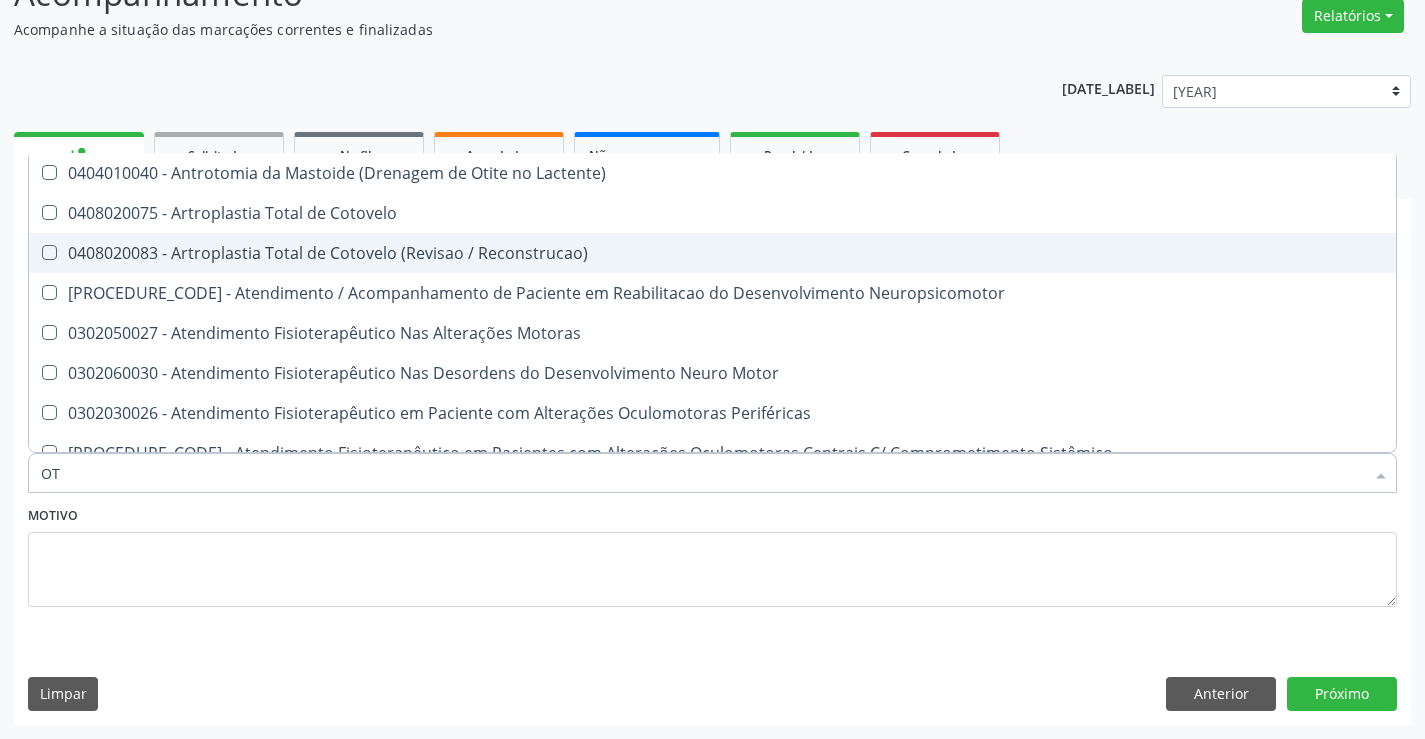 type on "OTO" 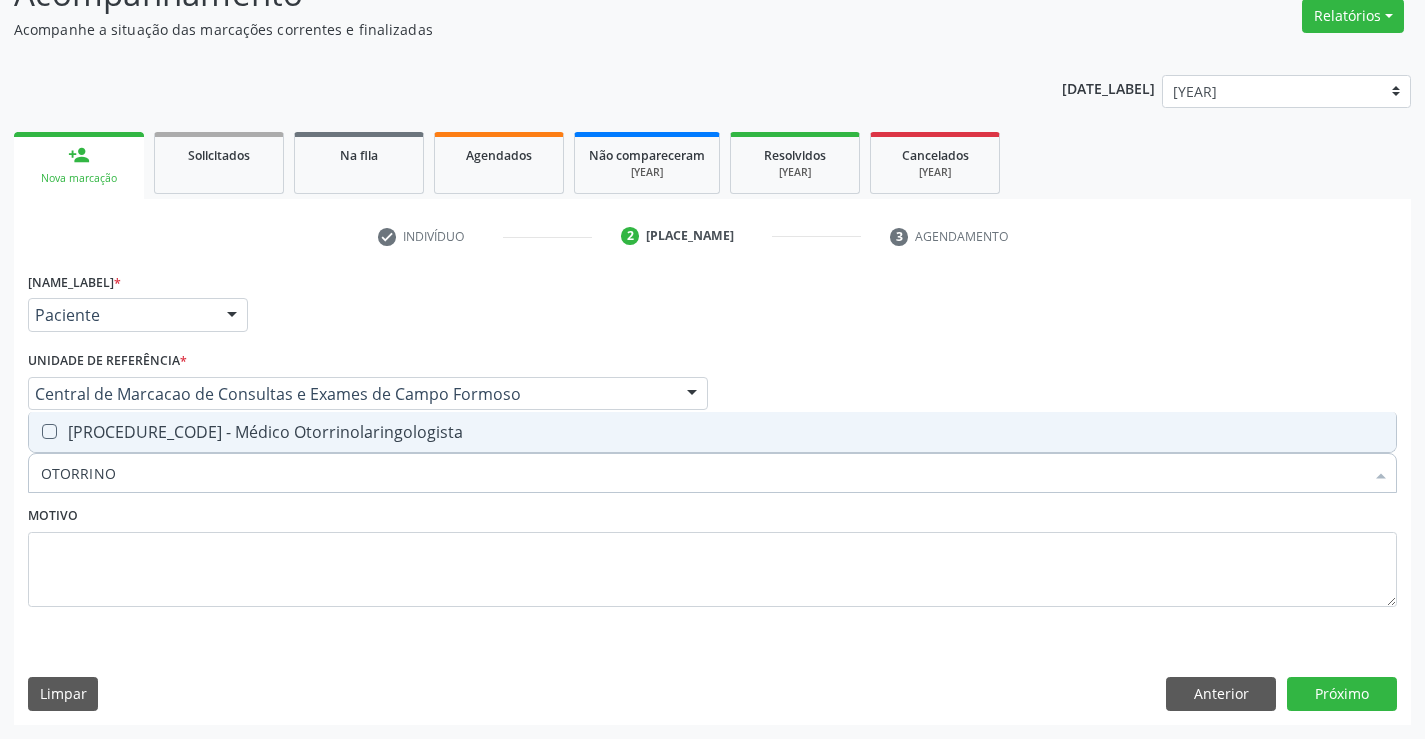 click on "[PROCEDURE] - Médico Otorrinolaringologista" at bounding box center (712, 432) 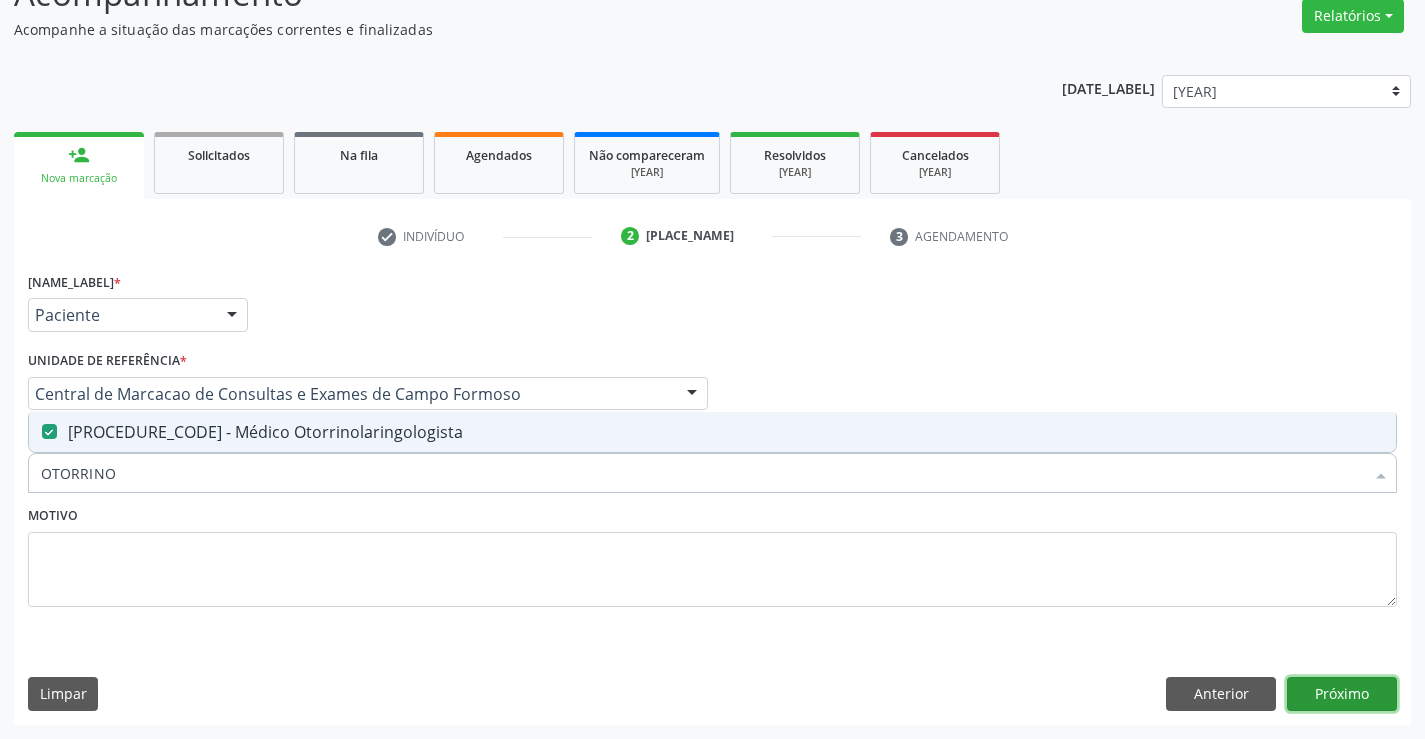 click on "•••••••" at bounding box center [1342, 694] 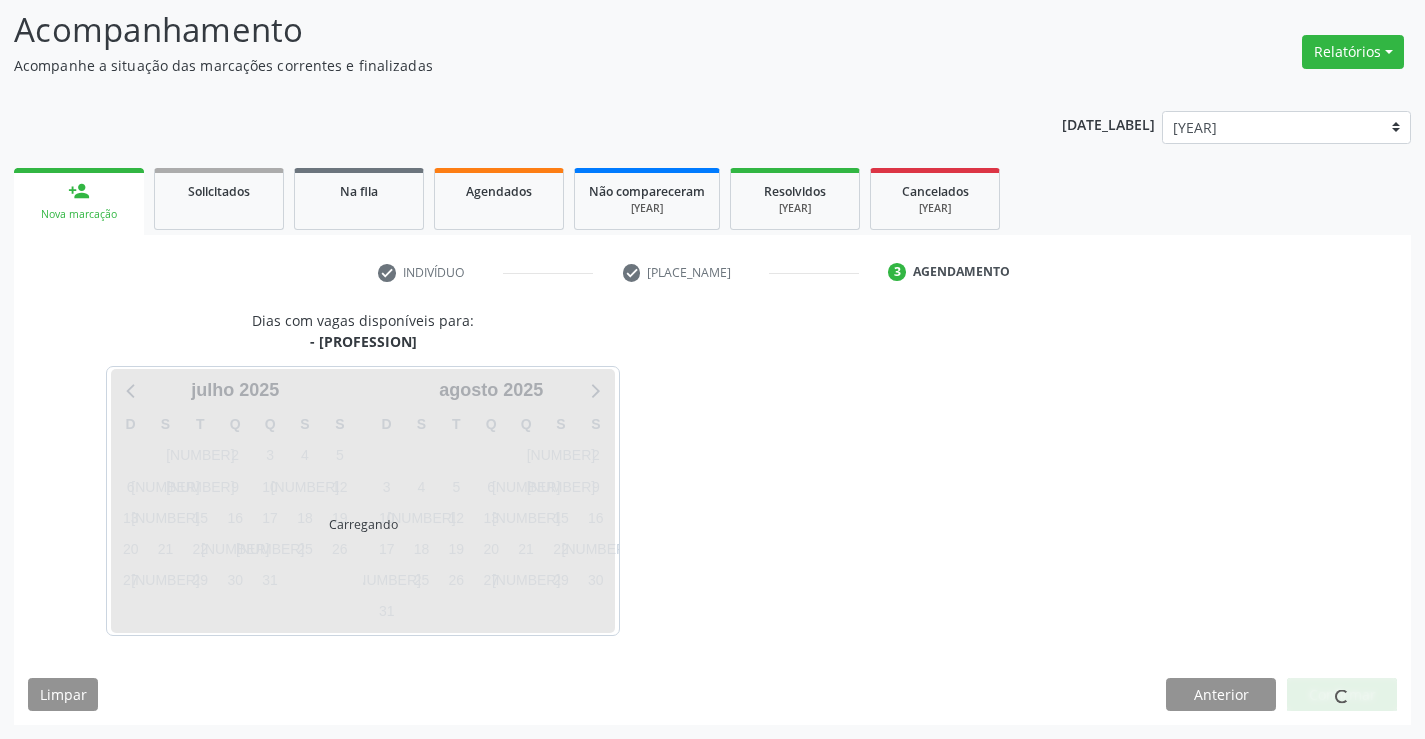 scroll, scrollTop: 131, scrollLeft: 0, axis: vertical 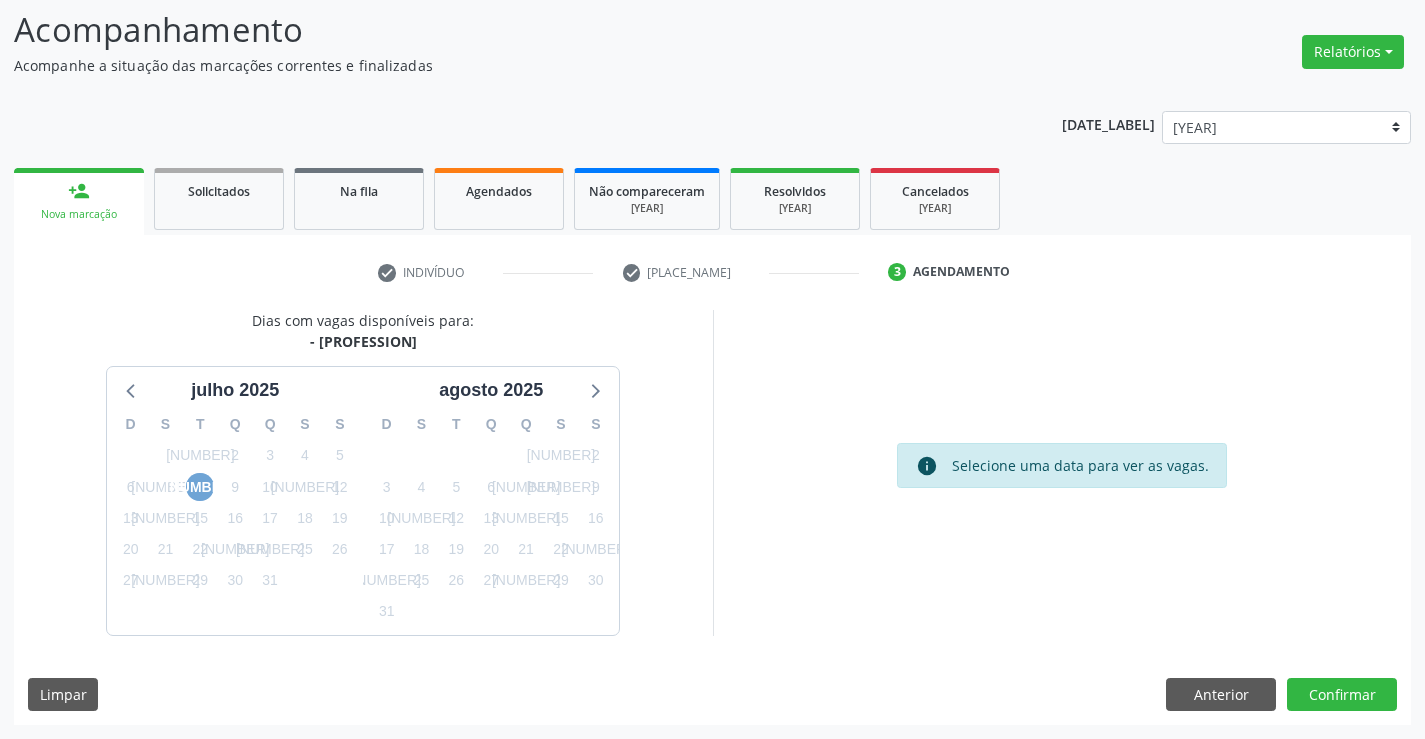 click on "8" at bounding box center [200, 487] 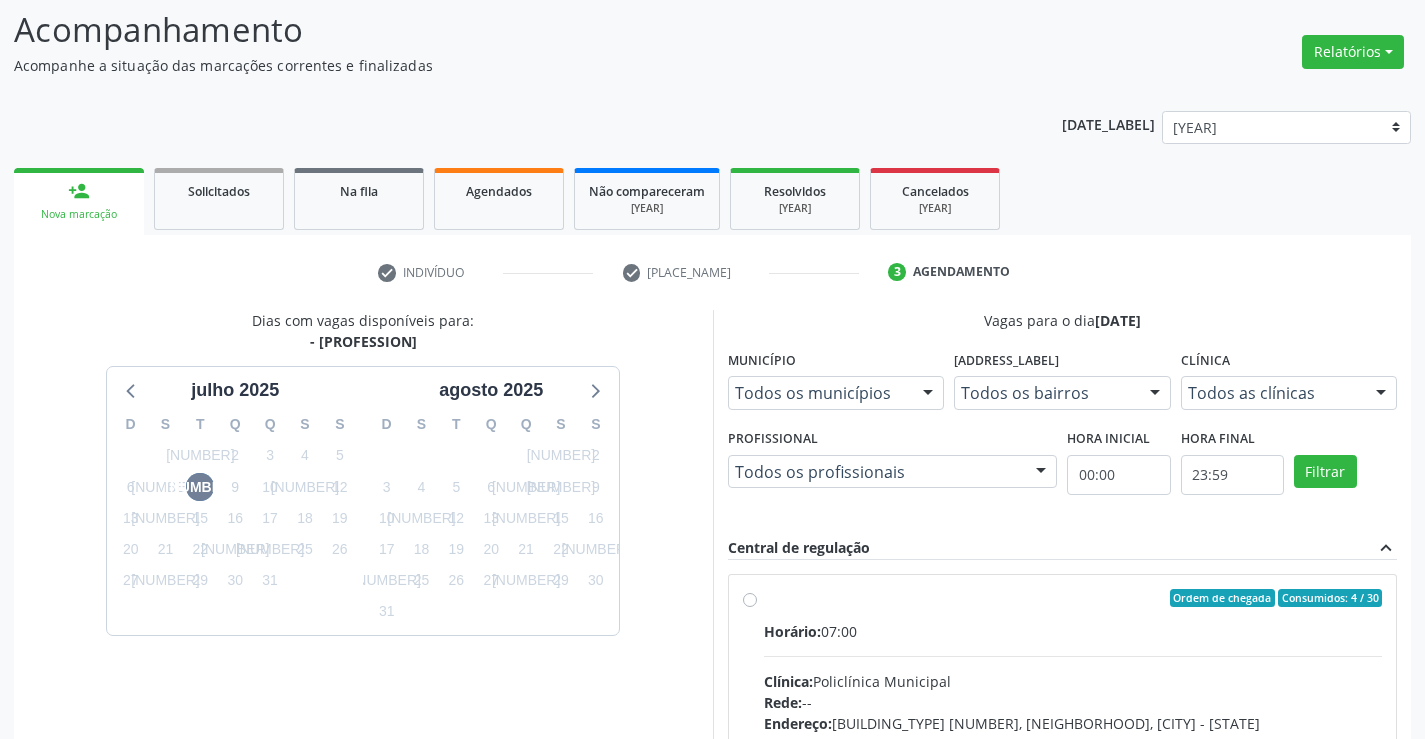drag, startPoint x: 879, startPoint y: 611, endPoint x: 1139, endPoint y: 632, distance: 260.8467 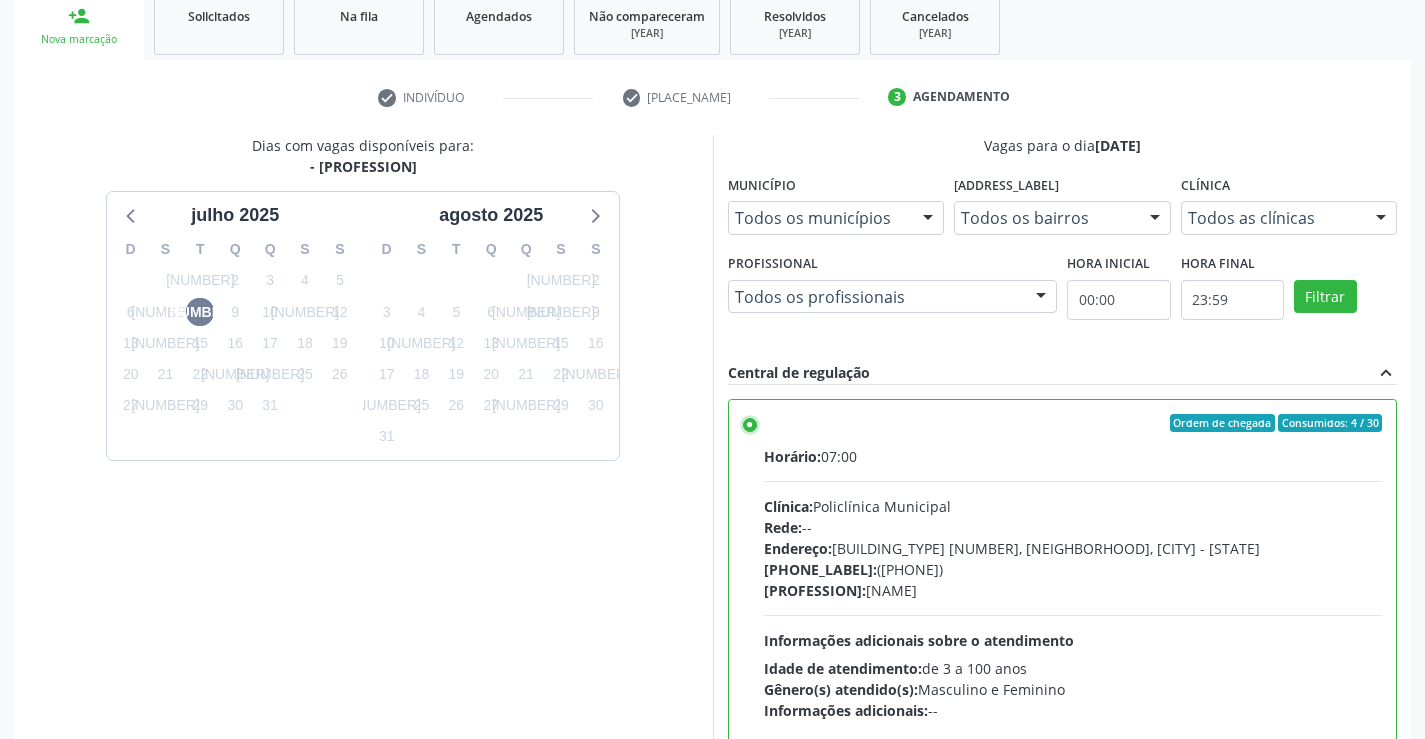 scroll, scrollTop: 456, scrollLeft: 0, axis: vertical 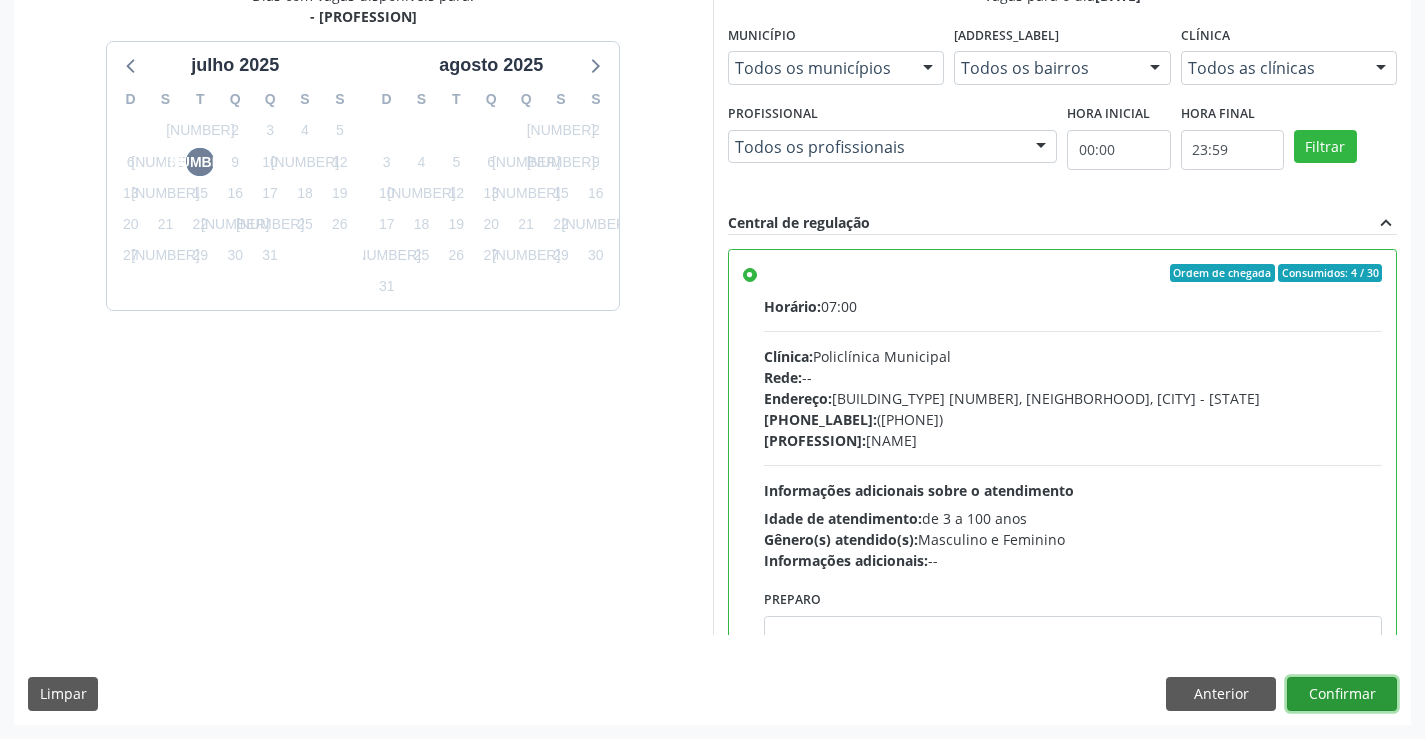 click on "Confirmar" at bounding box center (1342, 694) 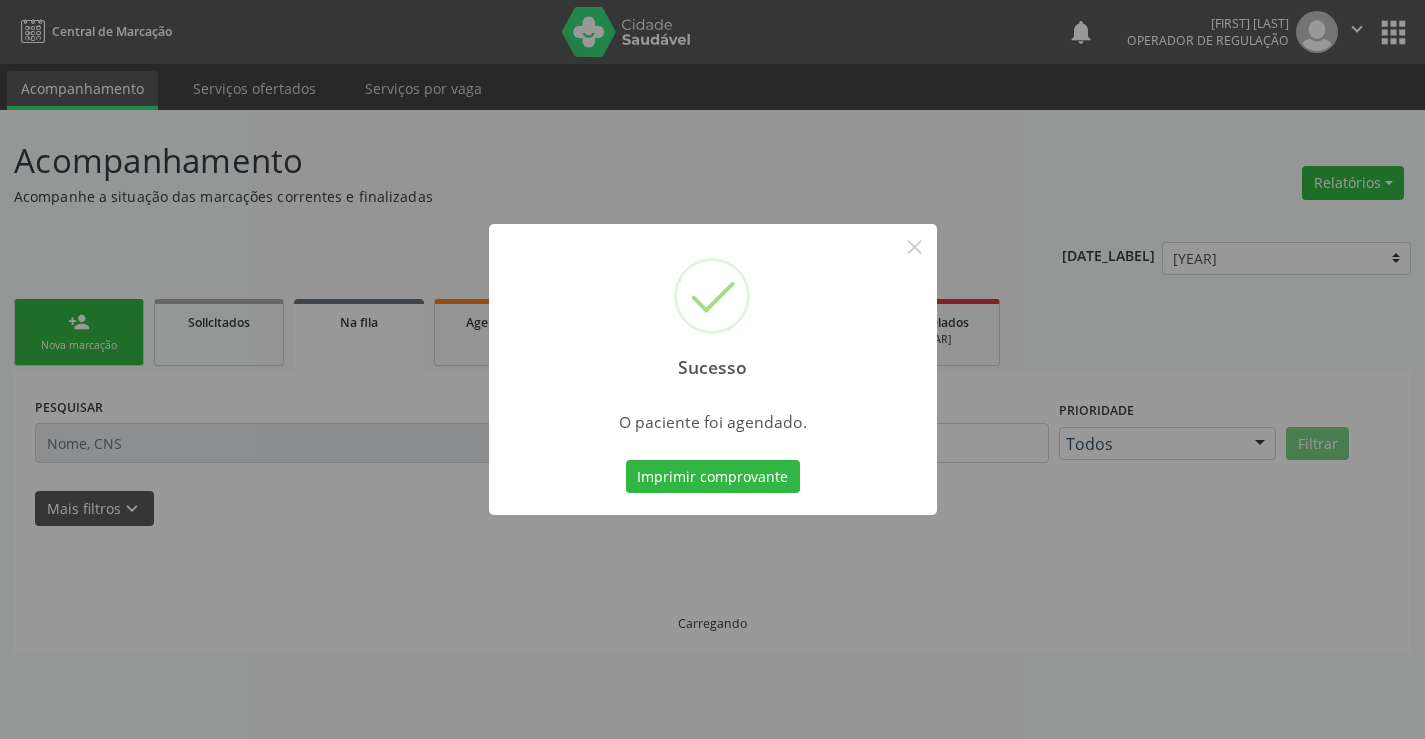 scroll, scrollTop: 0, scrollLeft: 0, axis: both 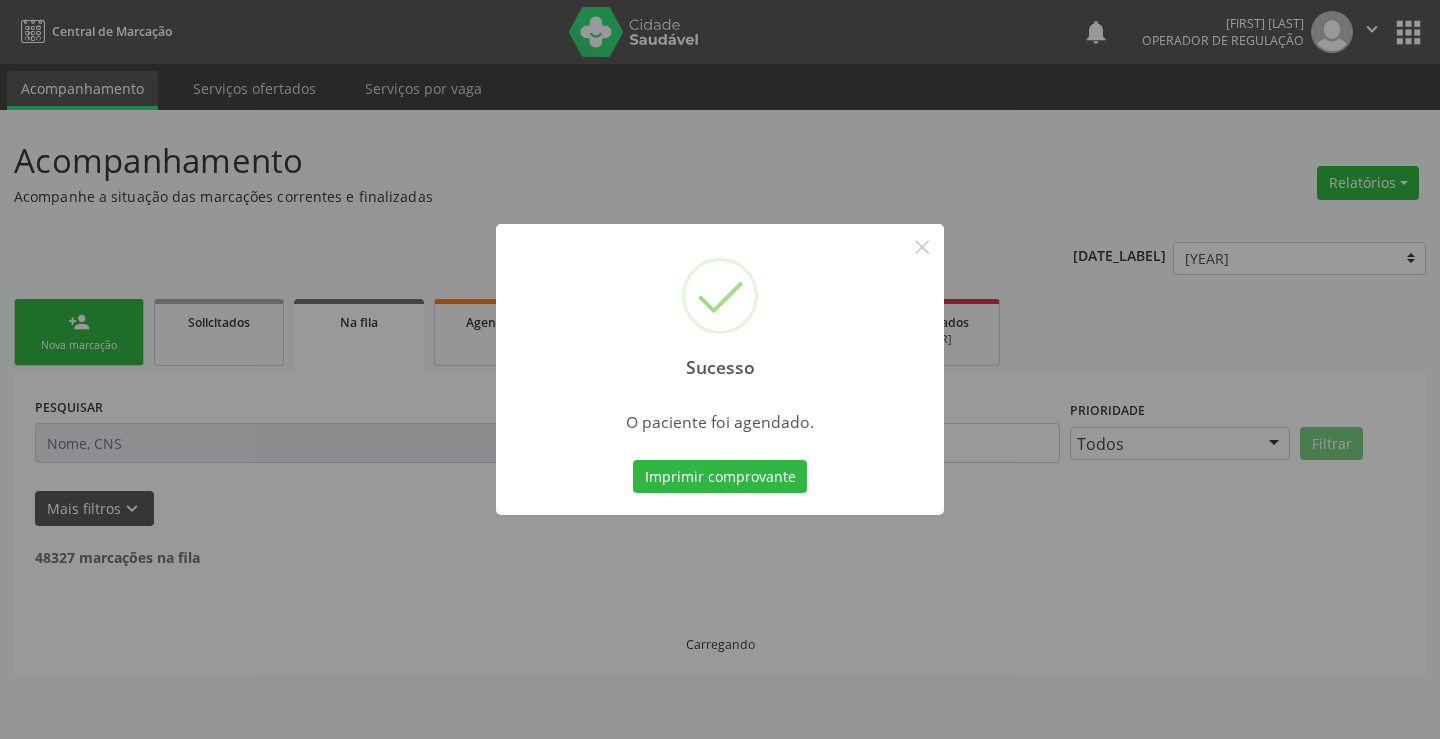 type 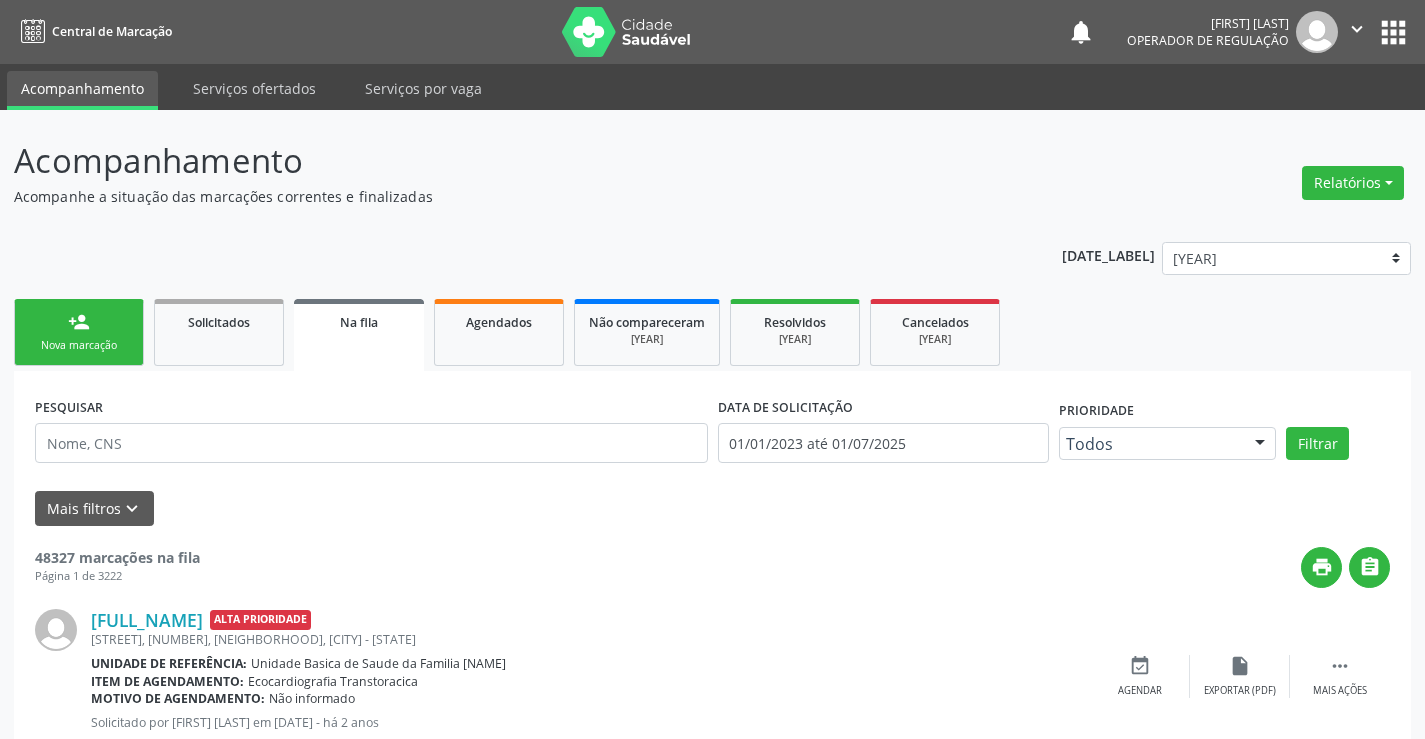 click on "[ACTION]" at bounding box center (79, 322) 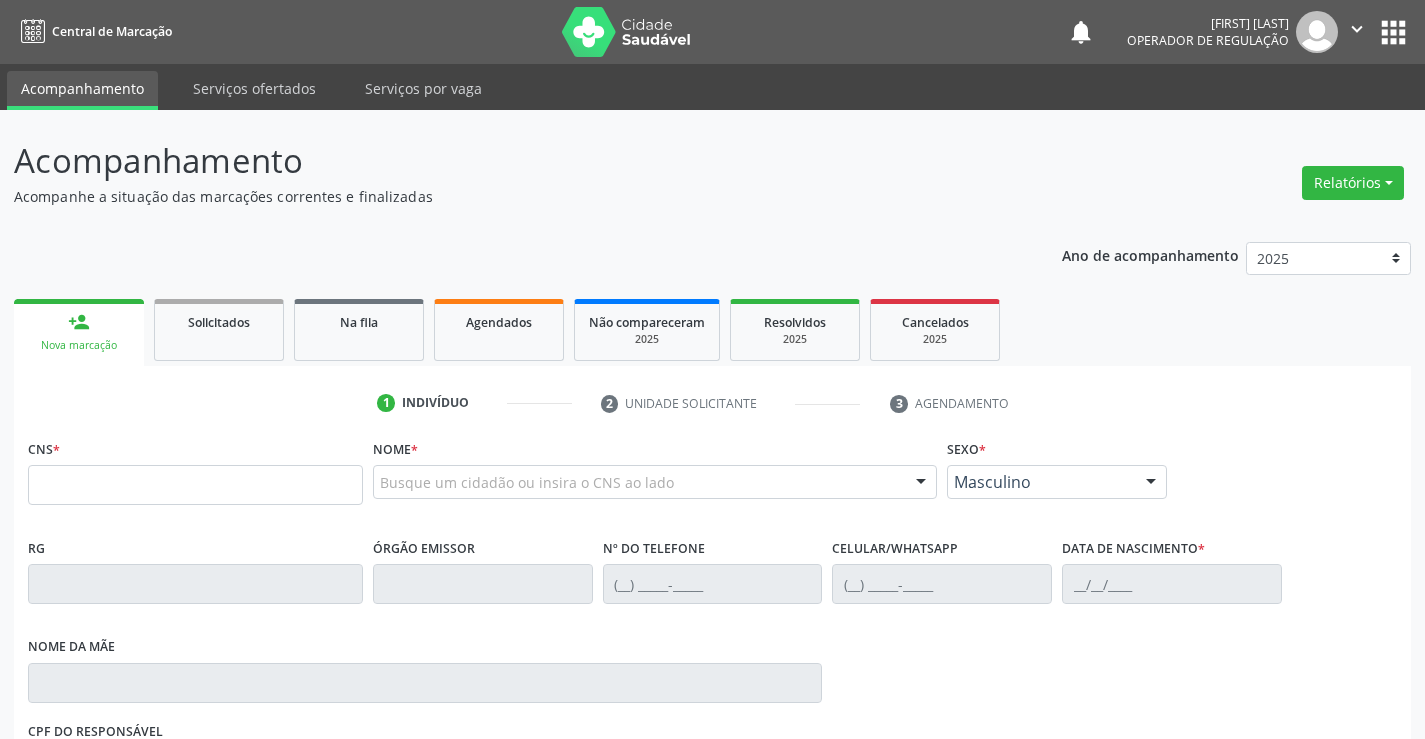click at bounding box center (195, 485) 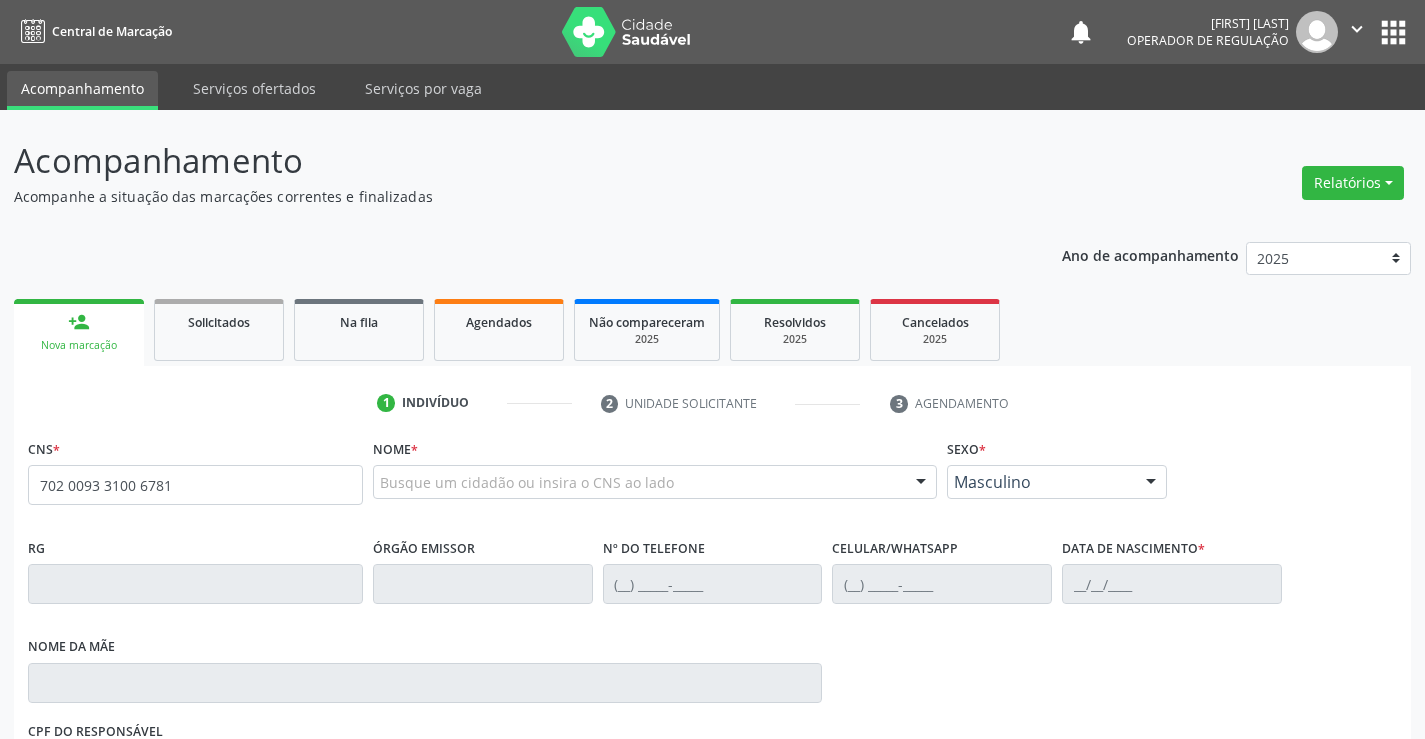 type on "702 0093 3100 6781" 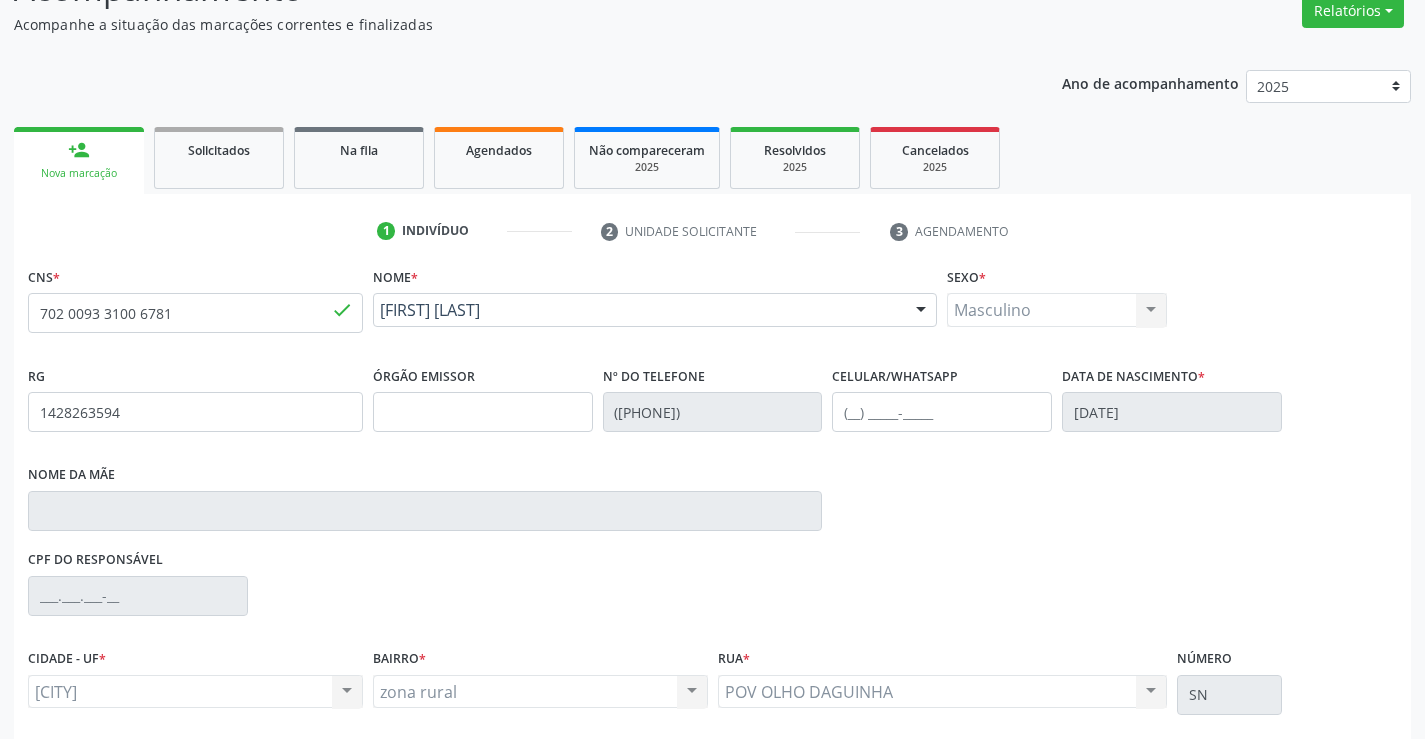 scroll, scrollTop: 331, scrollLeft: 0, axis: vertical 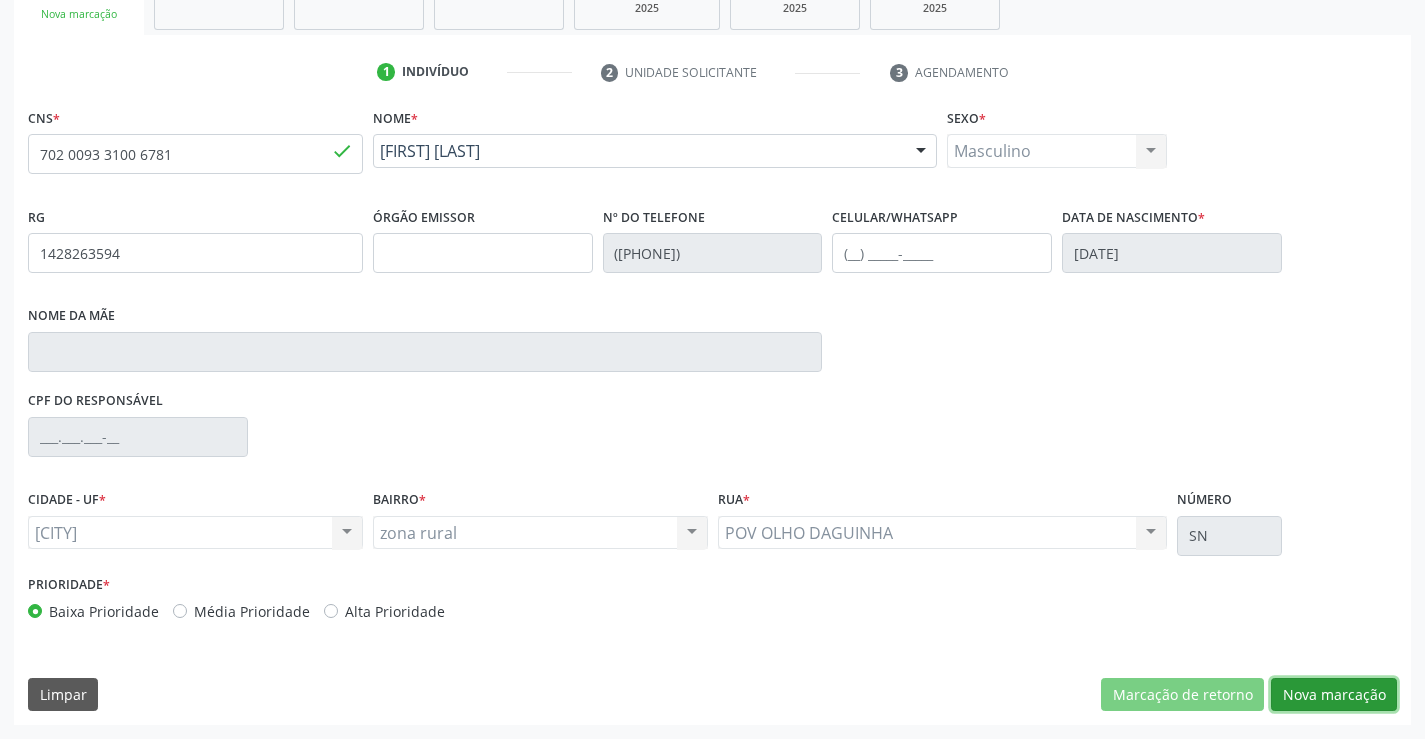 click on "Nova marcação" at bounding box center (1182, 695) 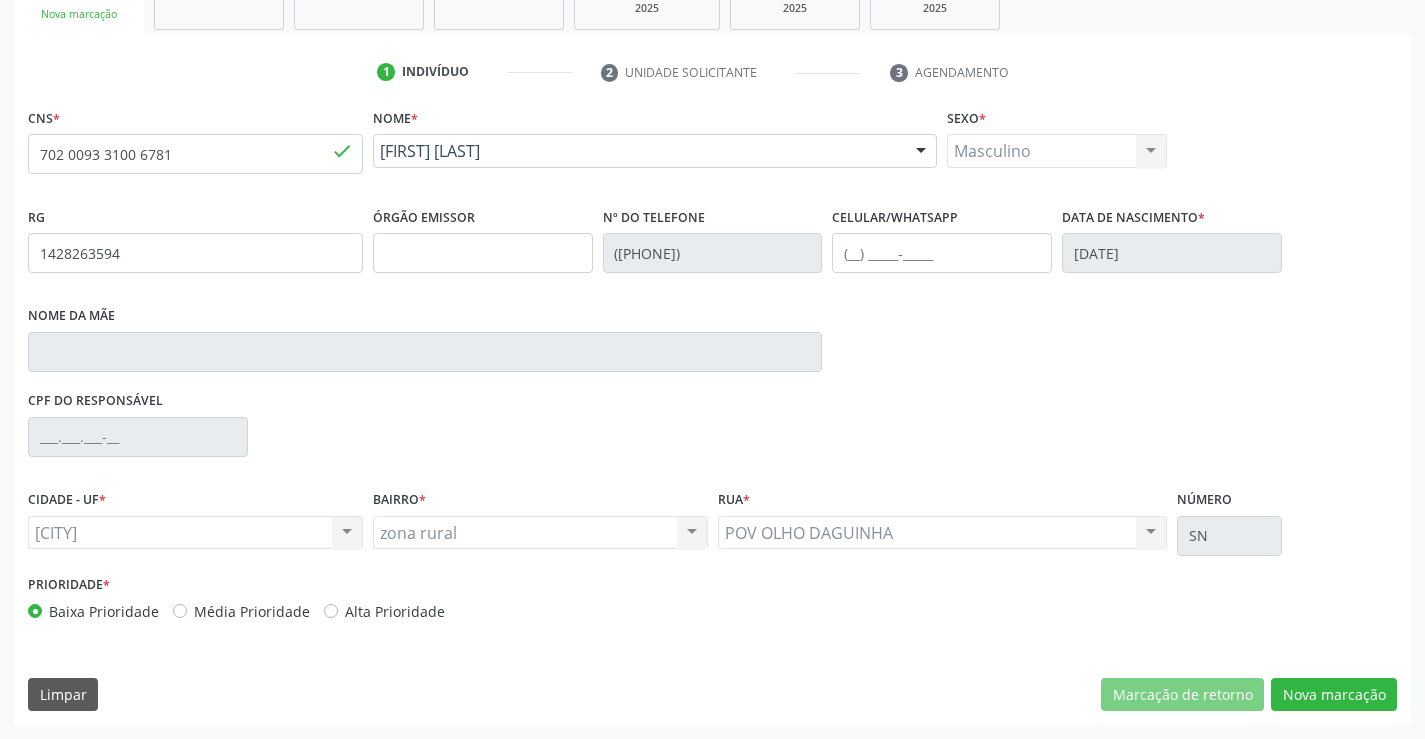 scroll, scrollTop: 167, scrollLeft: 0, axis: vertical 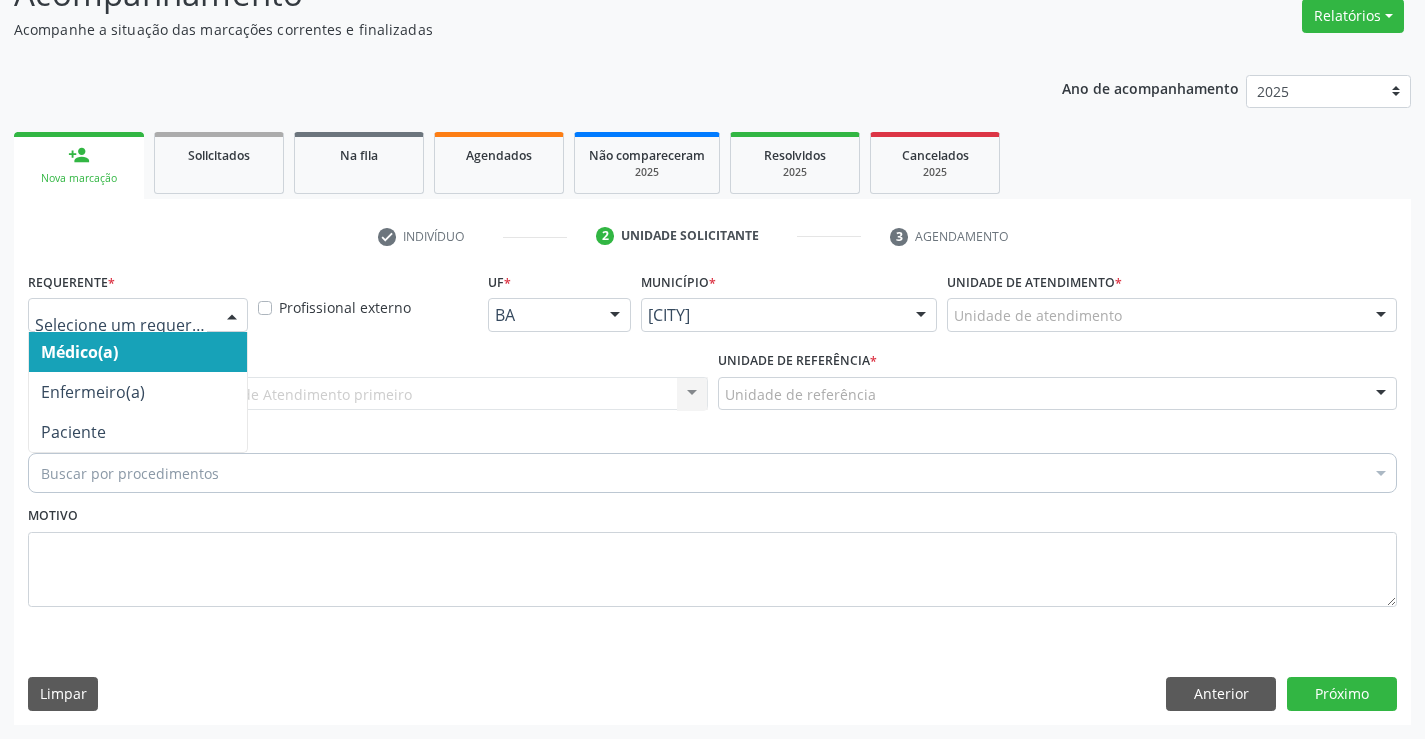 click at bounding box center (232, 316) 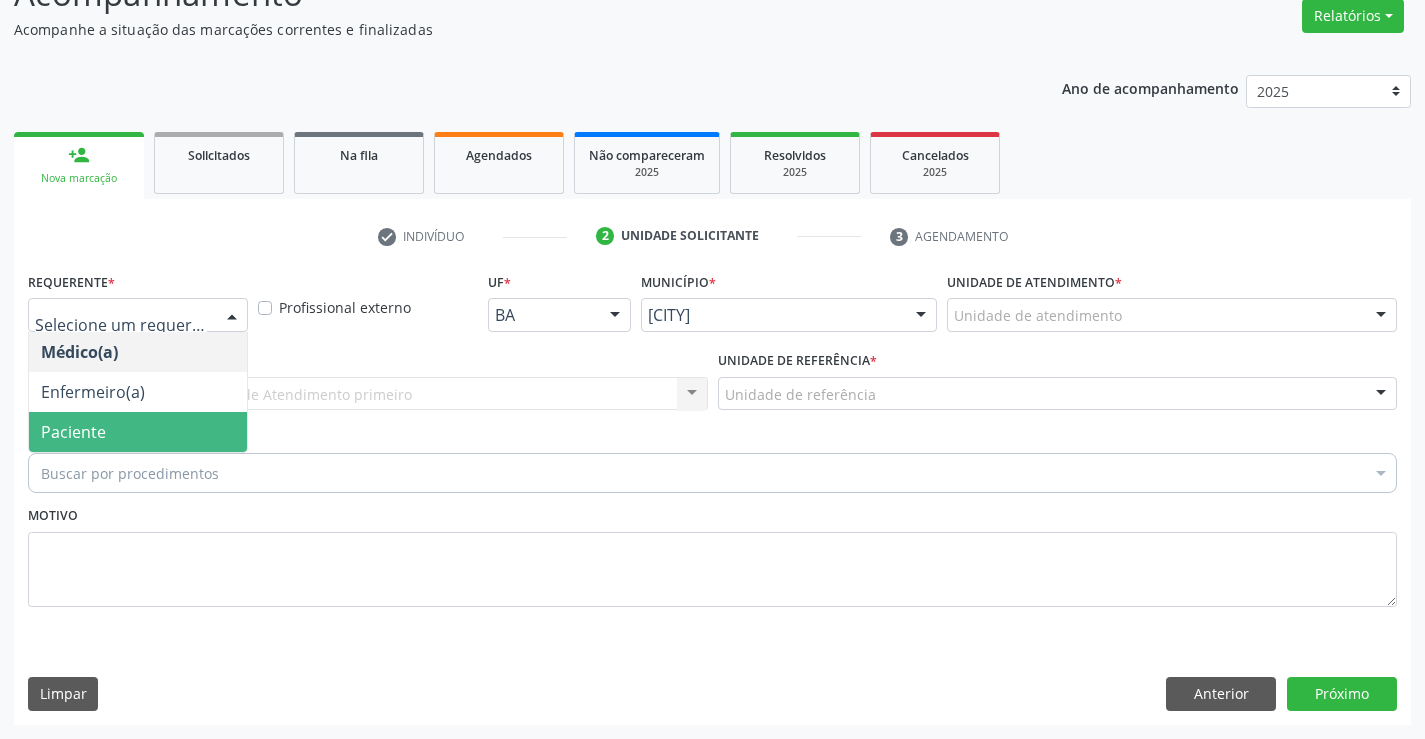 drag, startPoint x: 119, startPoint y: 435, endPoint x: 314, endPoint y: 431, distance: 195.04102 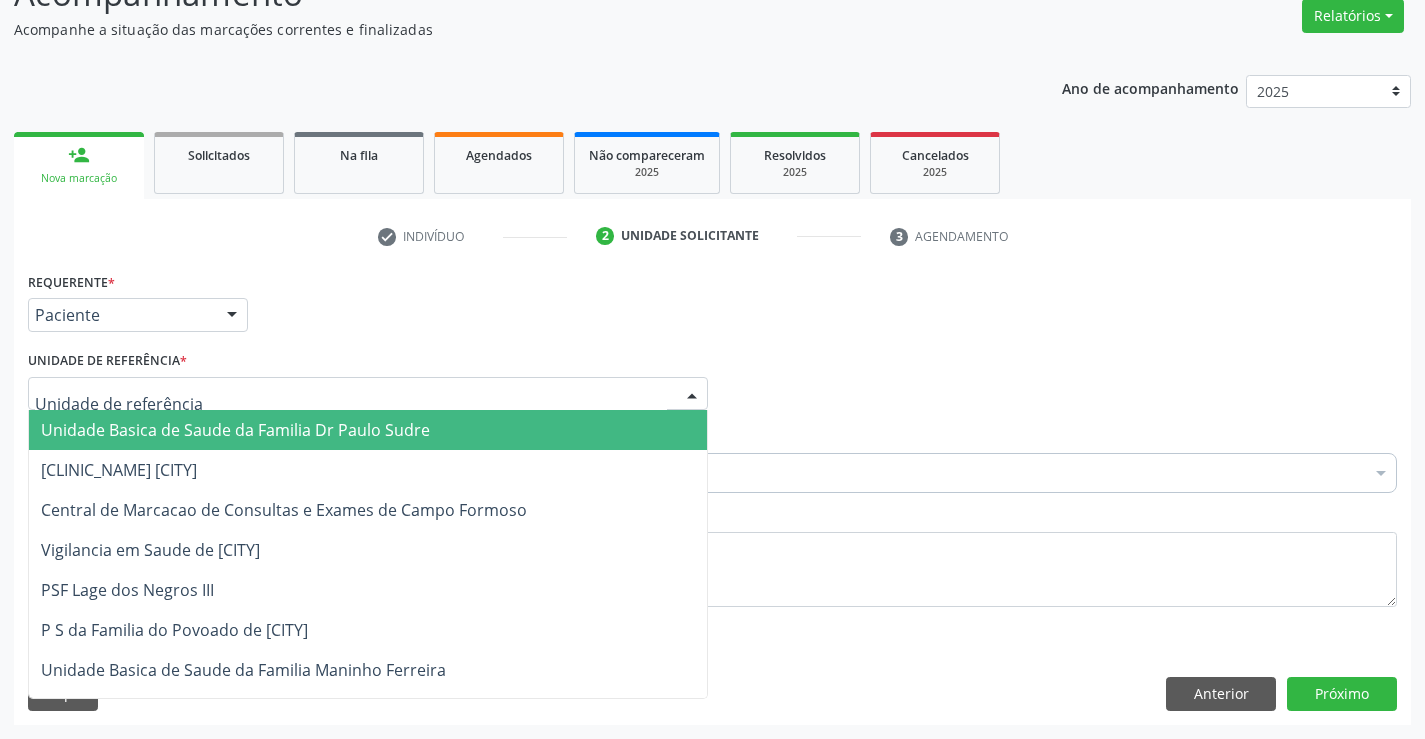click at bounding box center (692, 395) 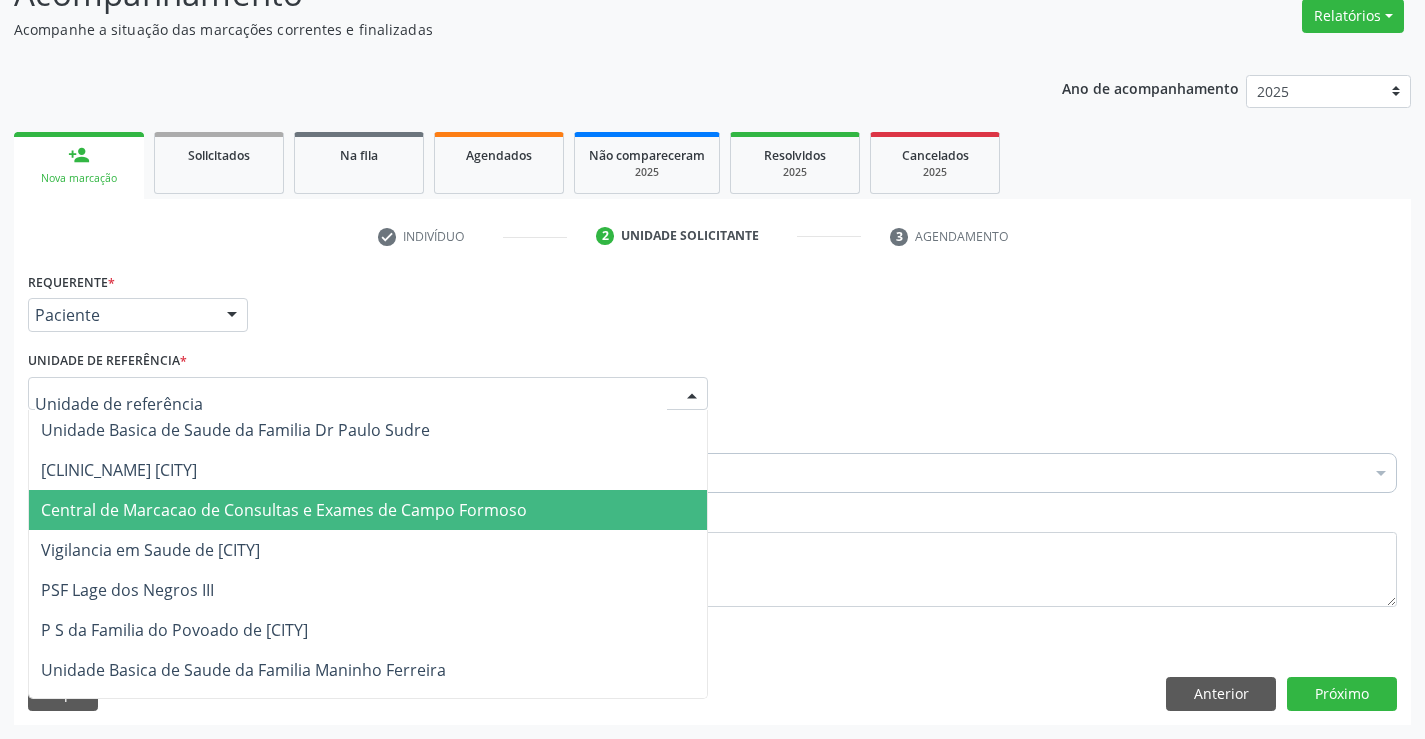 click on "Central de Marcacao de Consultas e Exames de [CITY]" at bounding box center (368, 510) 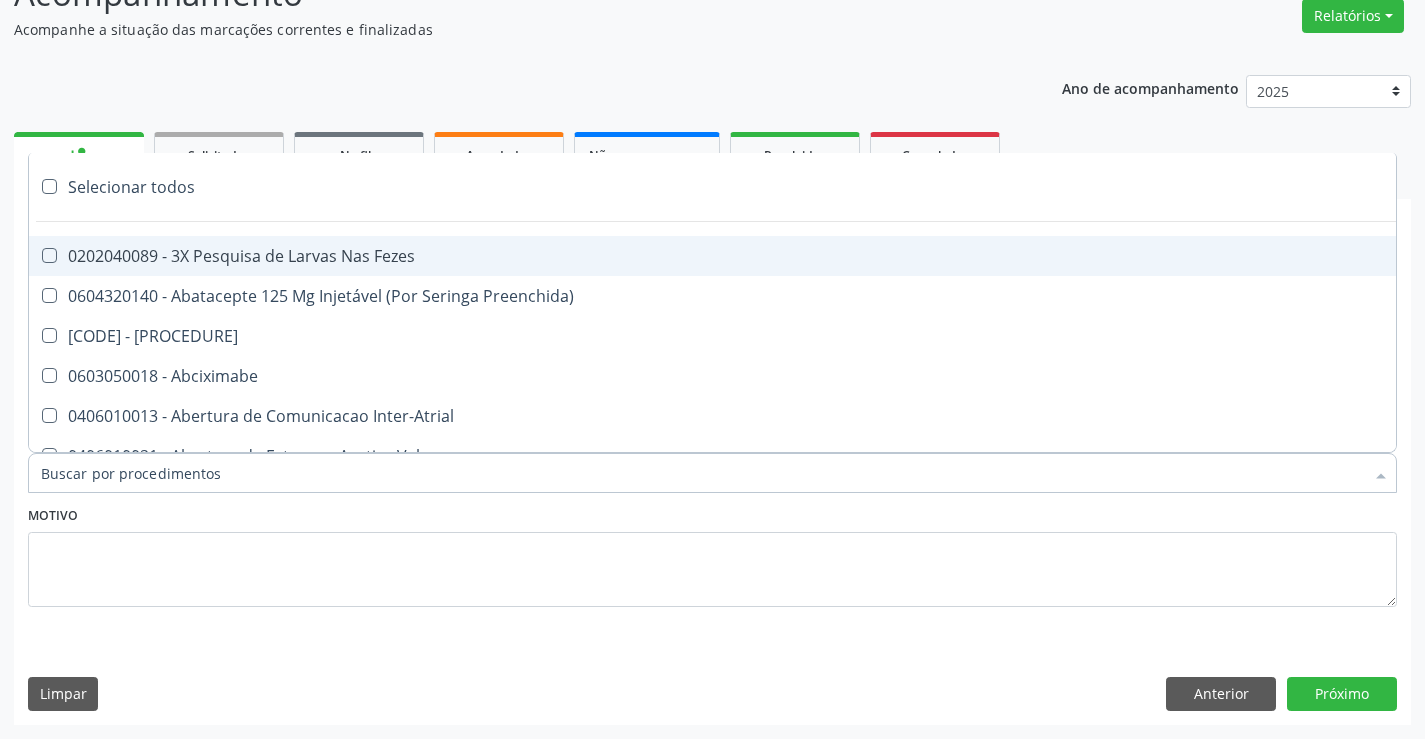 click on "Item de agendamento
*" at bounding box center (702, 473) 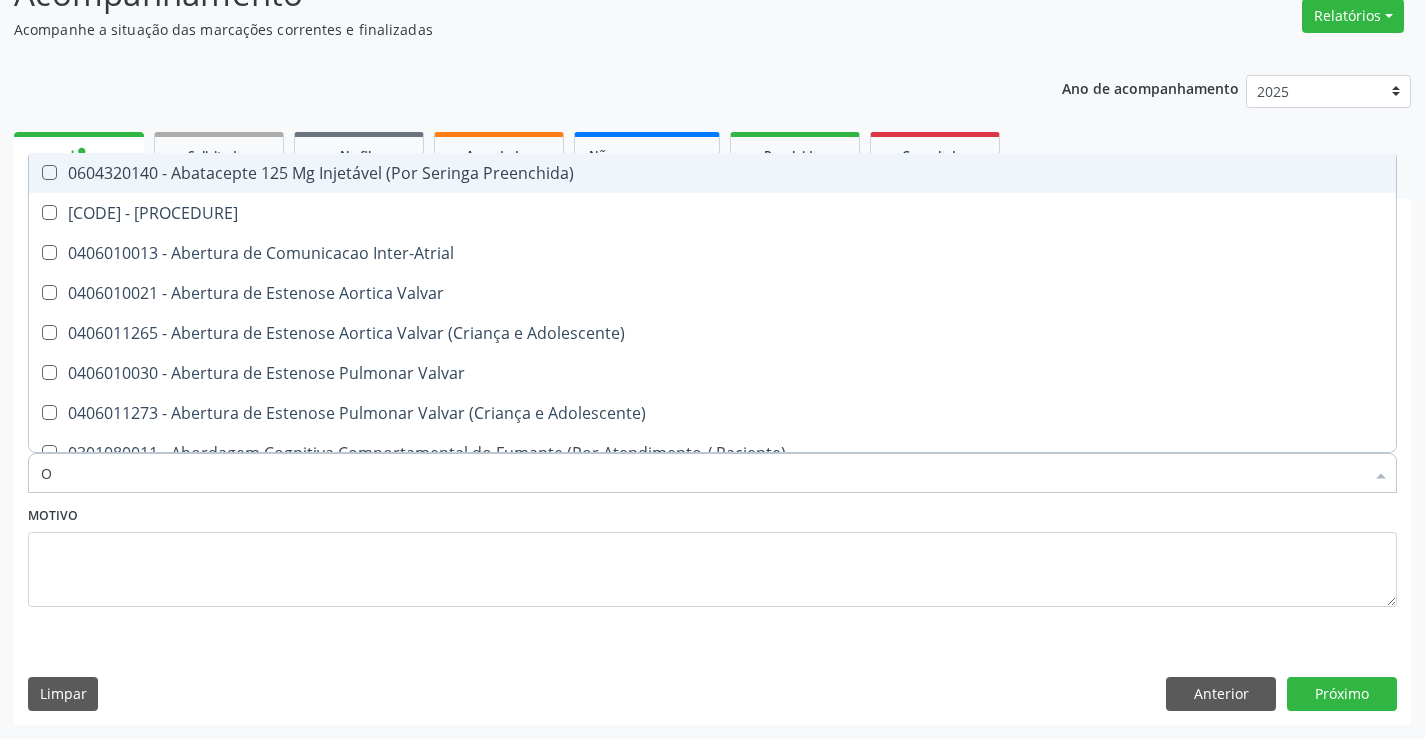 type on "OT" 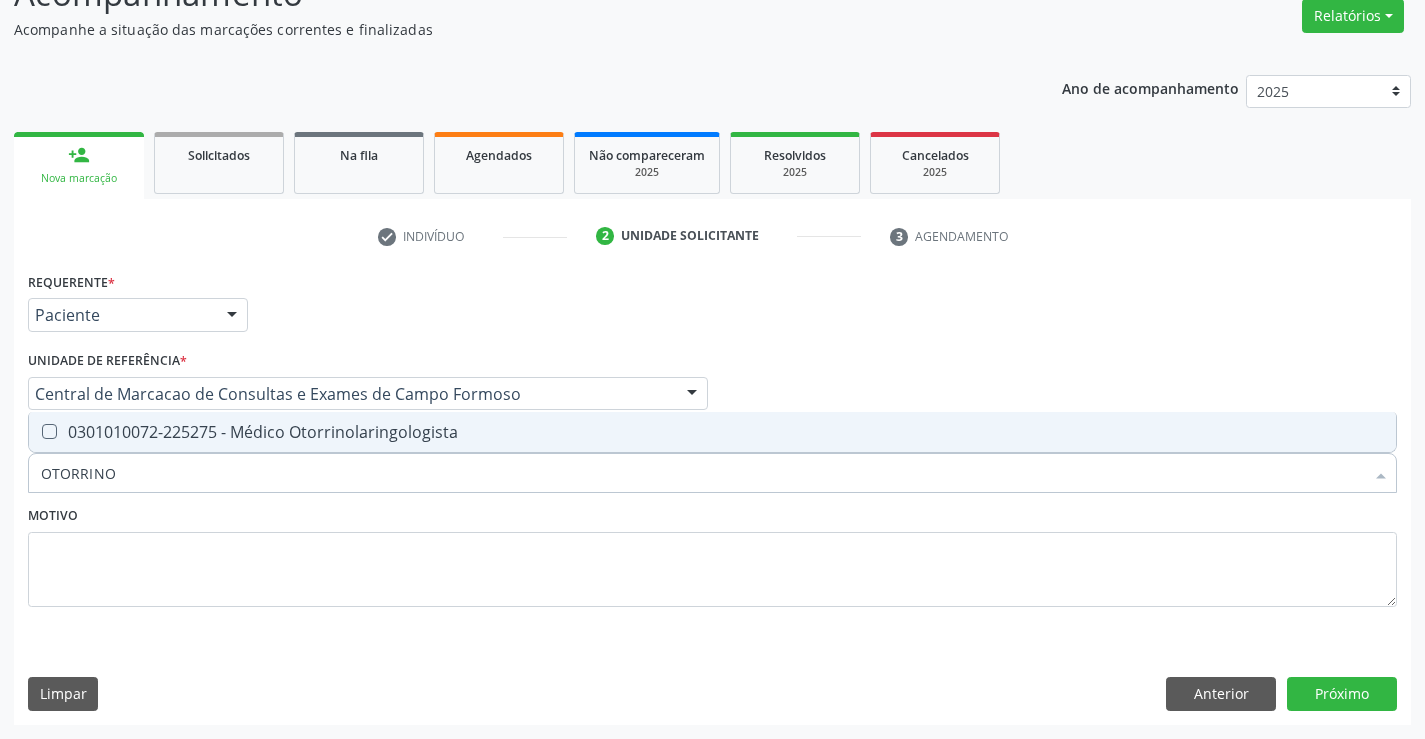 click on "[PROCEDURE_CODE] - Médico Otorrinolaringologista" at bounding box center [712, 432] 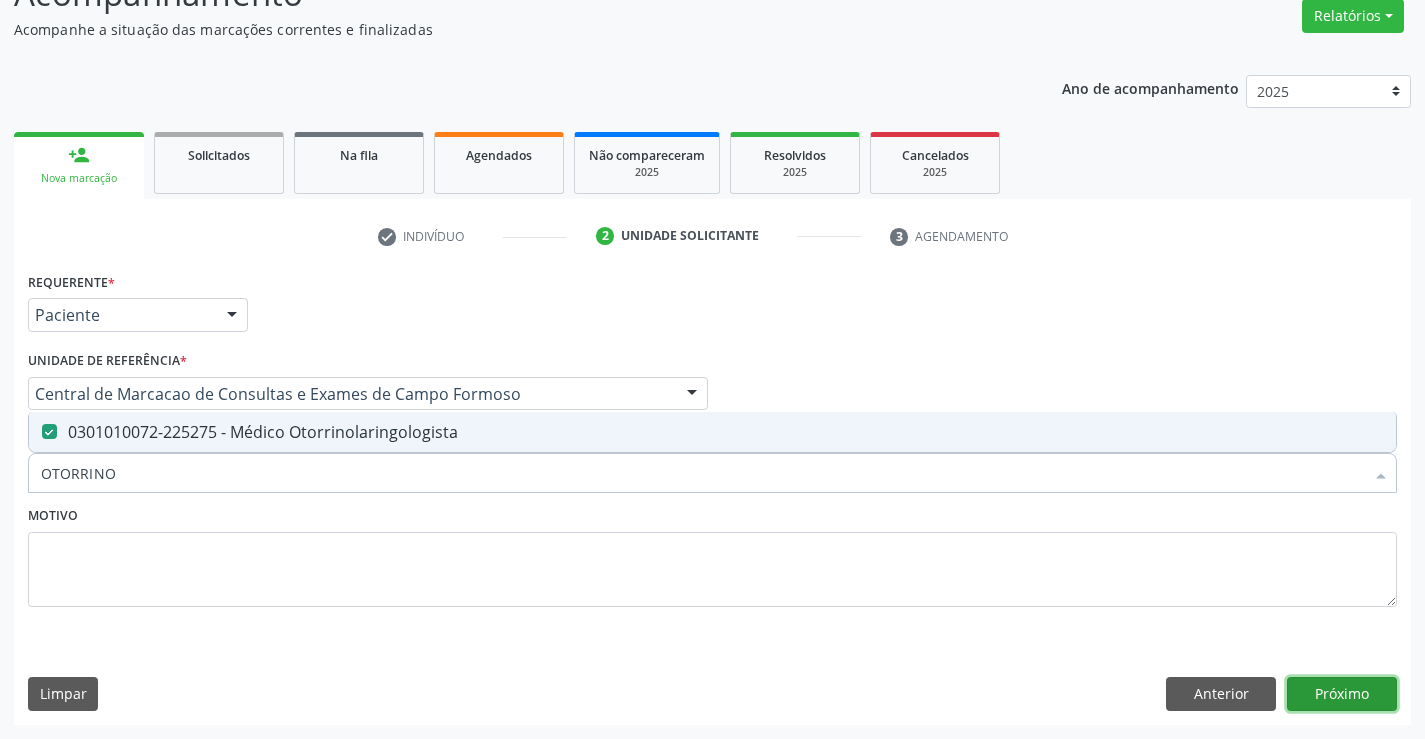 click on "Próximo" at bounding box center [1342, 694] 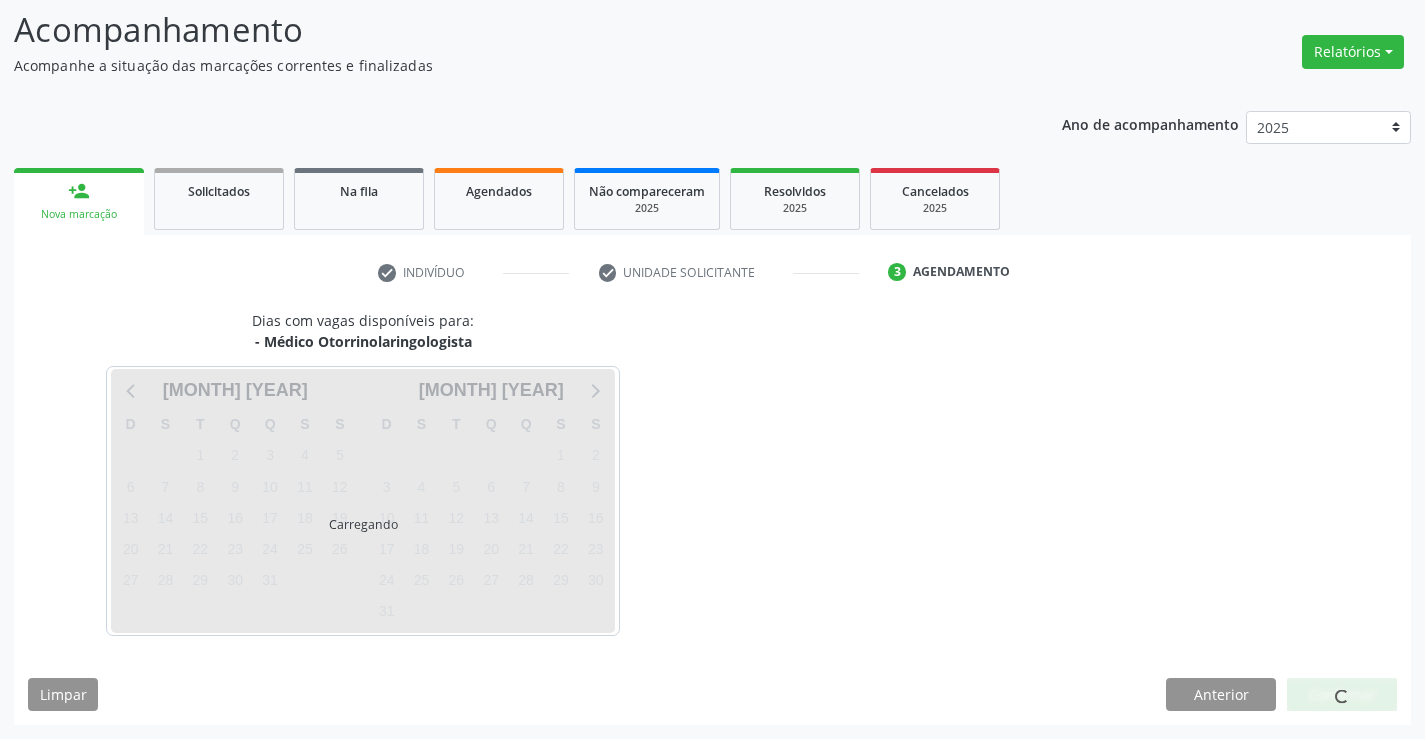 scroll, scrollTop: 131, scrollLeft: 0, axis: vertical 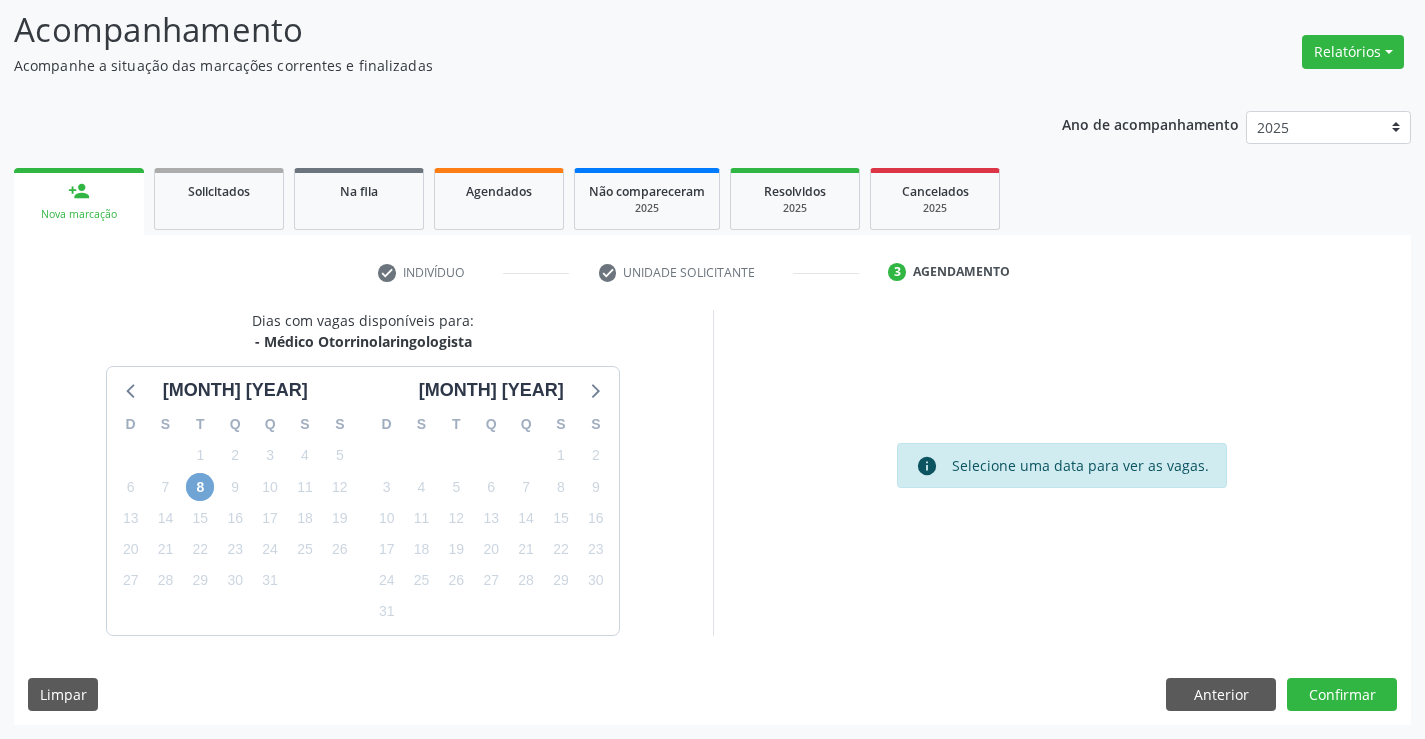 click on "8" at bounding box center (200, 487) 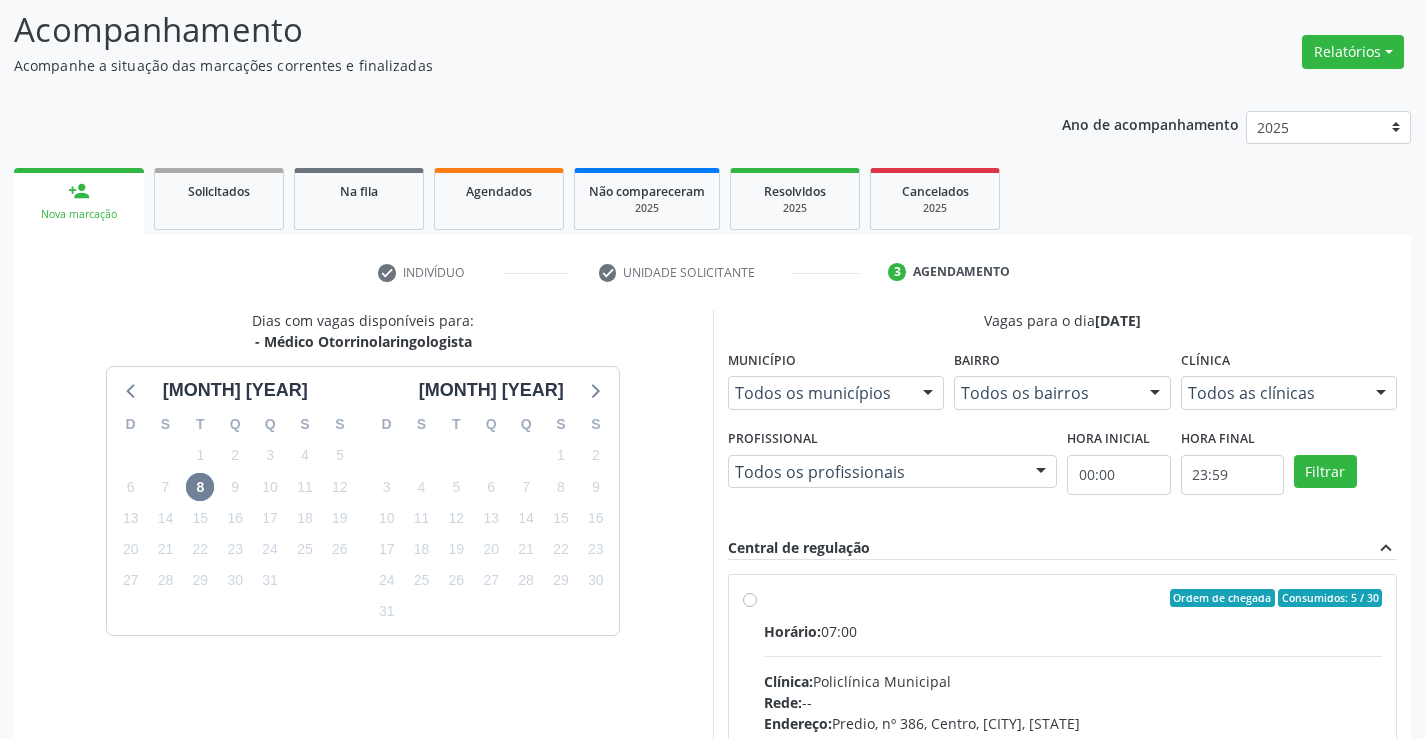 click on "Ordem de chegada
Consumidos: 5 / 30
Horário:   07:00
Clínica:  Policlínica Municipal
Rede:
--
Endereço:   Predio, nº 386, Centro, Campo Formoso - BA
Telefone:   (74) 6451312
Profissional:
Pedro Augusto Pessoa de Abreu
Informações adicionais sobre o atendimento
Idade de atendimento:
de 3 a 100 anos
Gênero(s) atendido(s):
Masculino e Feminino
Informações adicionais:
--" at bounding box center (1073, 742) 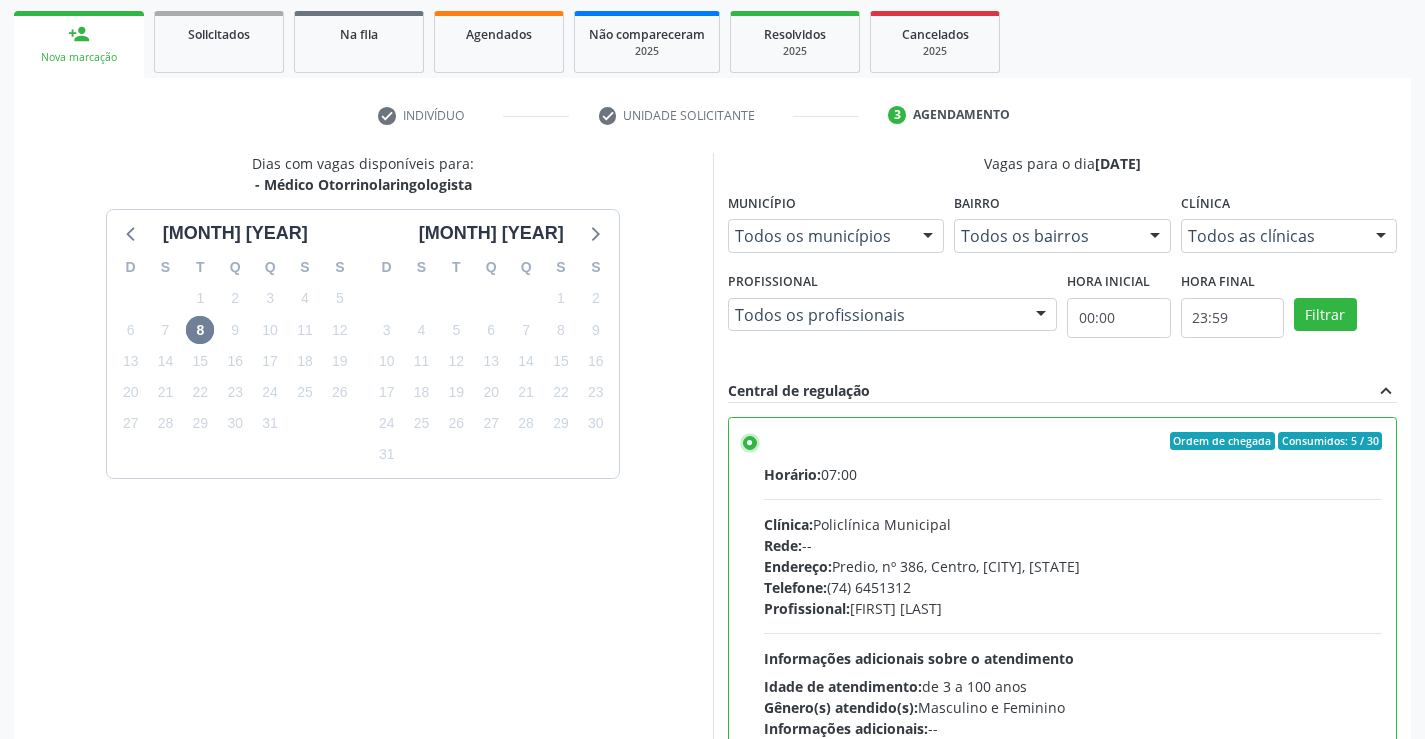 scroll, scrollTop: 456, scrollLeft: 0, axis: vertical 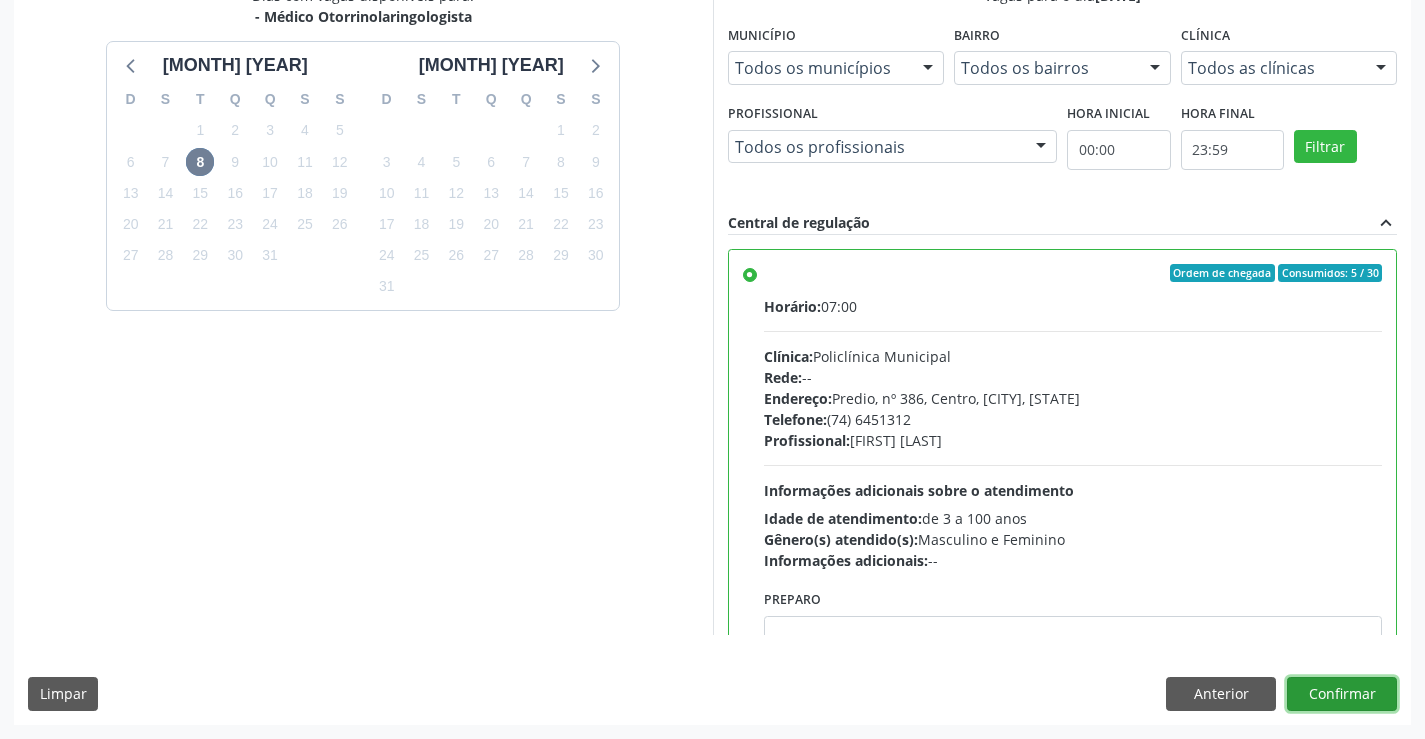 click on "Confirmar" at bounding box center (1342, 694) 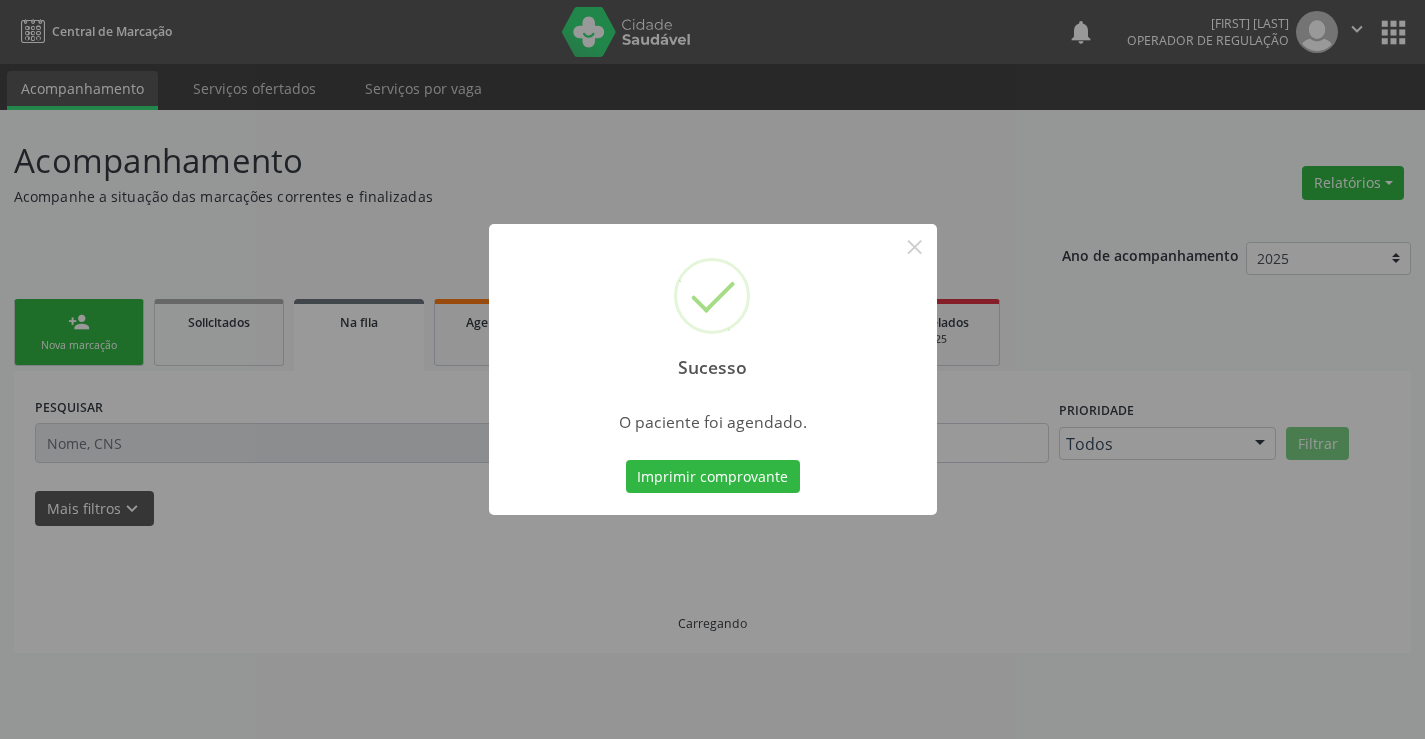 scroll, scrollTop: 0, scrollLeft: 0, axis: both 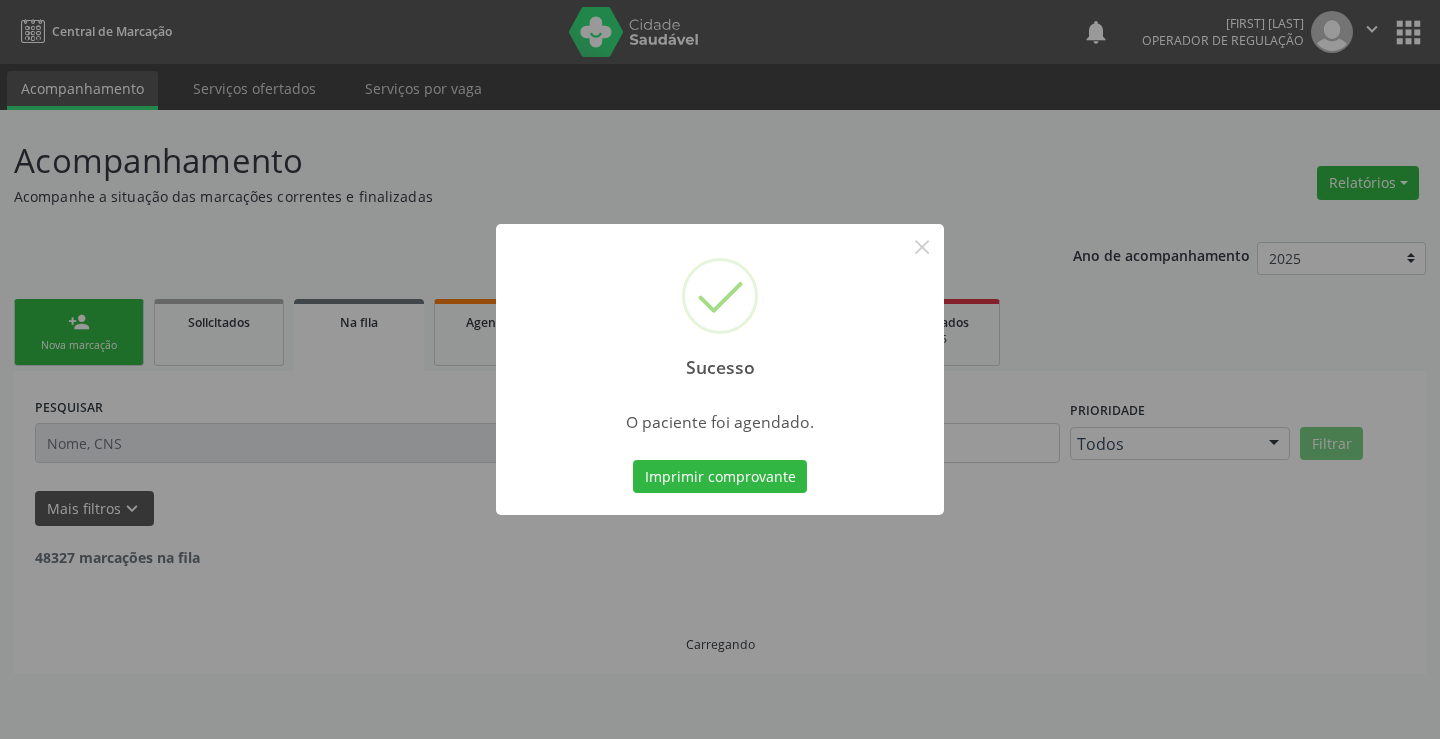 type 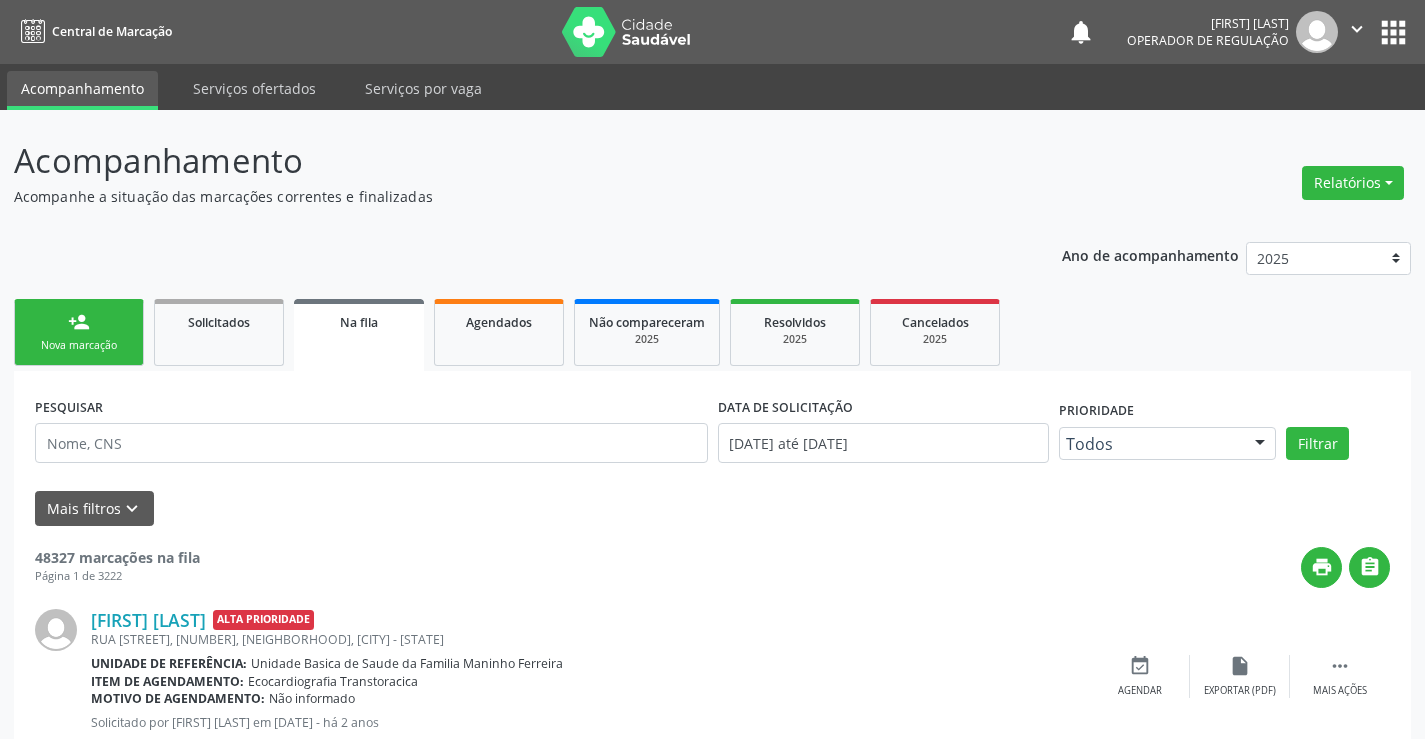 click on "person_add
Nova marcação" at bounding box center (79, 332) 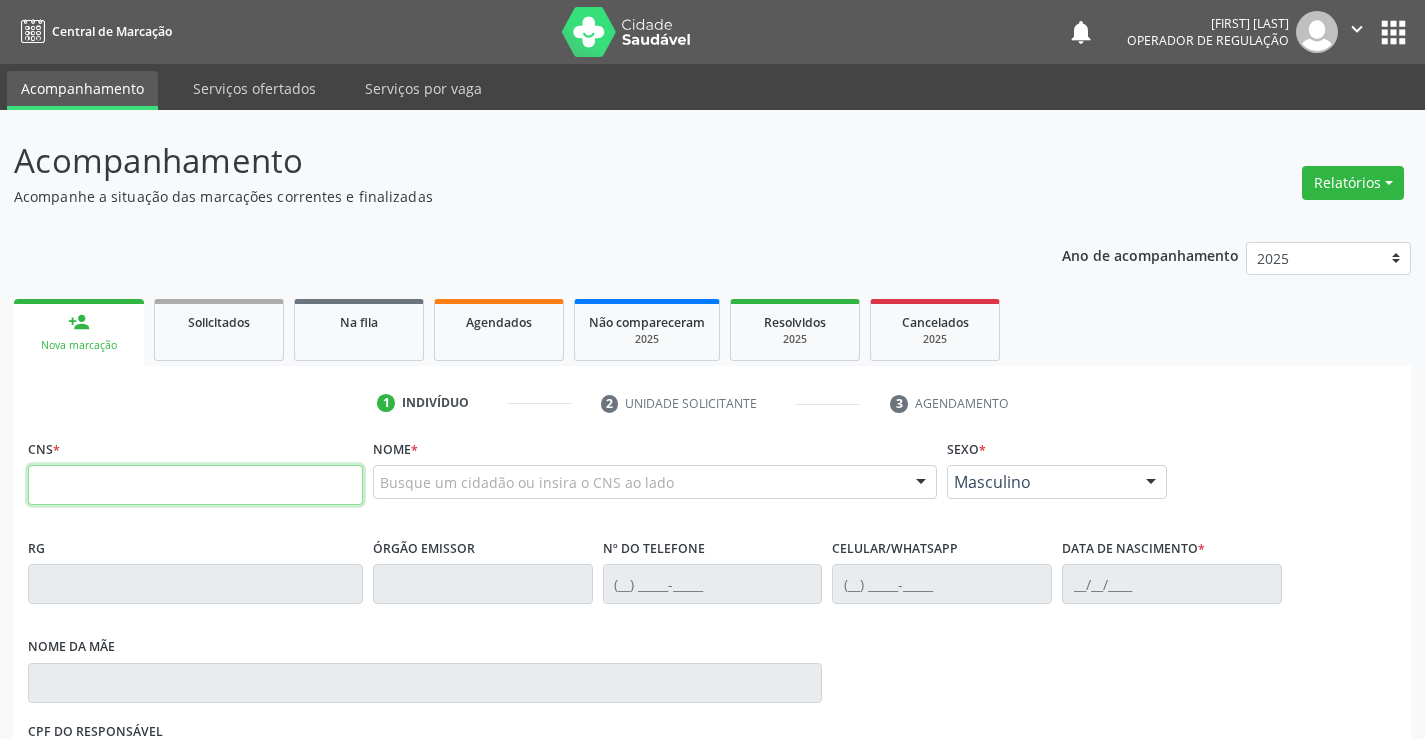 click at bounding box center [195, 485] 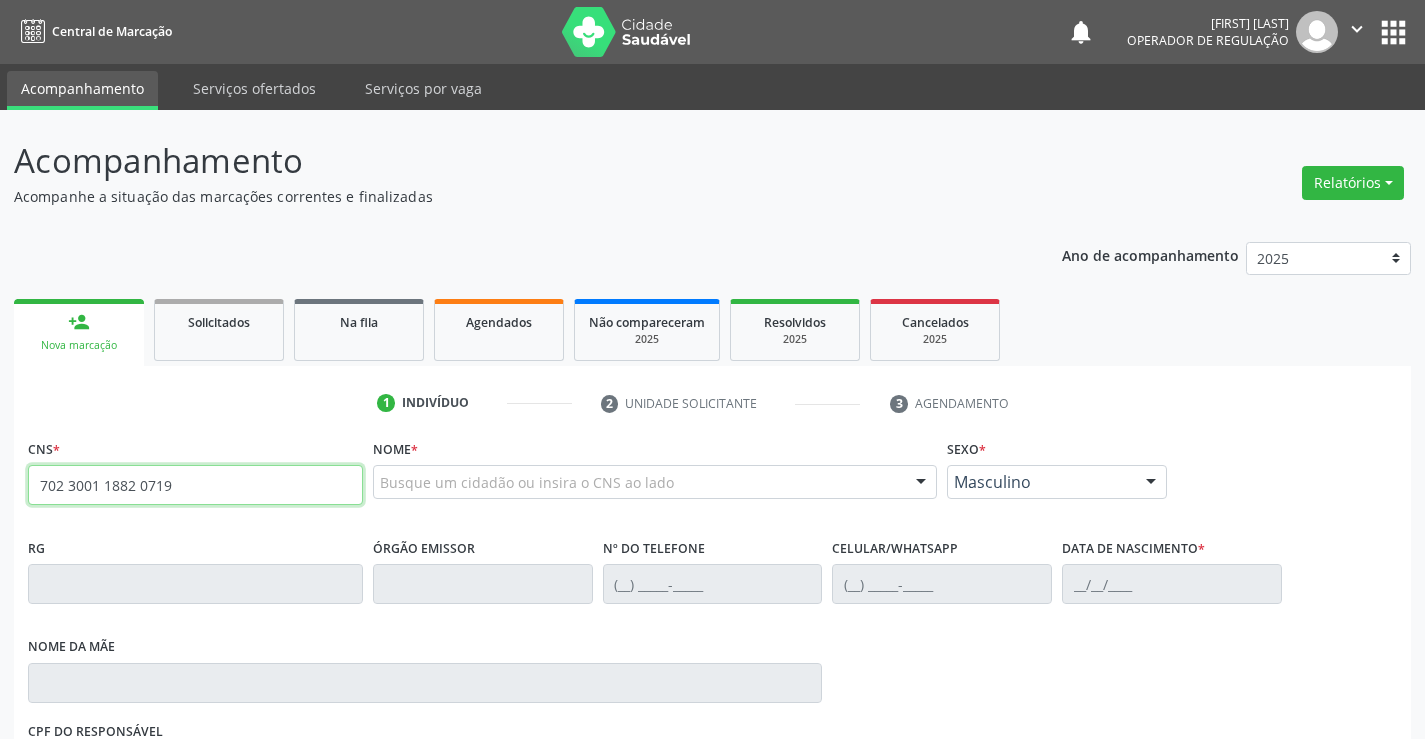 type on "702 3001 1882 0719" 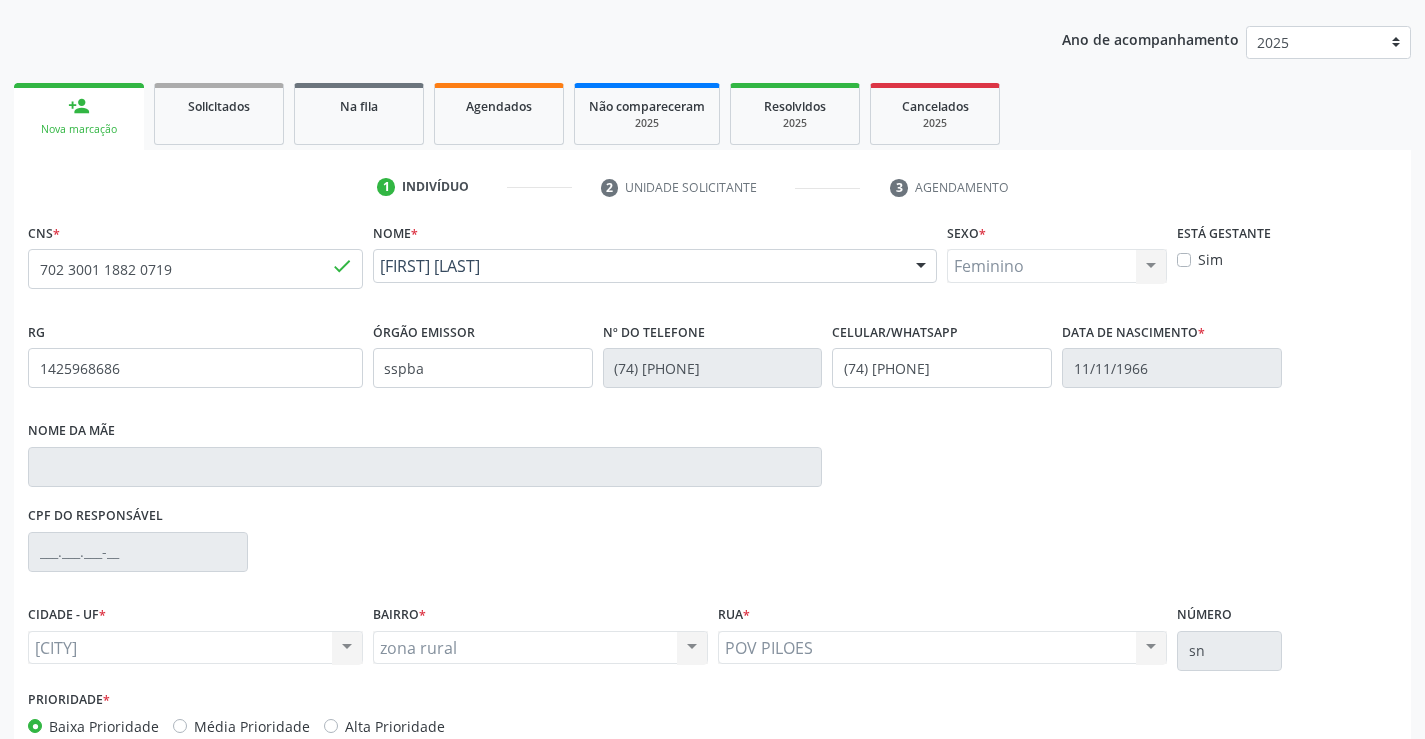 scroll, scrollTop: 331, scrollLeft: 0, axis: vertical 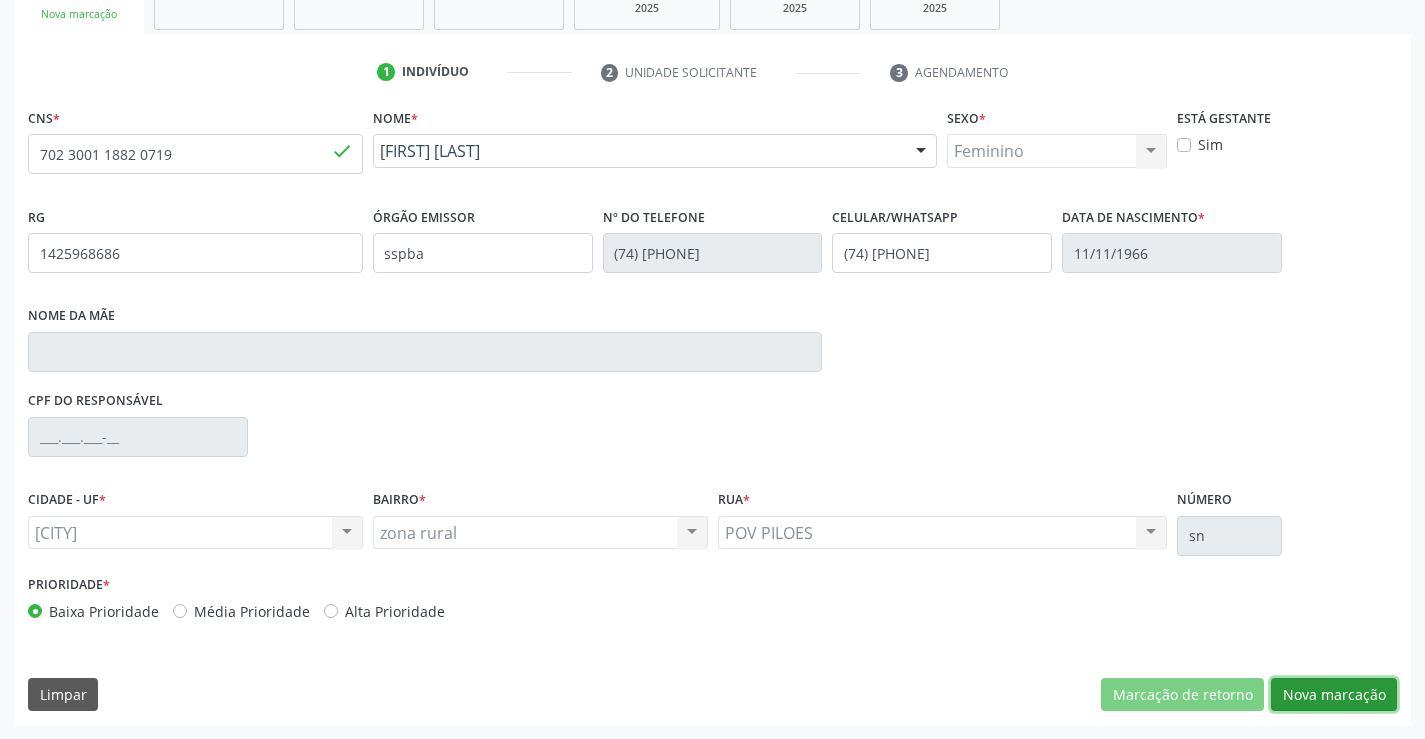 click on "Nova marcação" at bounding box center [1182, 695] 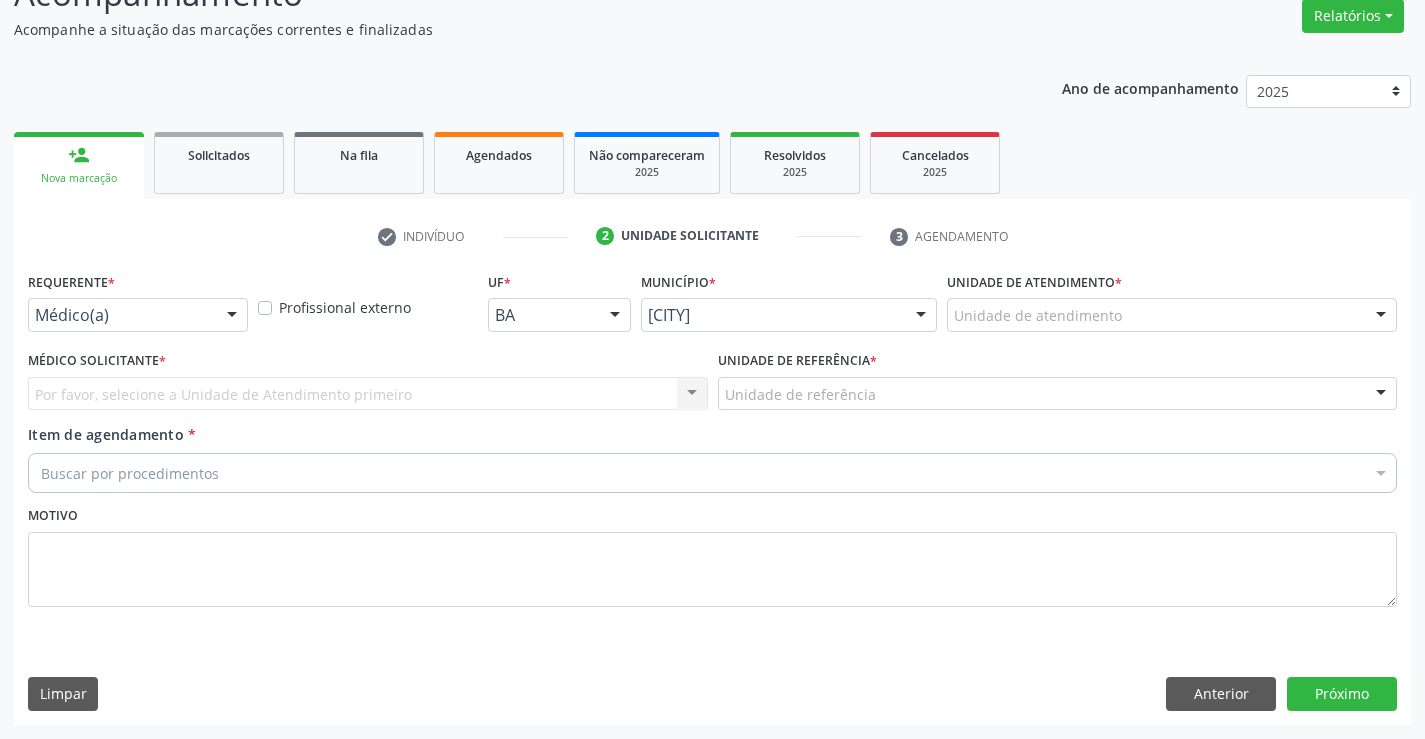scroll, scrollTop: 167, scrollLeft: 0, axis: vertical 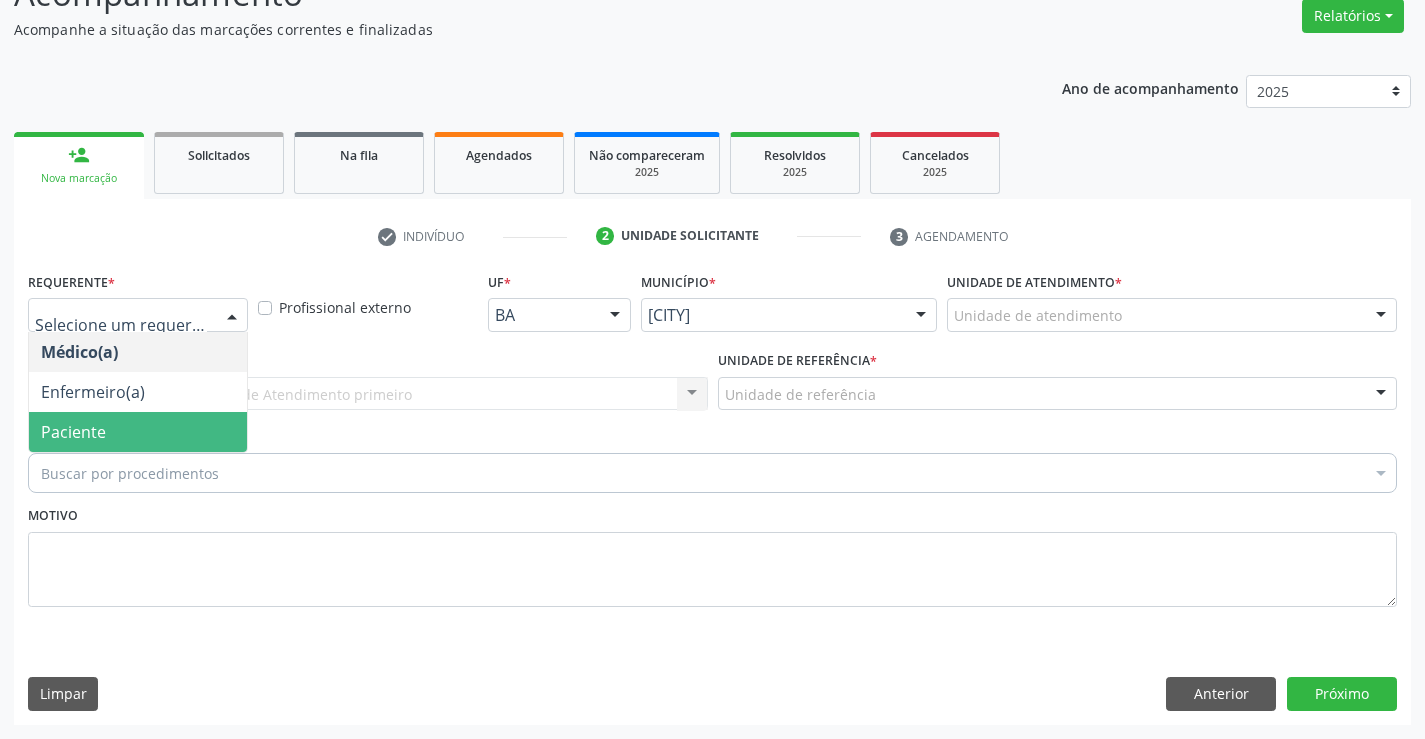 drag, startPoint x: 156, startPoint y: 434, endPoint x: 437, endPoint y: 391, distance: 284.271 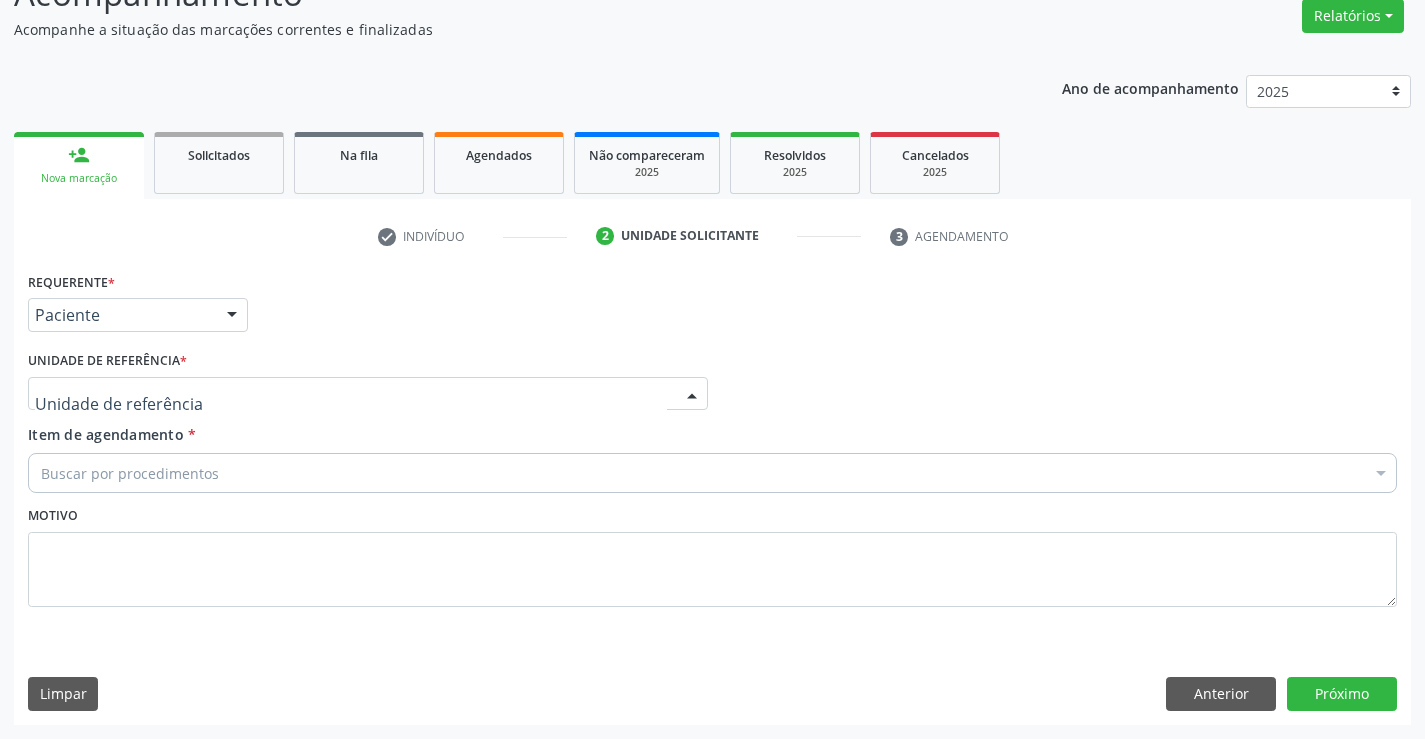 click at bounding box center (692, 395) 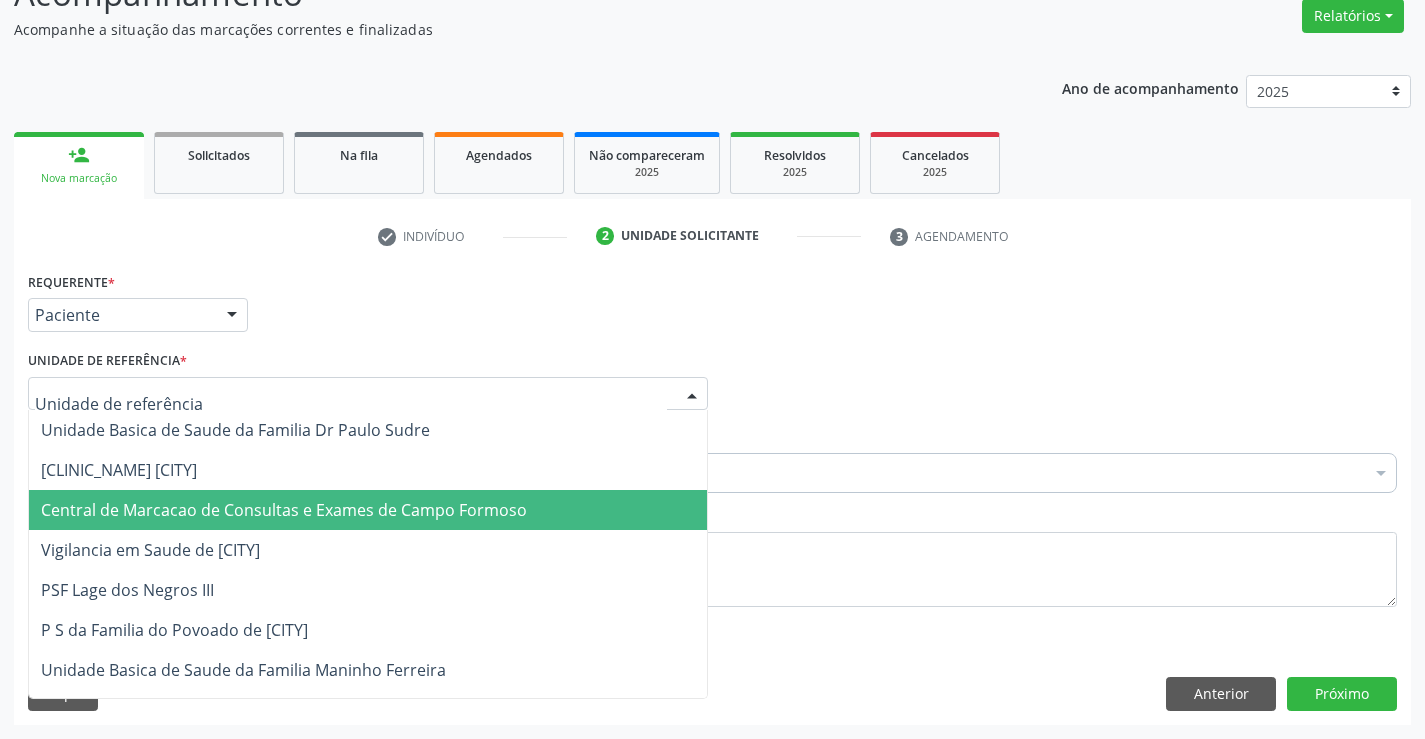 click on "Central de Marcacao de Consultas e Exames de [CITY]" at bounding box center [368, 510] 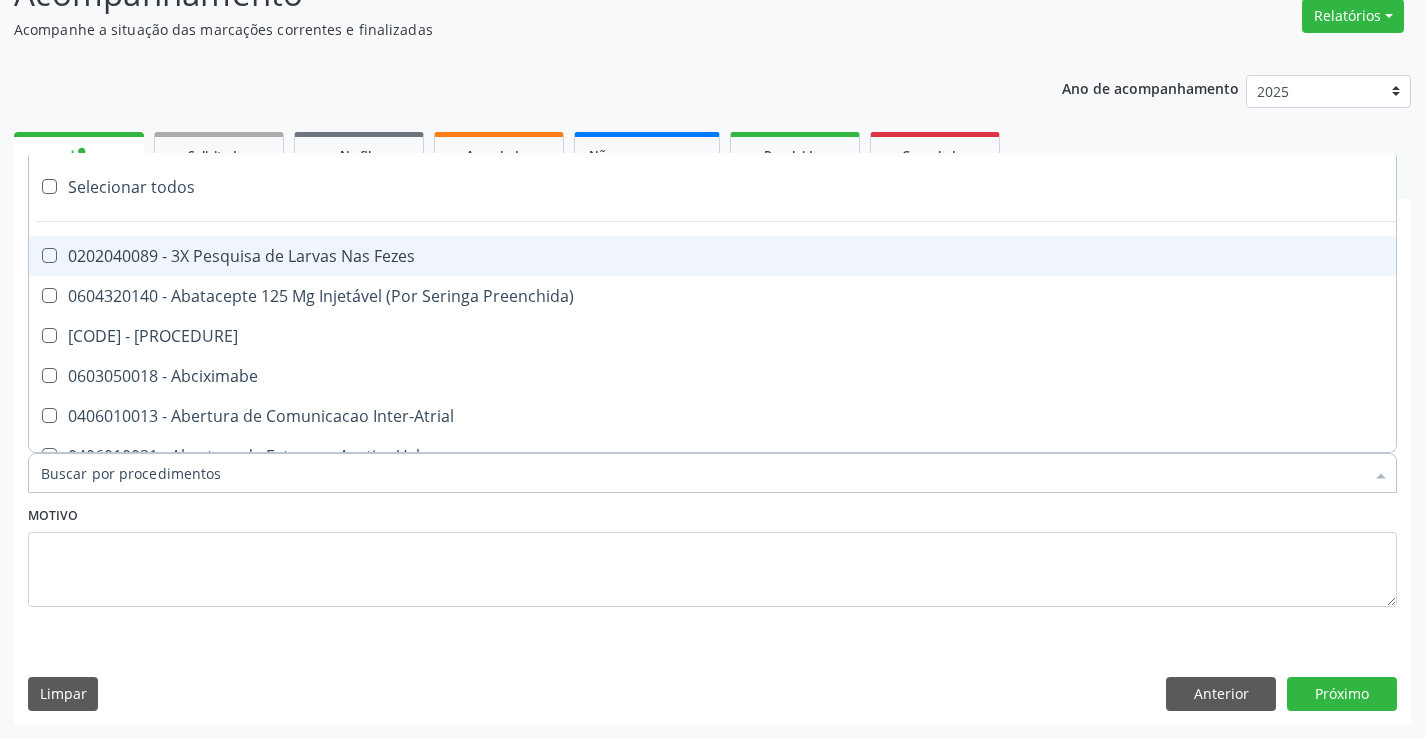 type on "O" 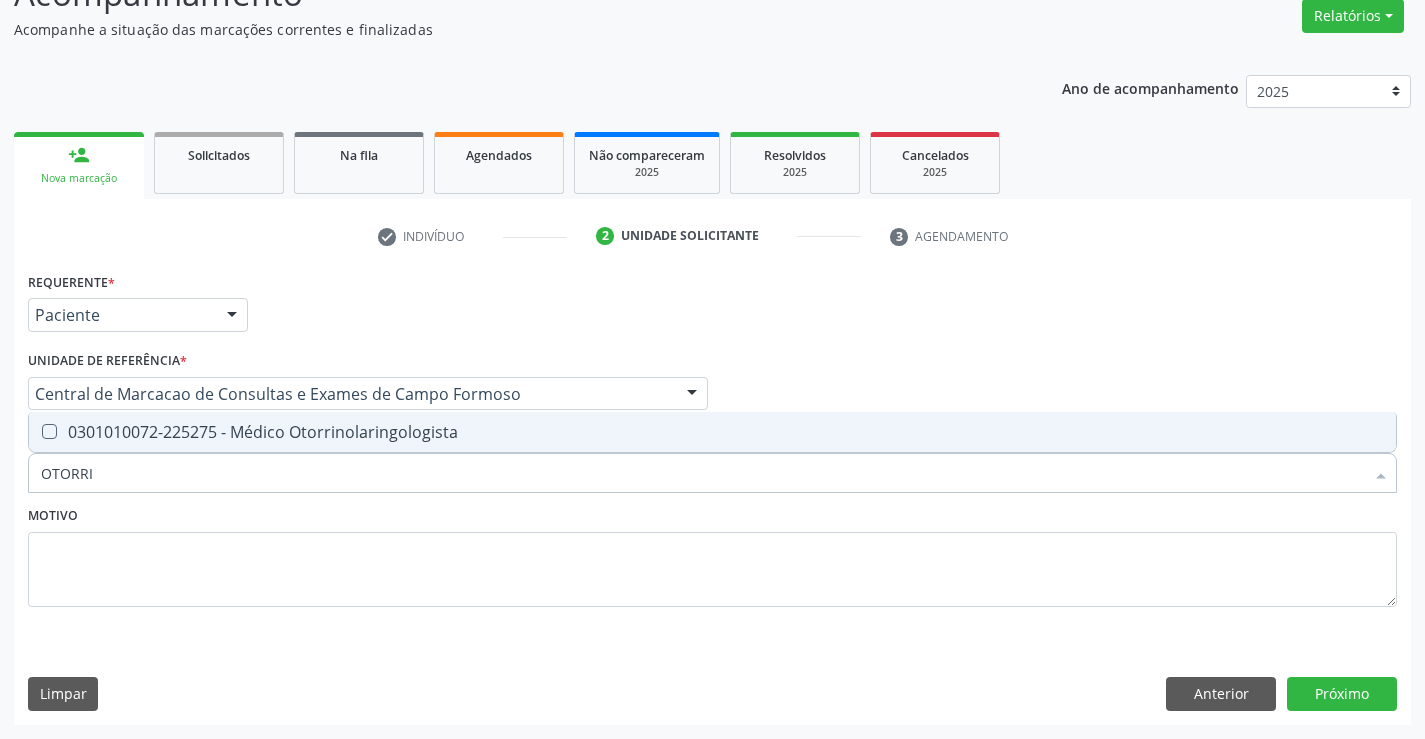click on "[PROCEDURE_CODE] - Médico Otorrinolaringologista" at bounding box center (712, 432) 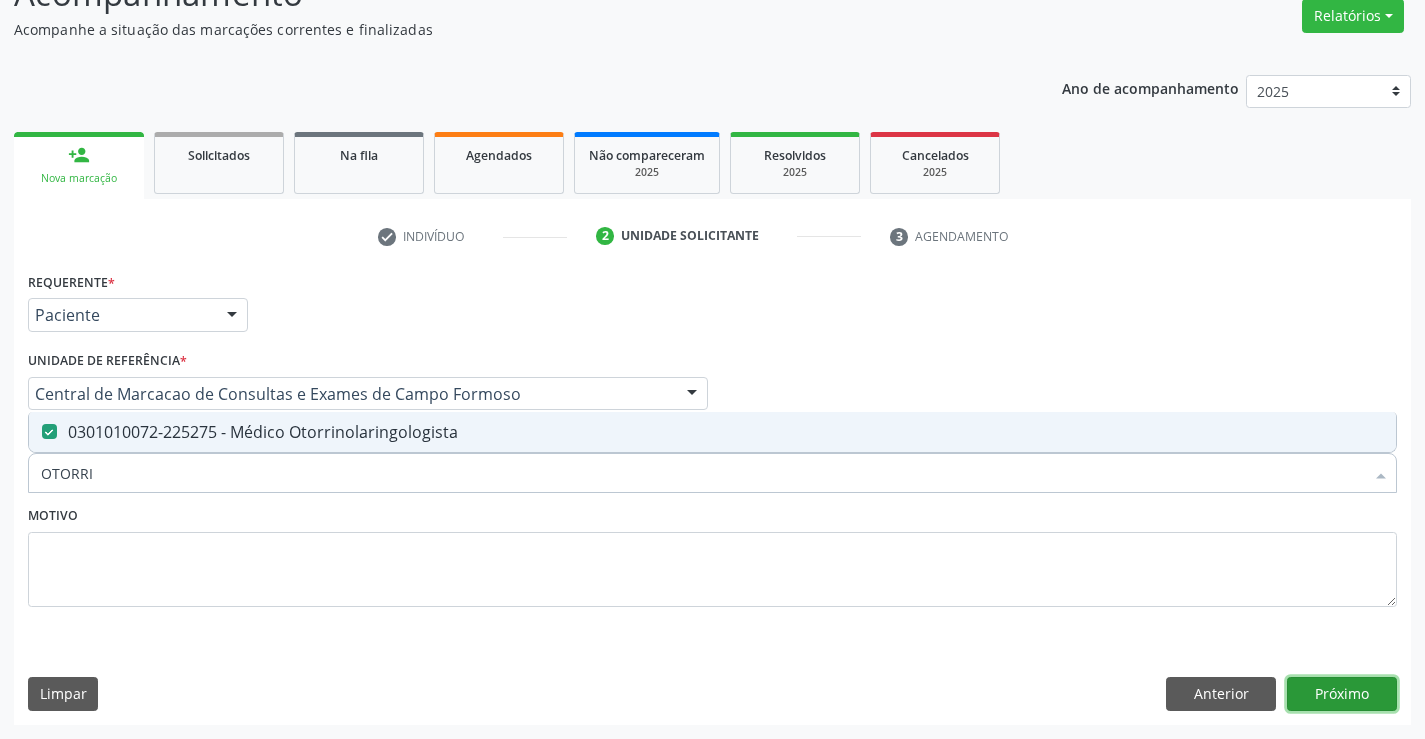 click on "Próximo" at bounding box center [1342, 694] 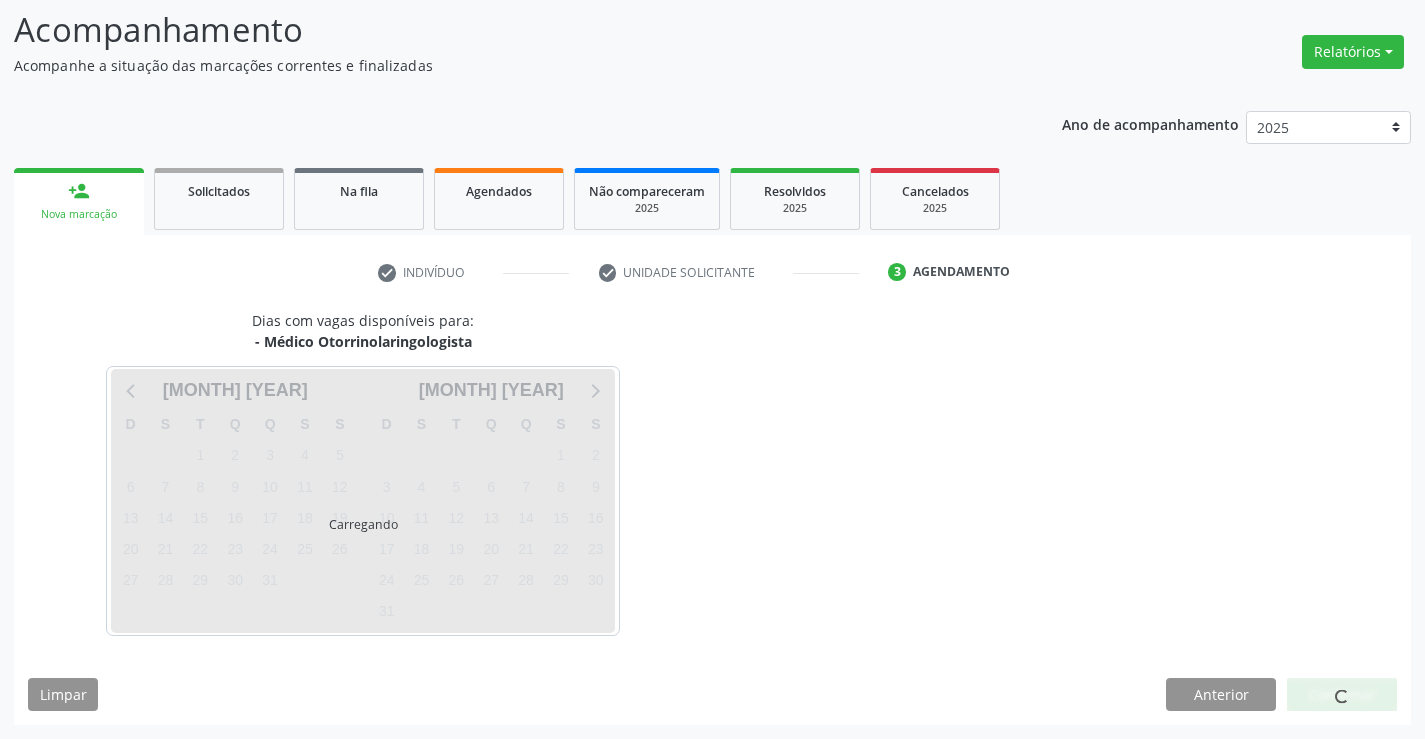 scroll, scrollTop: 131, scrollLeft: 0, axis: vertical 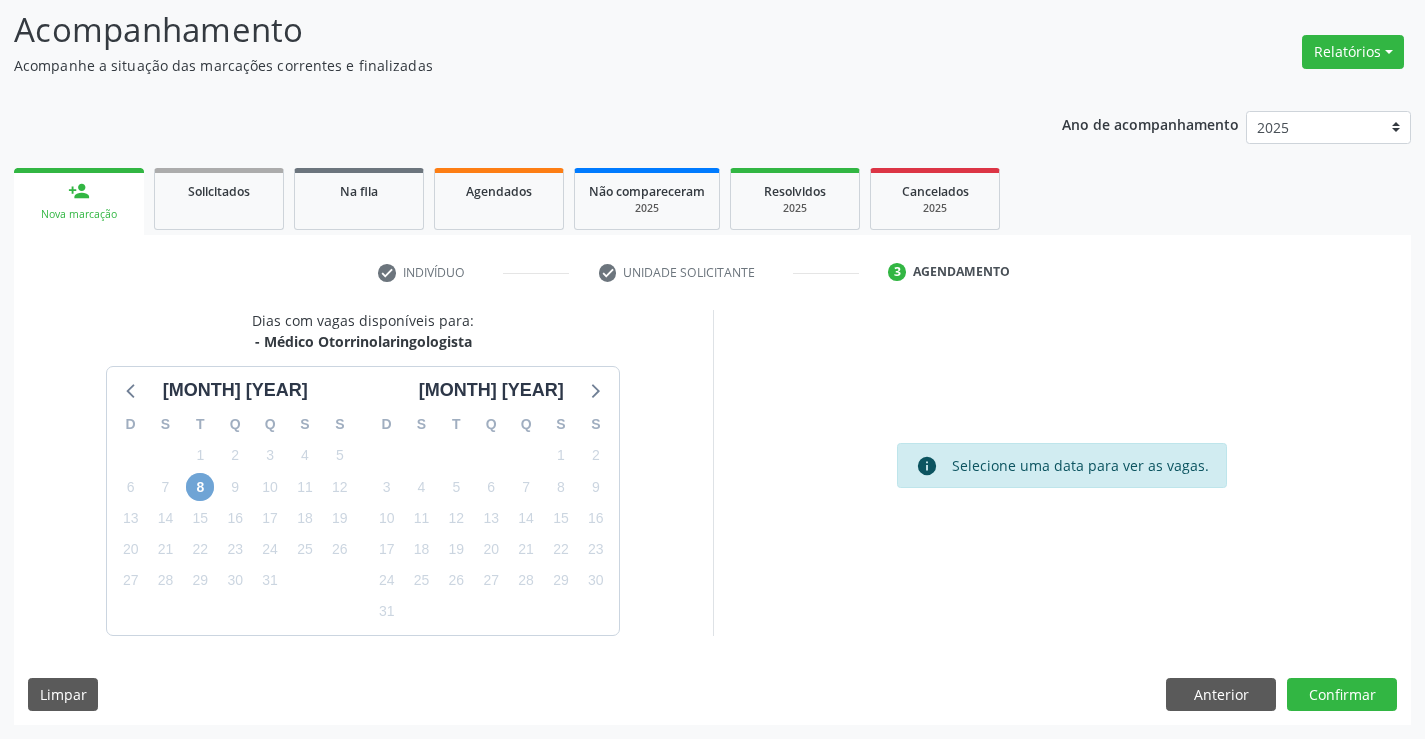 click on "8" at bounding box center (200, 487) 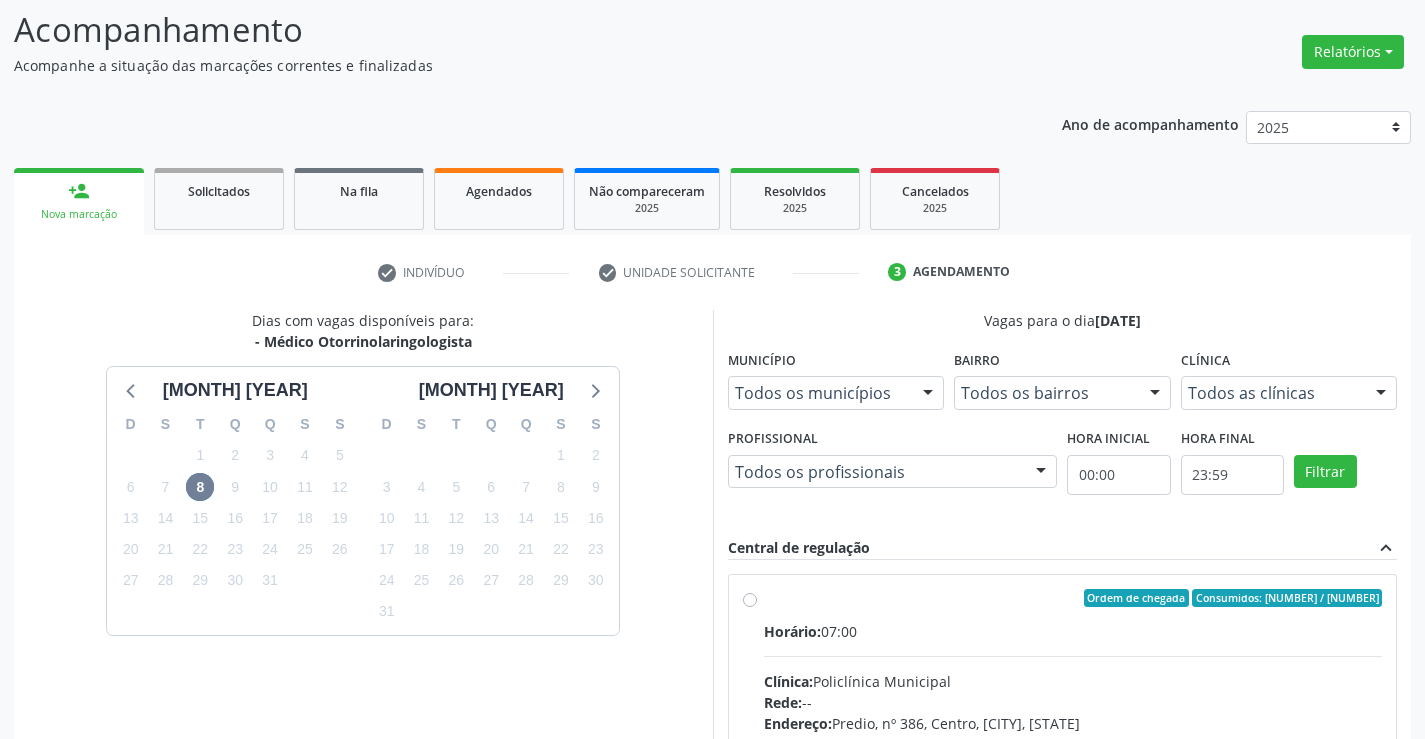 drag, startPoint x: 909, startPoint y: 640, endPoint x: 1040, endPoint y: 540, distance: 164.80595 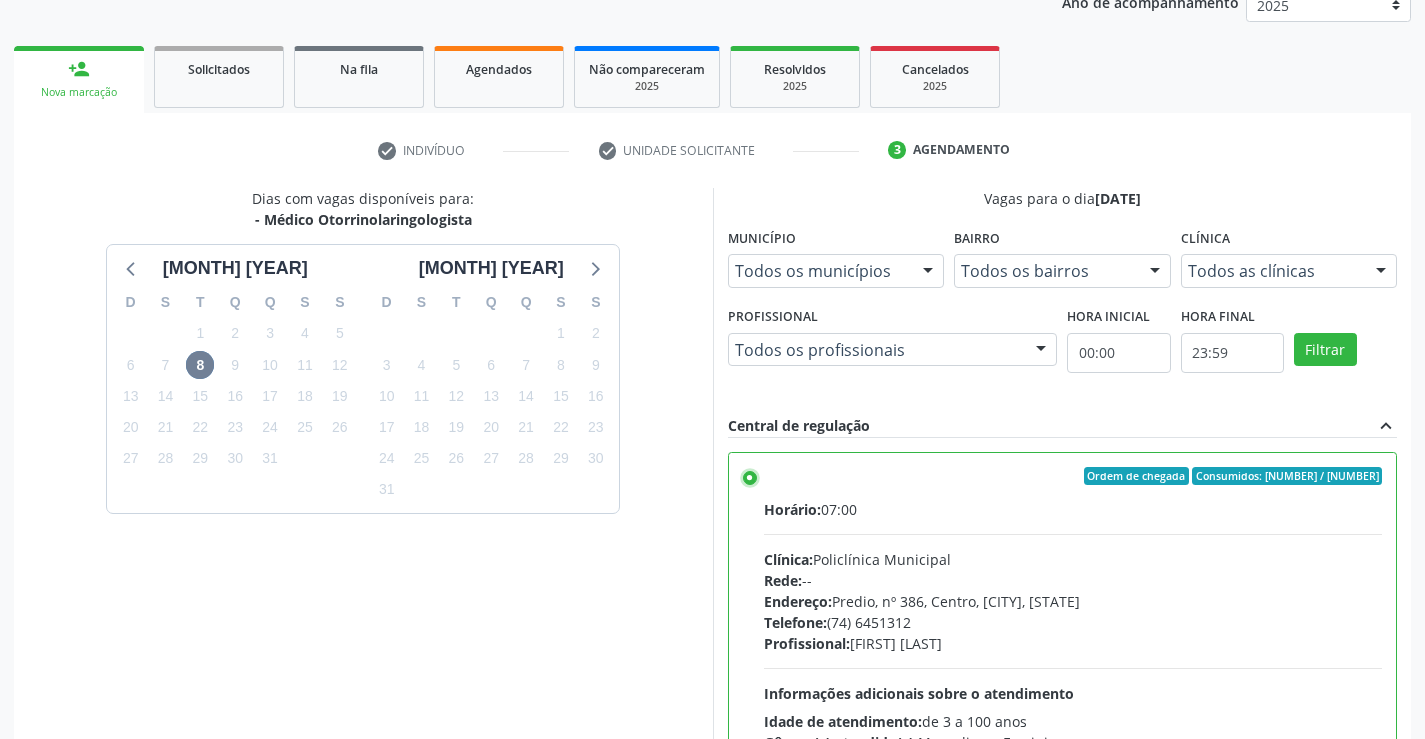 scroll, scrollTop: 456, scrollLeft: 0, axis: vertical 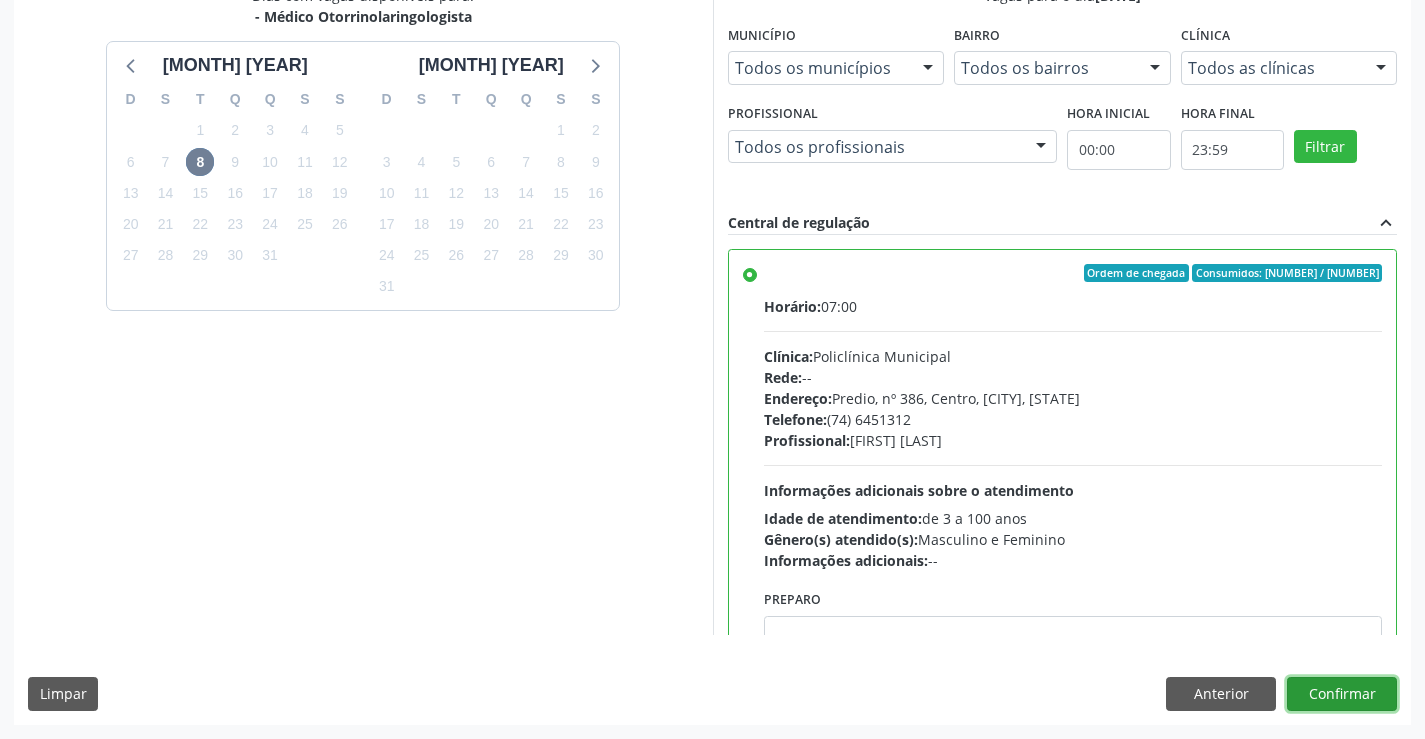 click on "Confirmar" at bounding box center [1342, 694] 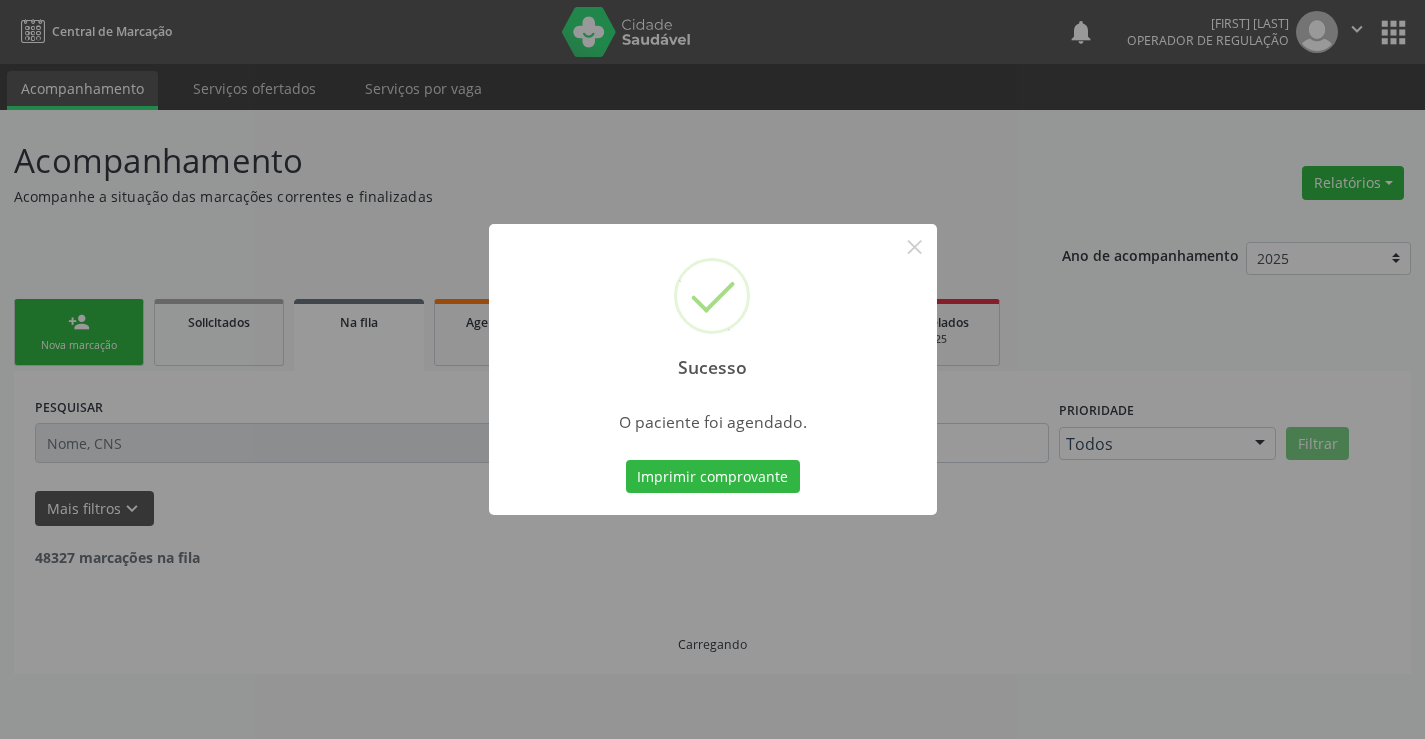scroll, scrollTop: 0, scrollLeft: 0, axis: both 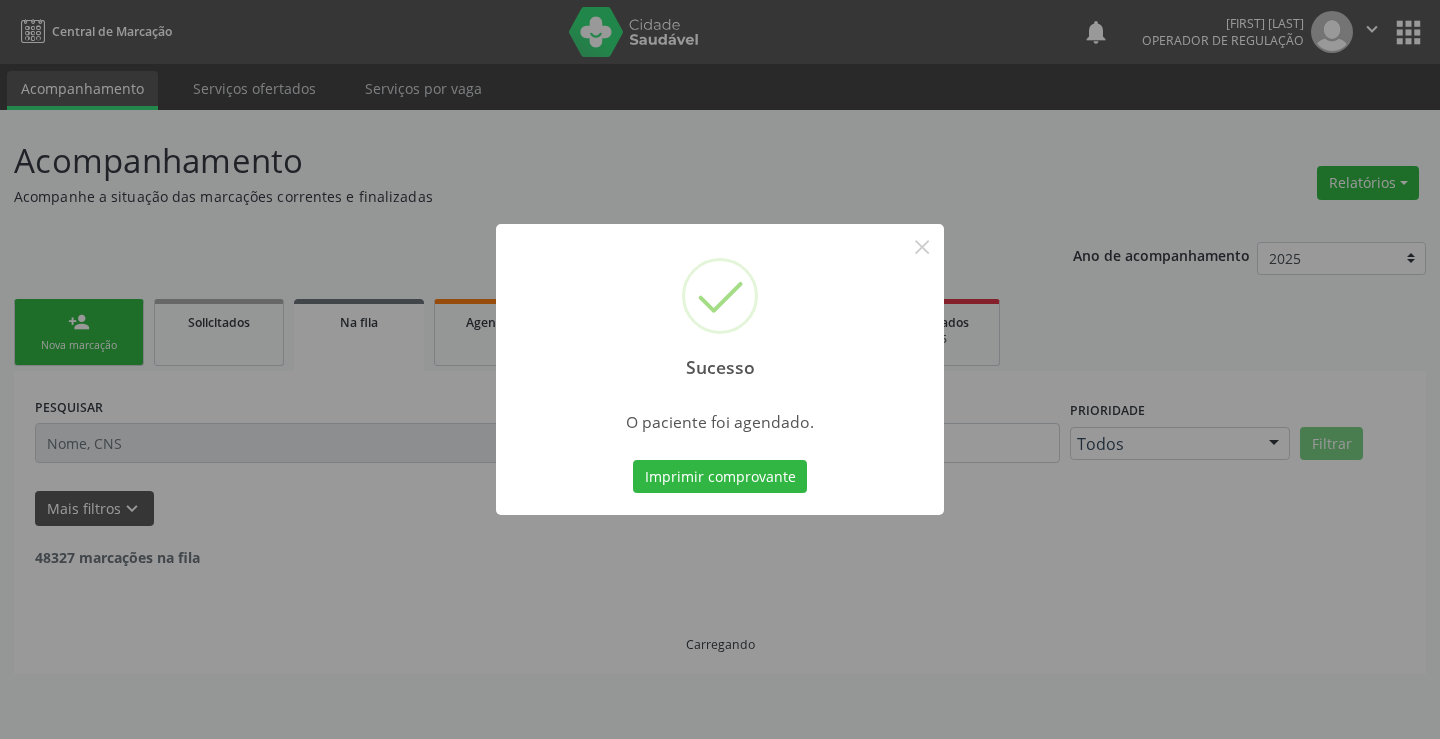 type 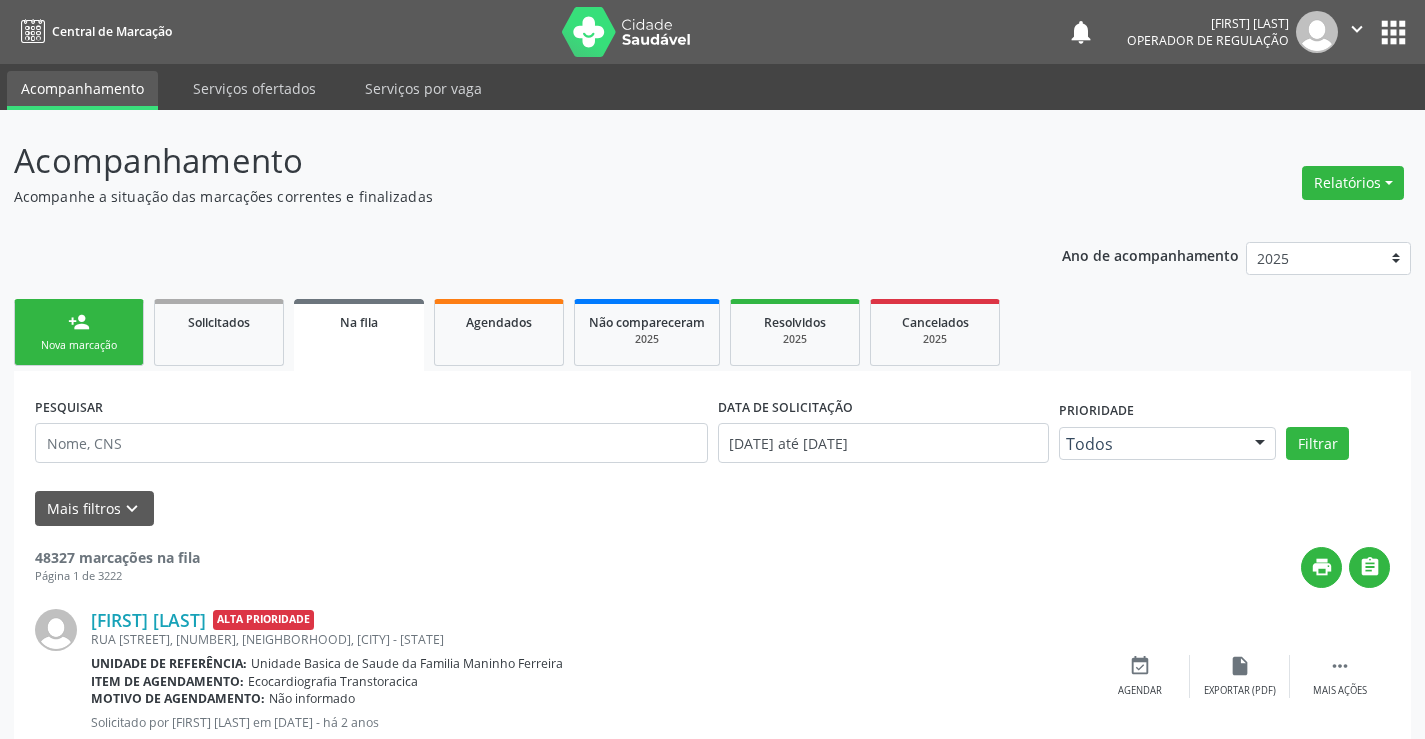 click on "person_add
Nova marcação" at bounding box center [79, 332] 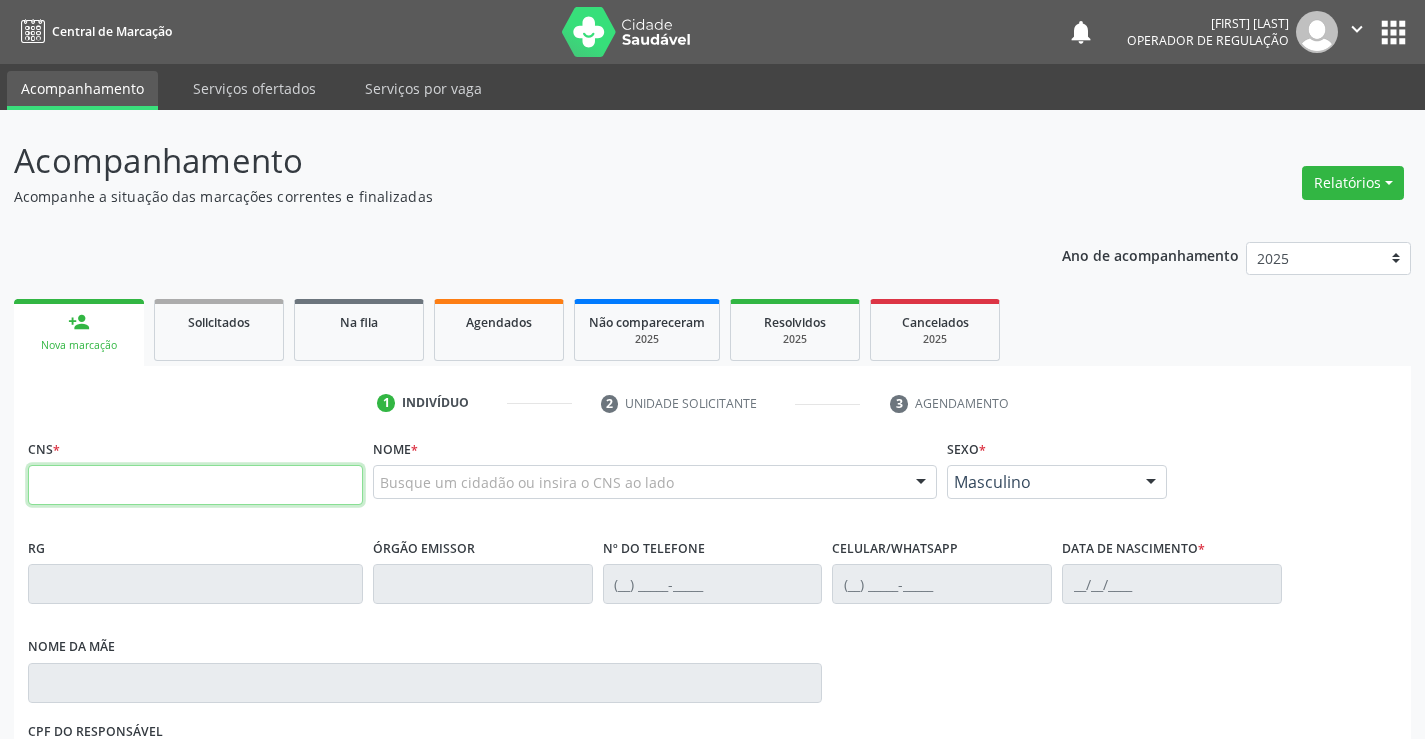 click at bounding box center (195, 485) 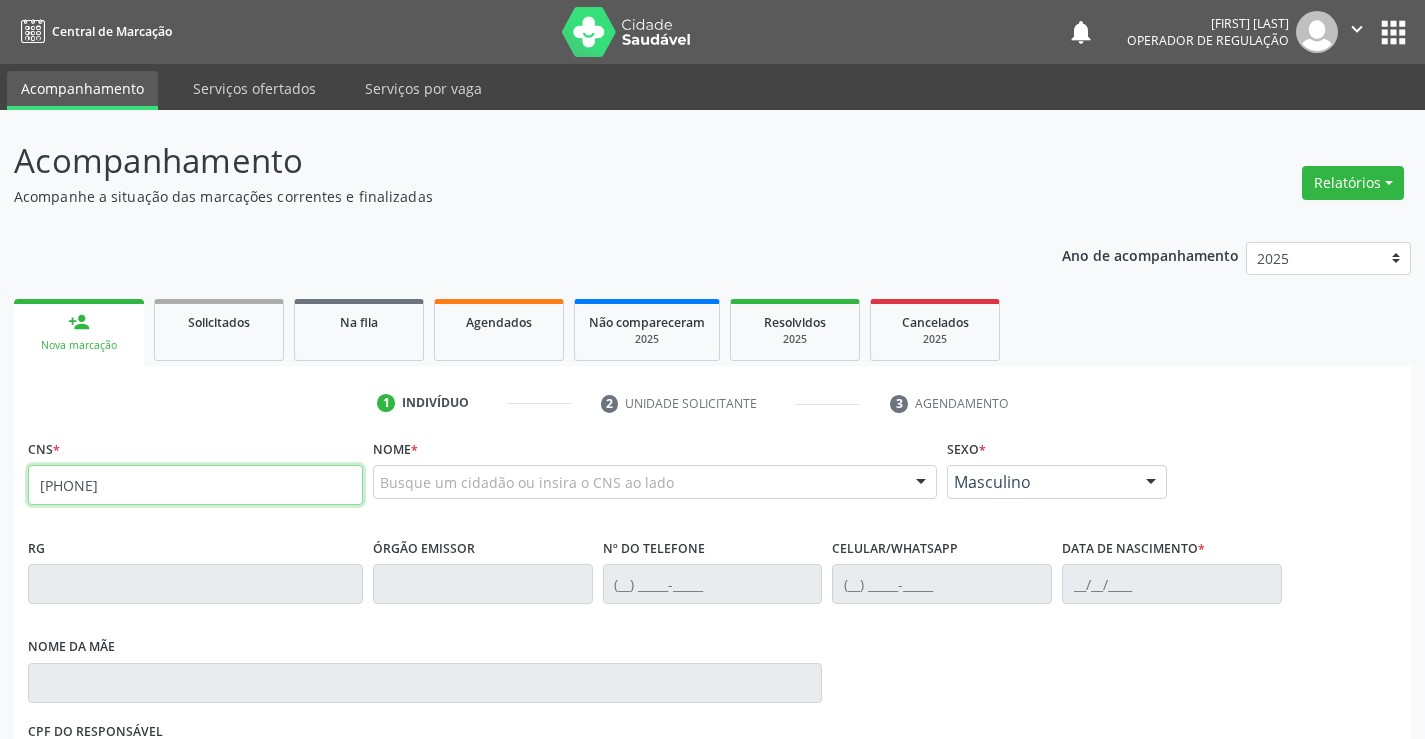 type on "704 2067 5887 3884" 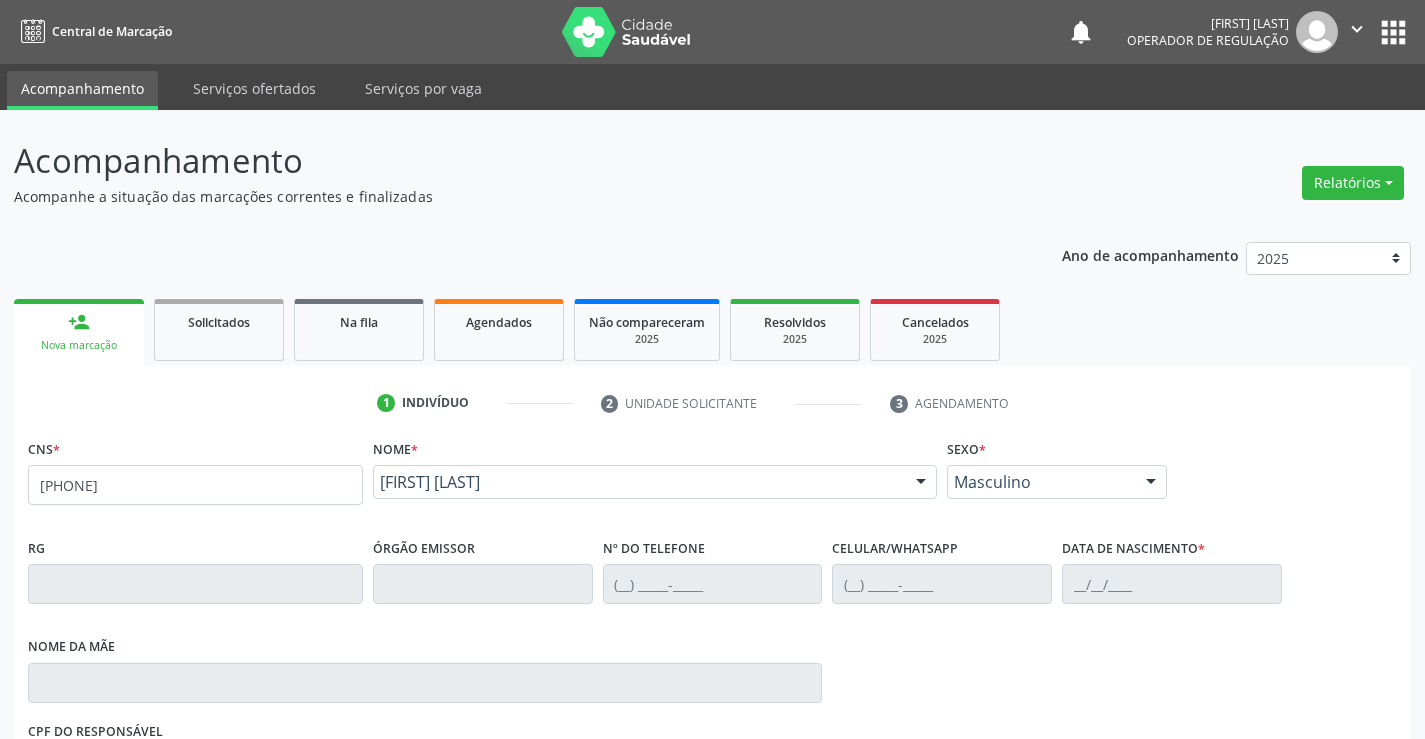 scroll, scrollTop: 331, scrollLeft: 0, axis: vertical 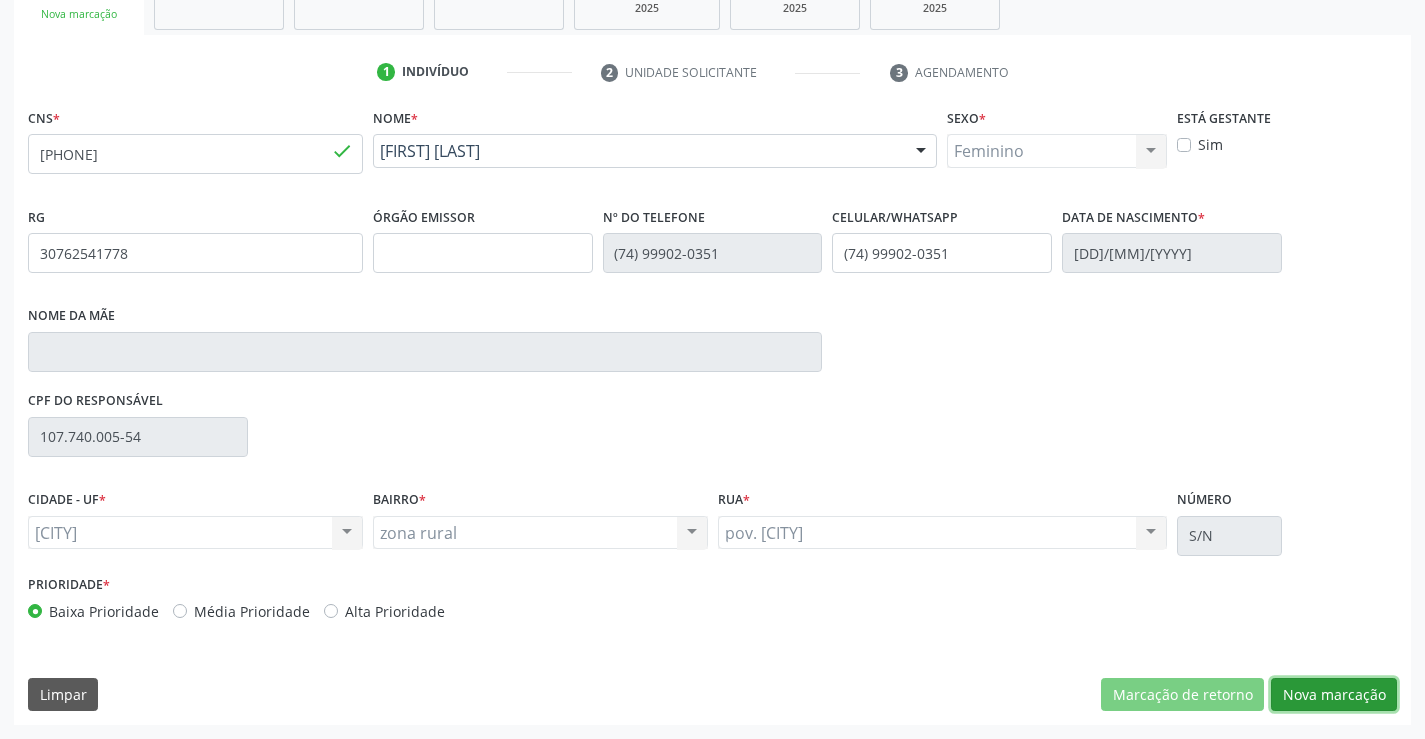 click on "Nova marcação" at bounding box center [1182, 695] 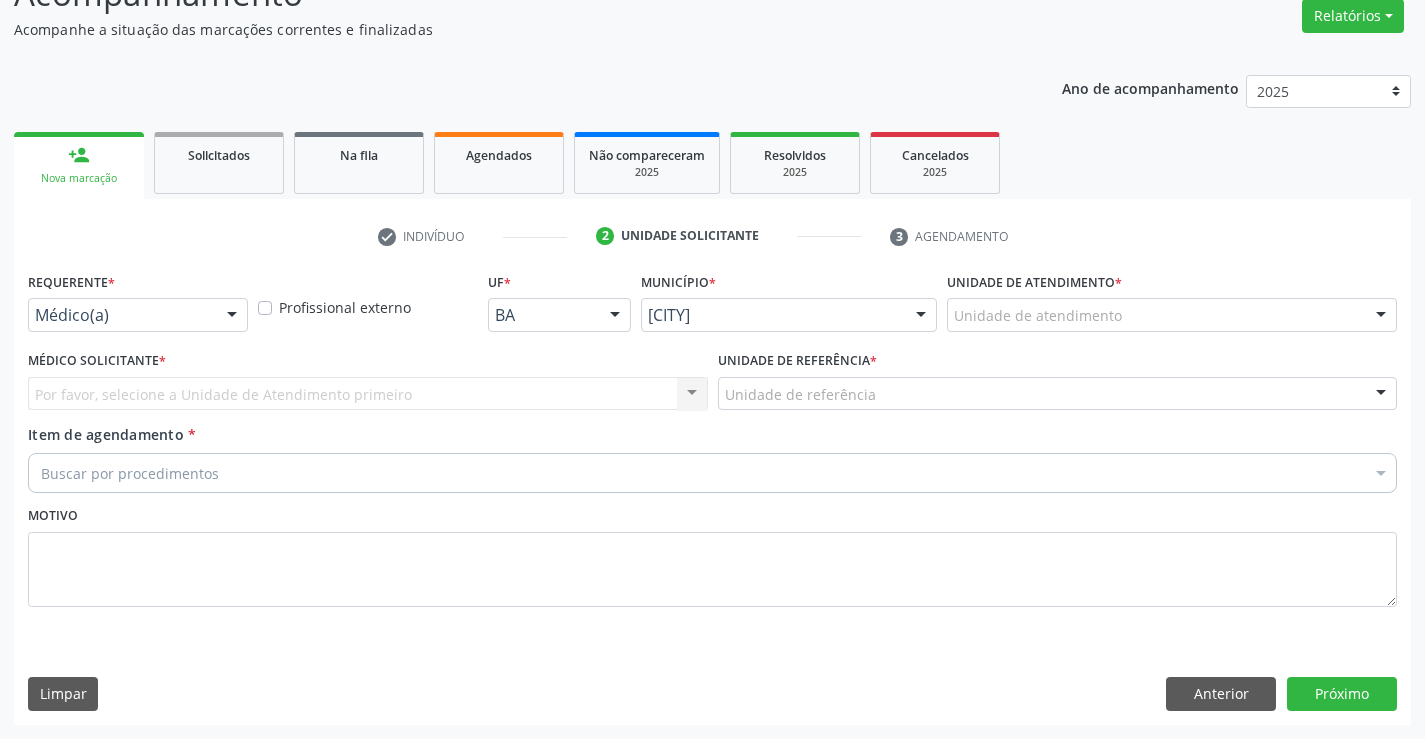 scroll, scrollTop: 167, scrollLeft: 0, axis: vertical 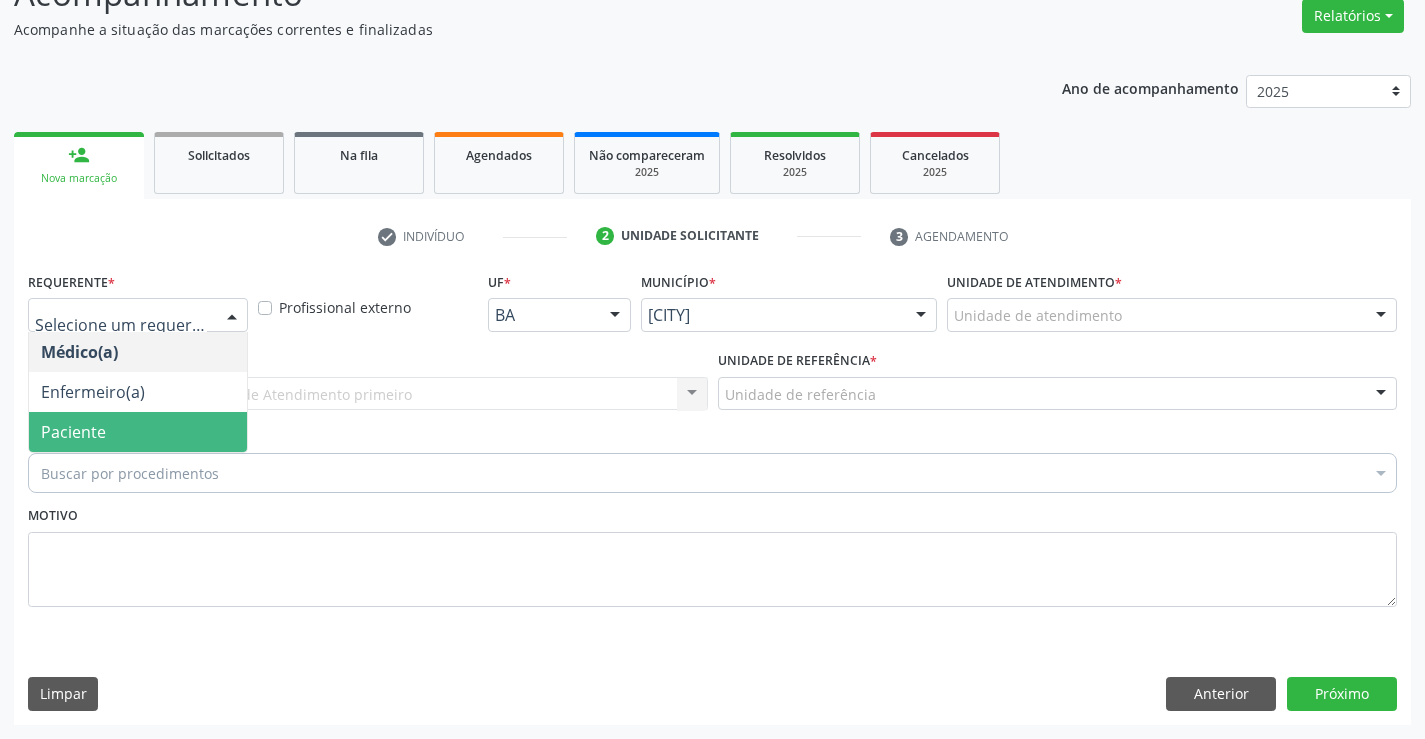 click on "Paciente" at bounding box center (138, 432) 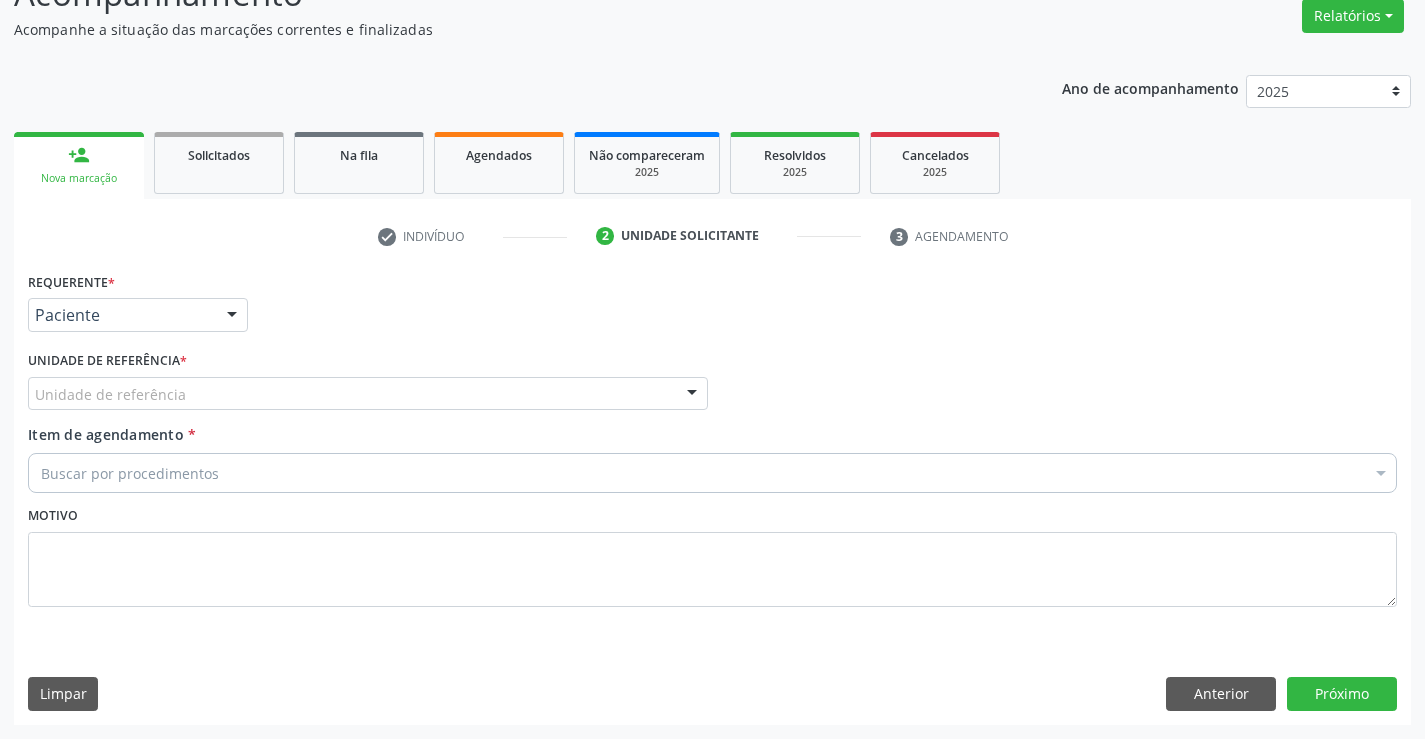 click at bounding box center [692, 395] 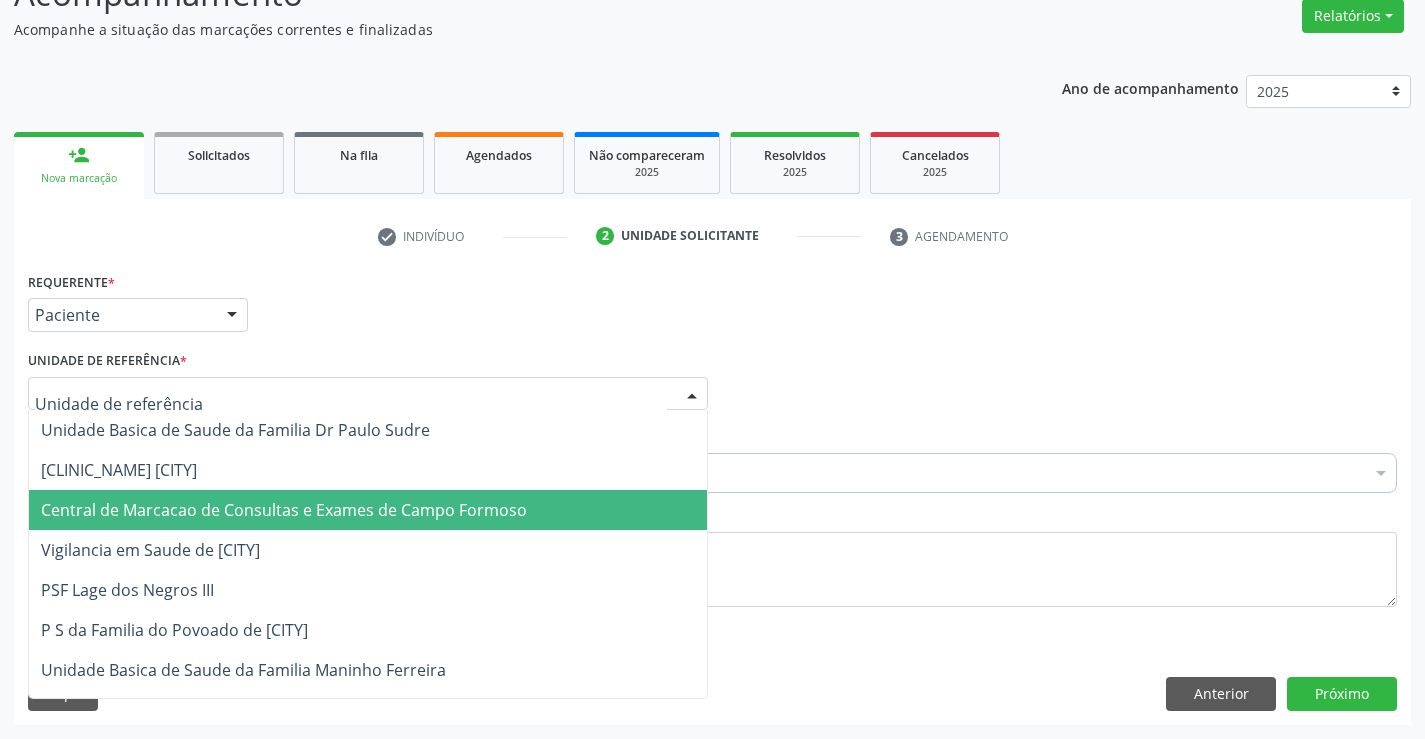 click on "Central de Marcacao de Consultas e Exames de [CITY]" at bounding box center (284, 510) 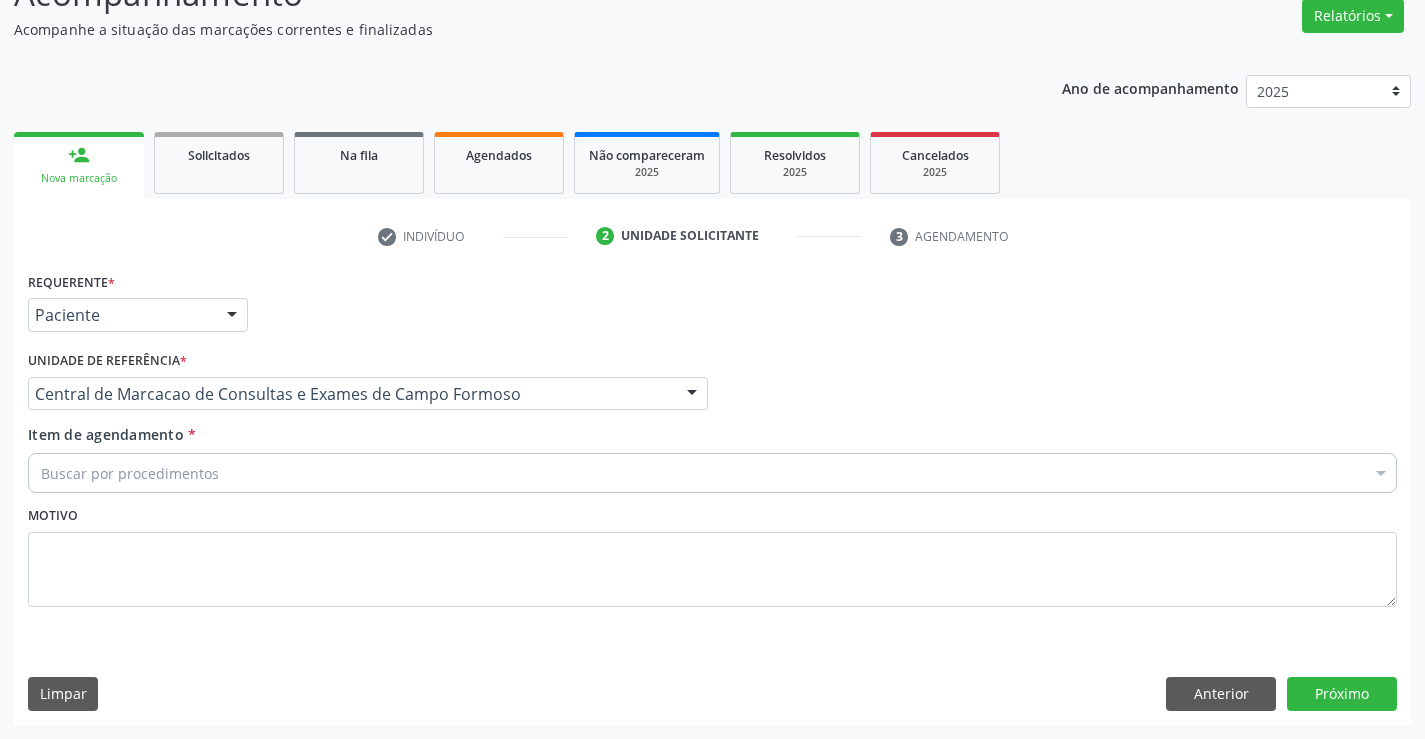 click on "Buscar por procedimentos" at bounding box center [712, 473] 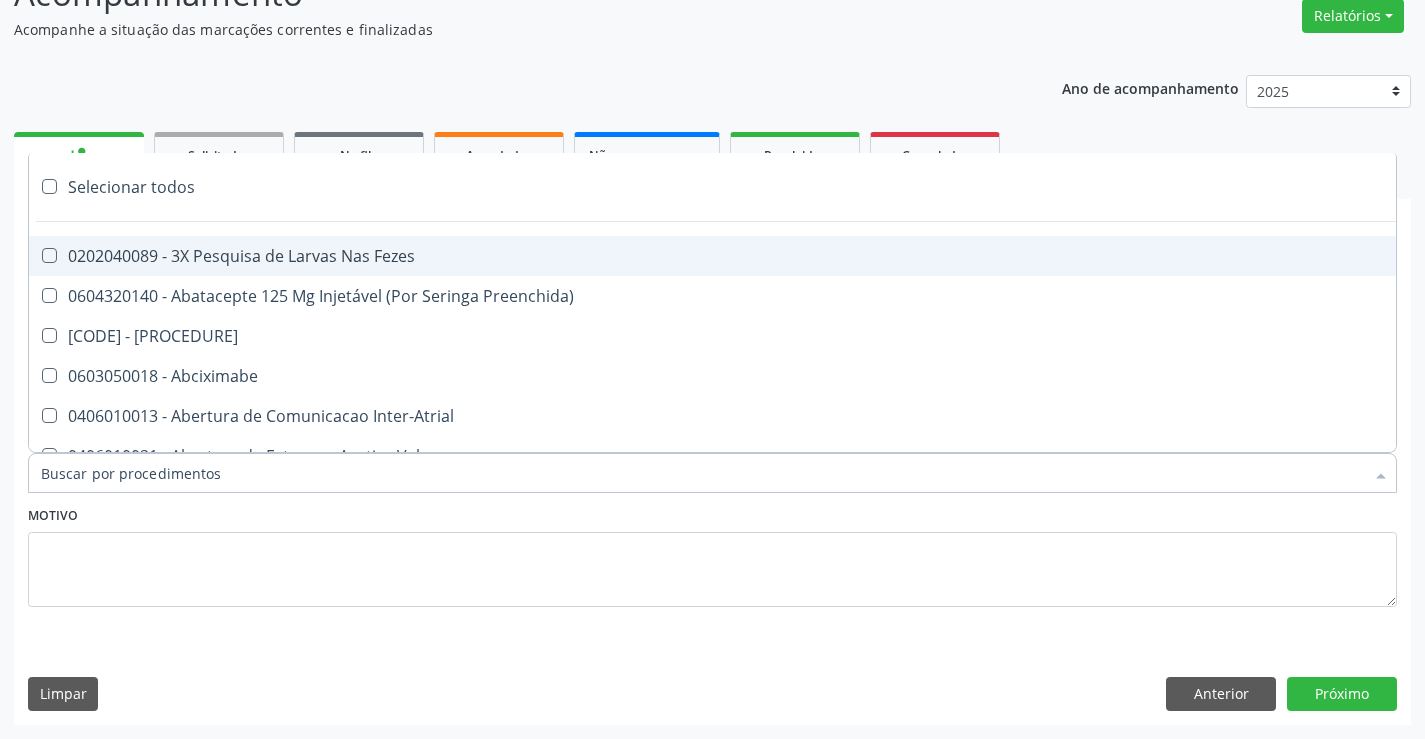 type on "O" 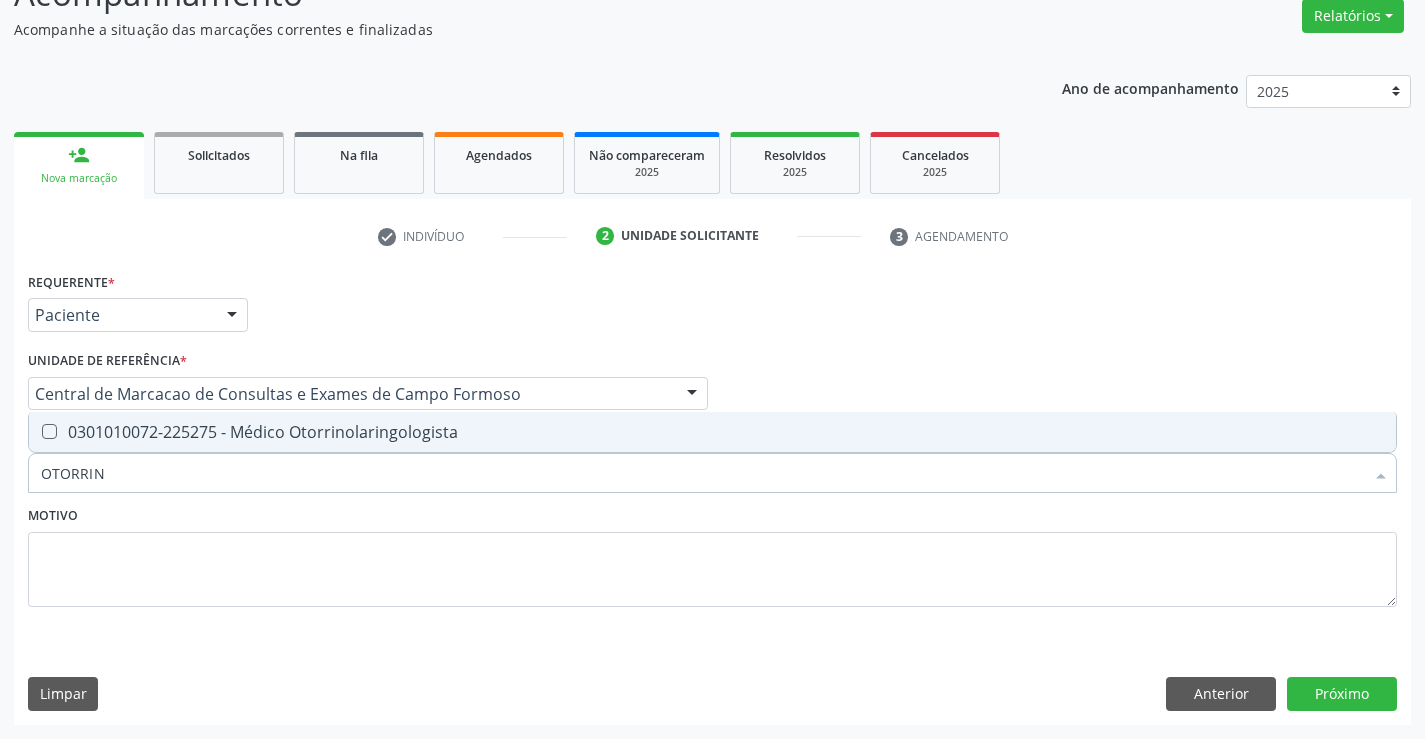 click on "[PROCEDURE_CODE] - Médico Otorrinolaringologista" at bounding box center [712, 432] 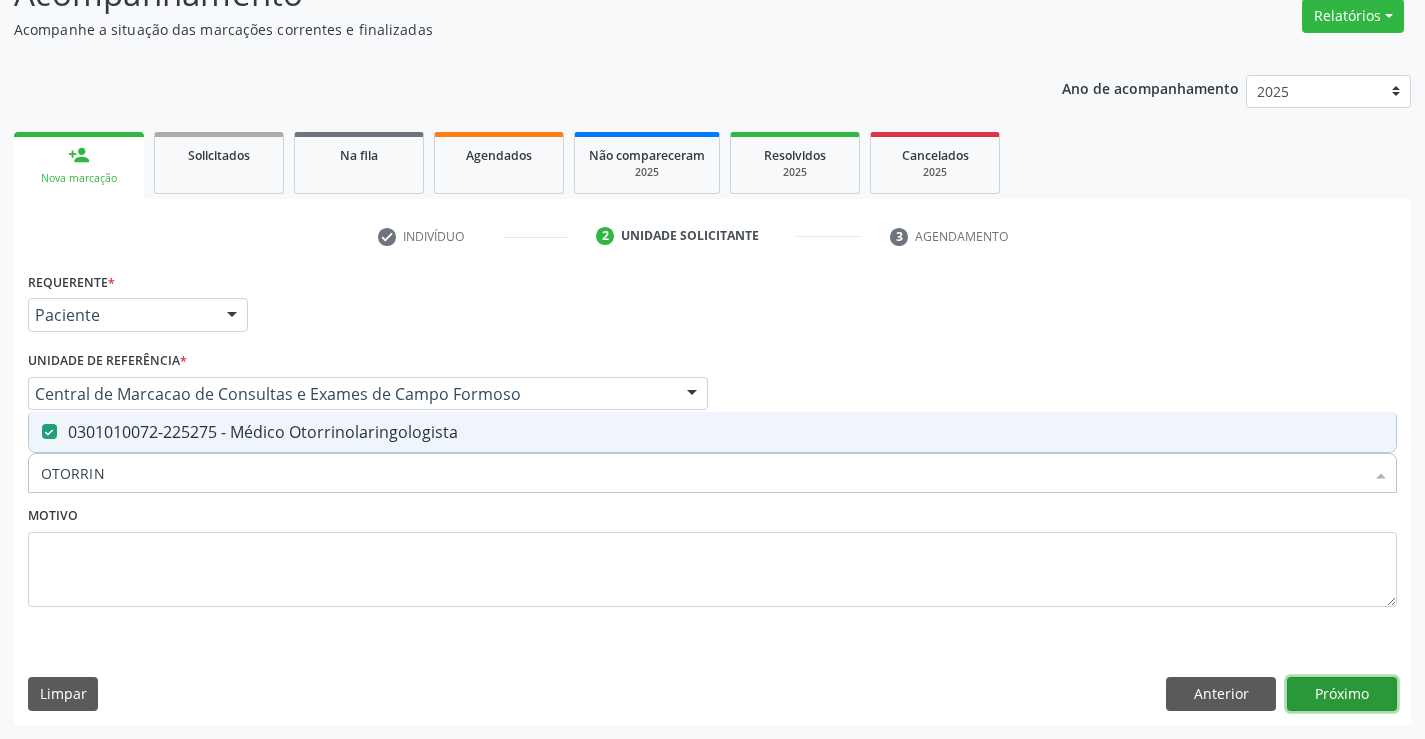 click on "Próximo" at bounding box center [1342, 694] 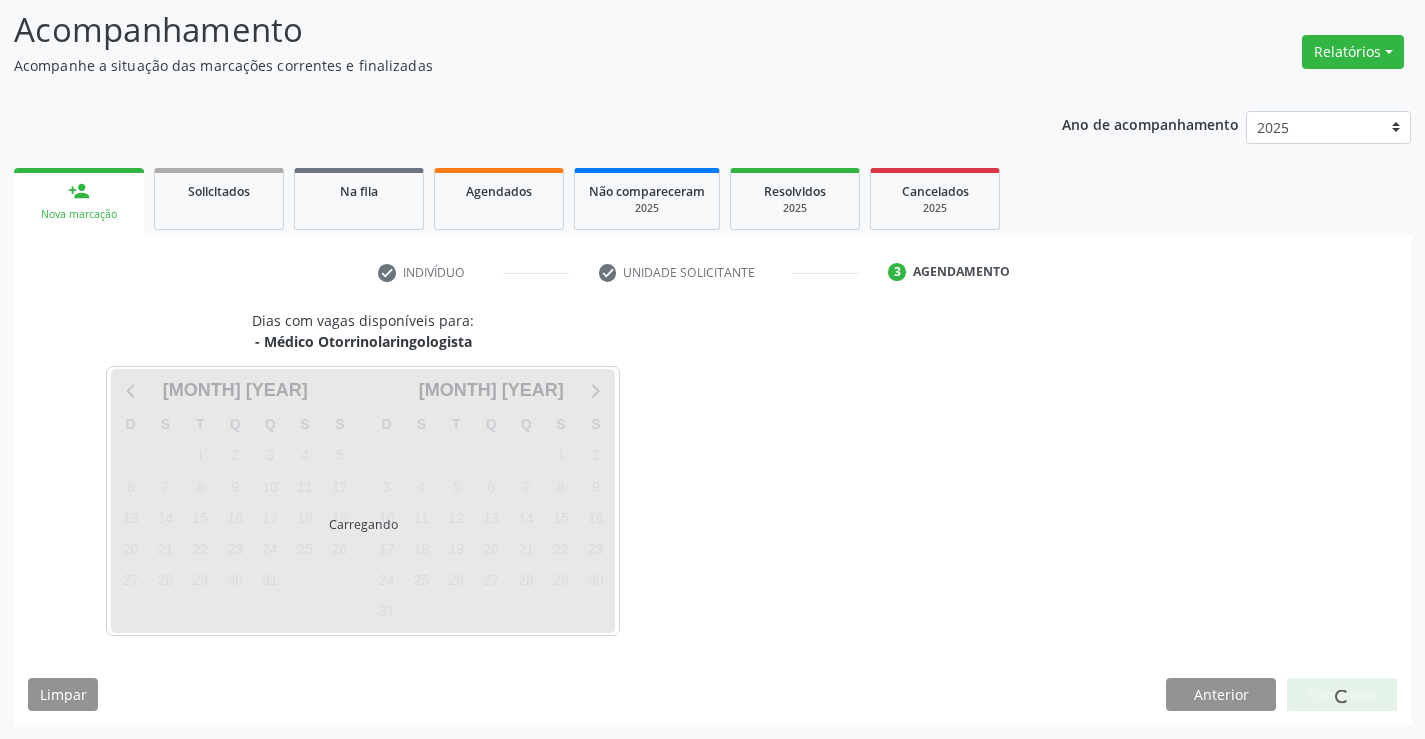 scroll, scrollTop: 131, scrollLeft: 0, axis: vertical 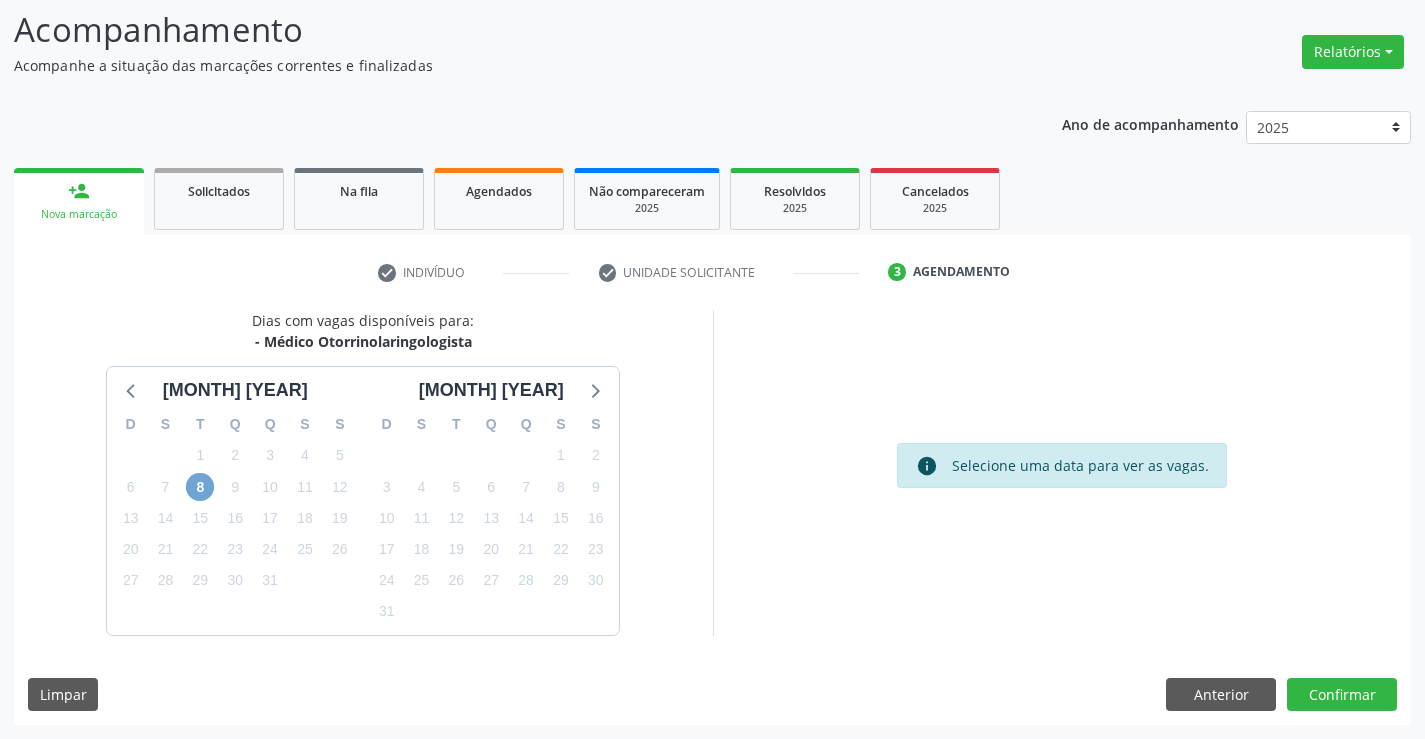 click on "8" at bounding box center (200, 487) 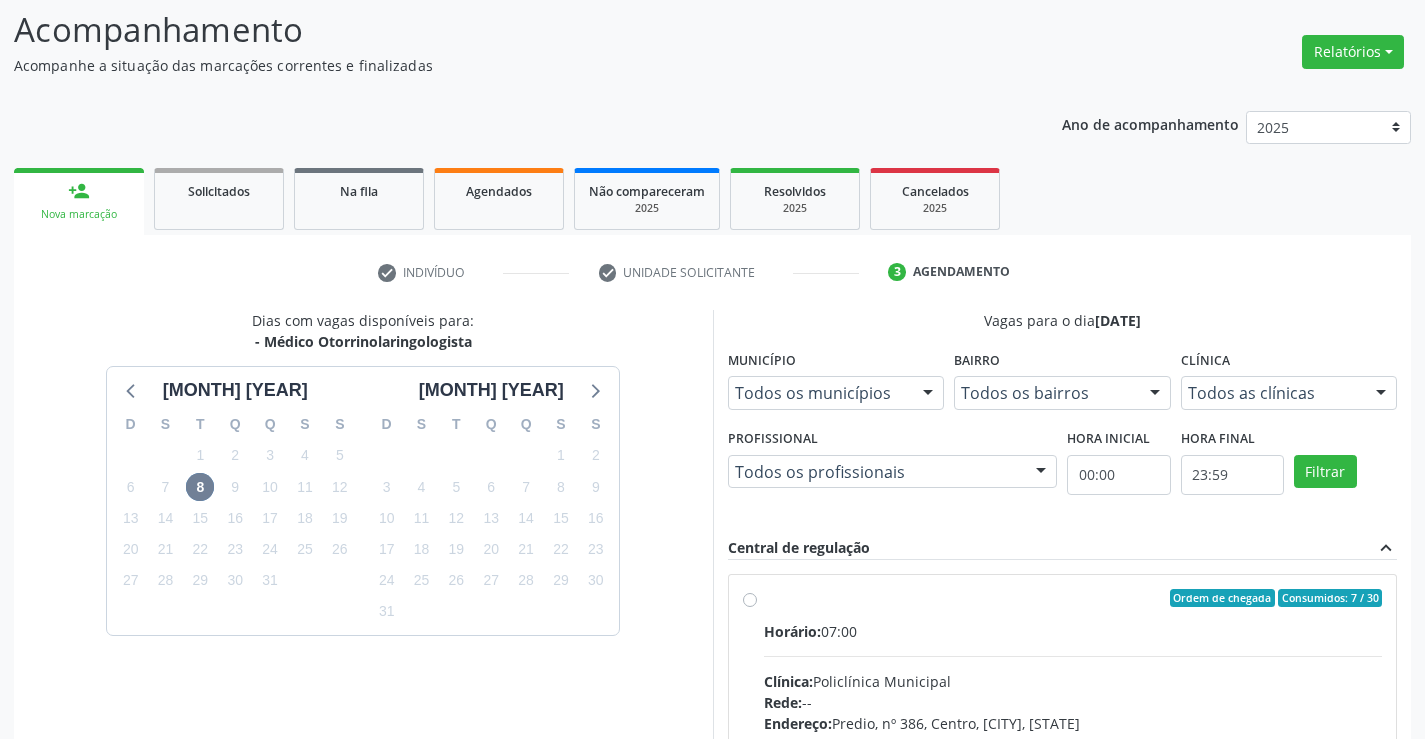 click on "Ordem de chegada
Consumidos: 7 / 30" at bounding box center (1073, 598) 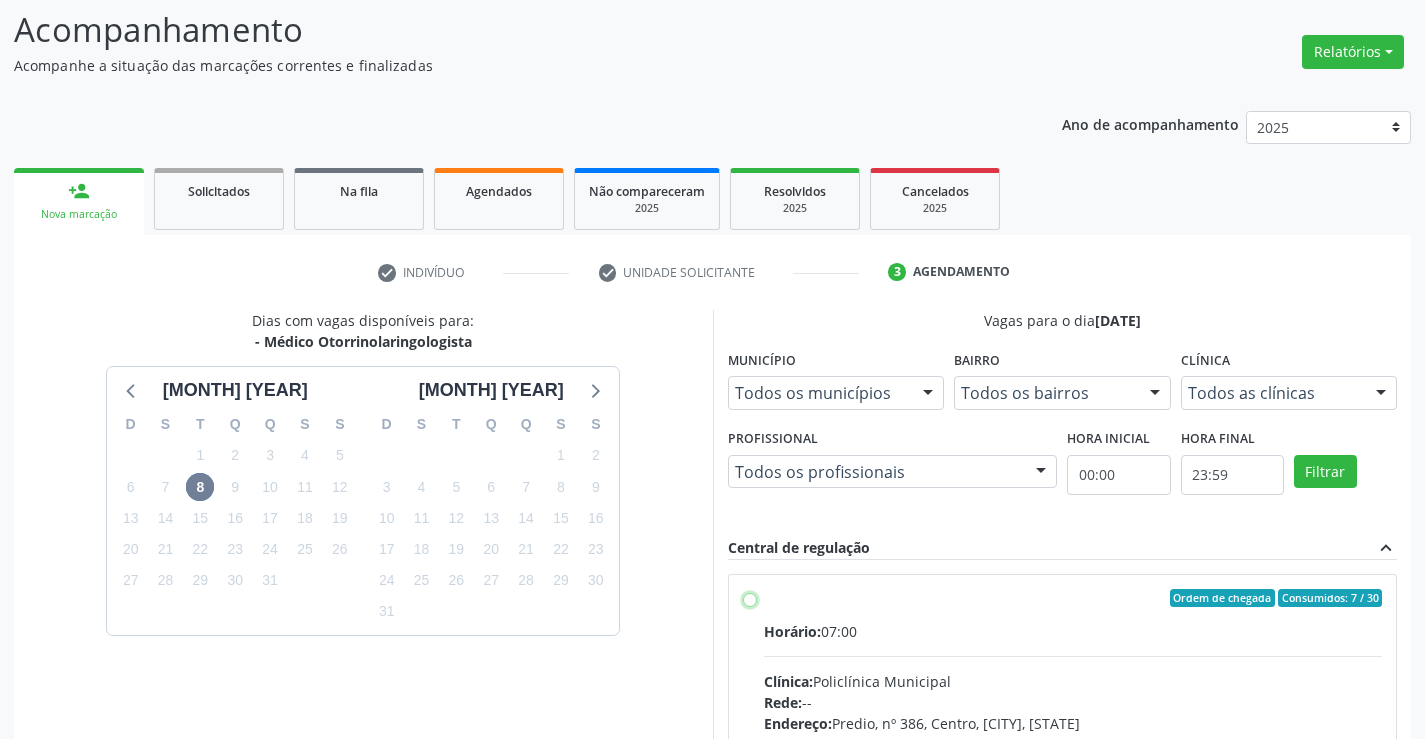 click on "Ordem de chegada
Consumidos: 7 / 30
Horário:   07:00
Clínica:  Policlínica Municipal
Rede:
--
Endereço:   Predio, nº 386, Centro, Campo Formoso - BA
Telefone:   (74) 6451312
Profissional:
Pedro Augusto Pessoa de Abreu
Informações adicionais sobre o atendimento
Idade de atendimento:
de 3 a 100 anos
Gênero(s) atendido(s):
Masculino e Feminino
Informações adicionais:
--" at bounding box center [750, 598] 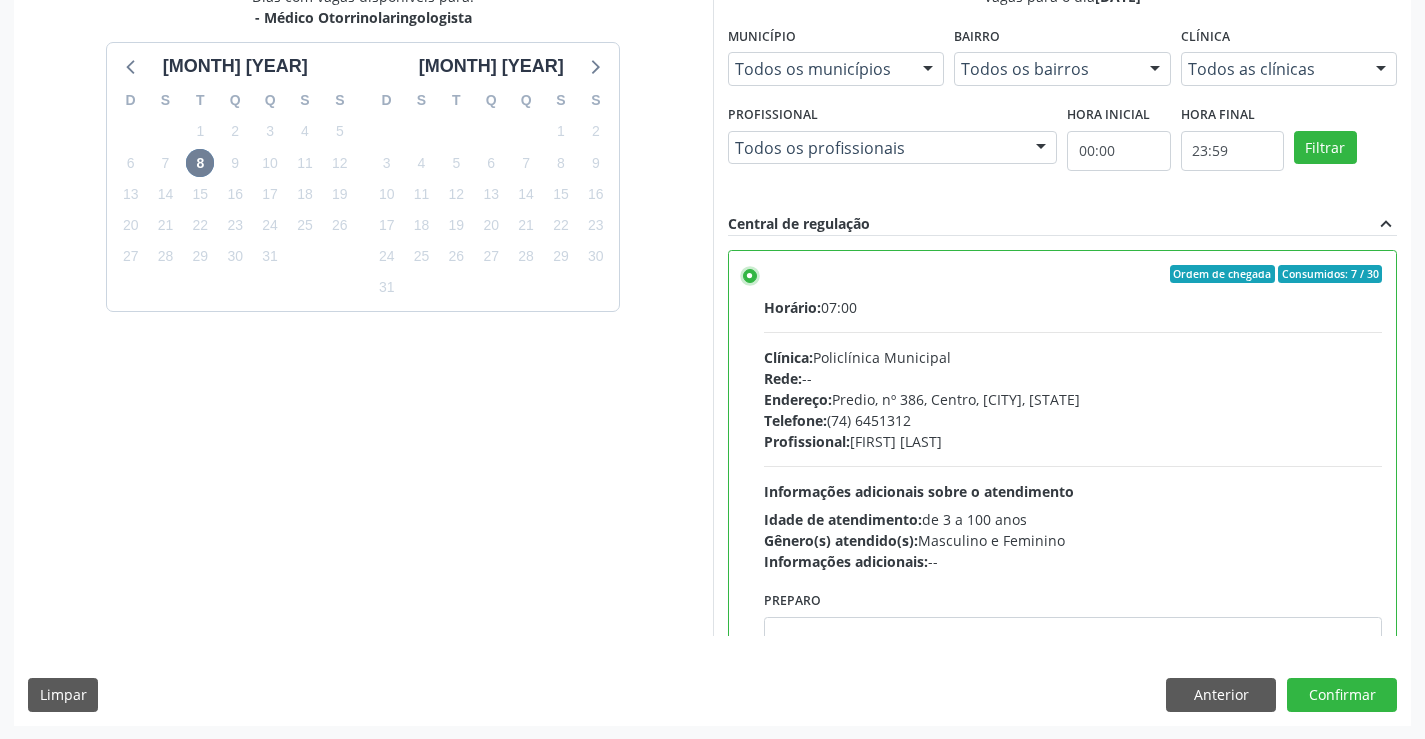 scroll, scrollTop: 456, scrollLeft: 0, axis: vertical 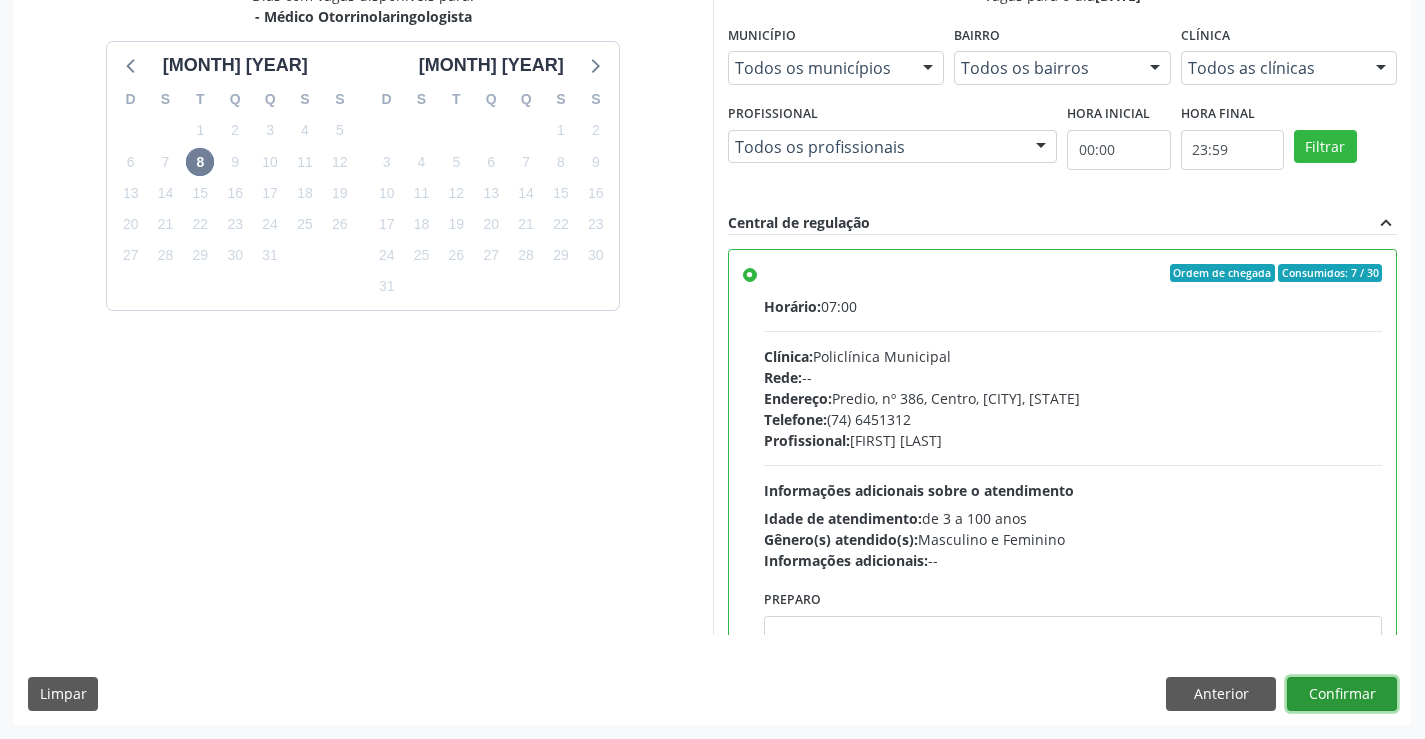click on "Confirmar" at bounding box center [1342, 694] 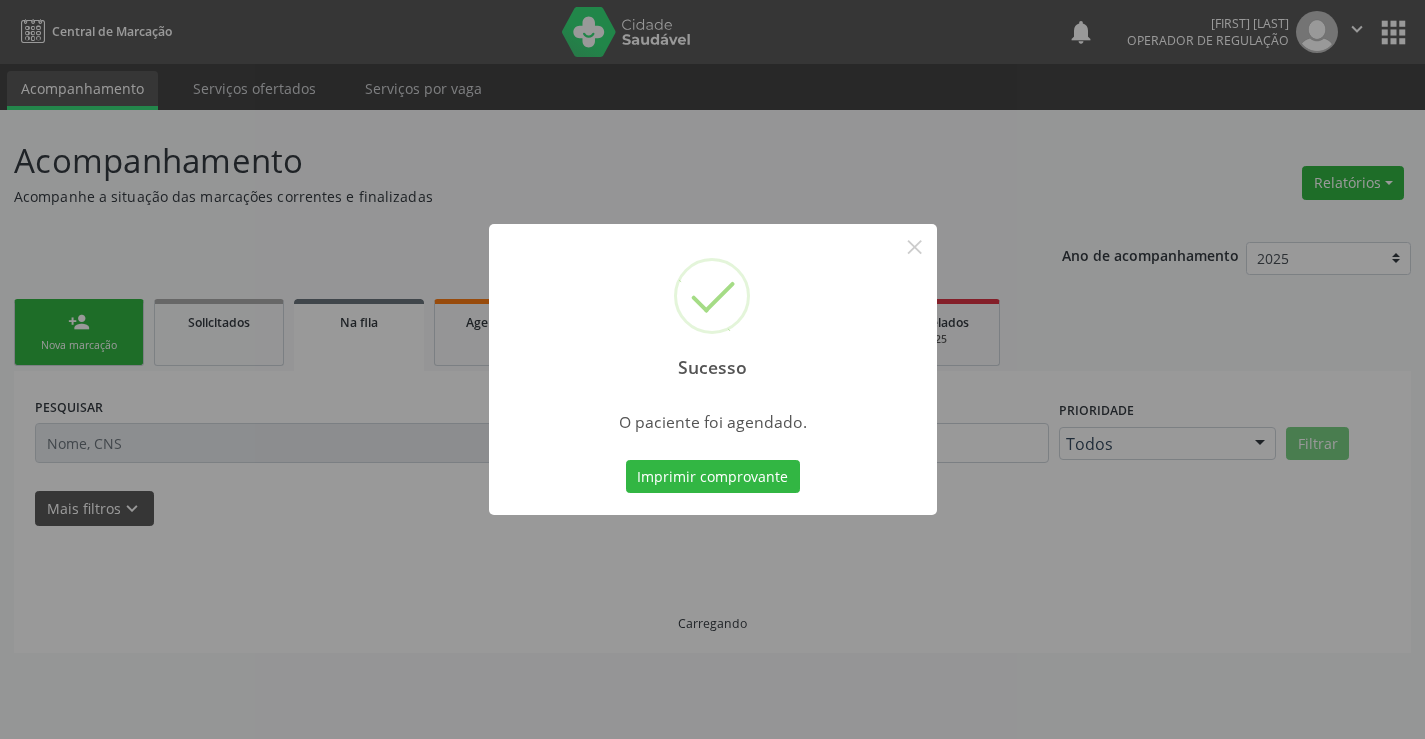 scroll, scrollTop: 0, scrollLeft: 0, axis: both 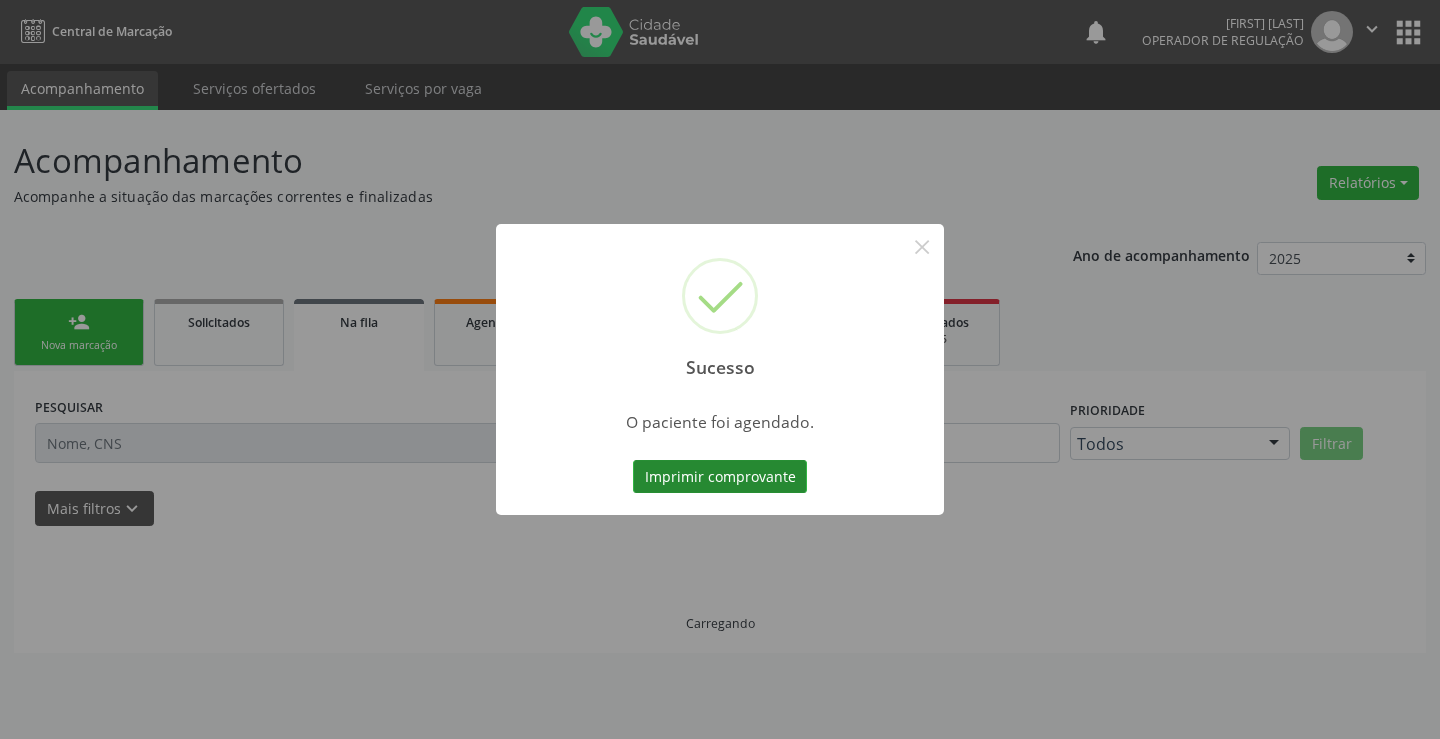 click on "Imprimir comprovante" at bounding box center (720, 477) 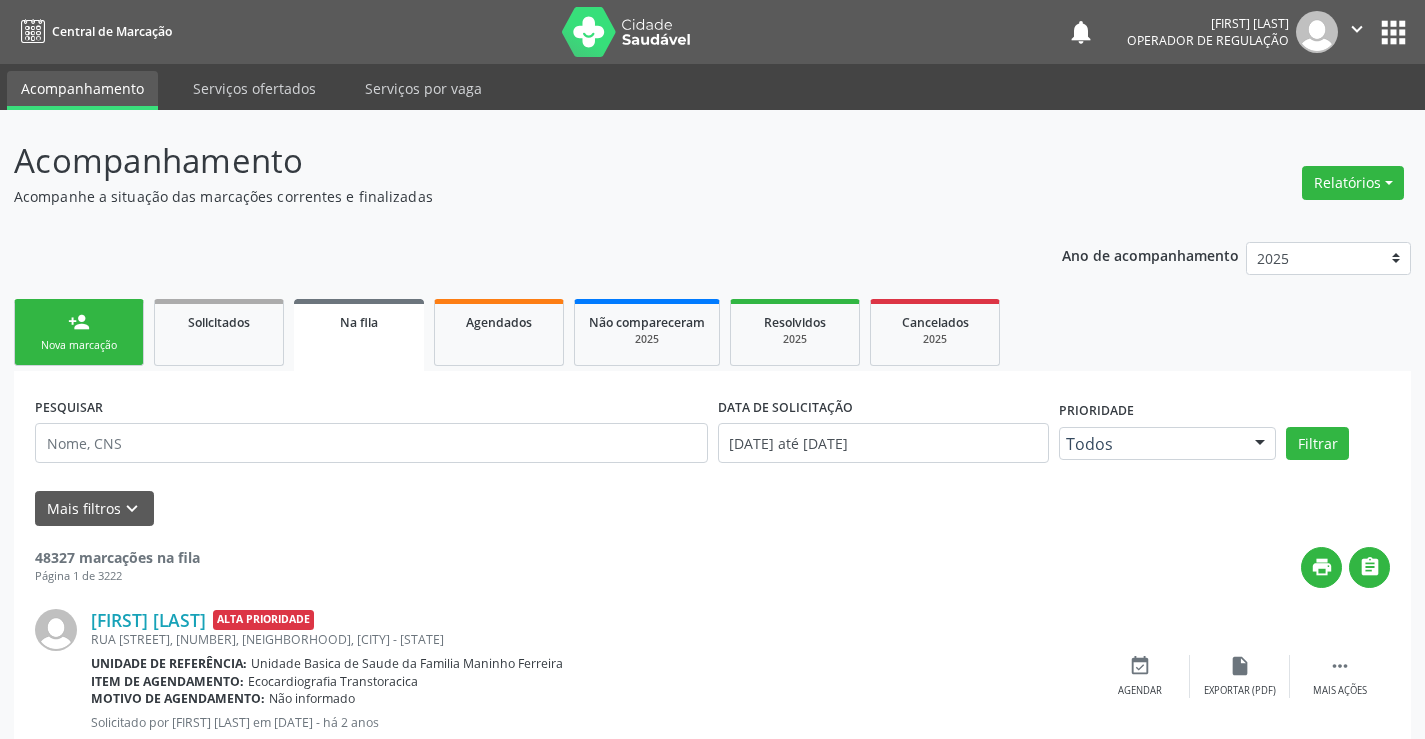 click on "[ACTION]" at bounding box center [79, 322] 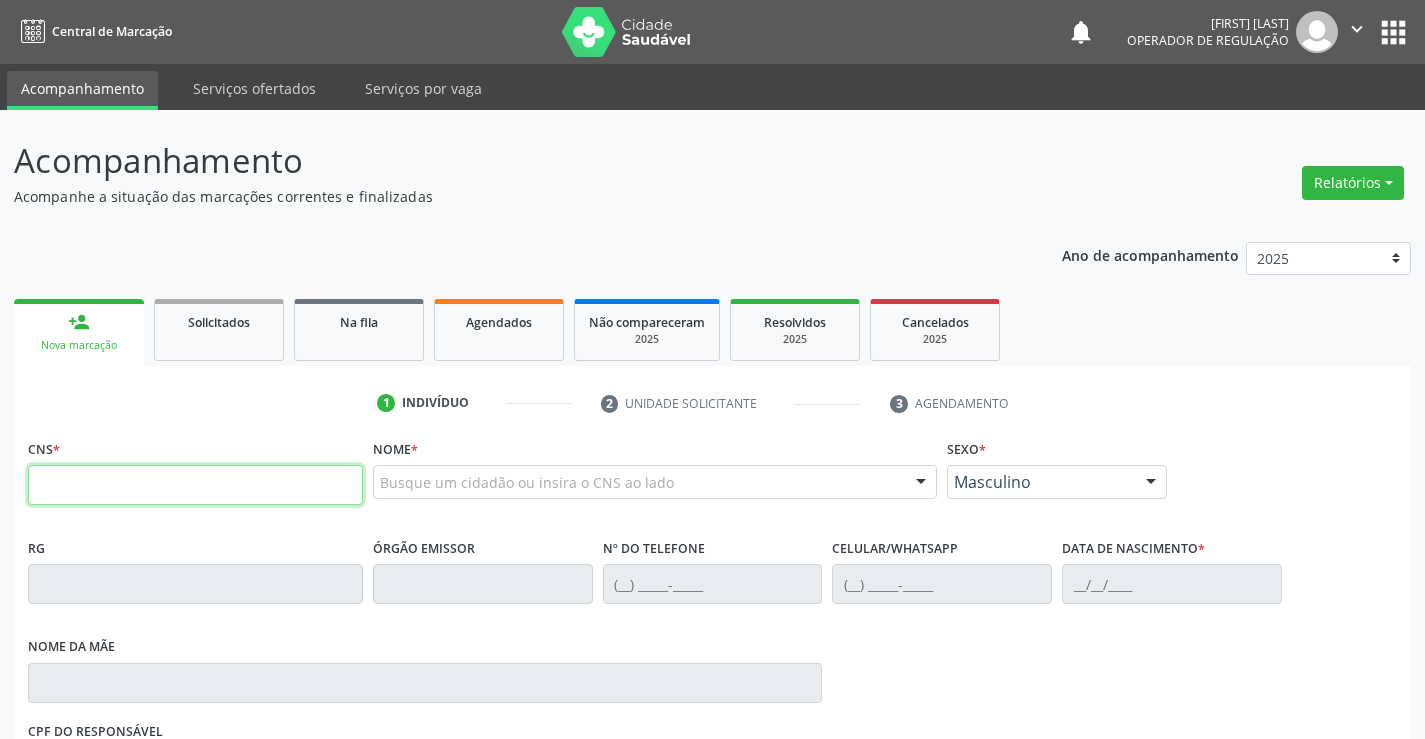 click at bounding box center (195, 485) 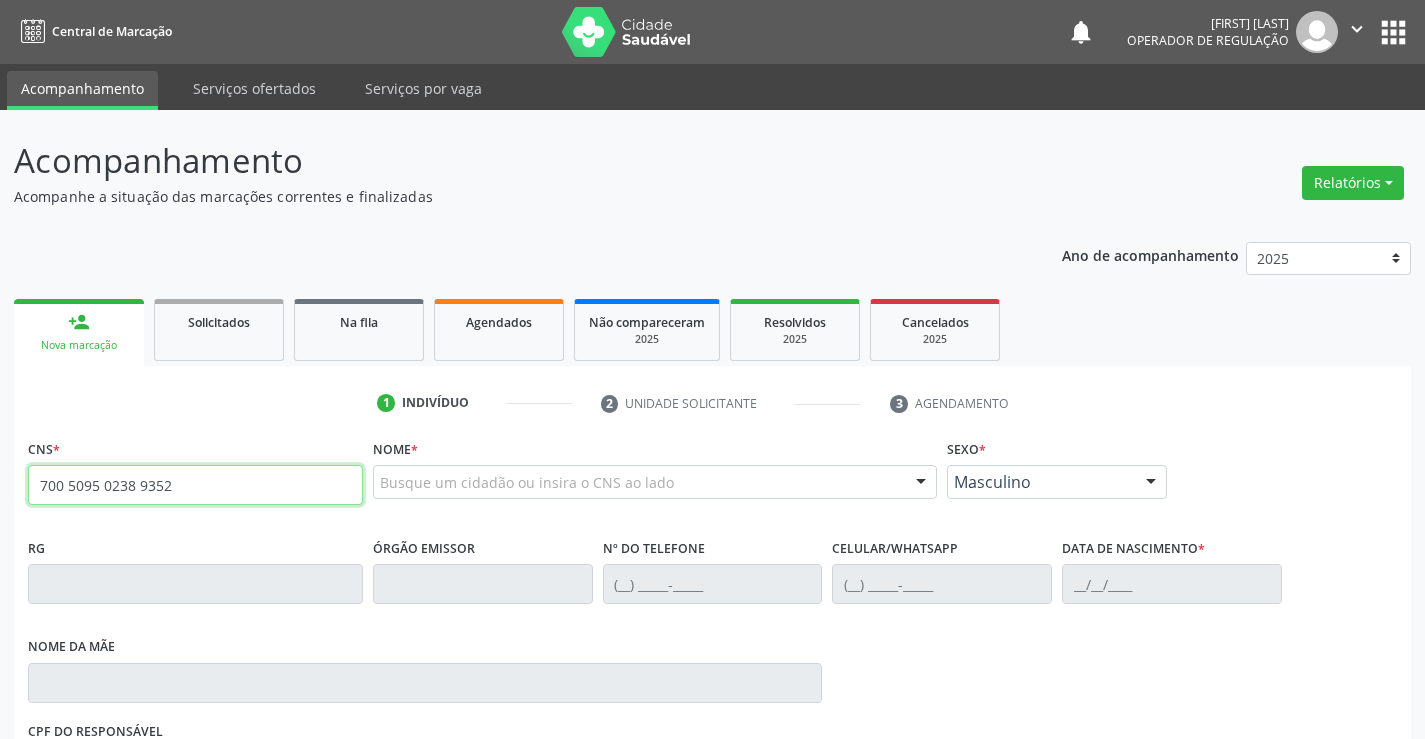 type on "700 5095 0238 9352" 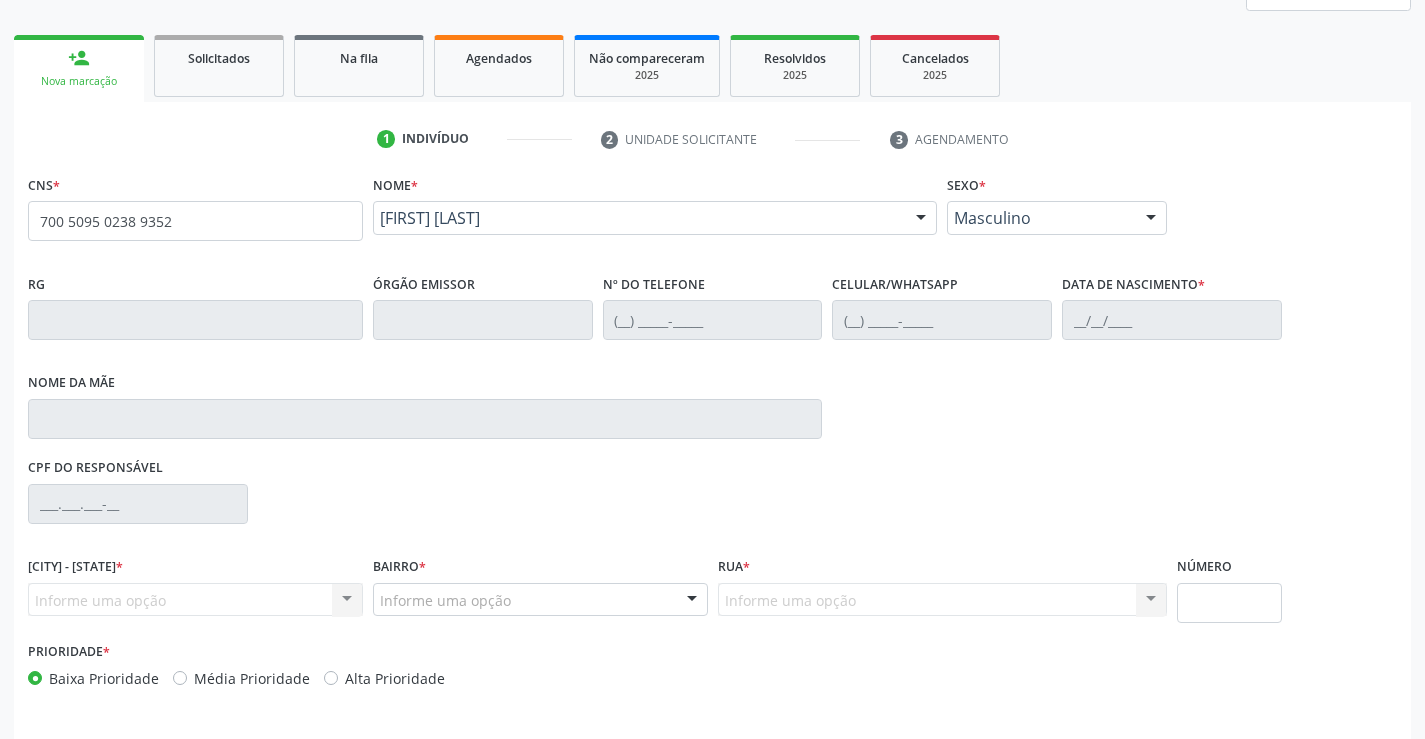 scroll, scrollTop: 331, scrollLeft: 0, axis: vertical 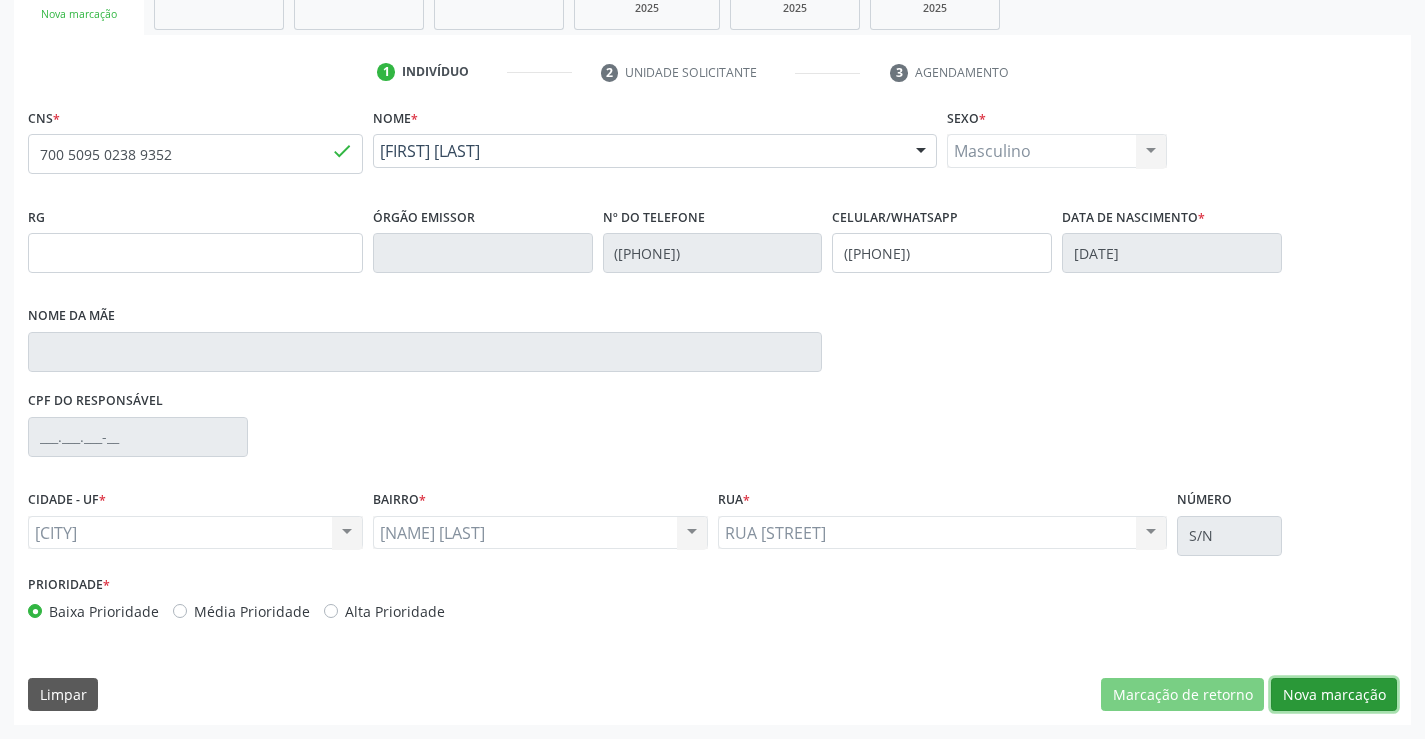 click on "Nova marcação" at bounding box center [1182, 695] 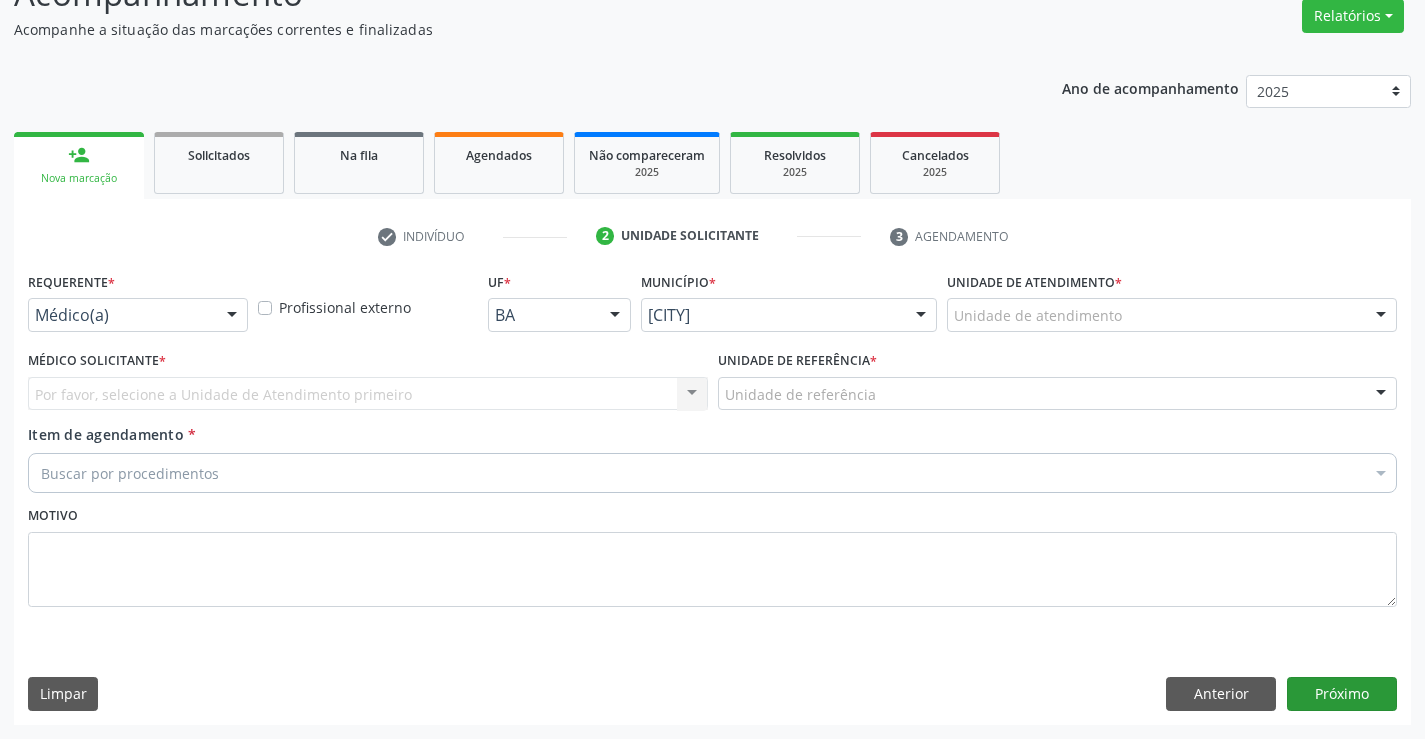 scroll, scrollTop: 167, scrollLeft: 0, axis: vertical 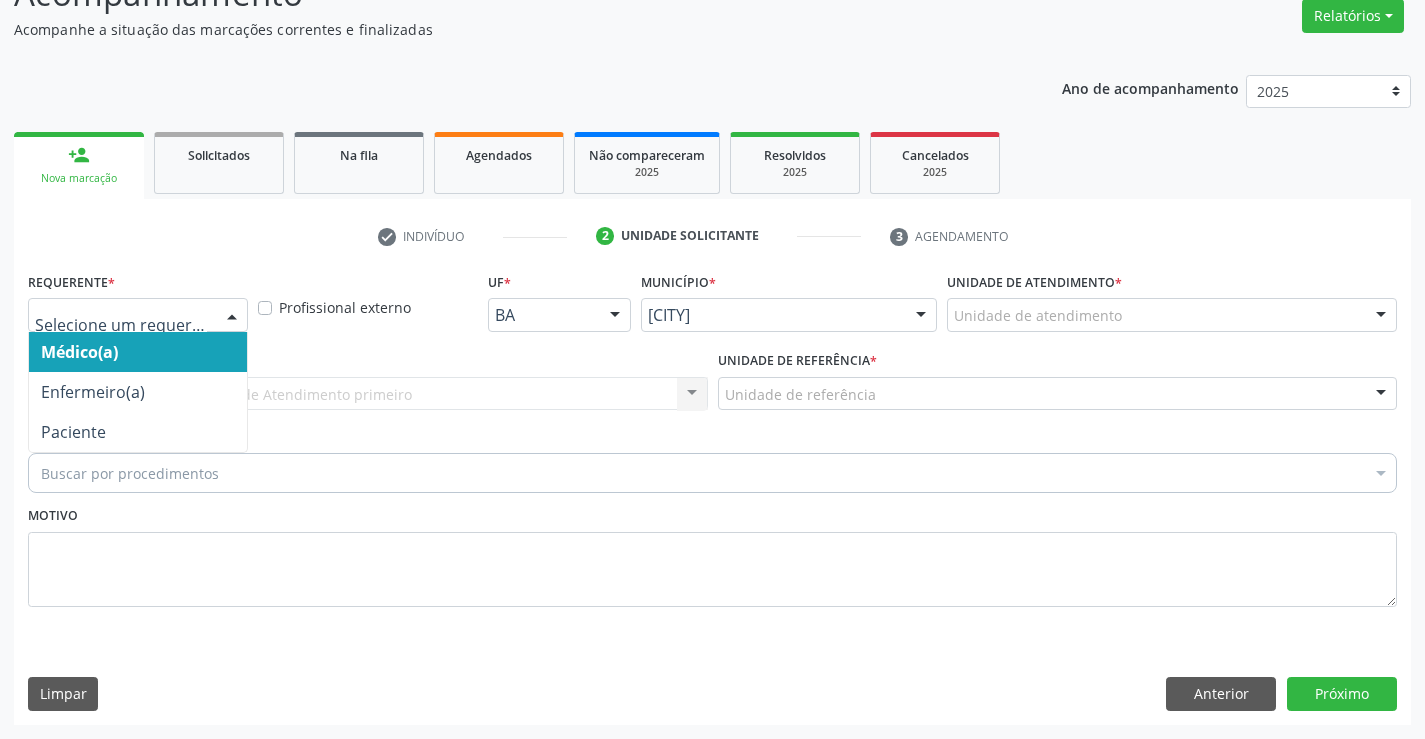 drag, startPoint x: 238, startPoint y: 312, endPoint x: 232, endPoint y: 347, distance: 35.510563 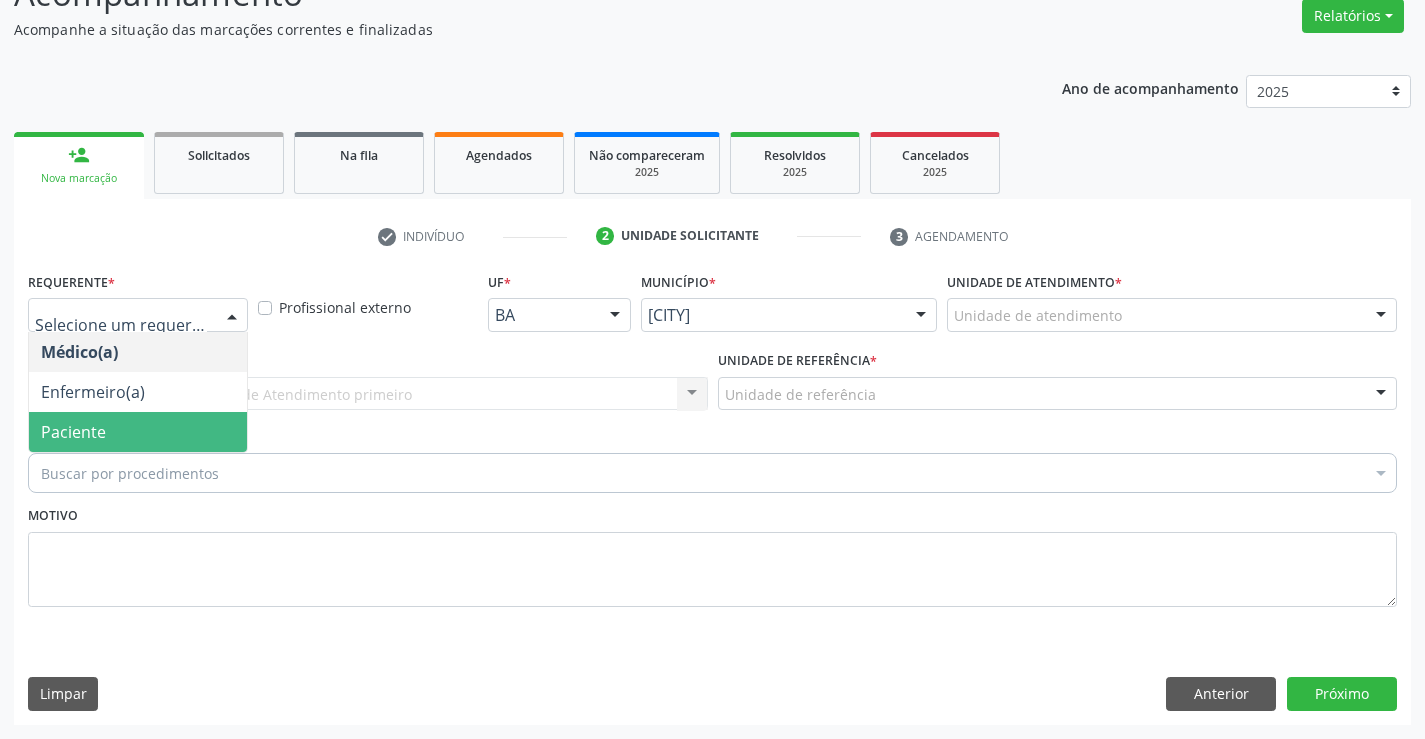 click on "Paciente" at bounding box center (138, 432) 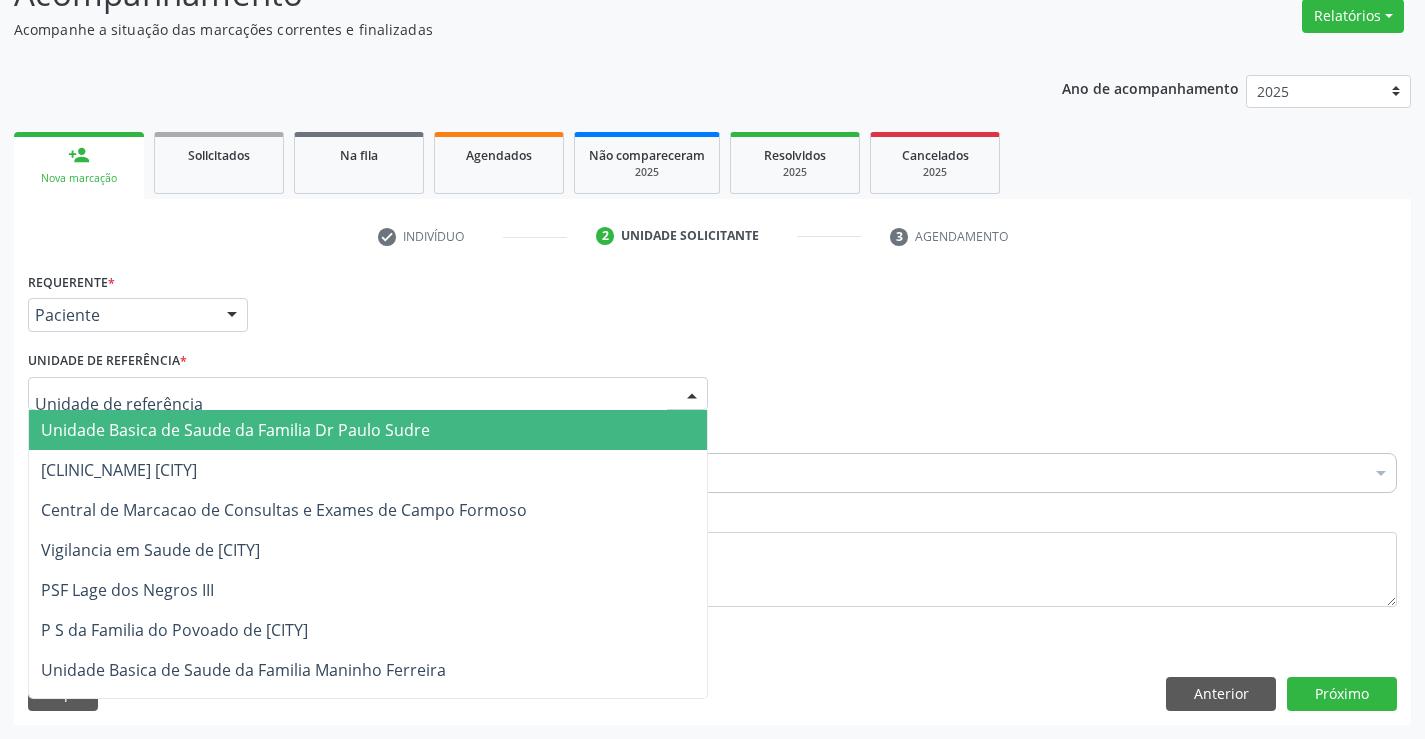 drag, startPoint x: 701, startPoint y: 390, endPoint x: 522, endPoint y: 461, distance: 192.56686 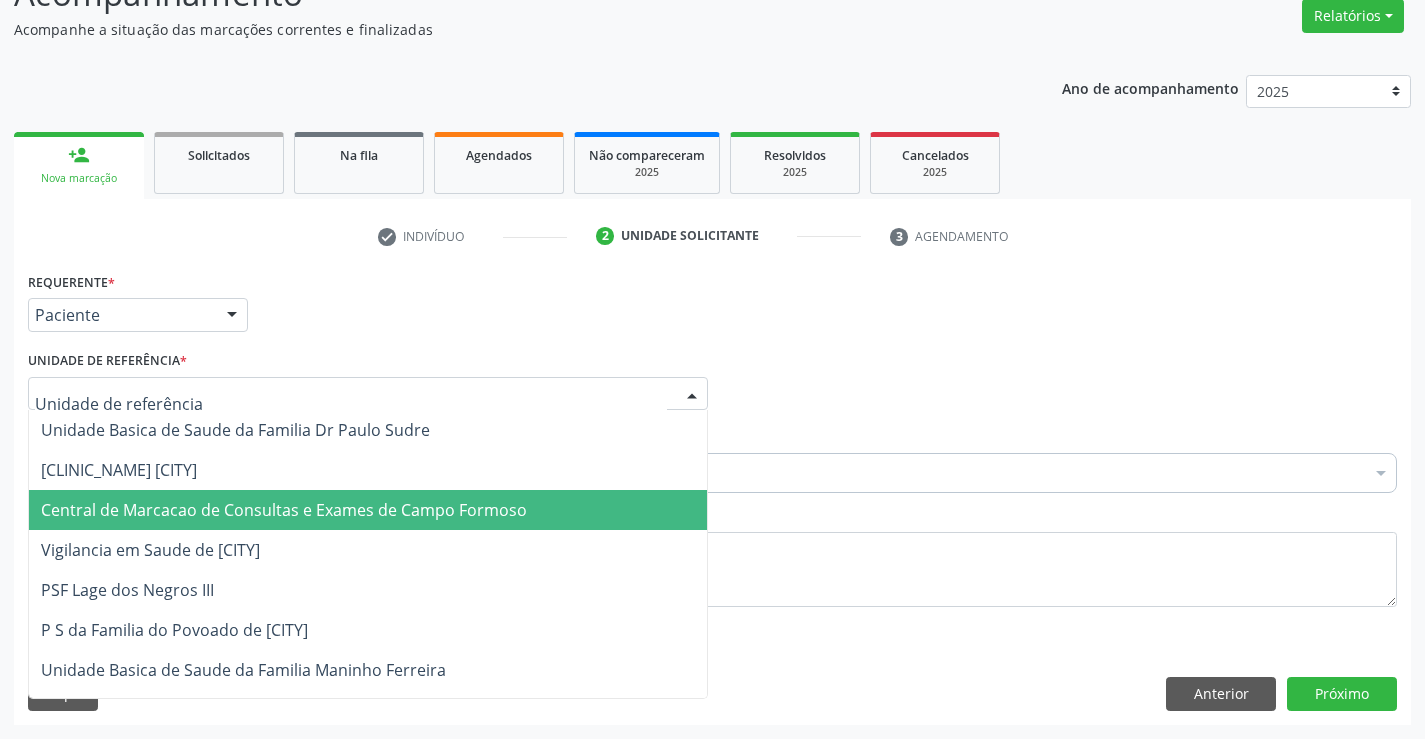 click on "••••••• •• •••••••• •• ••••••••• • •••••• •• ••••• •••••••" at bounding box center [284, 510] 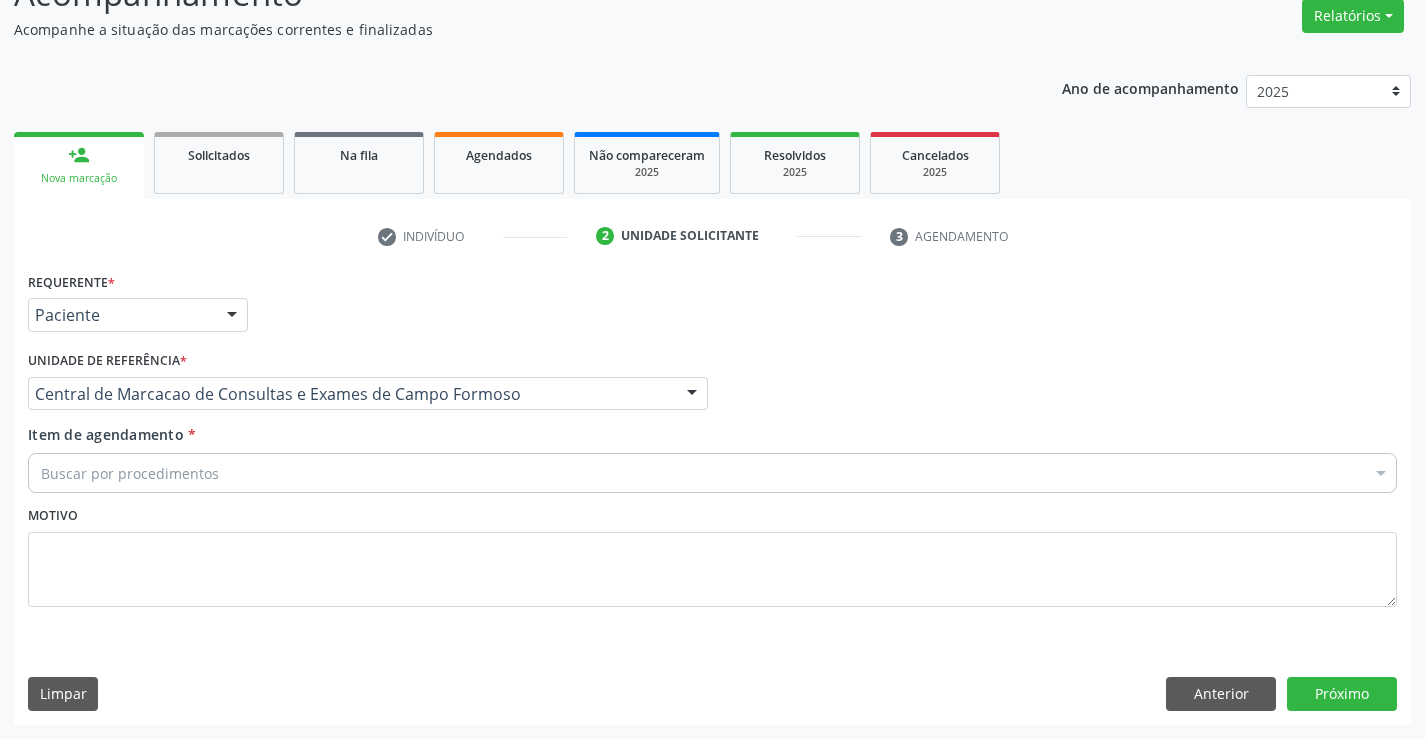 drag, startPoint x: 71, startPoint y: 479, endPoint x: 128, endPoint y: 456, distance: 61.46544 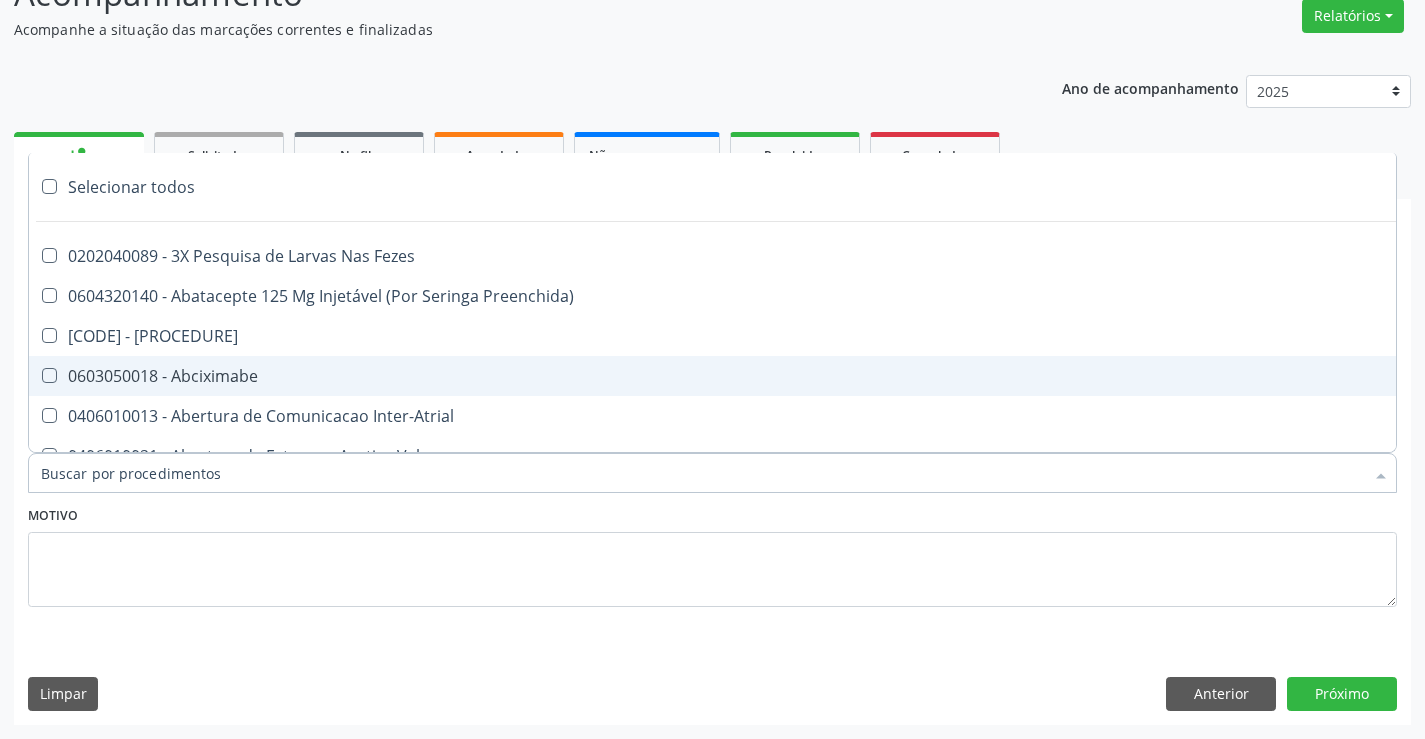 type on "O" 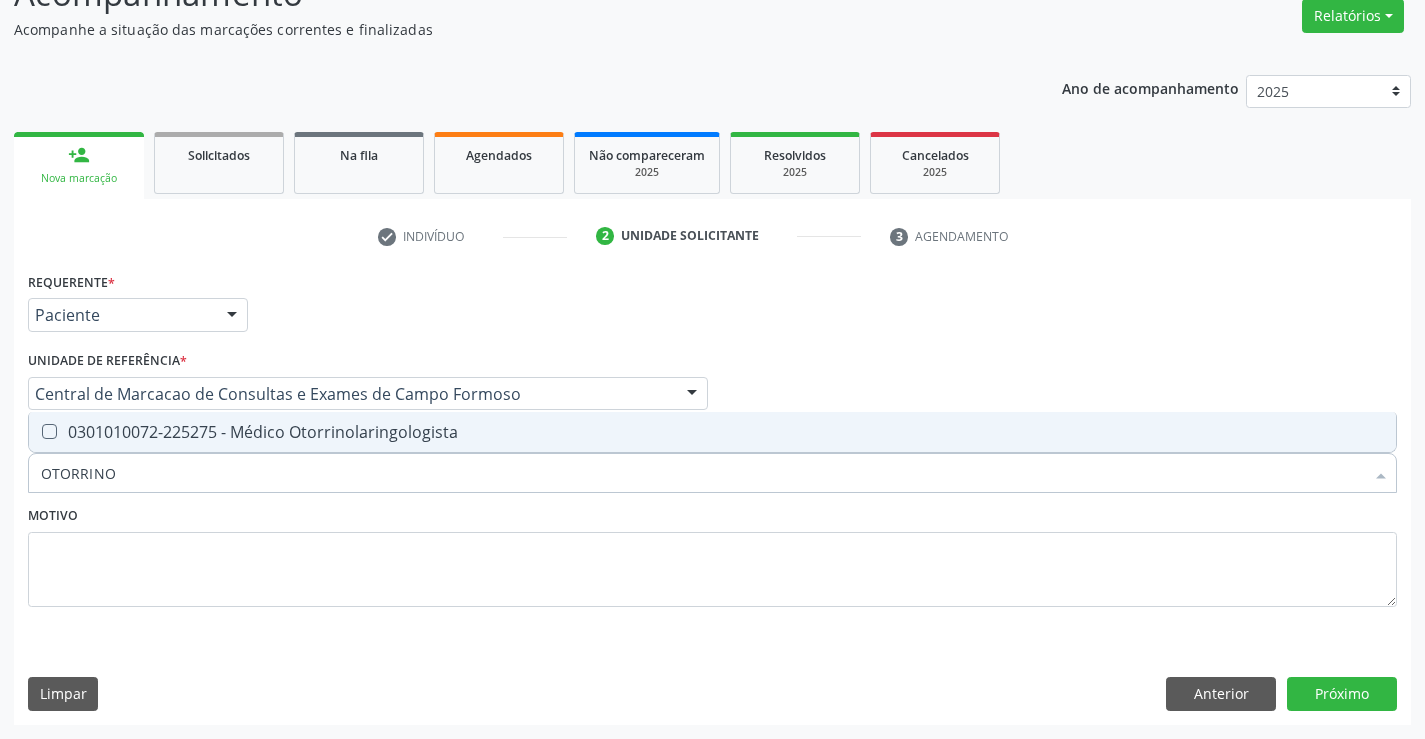 drag, startPoint x: 277, startPoint y: 436, endPoint x: 261, endPoint y: 444, distance: 17.888544 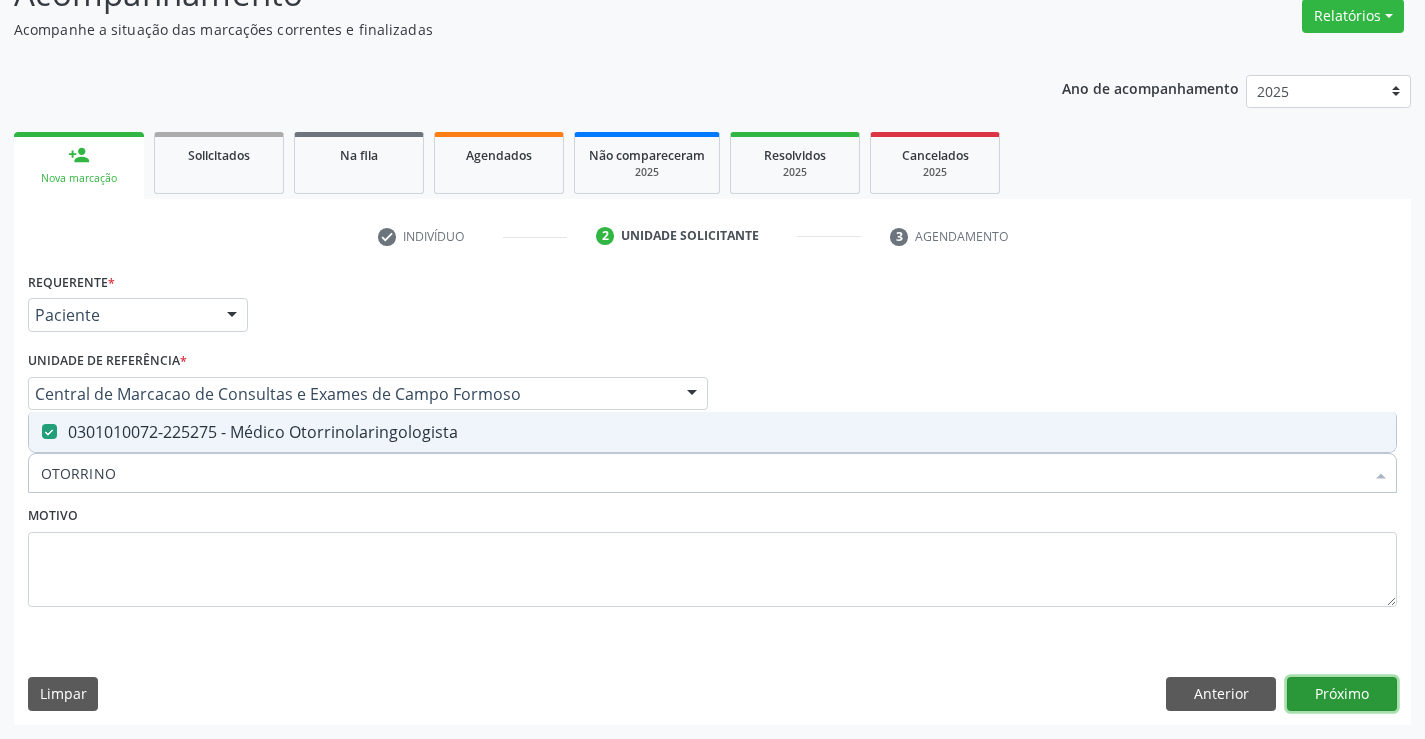 click on "•••••••" at bounding box center (1342, 694) 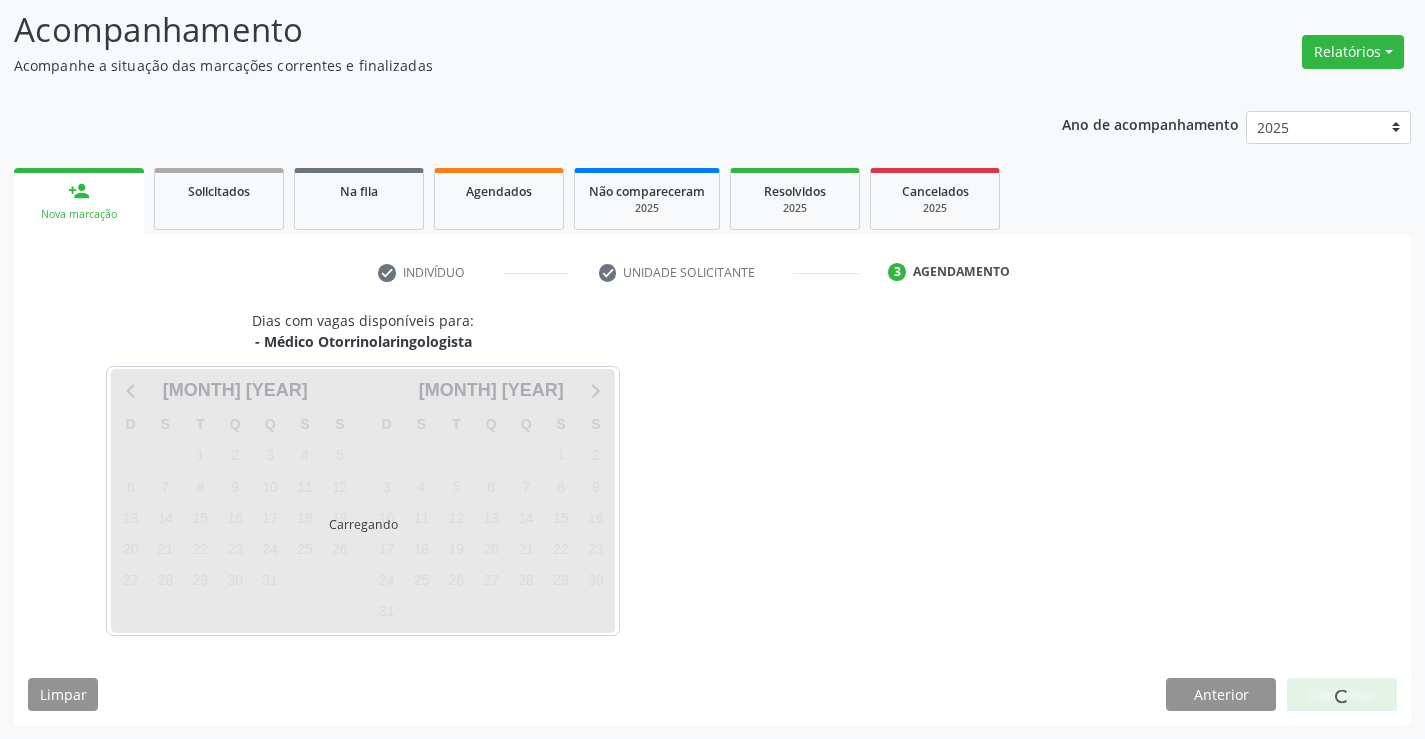 scroll, scrollTop: 131, scrollLeft: 0, axis: vertical 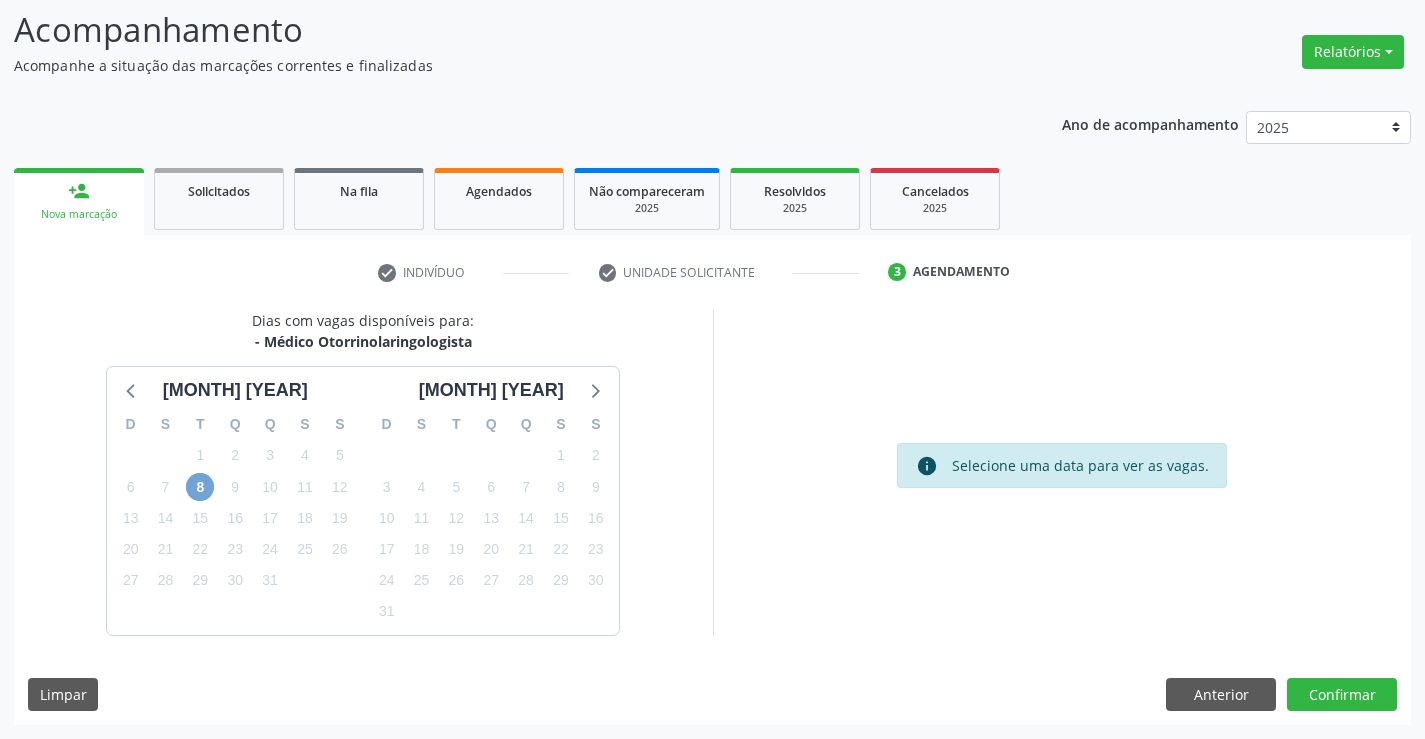 click on "8" at bounding box center [200, 487] 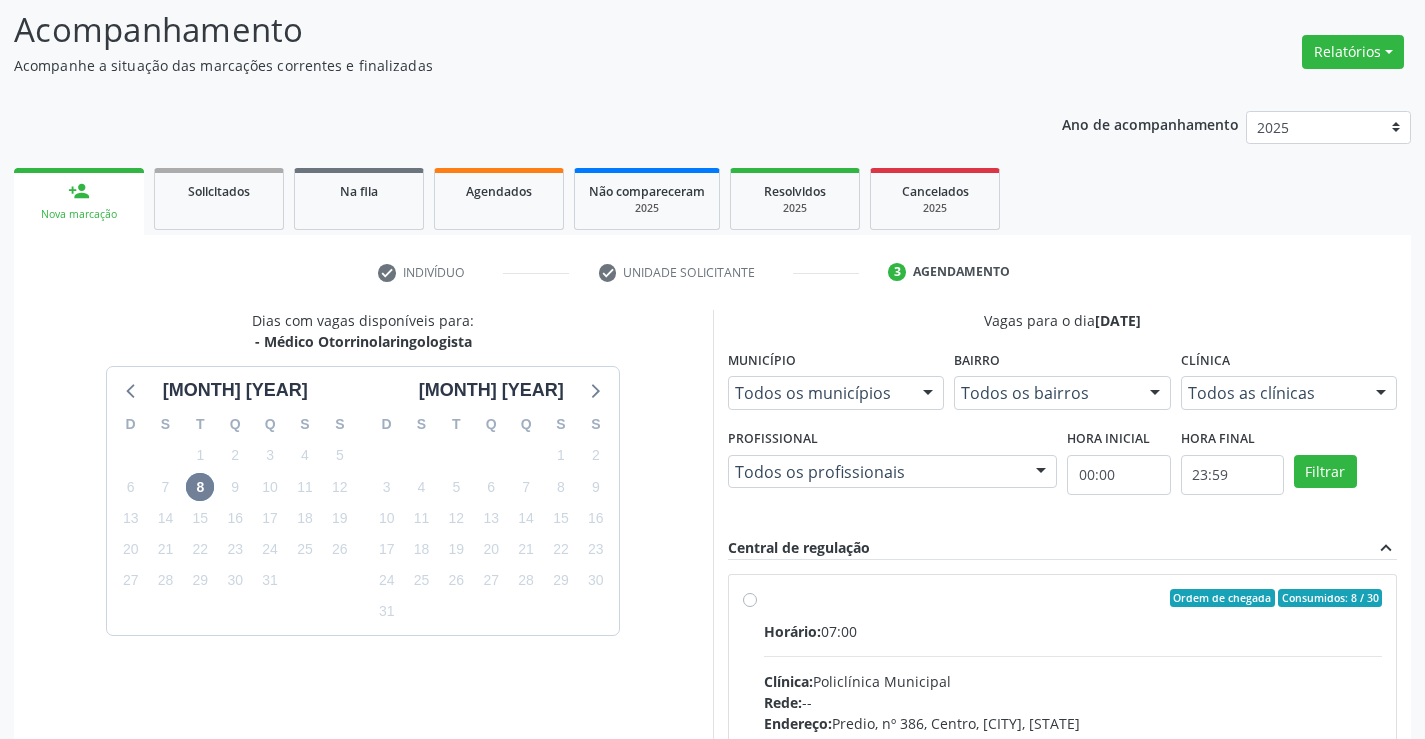 click on "Ordem de chegada
Consumidos: 8 / 30
Horário:   07:00
Clínica:  Policlínica Municipal
Rede:
--
Endereço:   Predio, nº 386, Centro, Campo Formoso - BA
Telefone:   (74) 6451312
Profissional:
Pedro Augusto Pessoa de Abreu
Informações adicionais sobre o atendimento
Idade de atendimento:
de 3 a 100 anos
Gênero(s) atendido(s):
Masculino e Feminino
Informações adicionais:
--" at bounding box center (1073, 742) 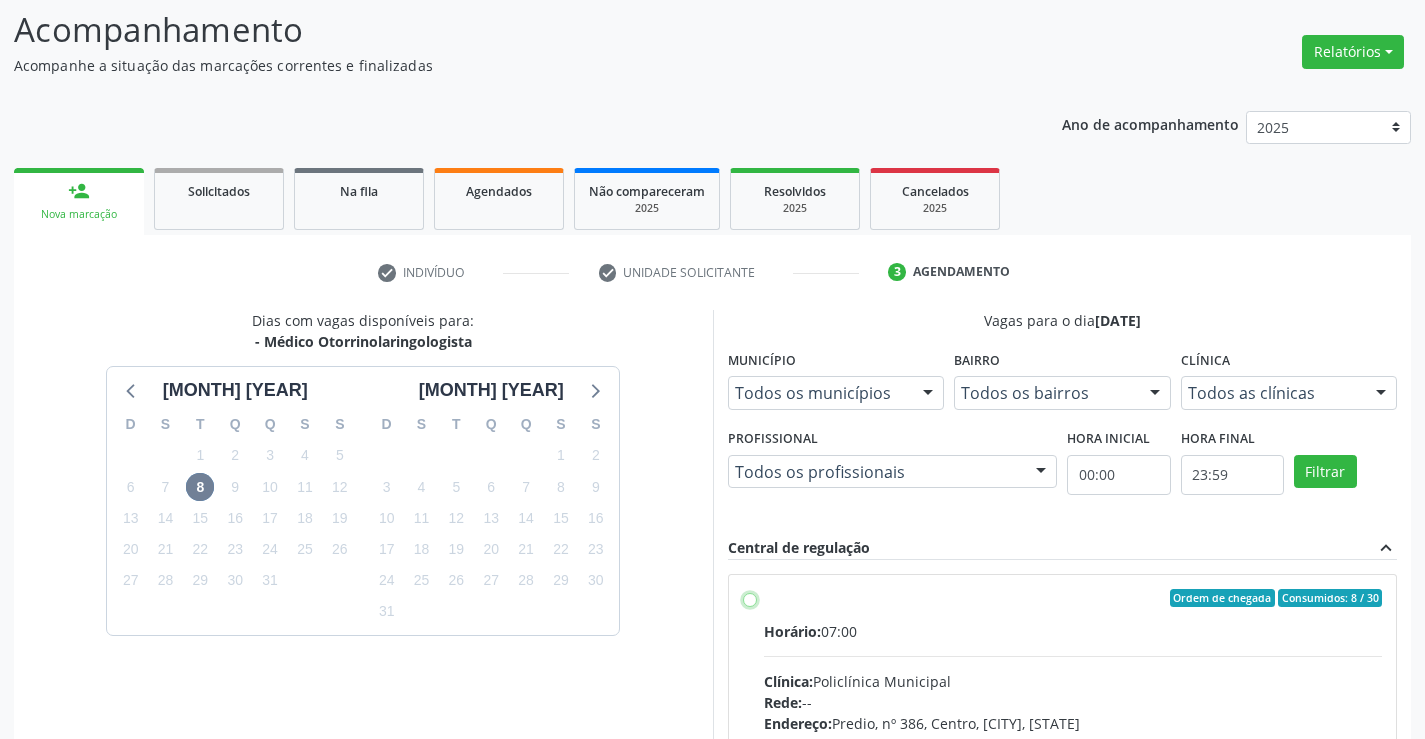 click on "Ordem de chegada
Consumidos: 8 / 30
Horário:   07:00
Clínica:  Policlínica Municipal
Rede:
--
Endereço:   Predio, nº 386, Centro, Campo Formoso - BA
Telefone:   (74) 6451312
Profissional:
Pedro Augusto Pessoa de Abreu
Informações adicionais sobre o atendimento
Idade de atendimento:
de 3 a 100 anos
Gênero(s) atendido(s):
Masculino e Feminino
Informações adicionais:
--" at bounding box center (750, 598) 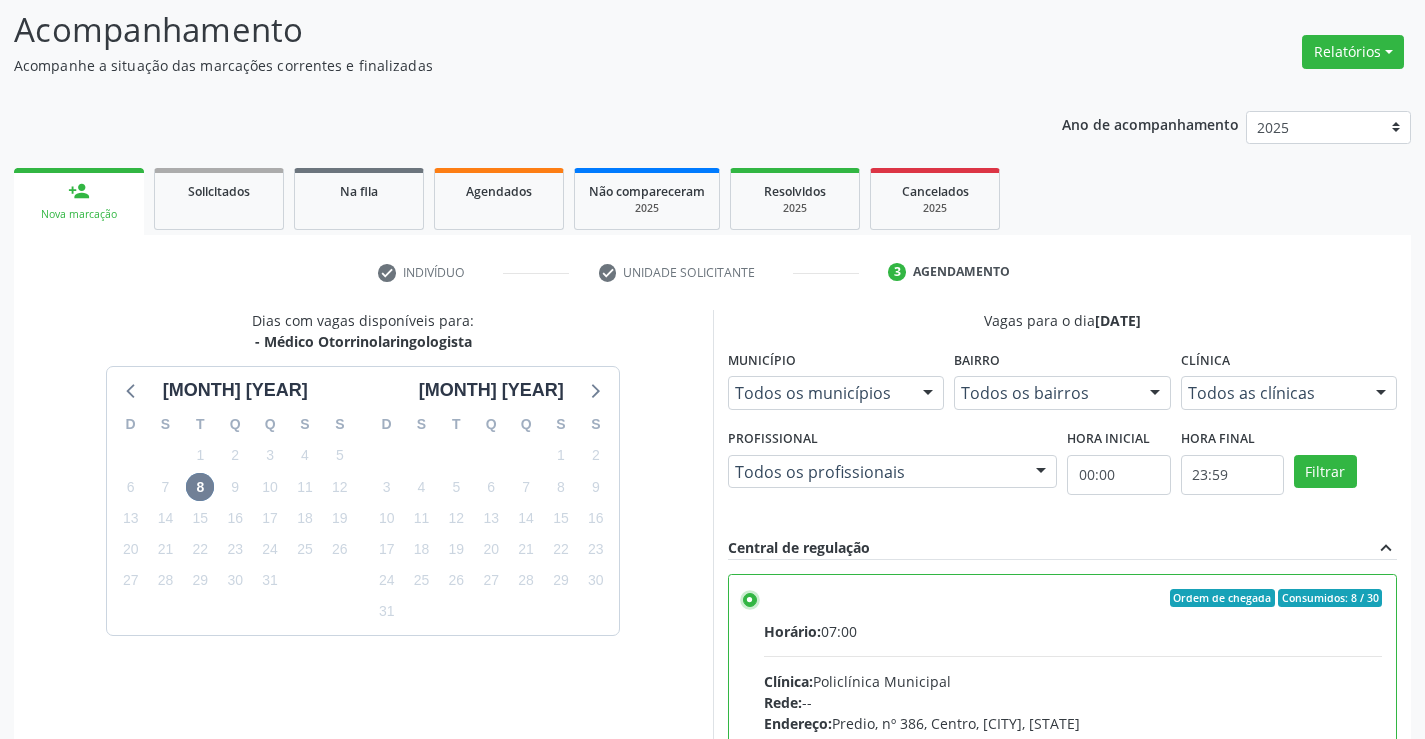 scroll, scrollTop: 456, scrollLeft: 0, axis: vertical 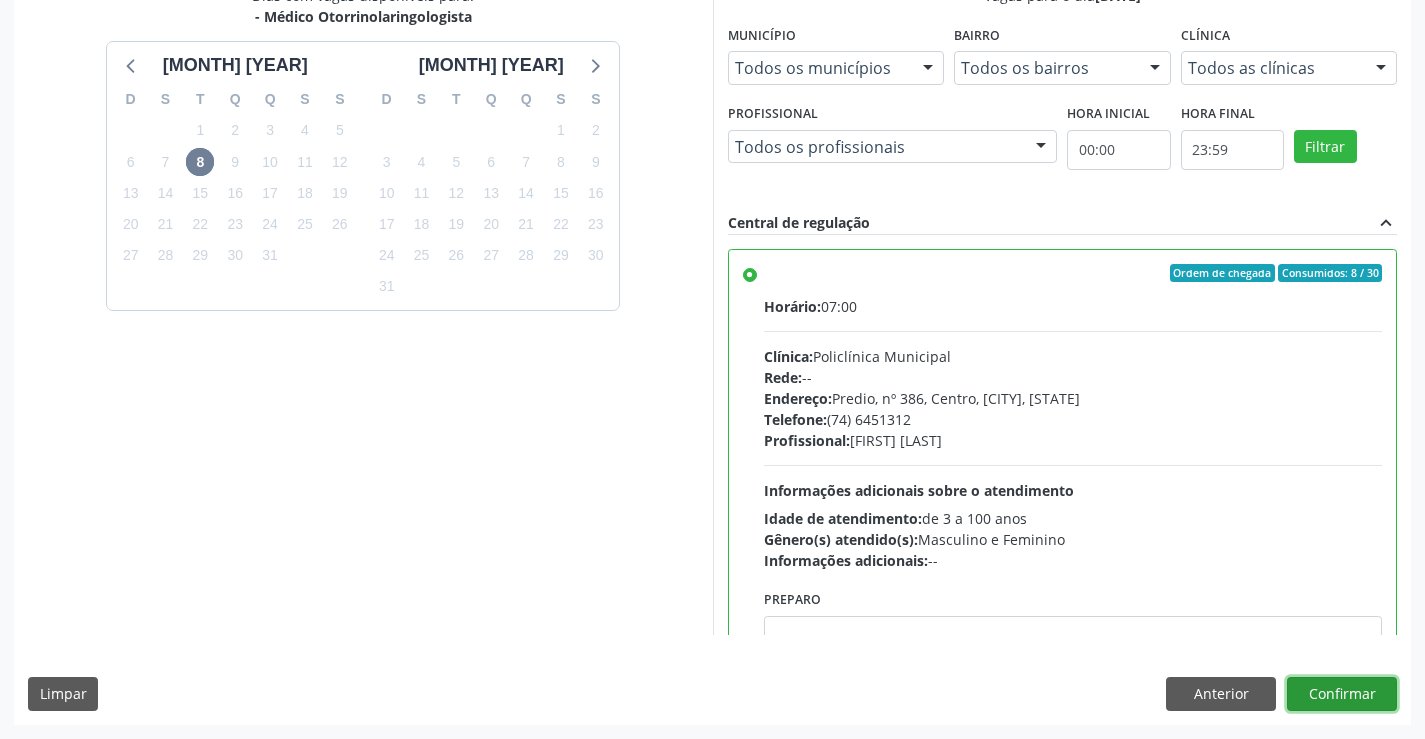 click on "Confirmar" at bounding box center (1342, 694) 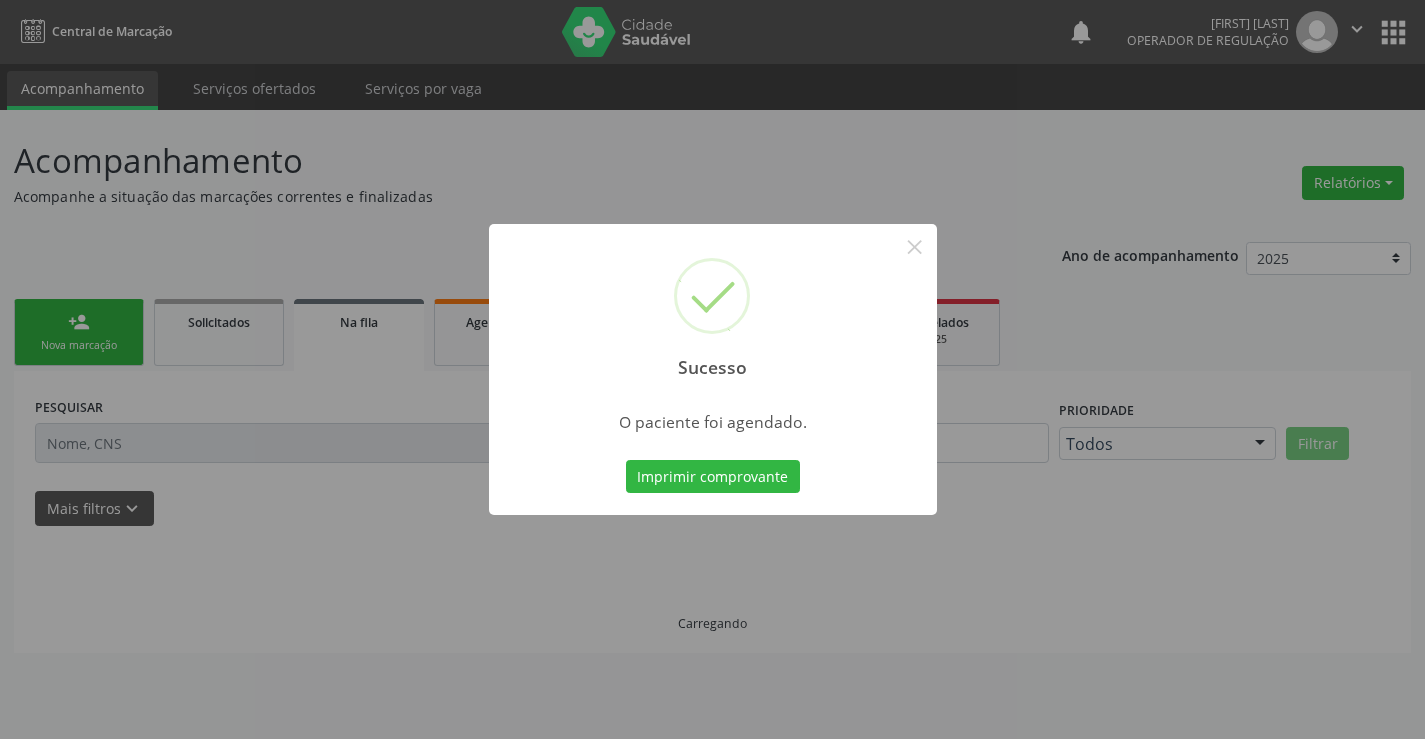 scroll, scrollTop: 0, scrollLeft: 0, axis: both 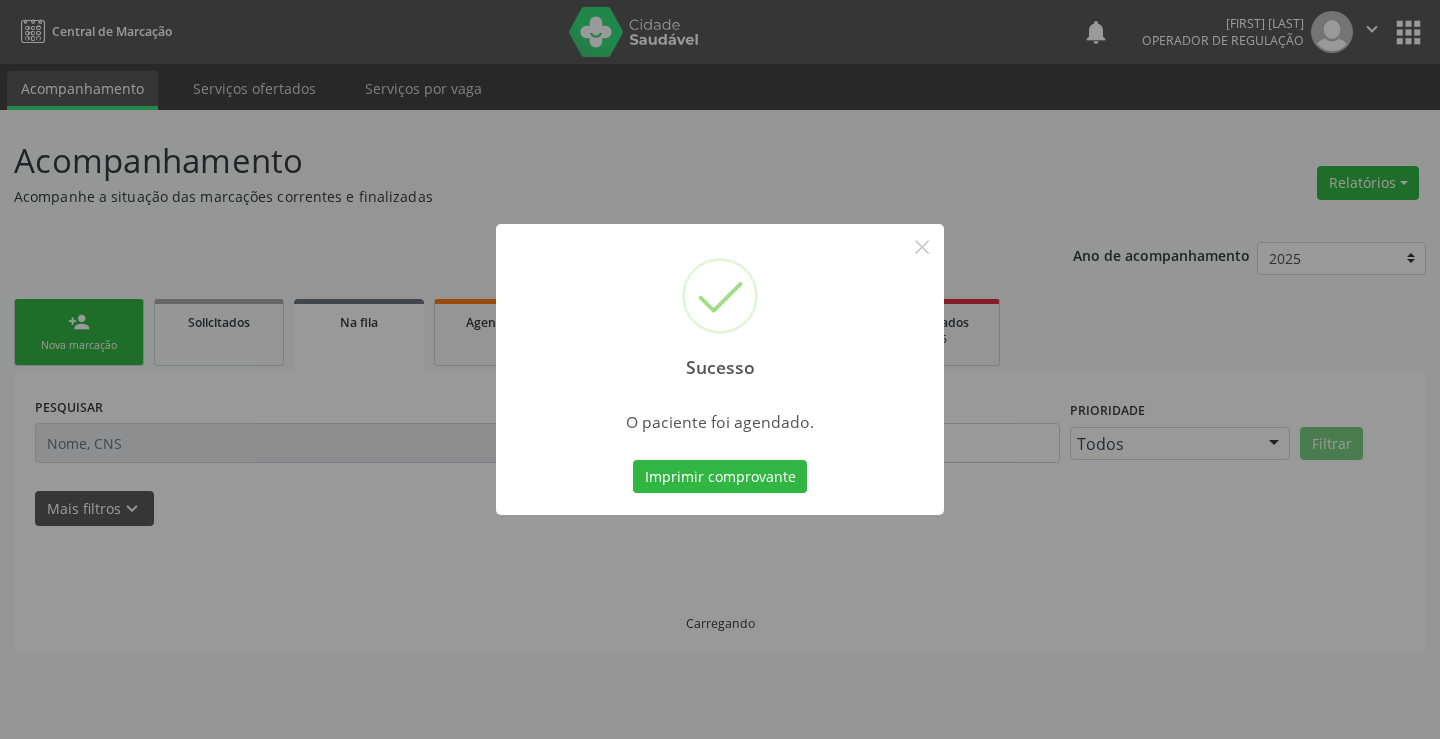 type 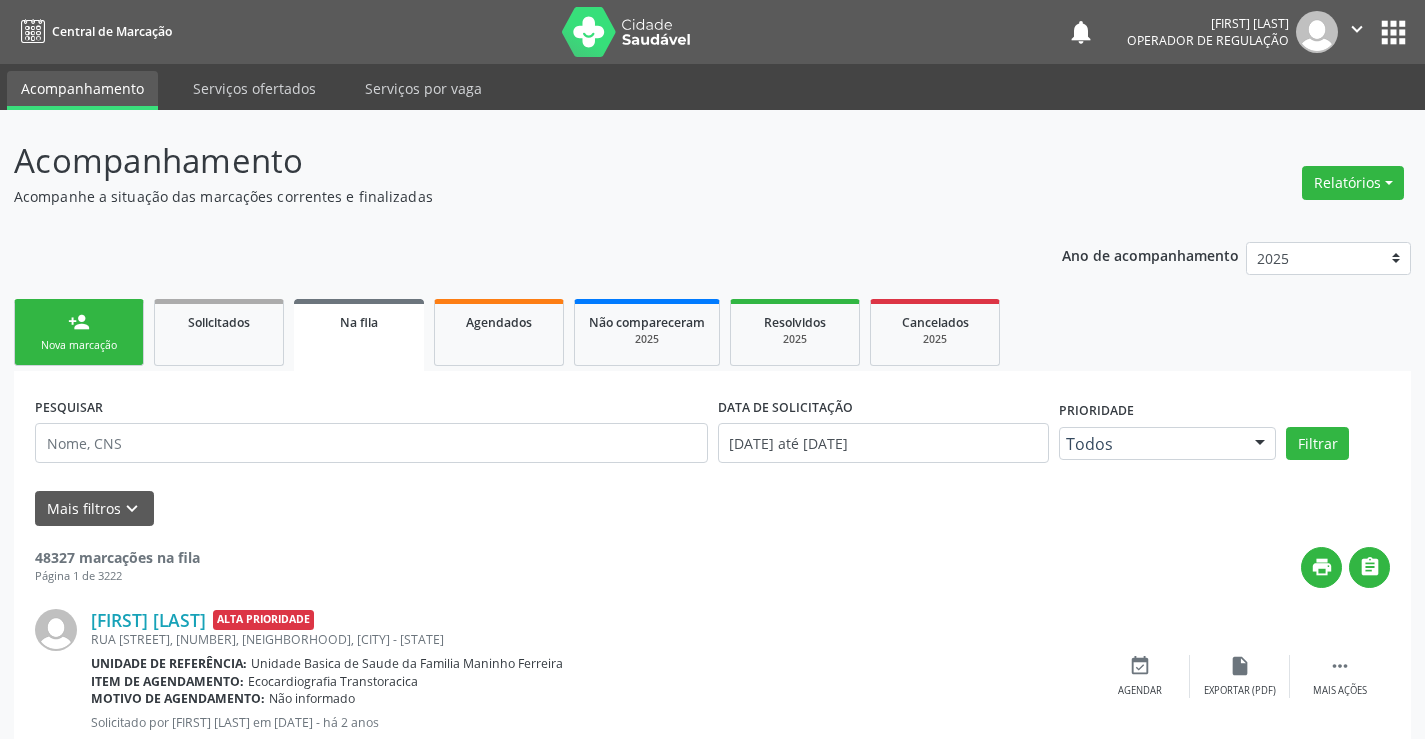 click on "Nova marcação" at bounding box center (79, 345) 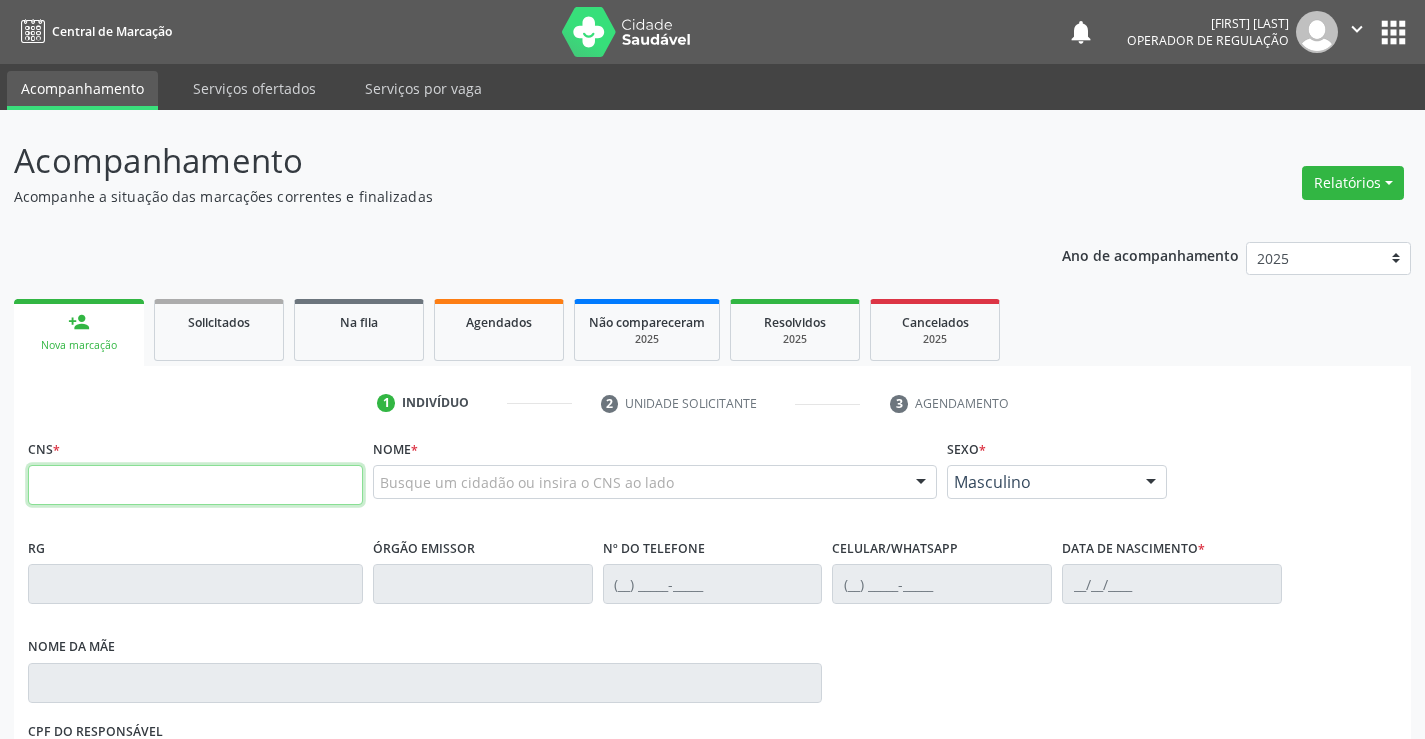 click at bounding box center [195, 485] 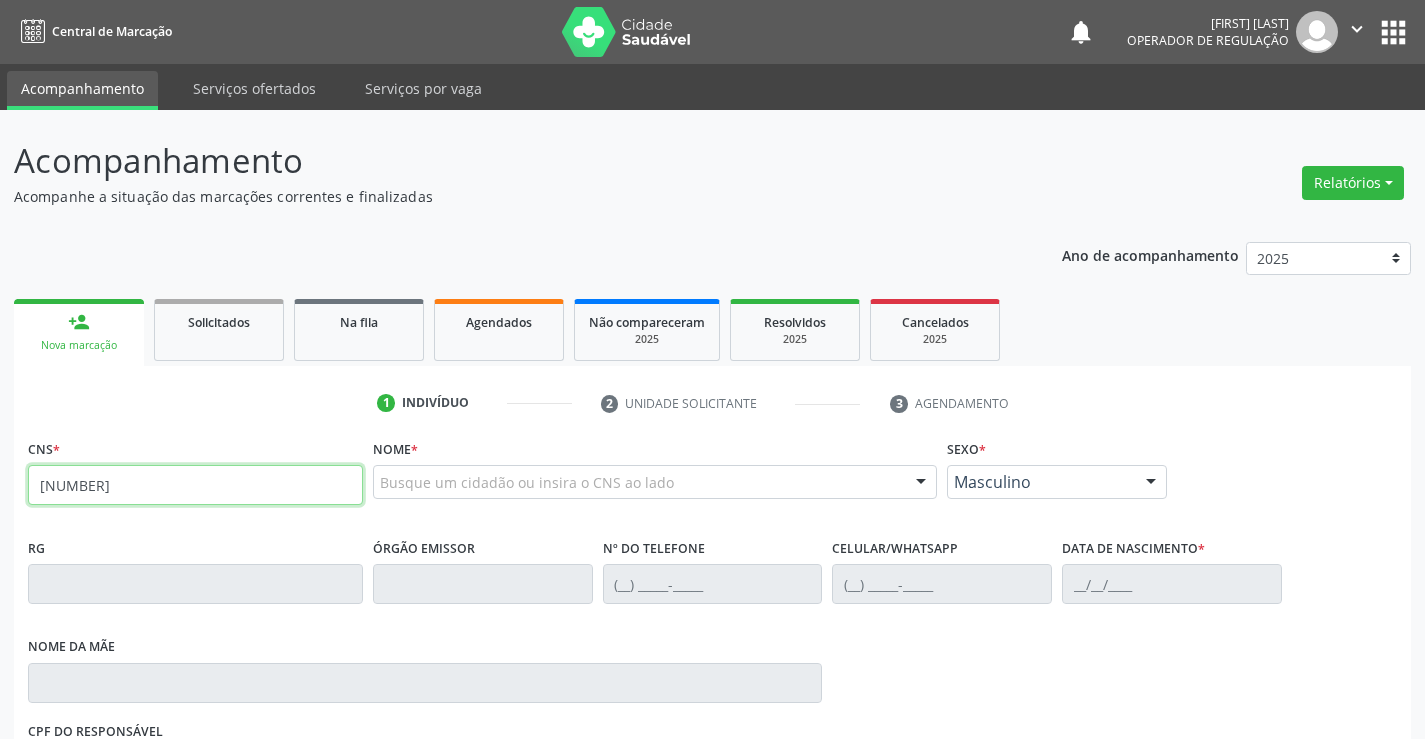 type on "706 2027 4481 7270" 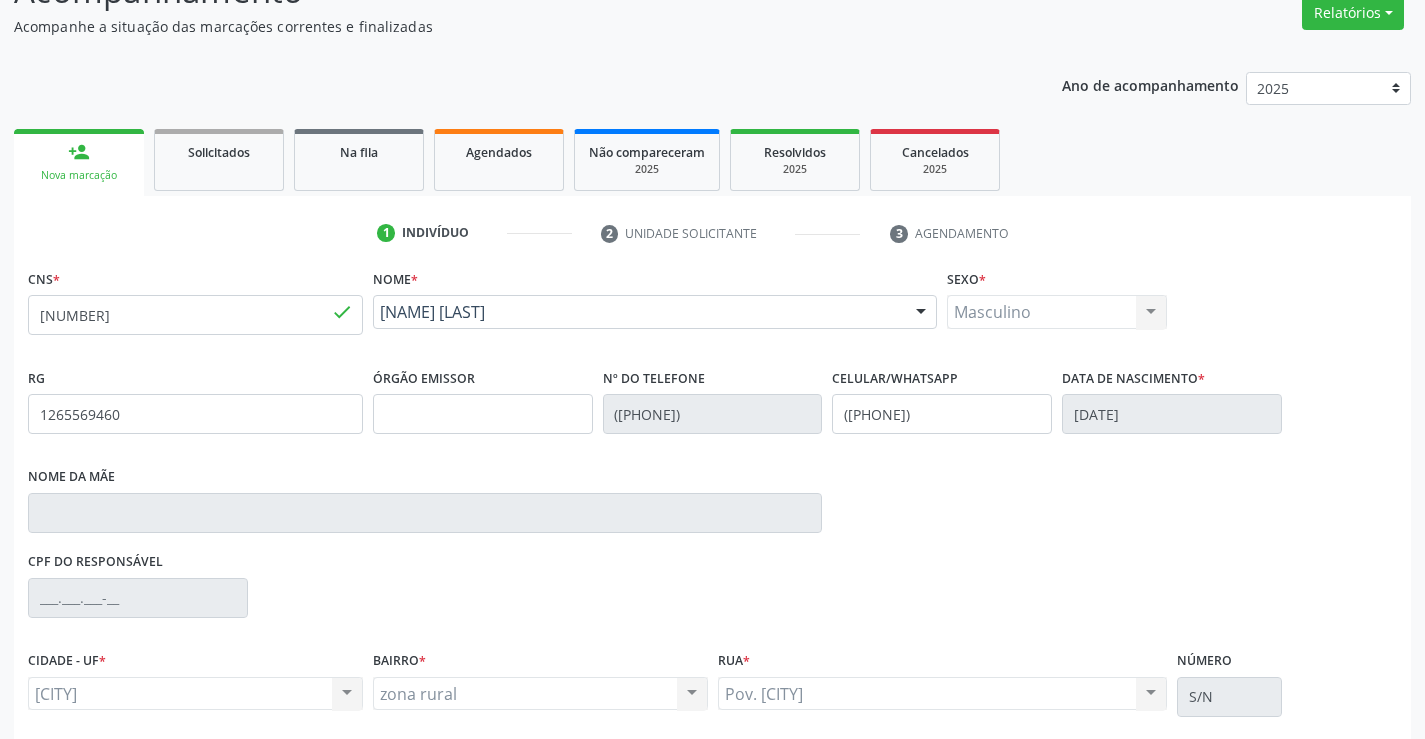 scroll, scrollTop: 331, scrollLeft: 0, axis: vertical 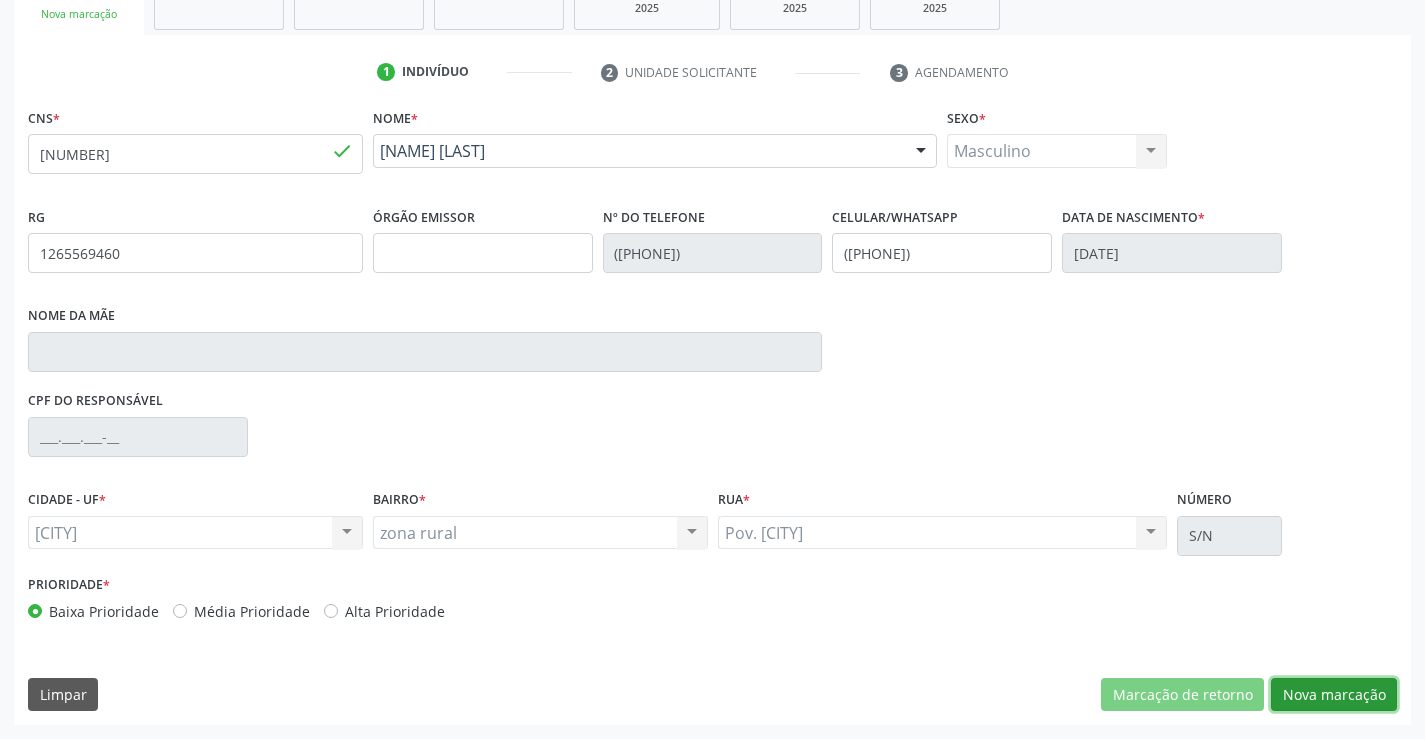 click on "Nova marcação" at bounding box center [1182, 695] 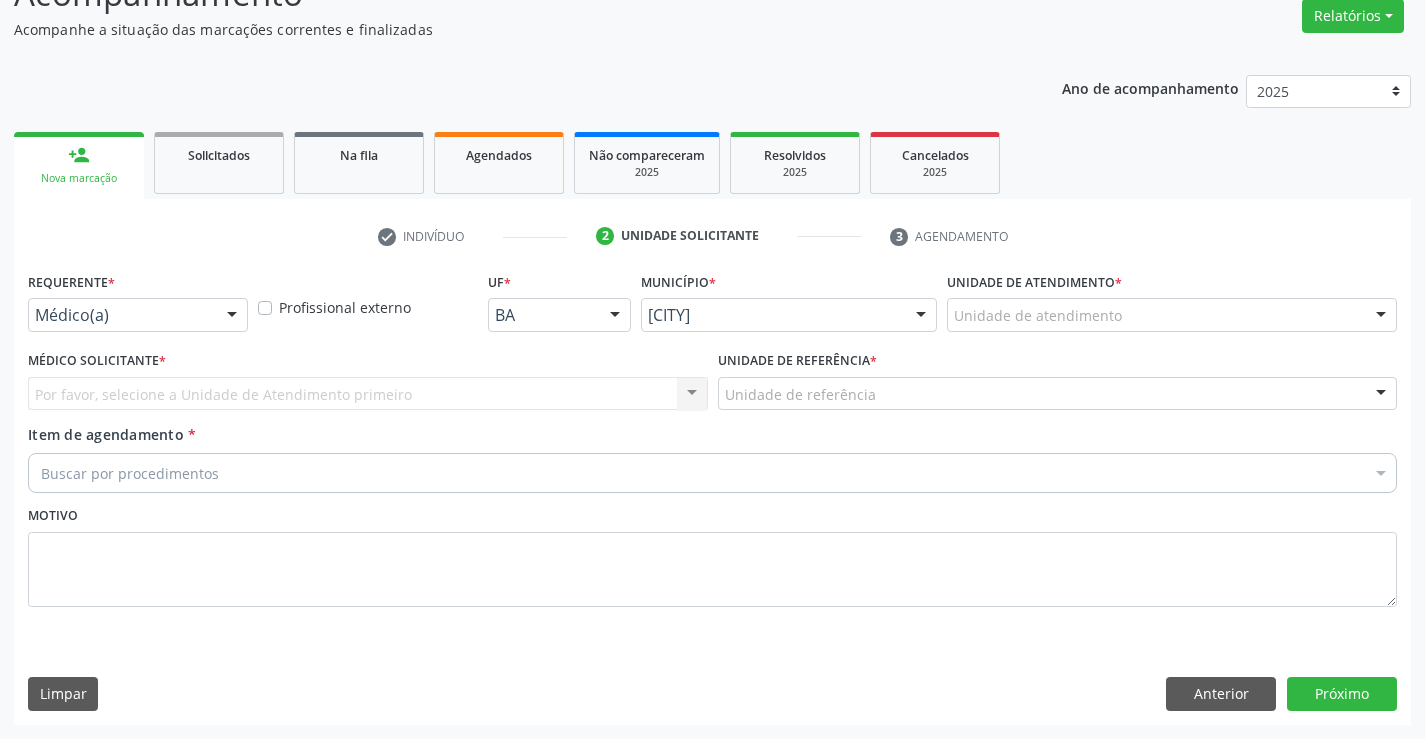 scroll, scrollTop: 167, scrollLeft: 0, axis: vertical 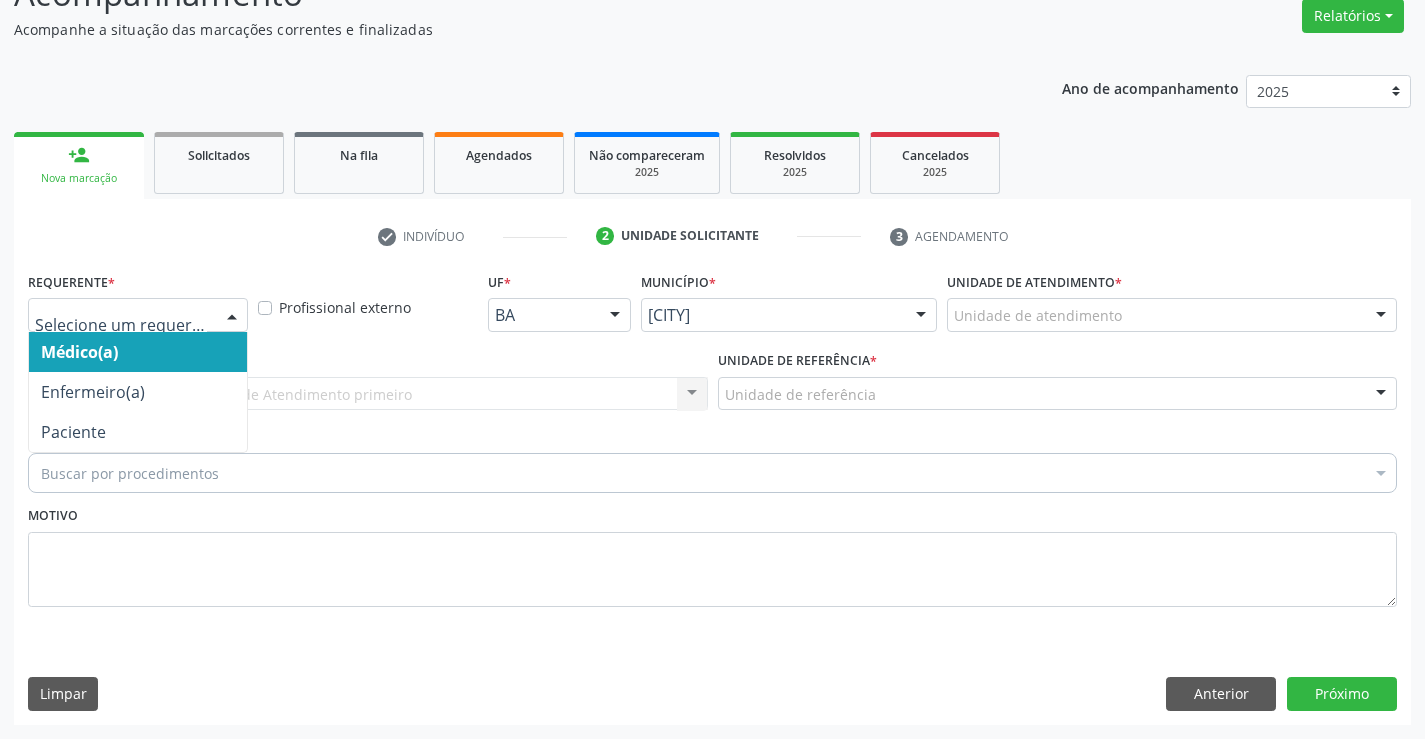 click at bounding box center (232, 316) 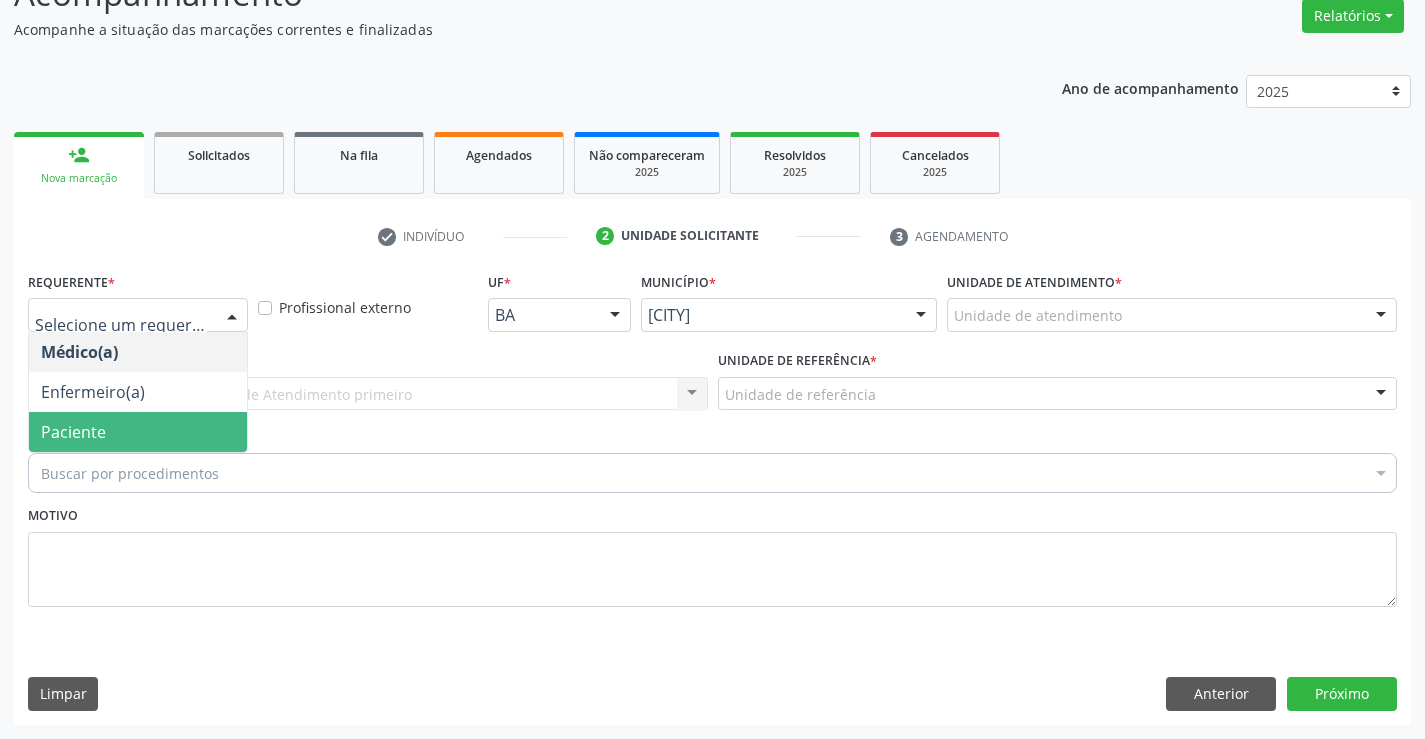 click on "Paciente" at bounding box center (138, 432) 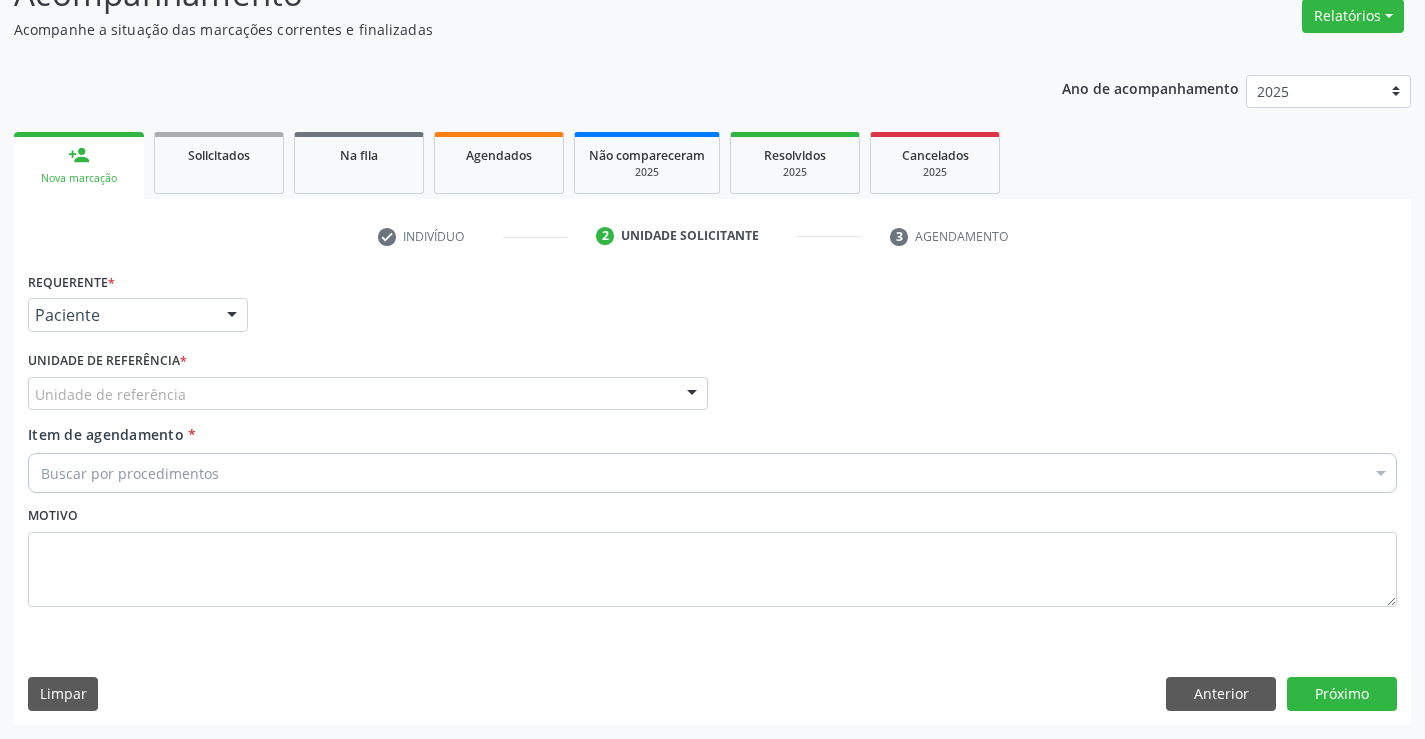 click at bounding box center (692, 395) 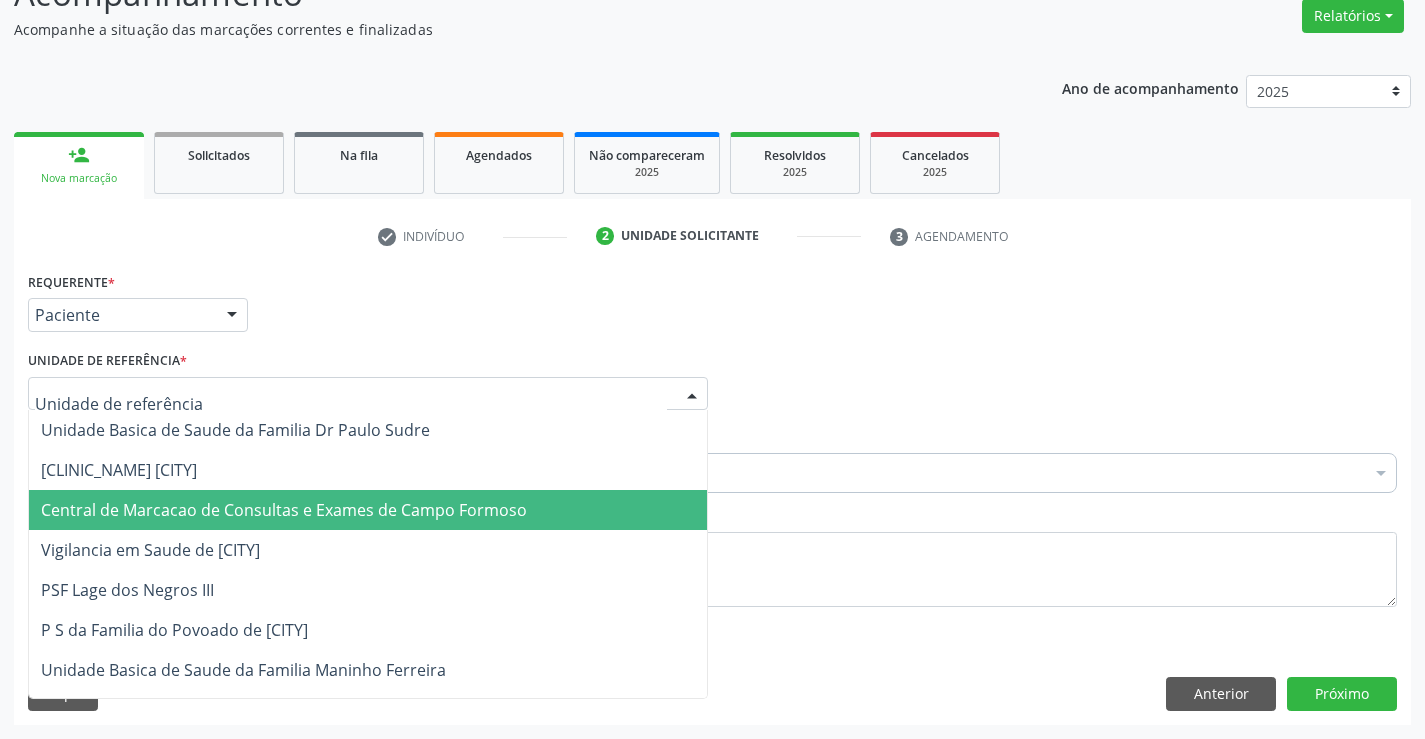 click on "••••••• •• •••••••• •• ••••••••• • •••••• •• ••••• •••••••" at bounding box center [284, 510] 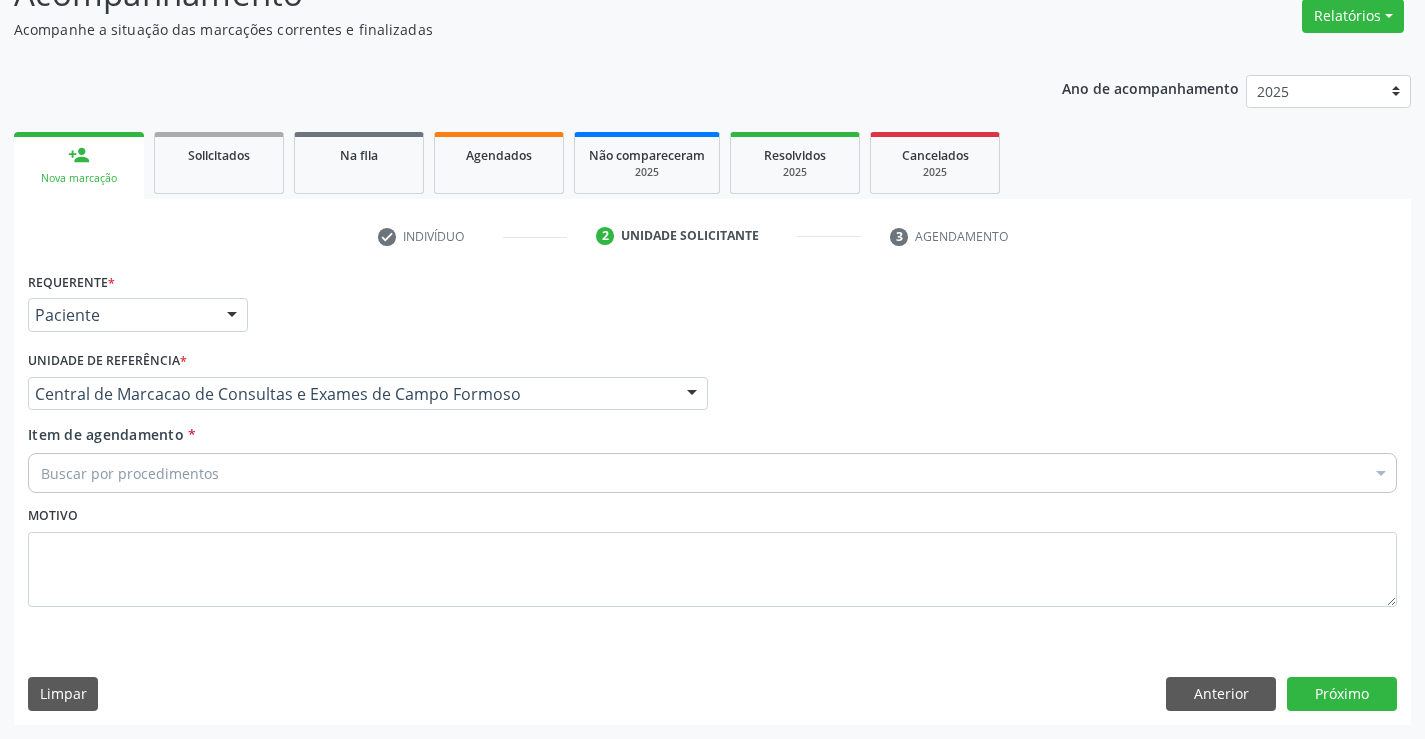 click on "Buscar por procedimentos" at bounding box center (712, 473) 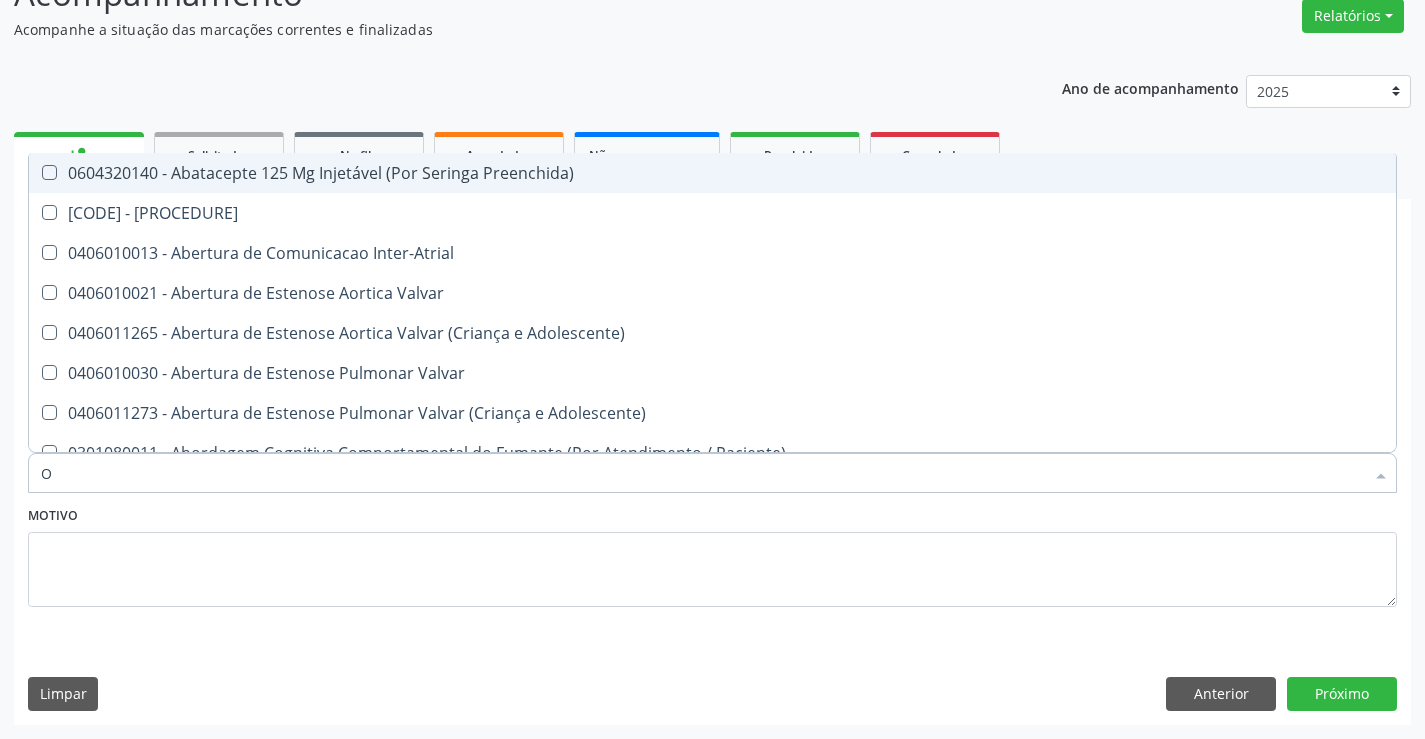 type on "[PLACE]" 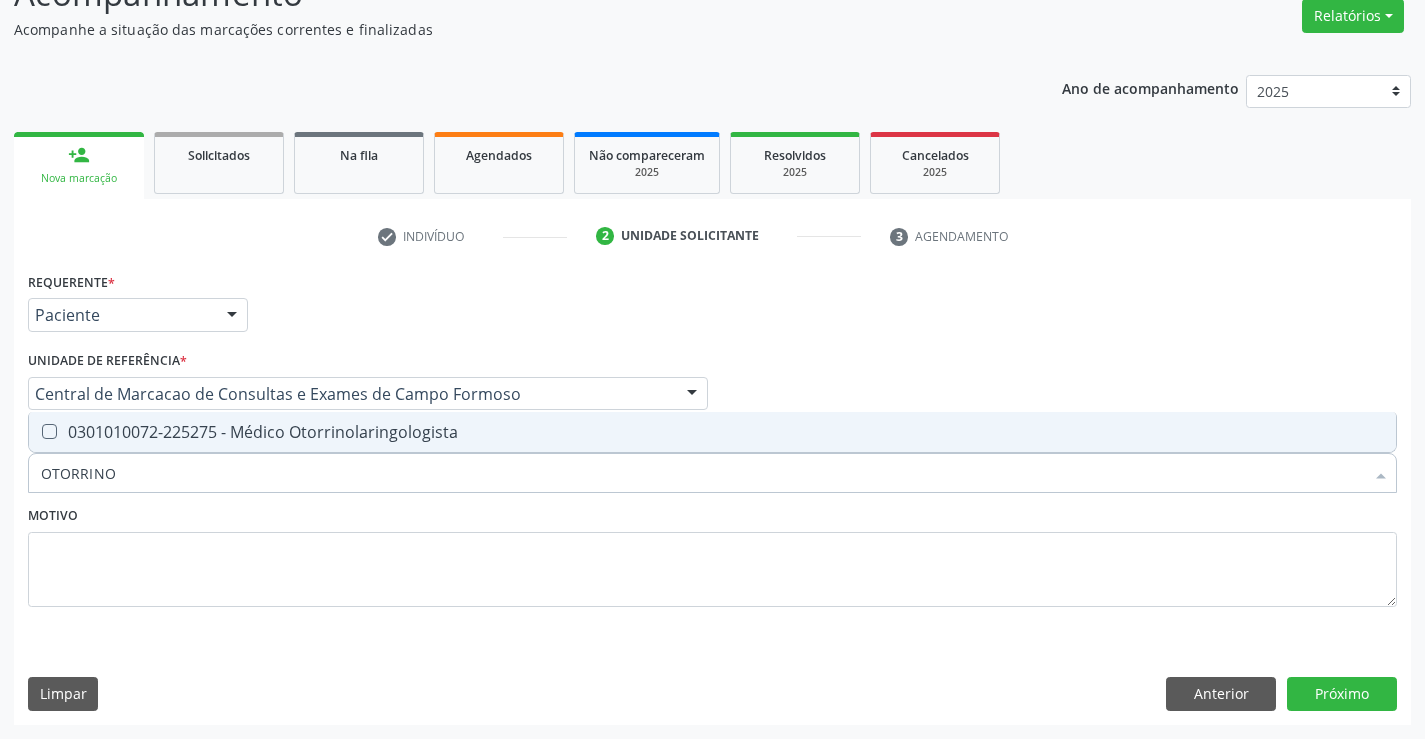 click on "[PROCEDURE] - Médico Otorrinolaringologista" at bounding box center [712, 432] 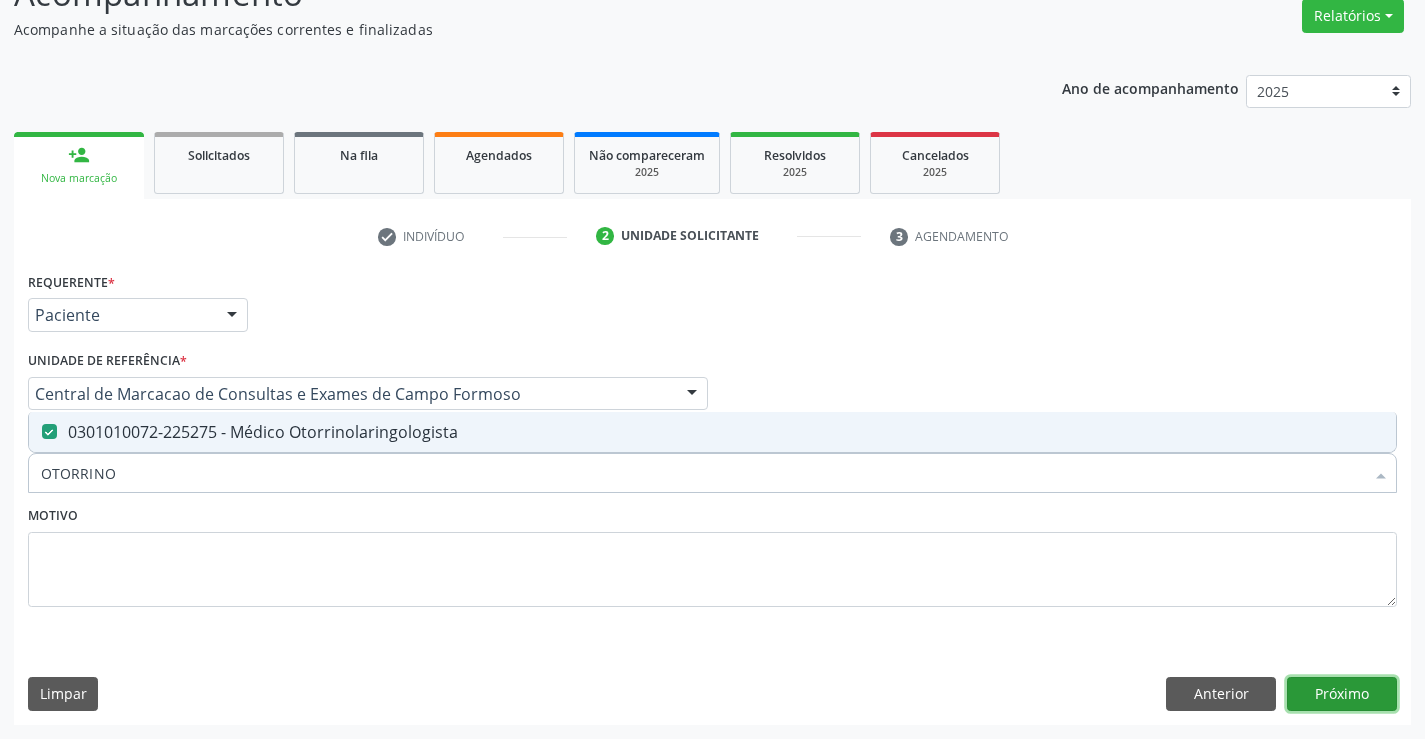 click on "•••••••" at bounding box center [1342, 694] 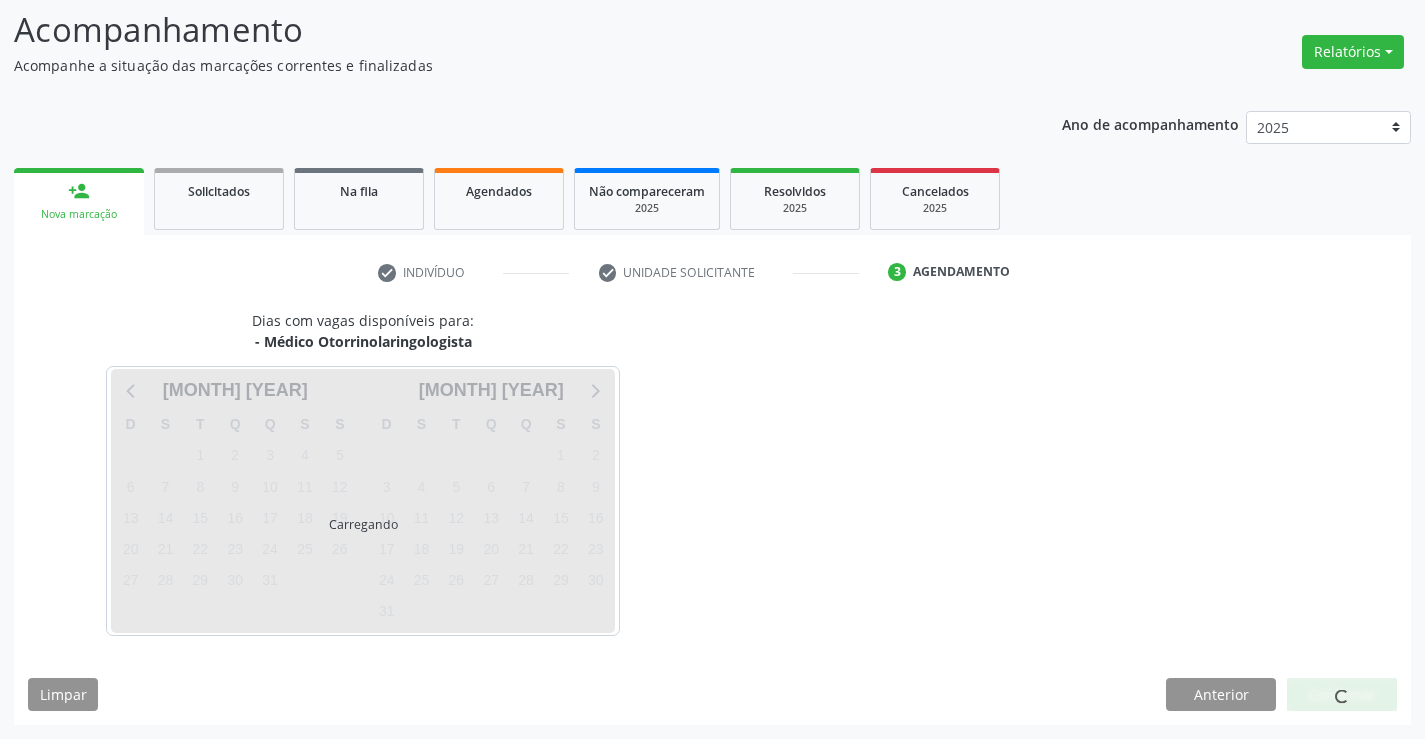 scroll, scrollTop: 131, scrollLeft: 0, axis: vertical 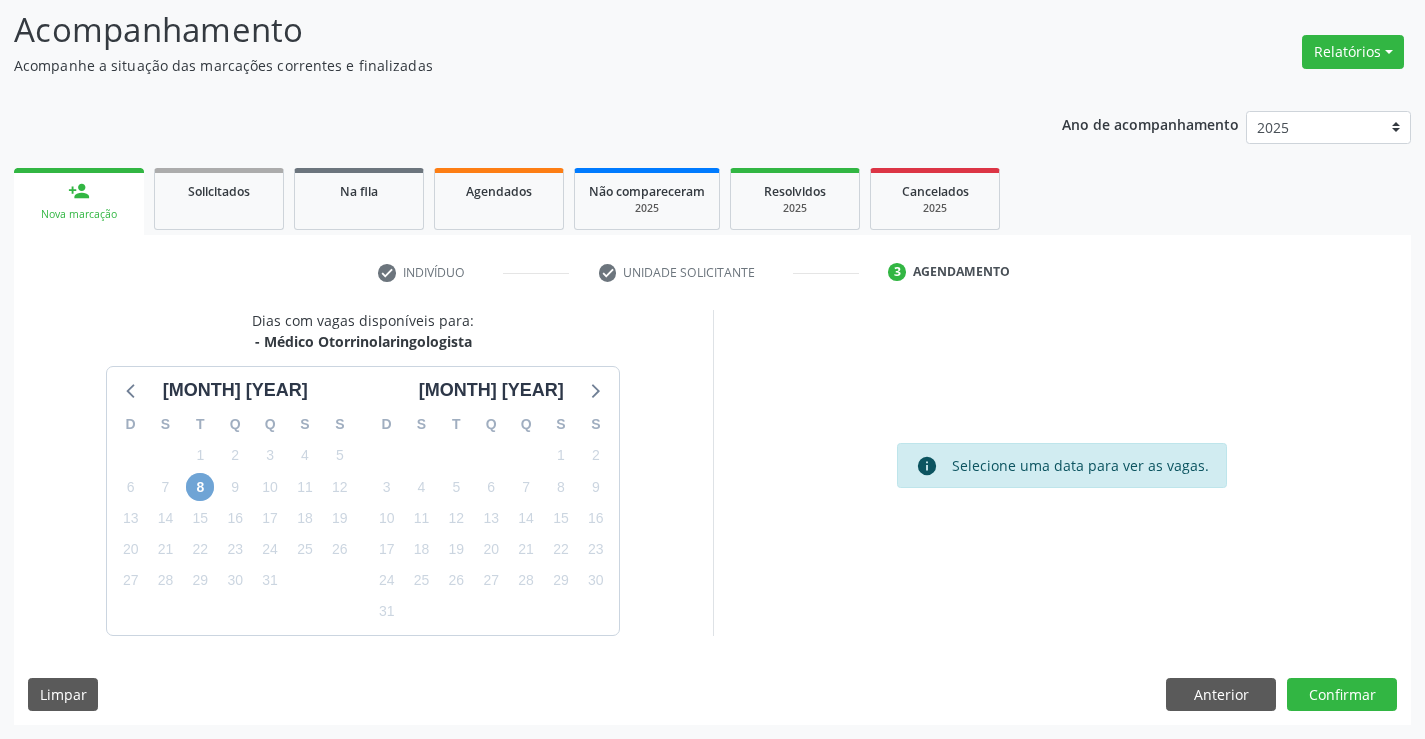 click on "8" at bounding box center (200, 487) 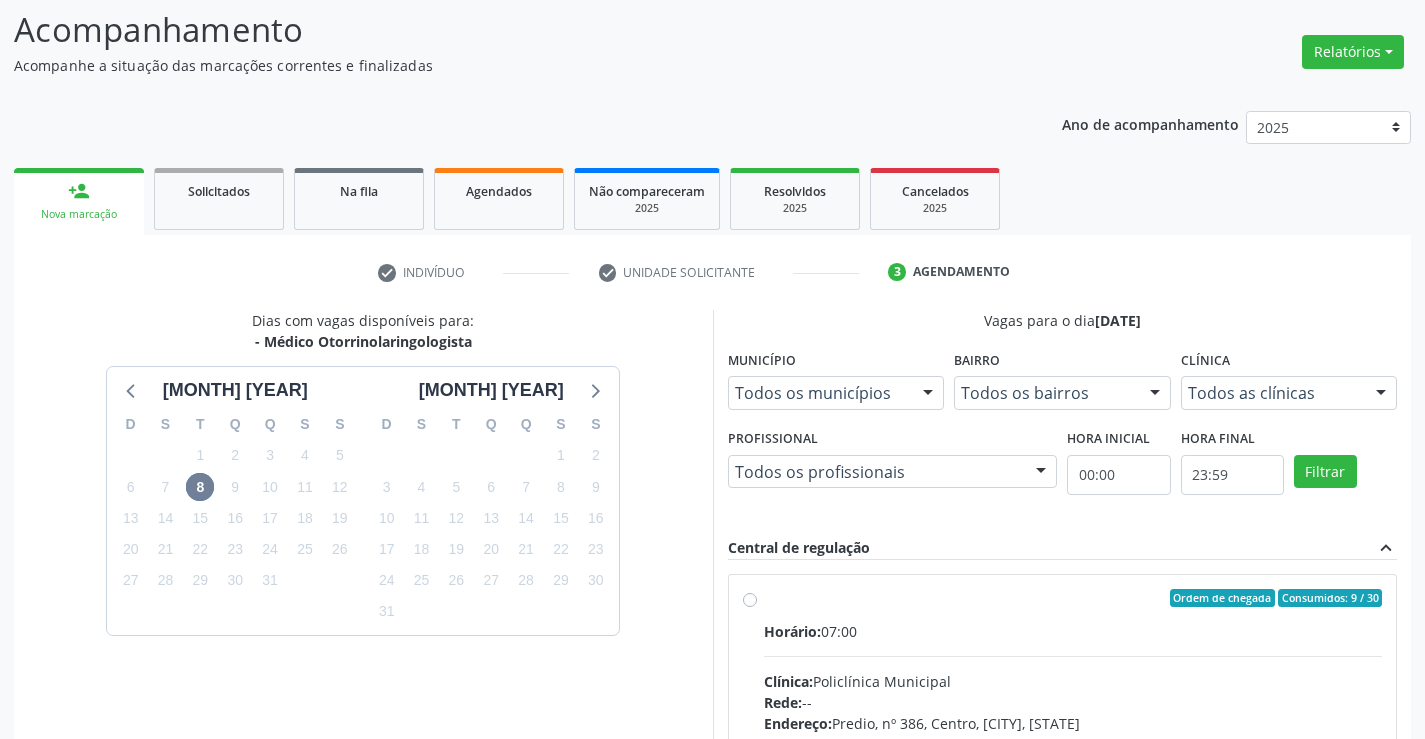 click on "Horário:   07:00
Clínica:  Policlínica Municipal
Rede:
--
Endereço:   Predio, nº 386, [PLACE_NAME], [CITY] - [STATE]
Telefone:   ([AREA_CODE]) [PHONE]
Profissional:
[FIRST] [LAST]
Informações adicionais sobre o atendimento
Idade de atendimento:
[AGE]
Gênero(s) atendido(s):
Masculino e Feminino
Informações adicionais:
--" at bounding box center [1073, 758] 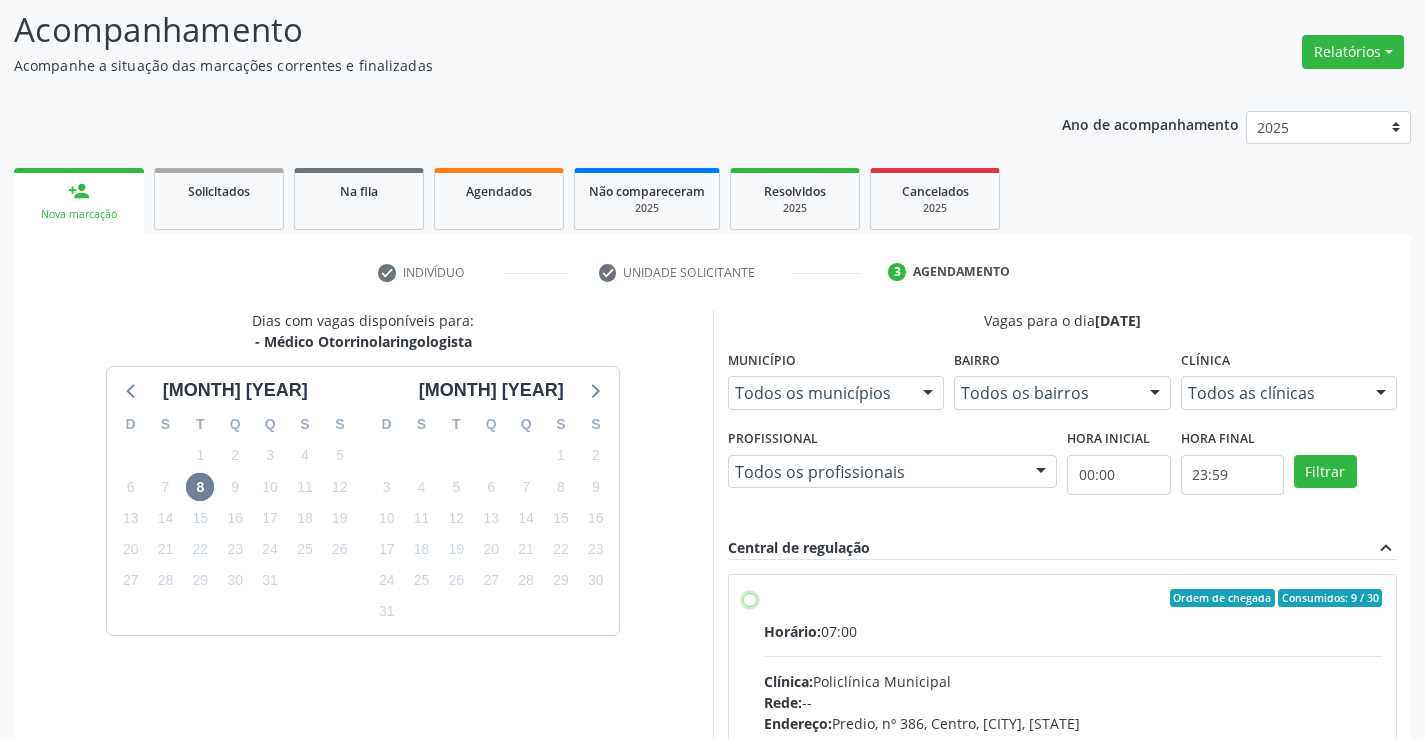 click on "Ordem de chegada
Consumidos: 9 / 30
Horário:   07:00
Clínica:  Policlínica Municipal
Rede:
--
Endereço:   Predio, nº 386, Centro, Campo Formoso - BA
Telefone:   (74) 6451312
Profissional:
Pedro Augusto Pessoa de Abreu
Informações adicionais sobre o atendimento
Idade de atendimento:
de 3 a 100 anos
Gênero(s) atendido(s):
Masculino e Feminino
Informações adicionais:
--" at bounding box center [750, 598] 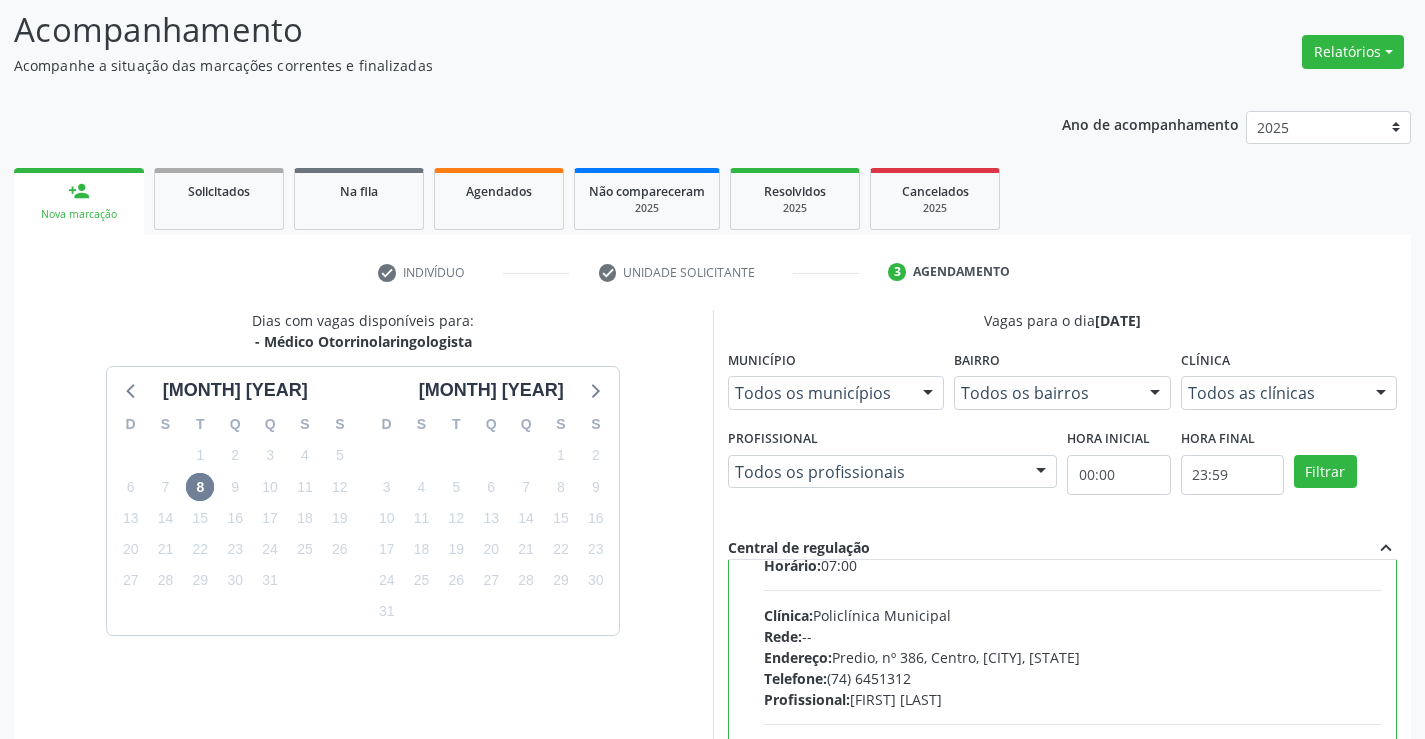 scroll, scrollTop: 99, scrollLeft: 0, axis: vertical 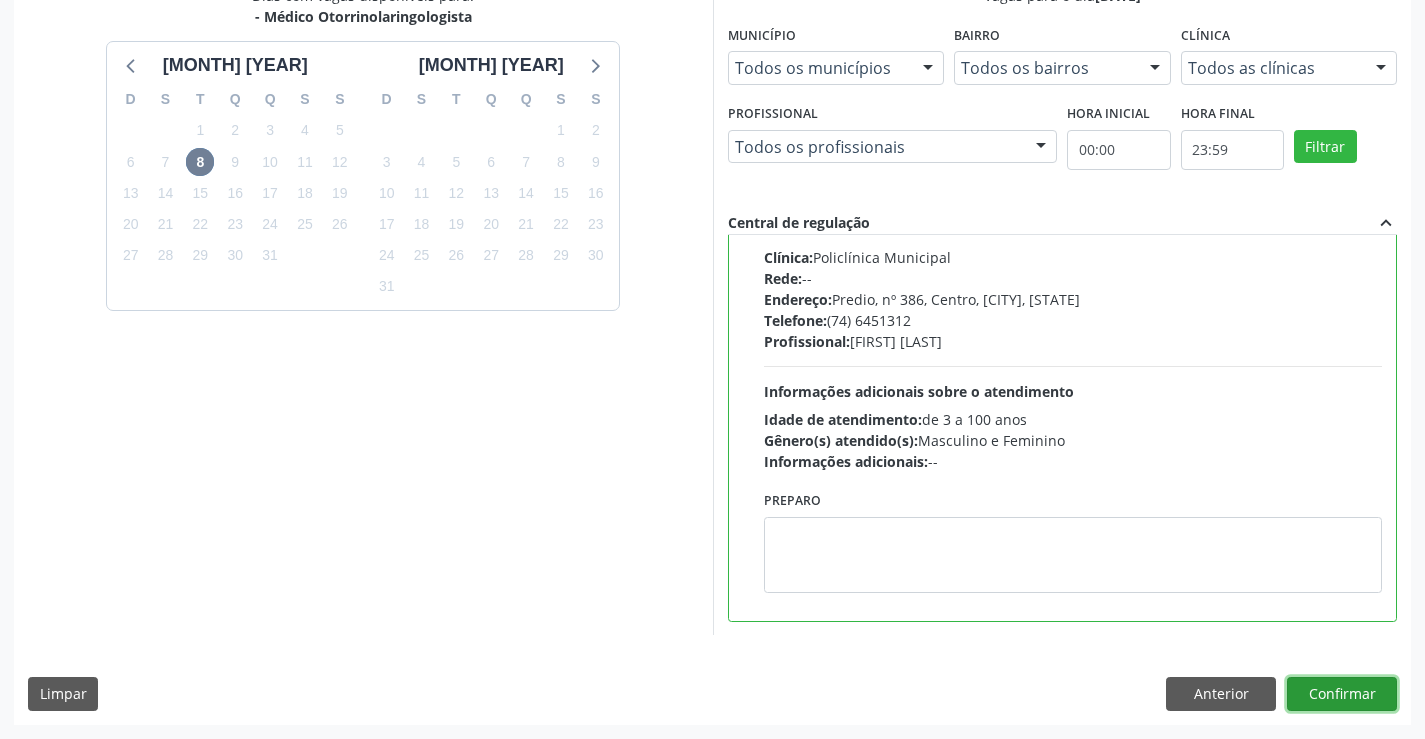 click on "Confirmar" at bounding box center (1342, 694) 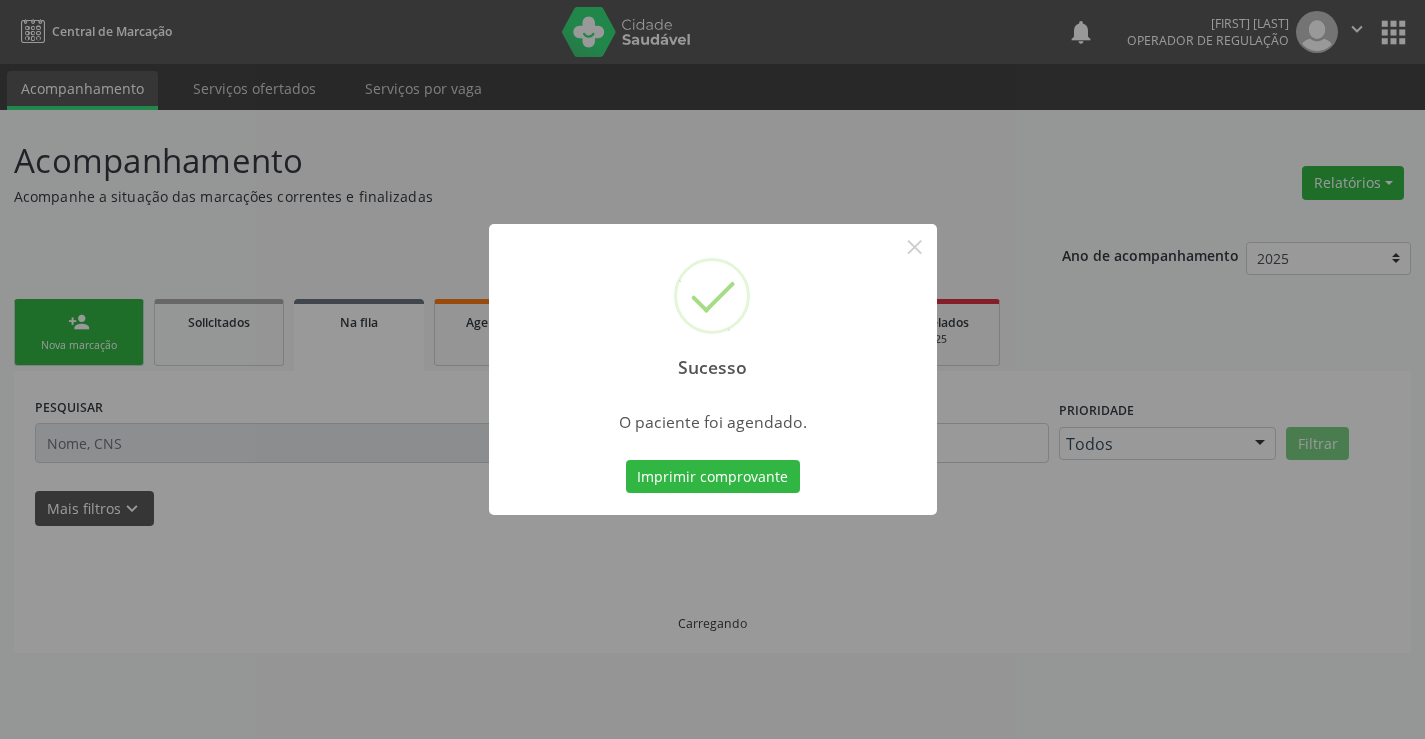scroll, scrollTop: 0, scrollLeft: 0, axis: both 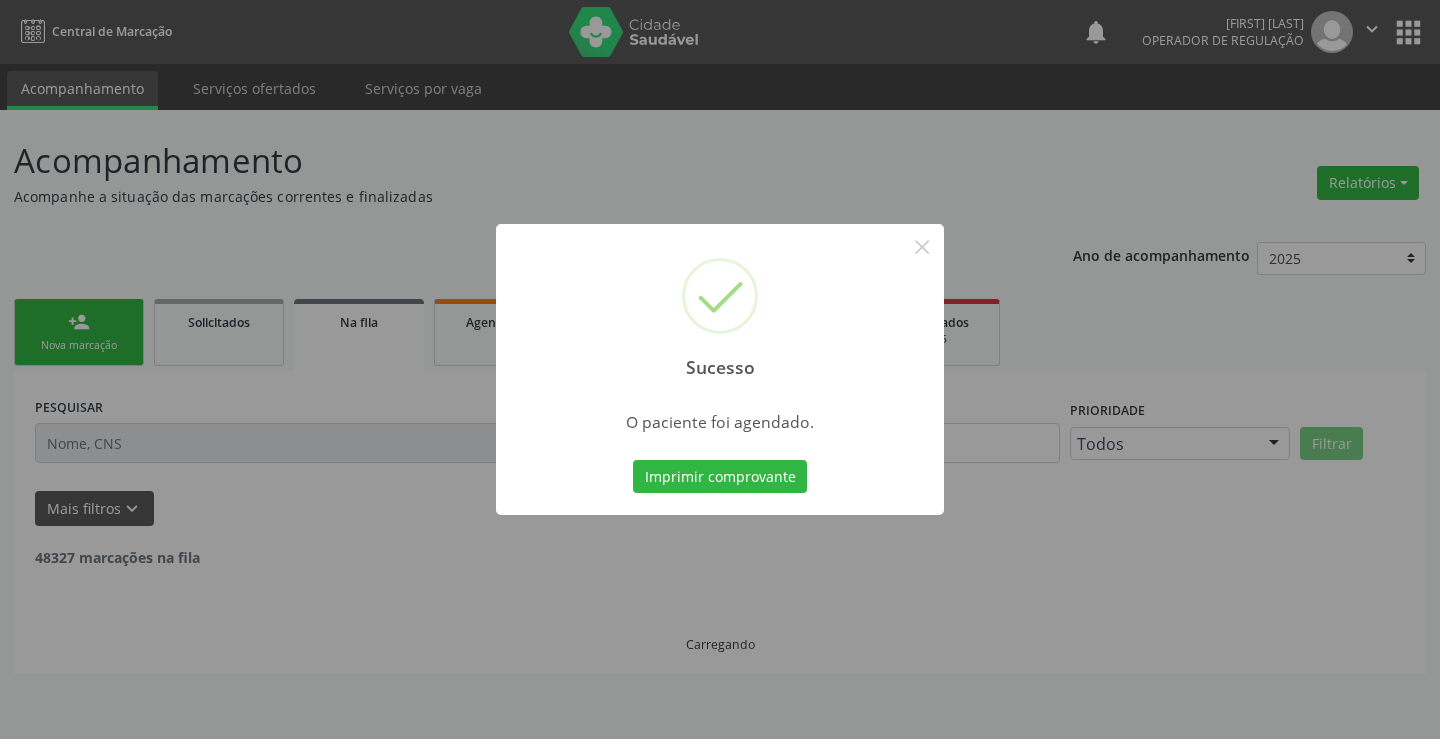 type 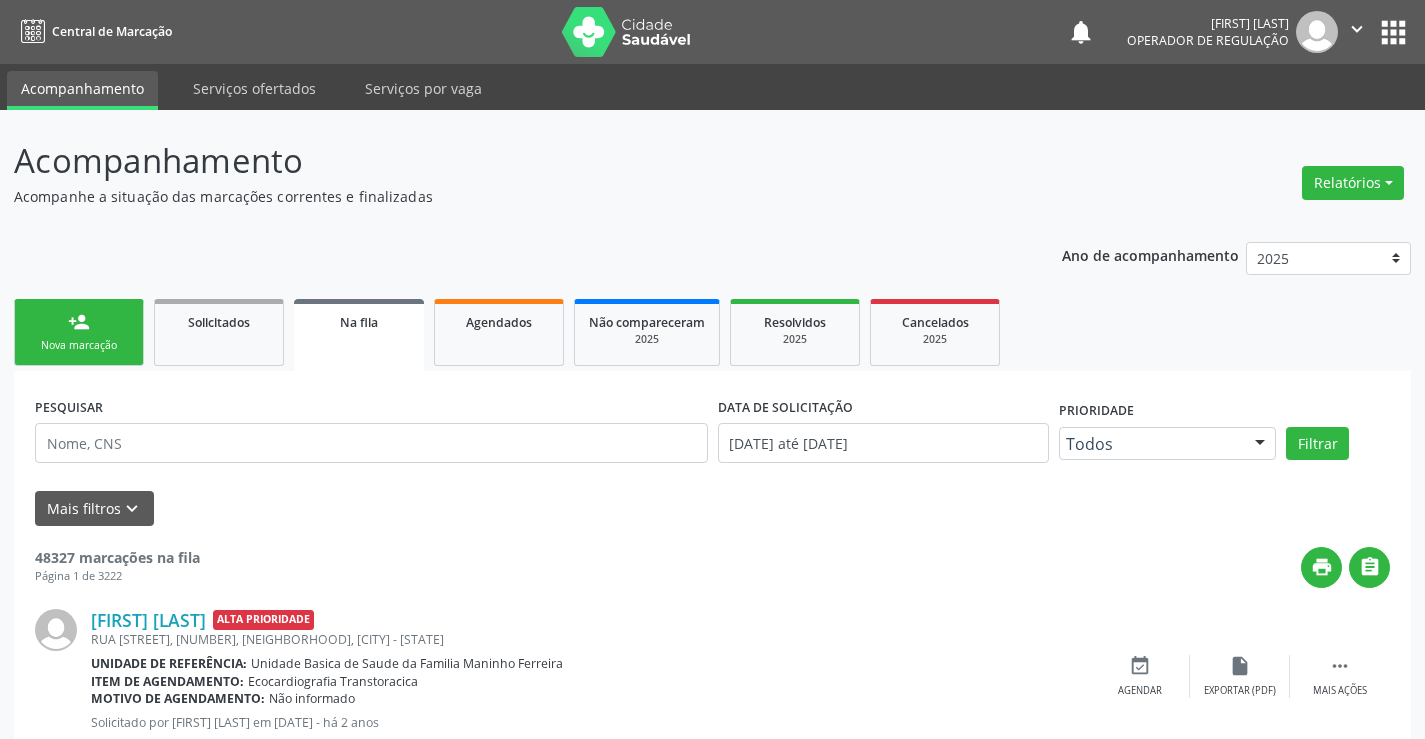 click on "Nova marcação" at bounding box center (79, 345) 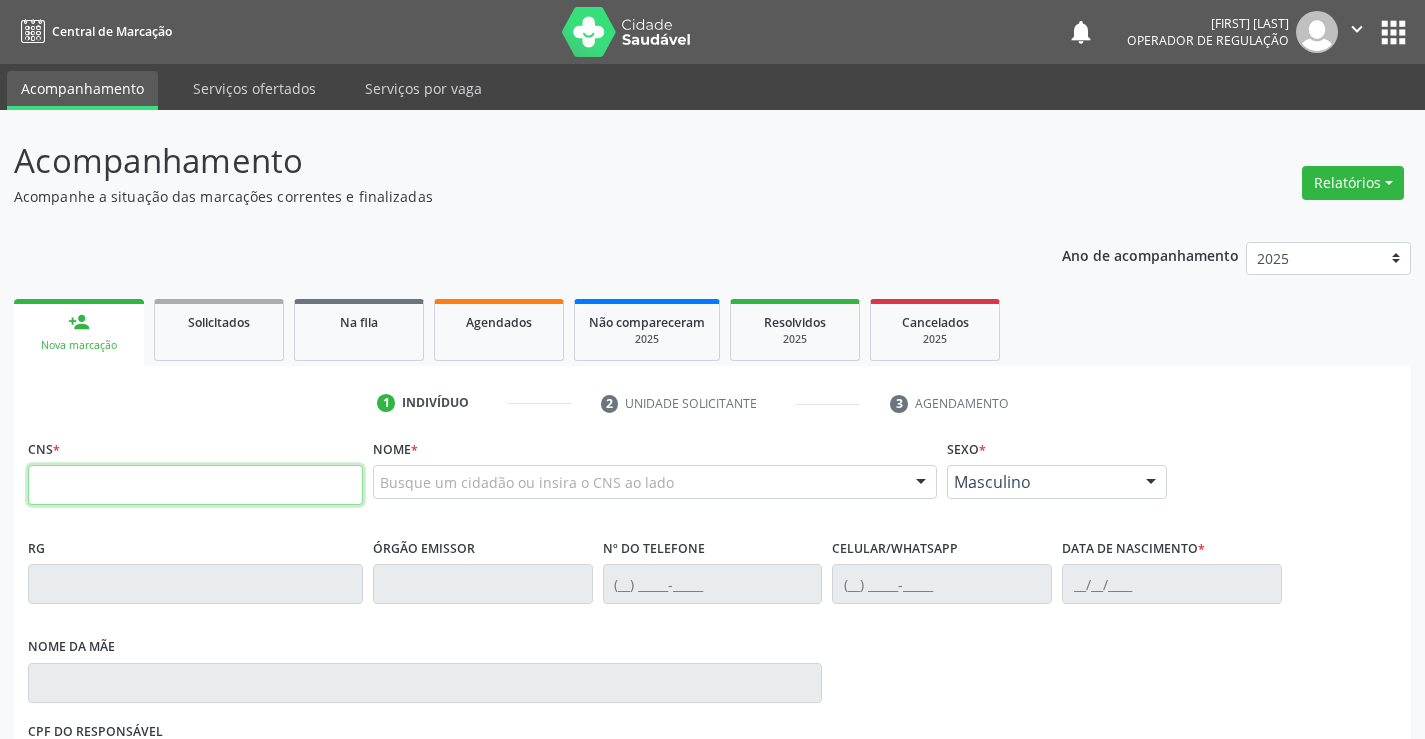 click at bounding box center [195, 485] 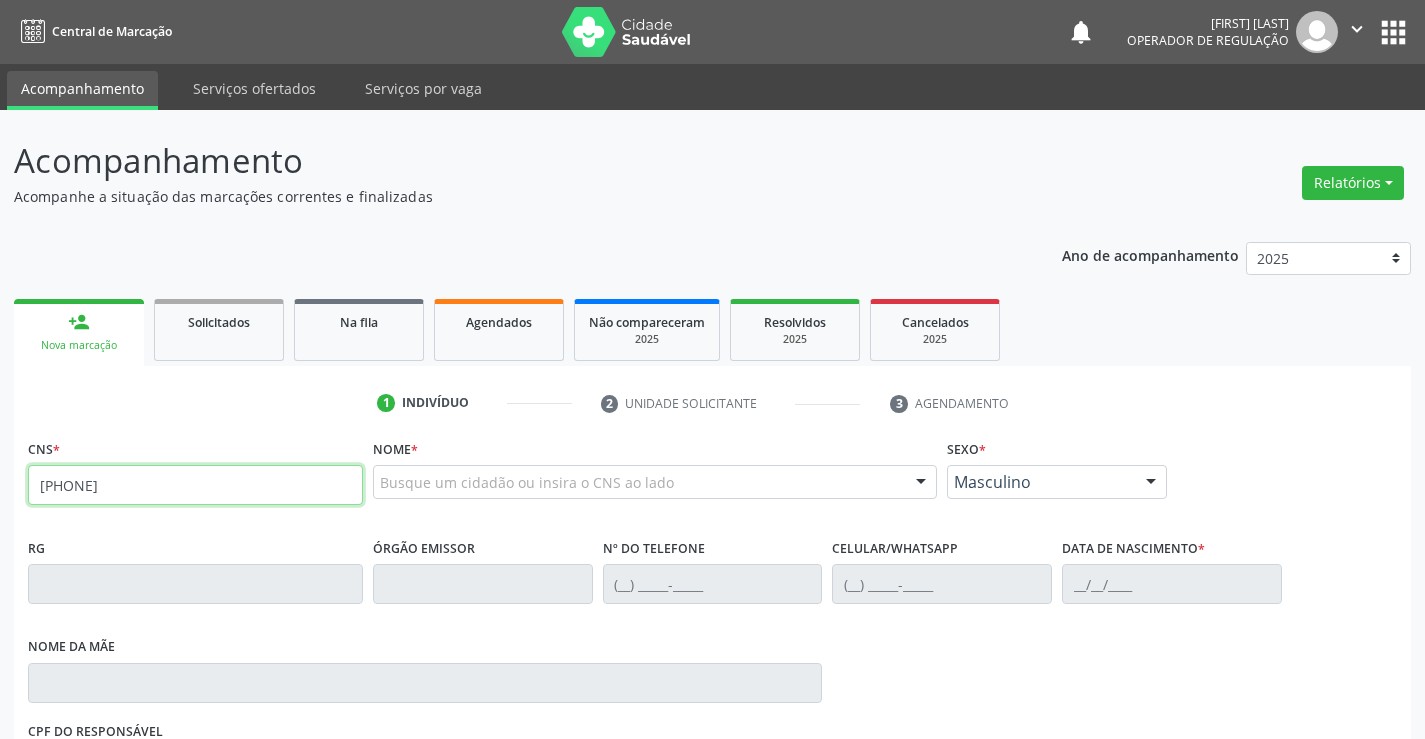 type on "[NUMBER]" 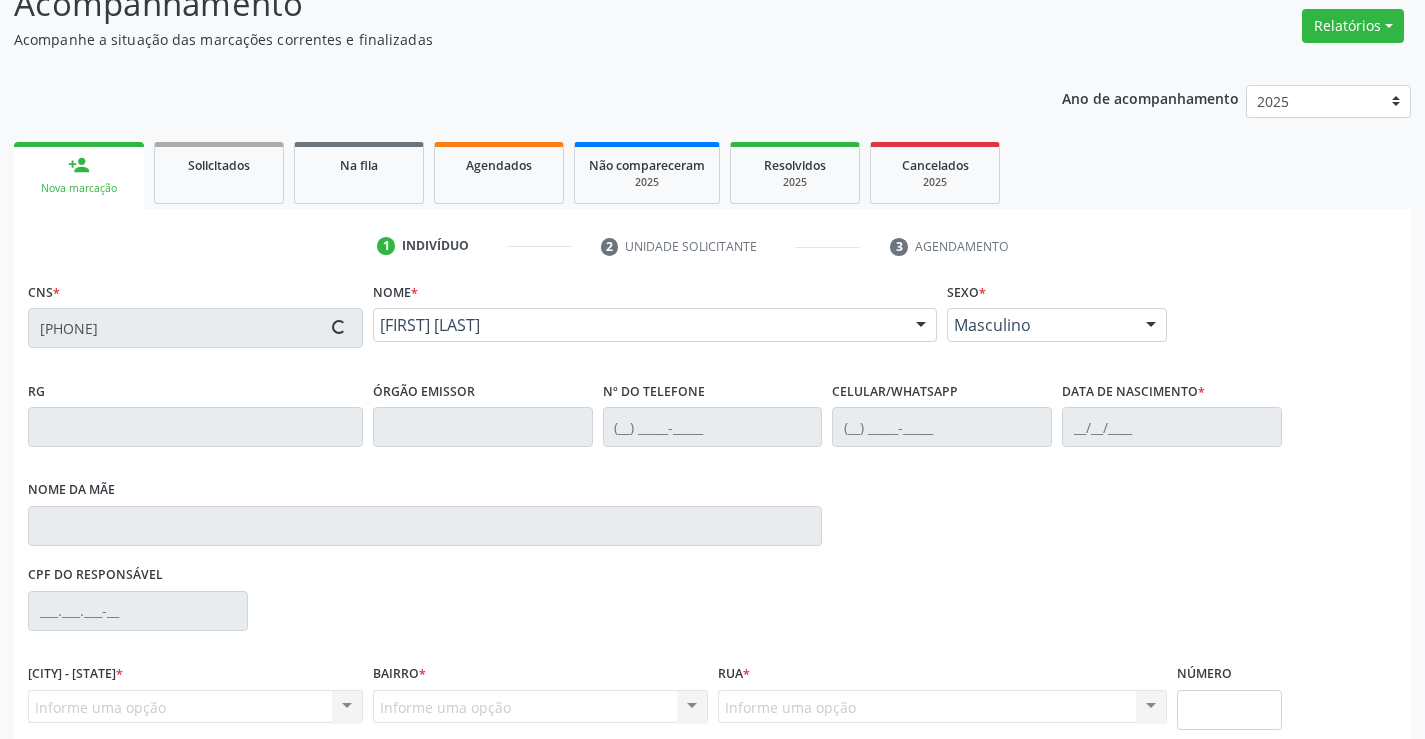 scroll, scrollTop: 331, scrollLeft: 0, axis: vertical 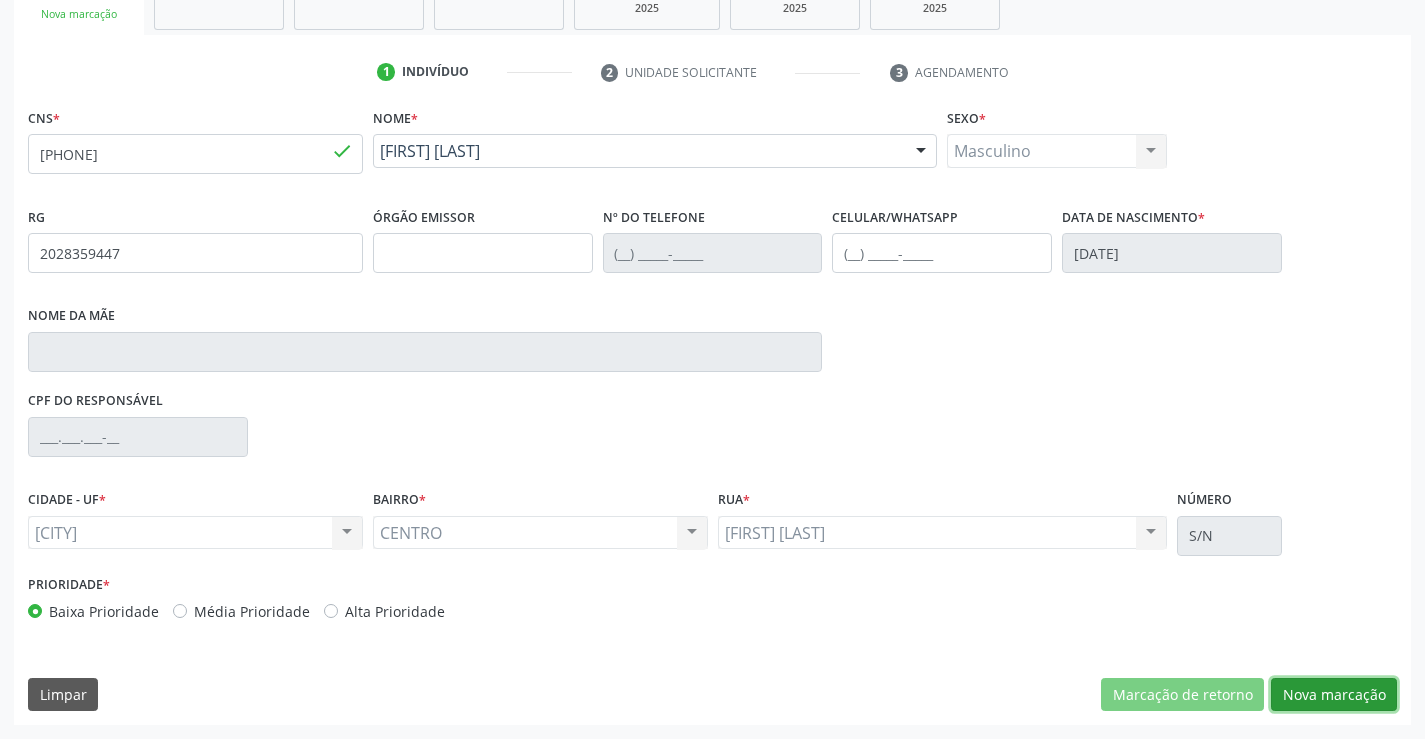 click on "Nova marcação" at bounding box center [1182, 695] 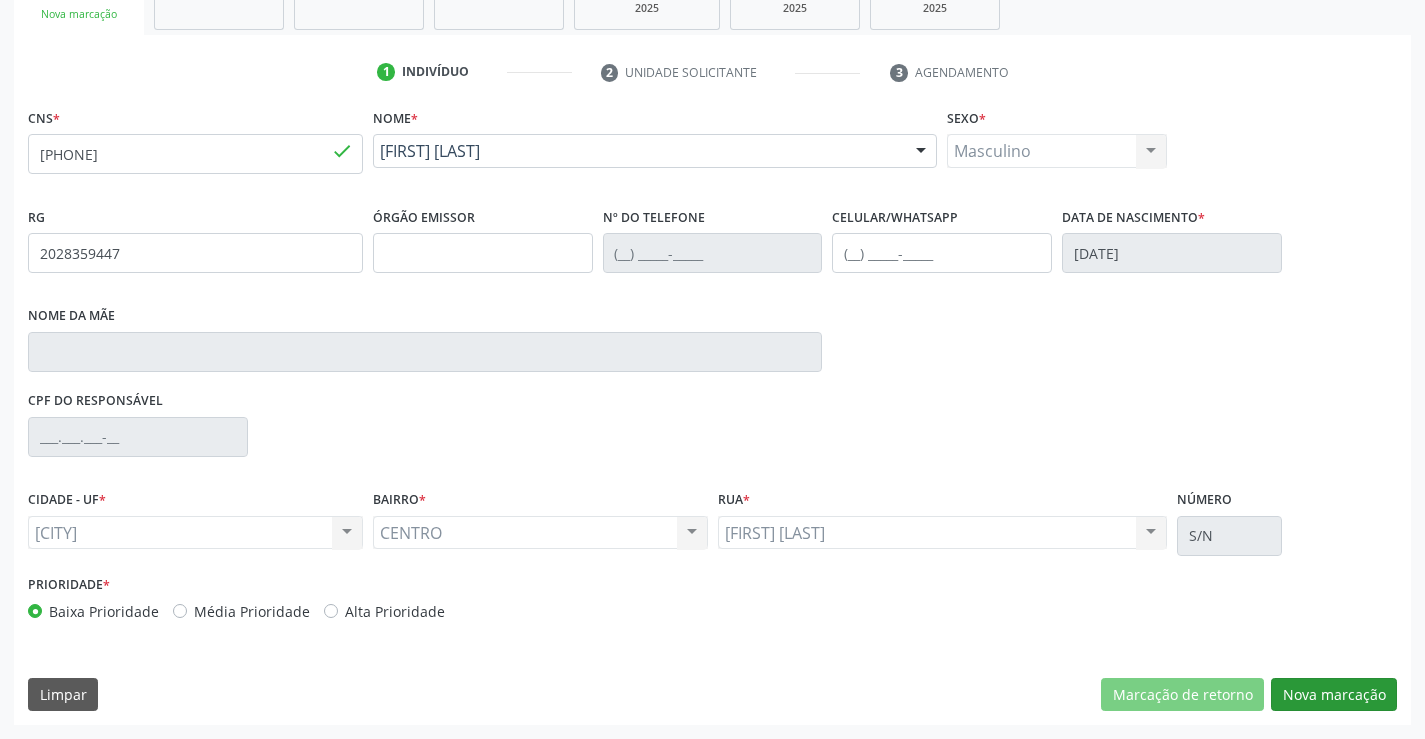 scroll, scrollTop: 167, scrollLeft: 0, axis: vertical 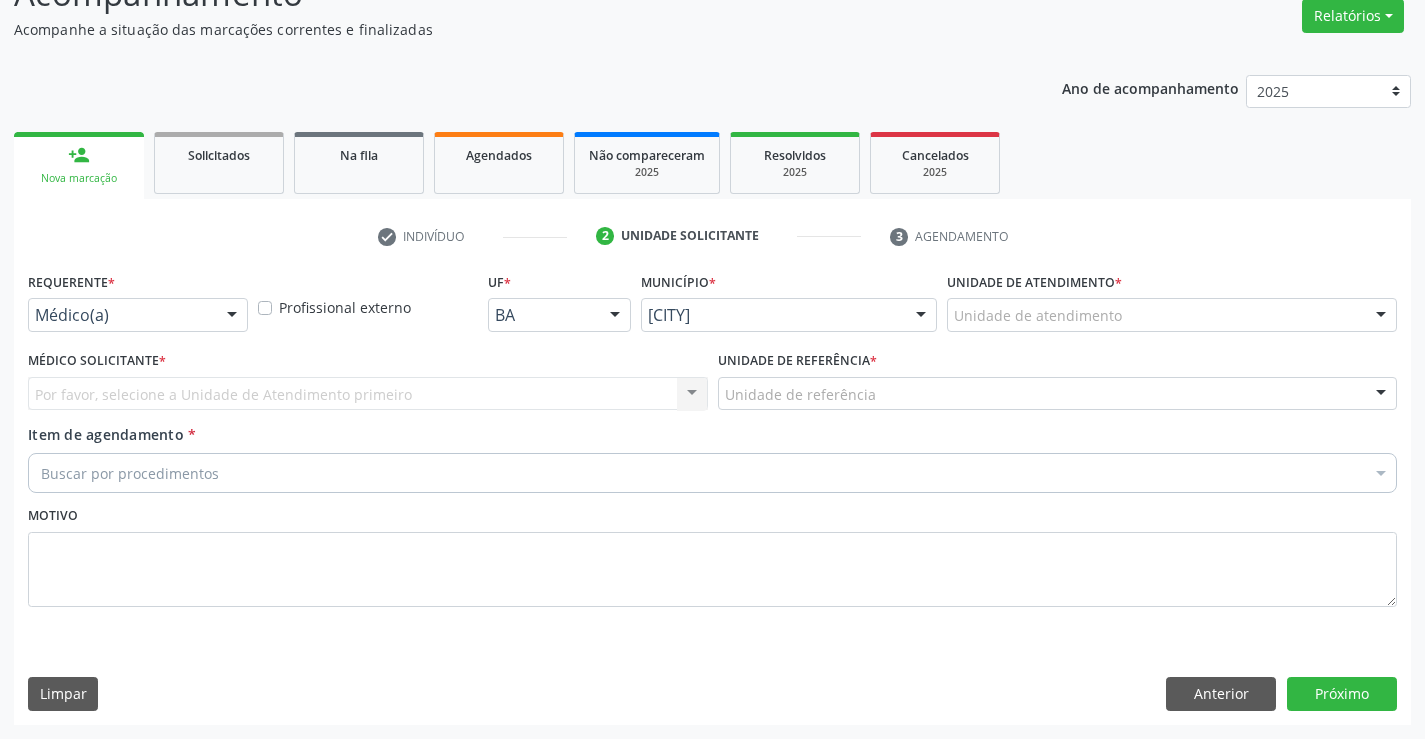 click at bounding box center [232, 316] 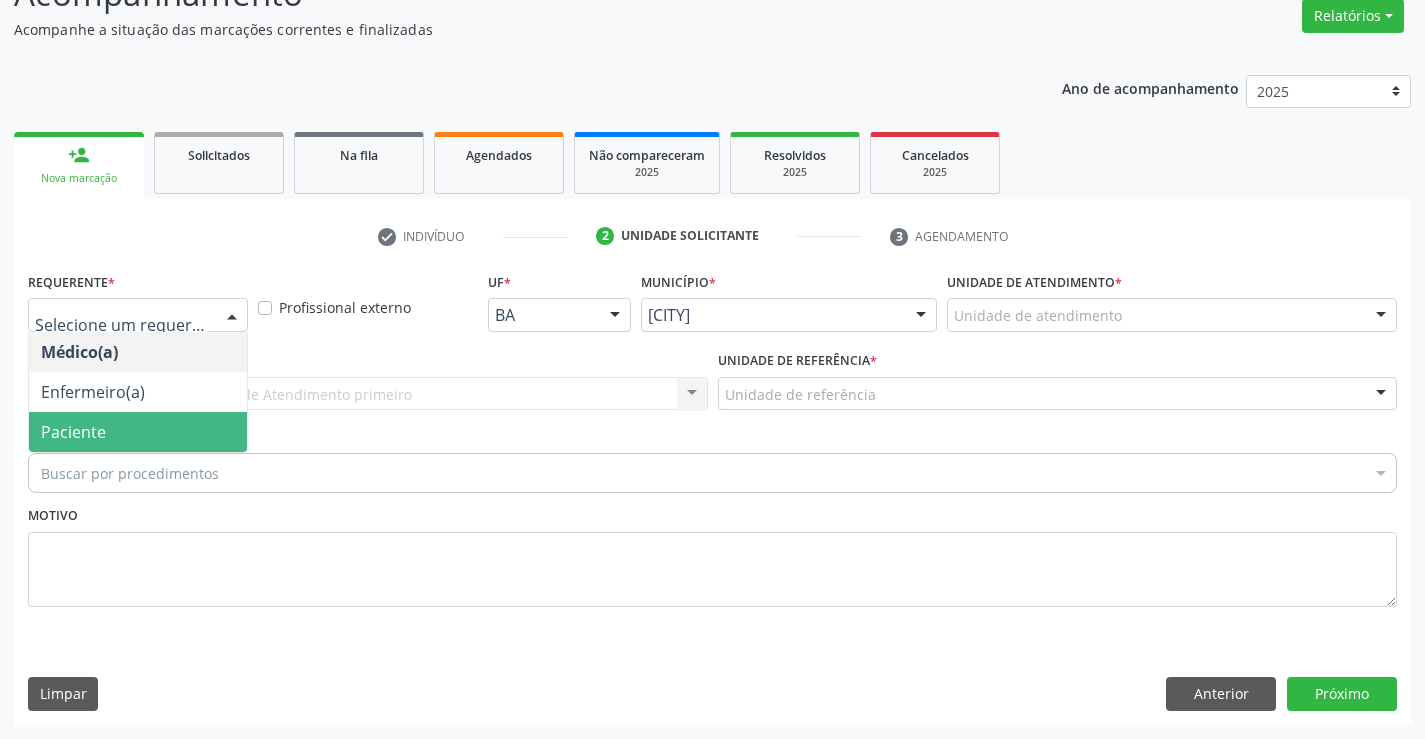 click on "Paciente" at bounding box center (73, 432) 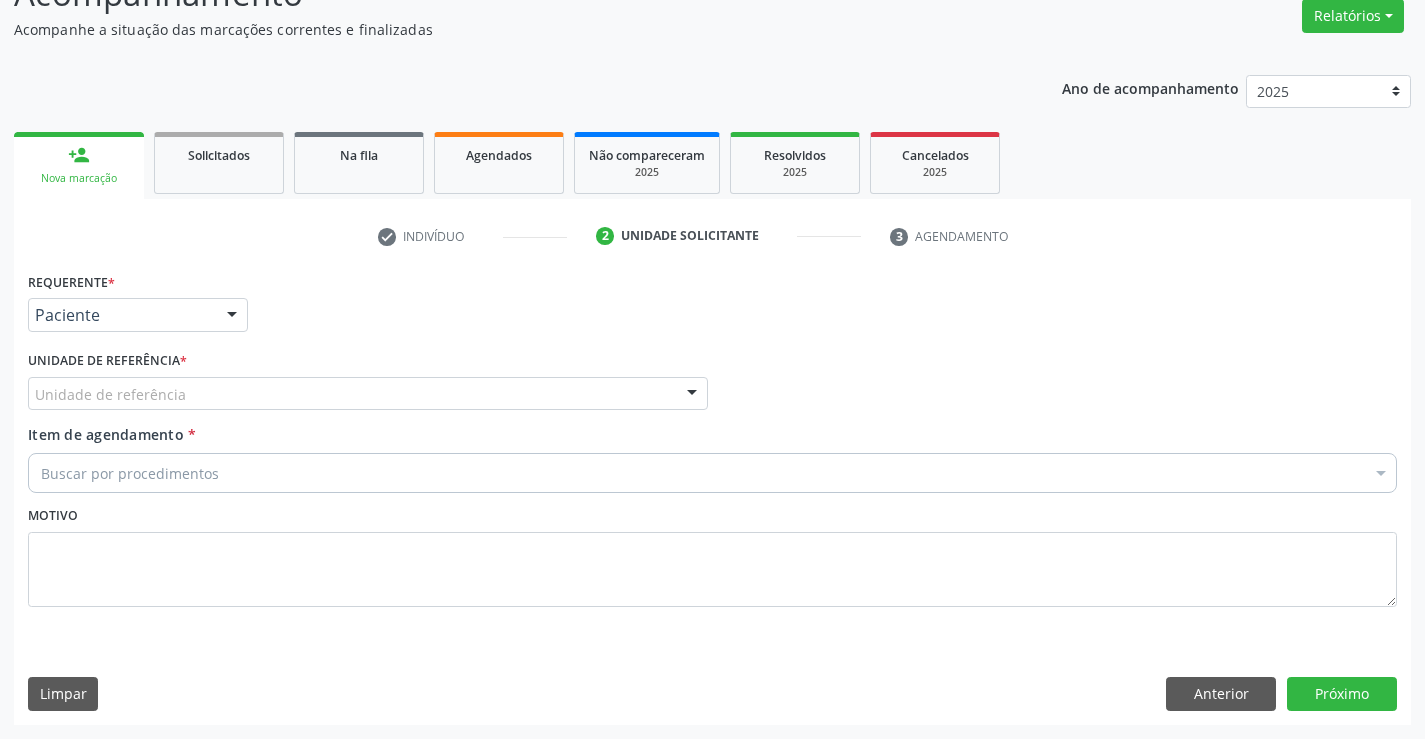 click on "Unidade de referência" at bounding box center (368, 394) 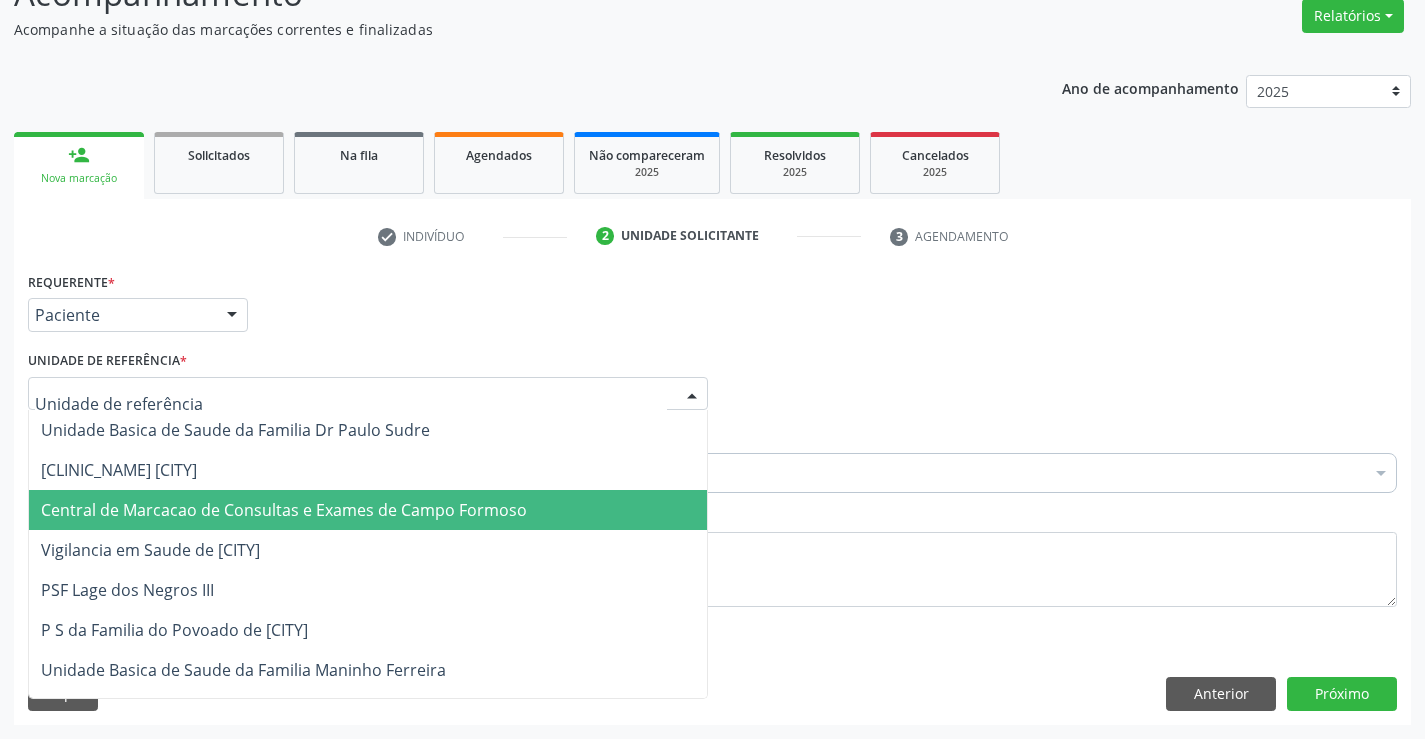 click on "••••••• •• •••••••• •• ••••••••• • •••••• •• ••••• •••••••" at bounding box center (284, 510) 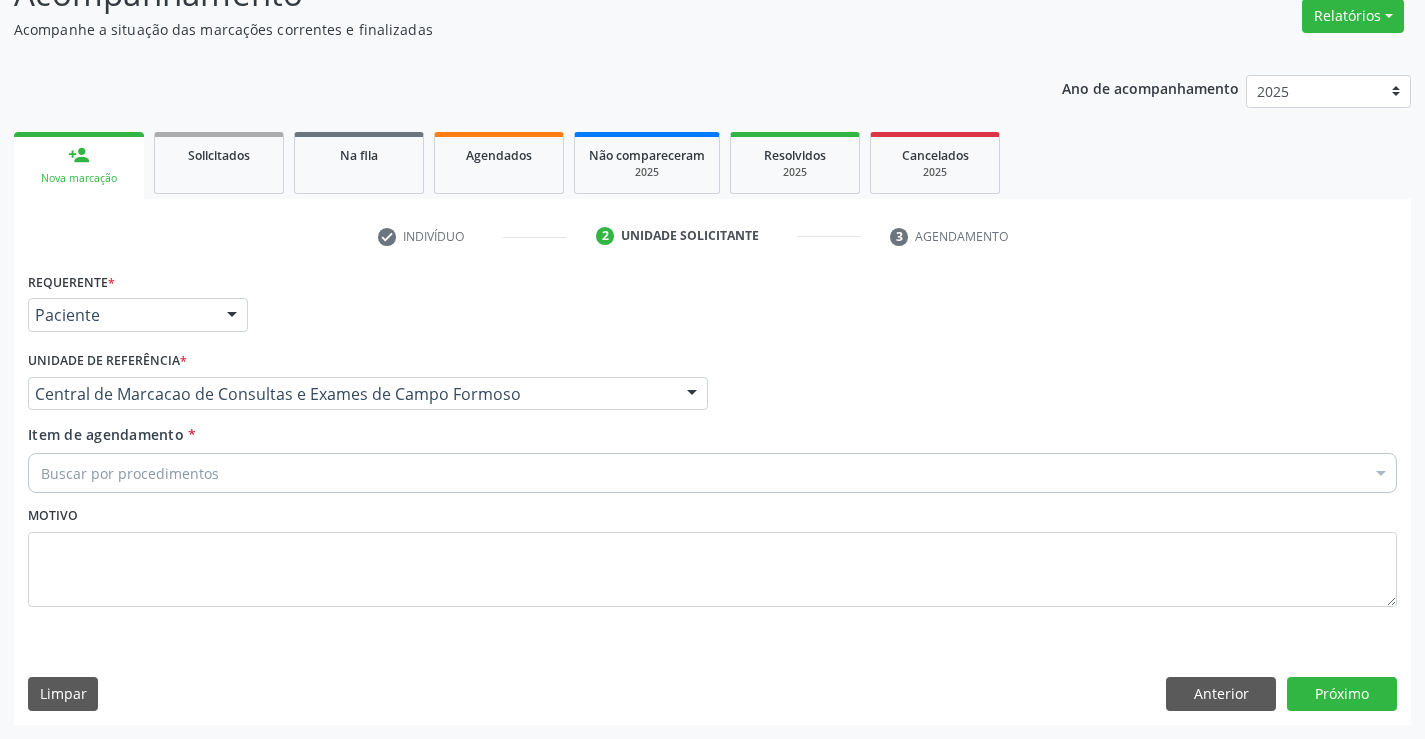 click on "Buscar por procedimentos" at bounding box center [712, 473] 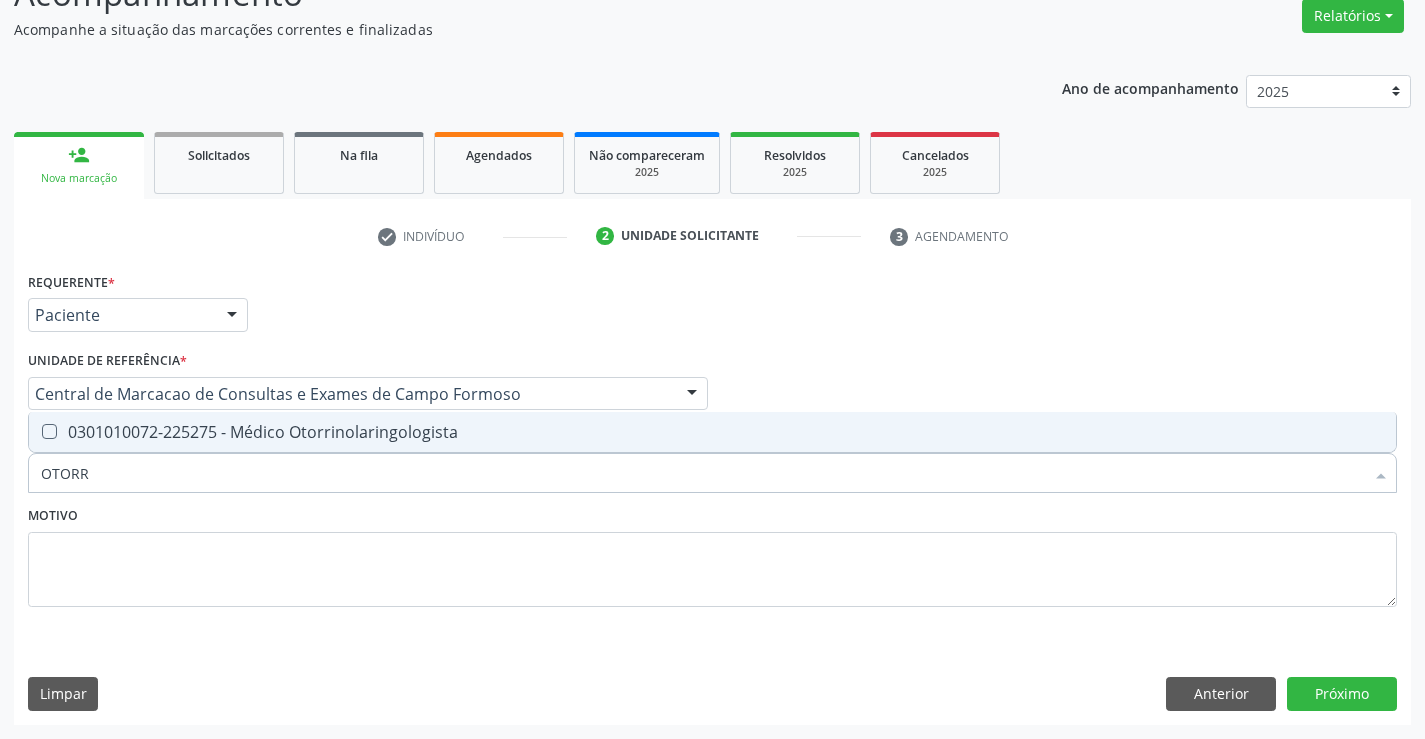 type on "OTORRI" 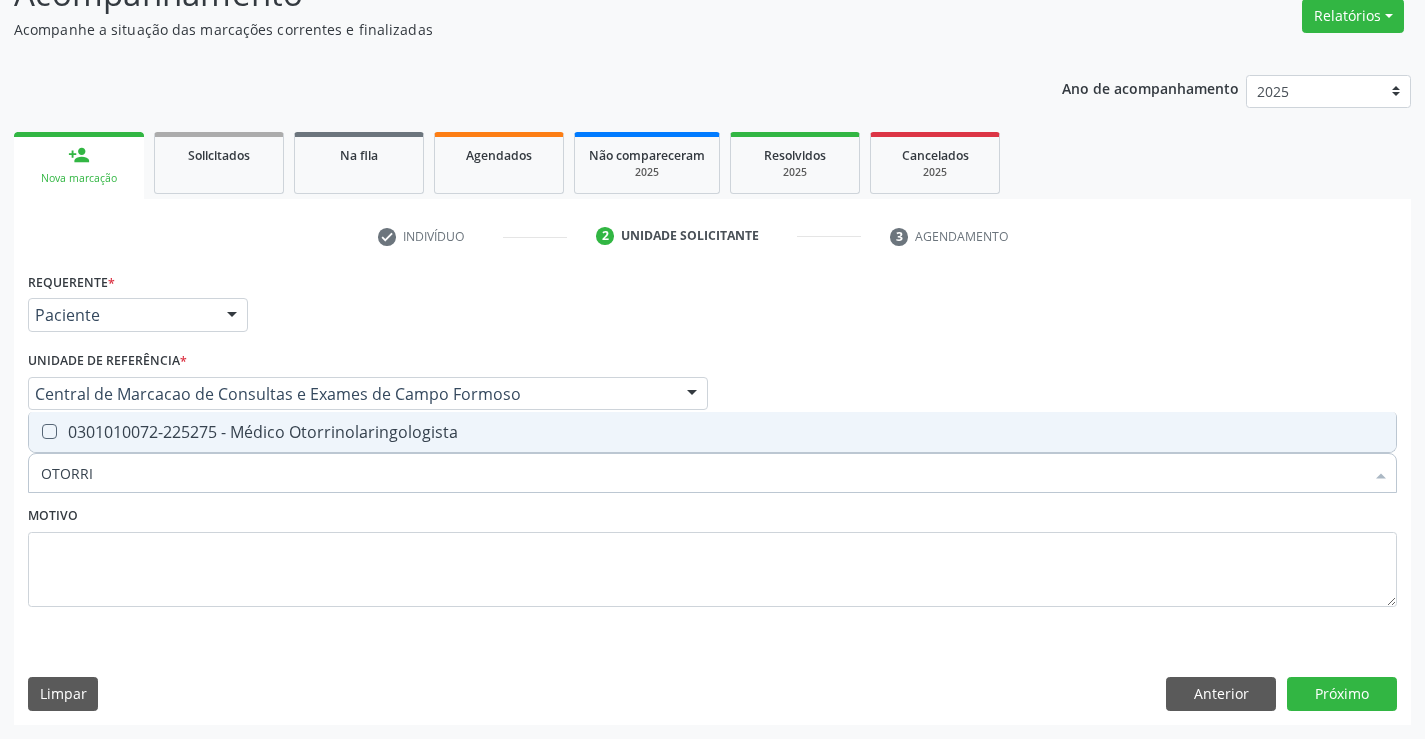 click on "[PROCEDURE] - Médico Otorrinolaringologista" at bounding box center (712, 432) 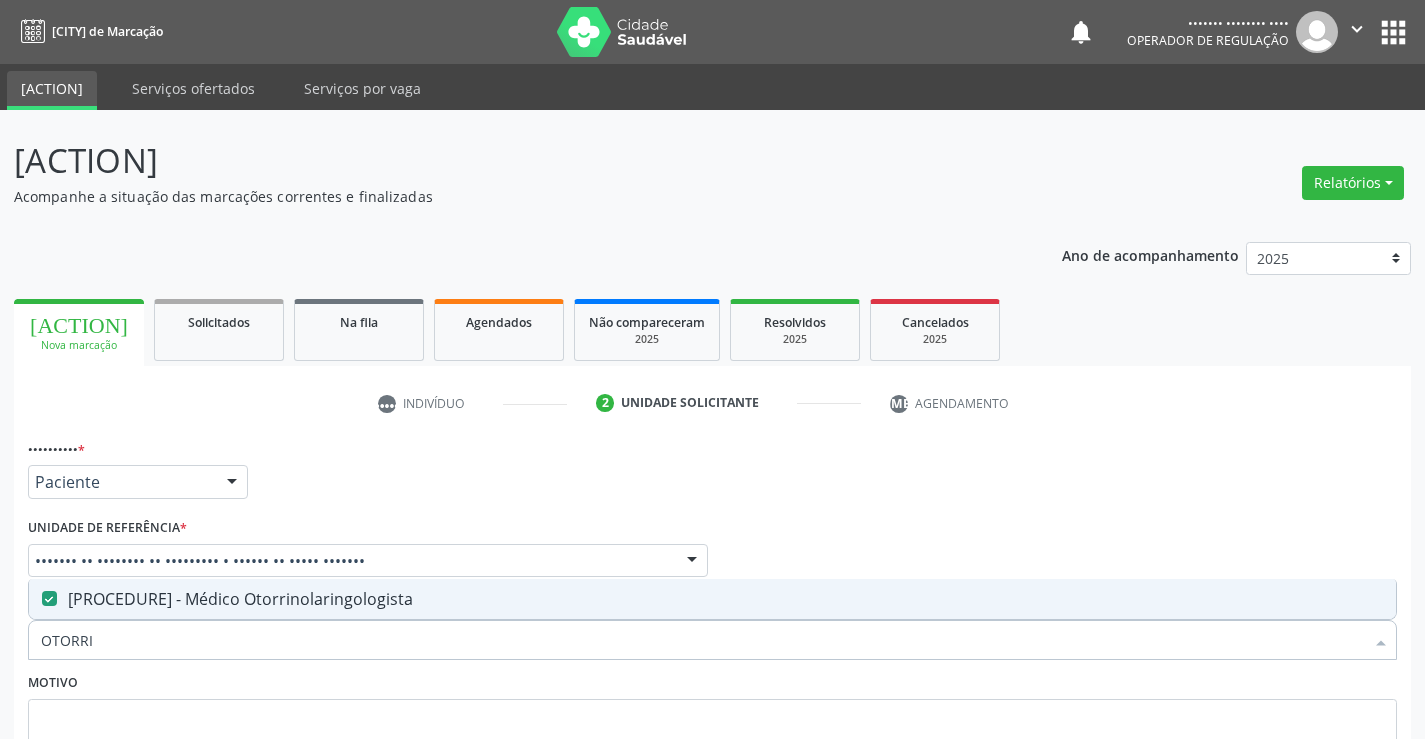 scroll, scrollTop: 167, scrollLeft: 0, axis: vertical 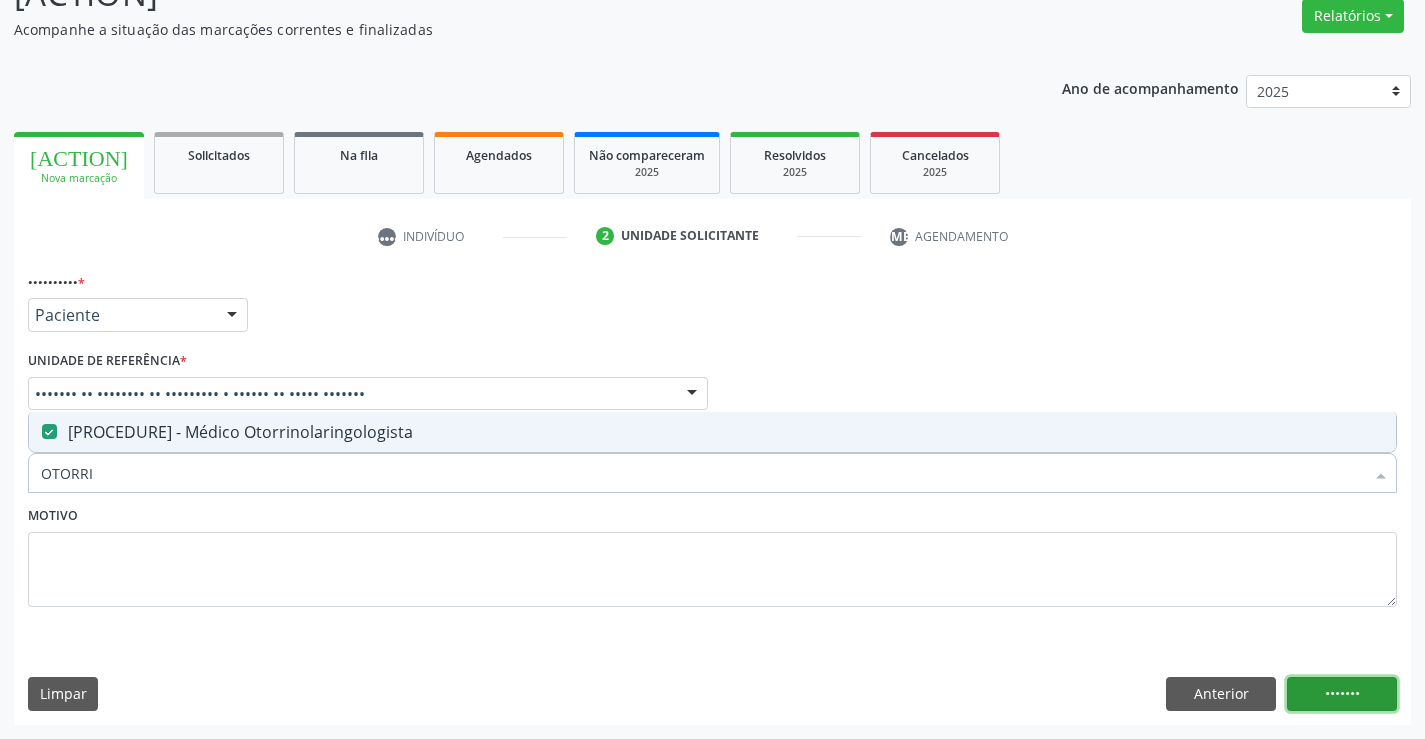 click on "•••••••" at bounding box center (1342, 694) 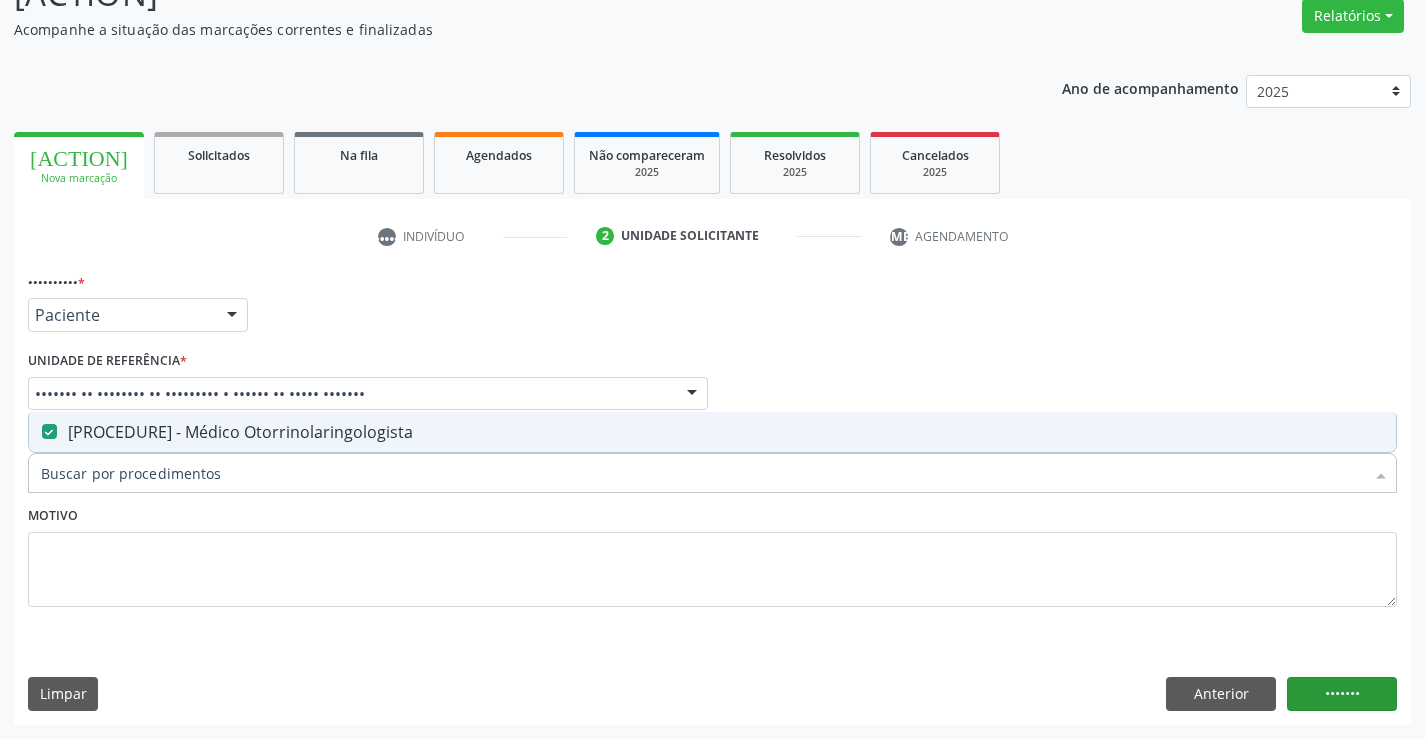 scroll, scrollTop: 131, scrollLeft: 0, axis: vertical 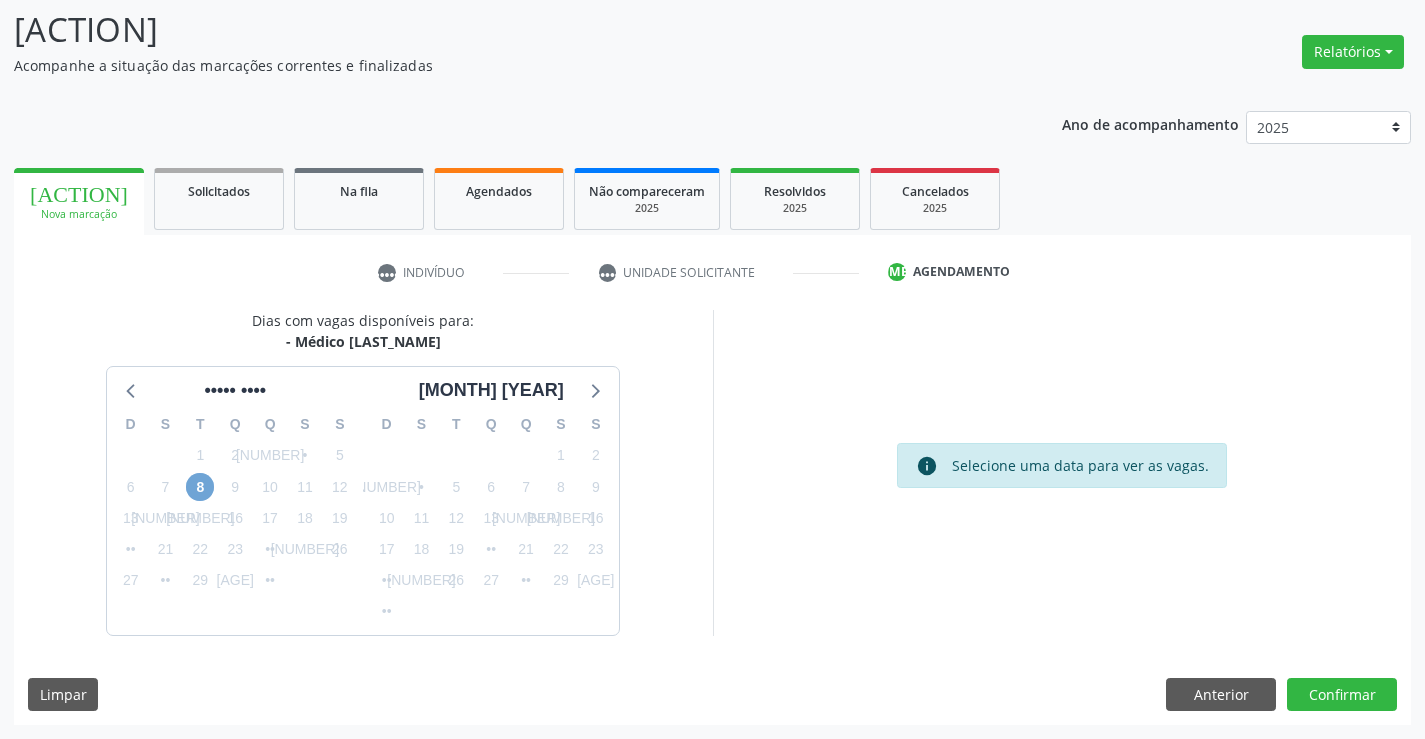 click on "8" at bounding box center (200, 487) 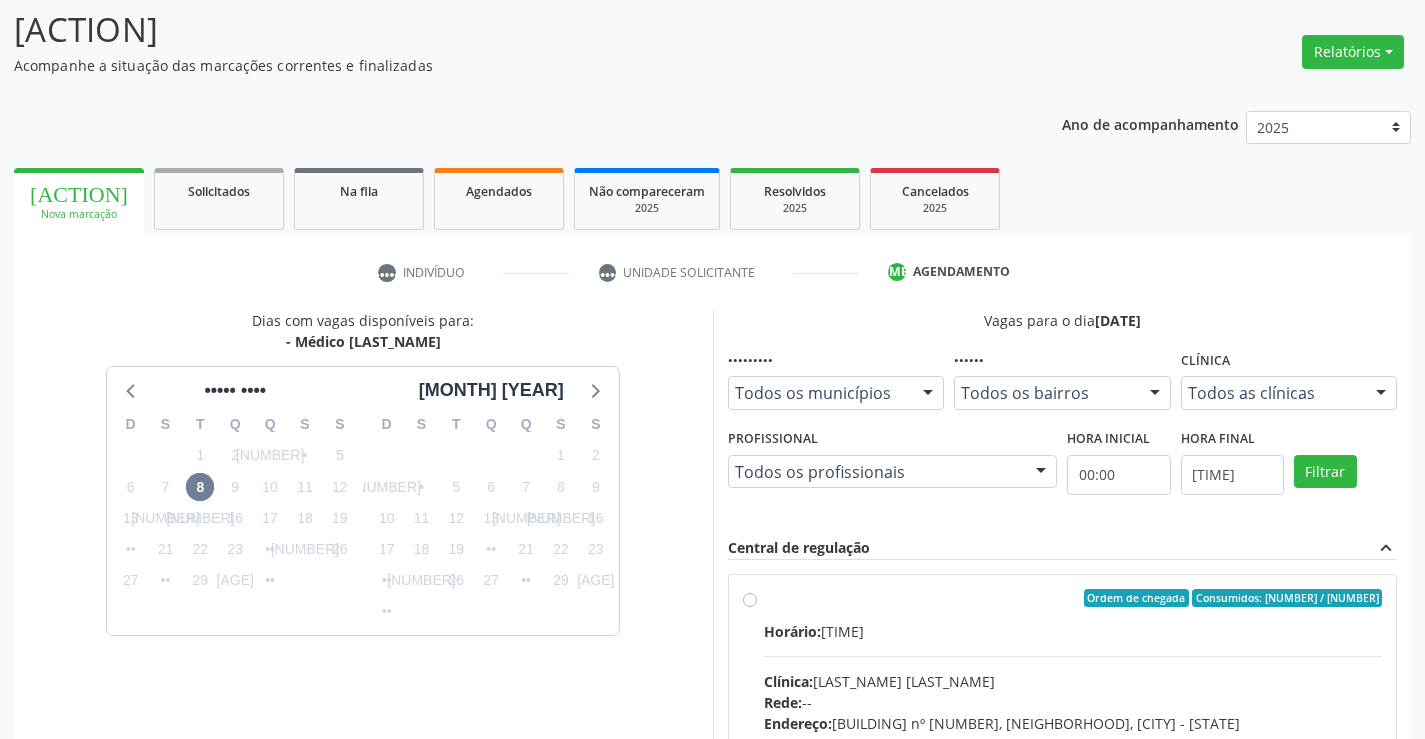 drag, startPoint x: 940, startPoint y: 647, endPoint x: 1034, endPoint y: 625, distance: 96.540146 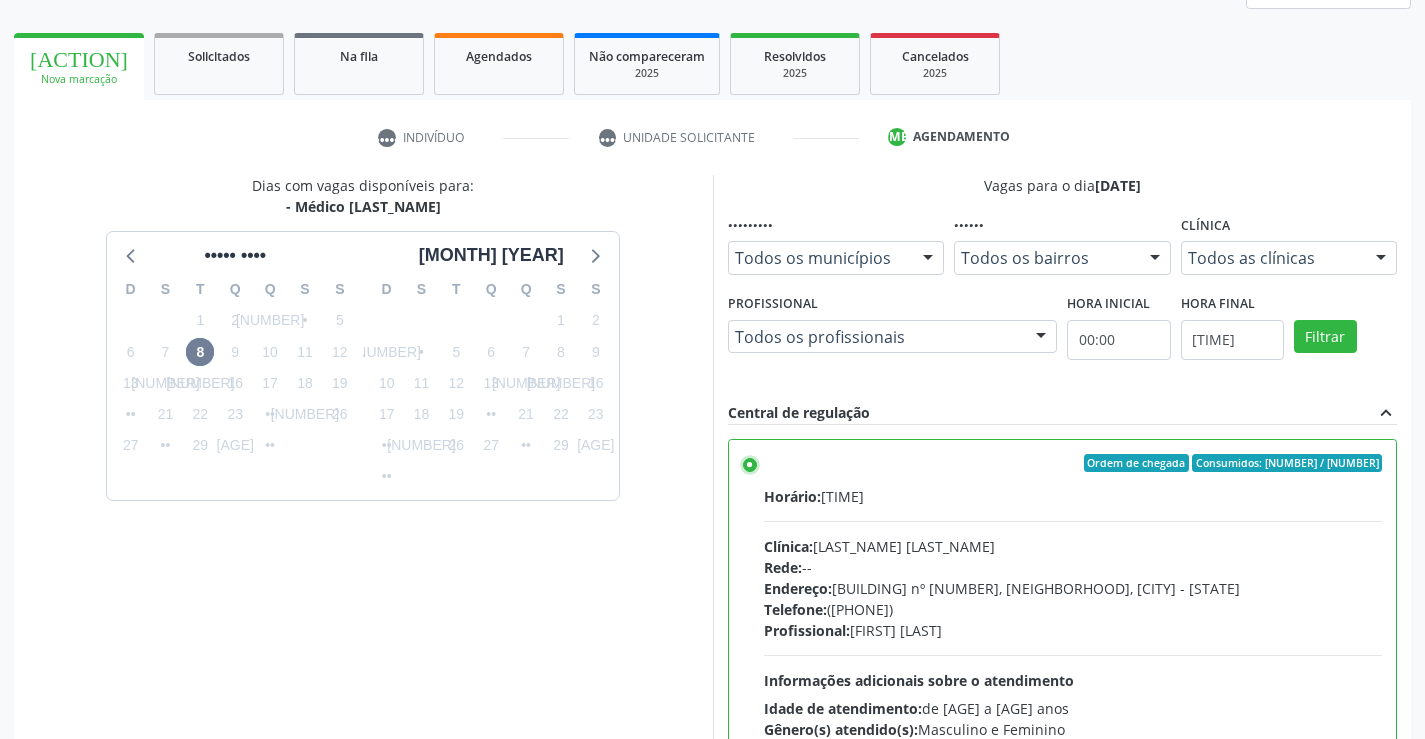 scroll, scrollTop: 456, scrollLeft: 0, axis: vertical 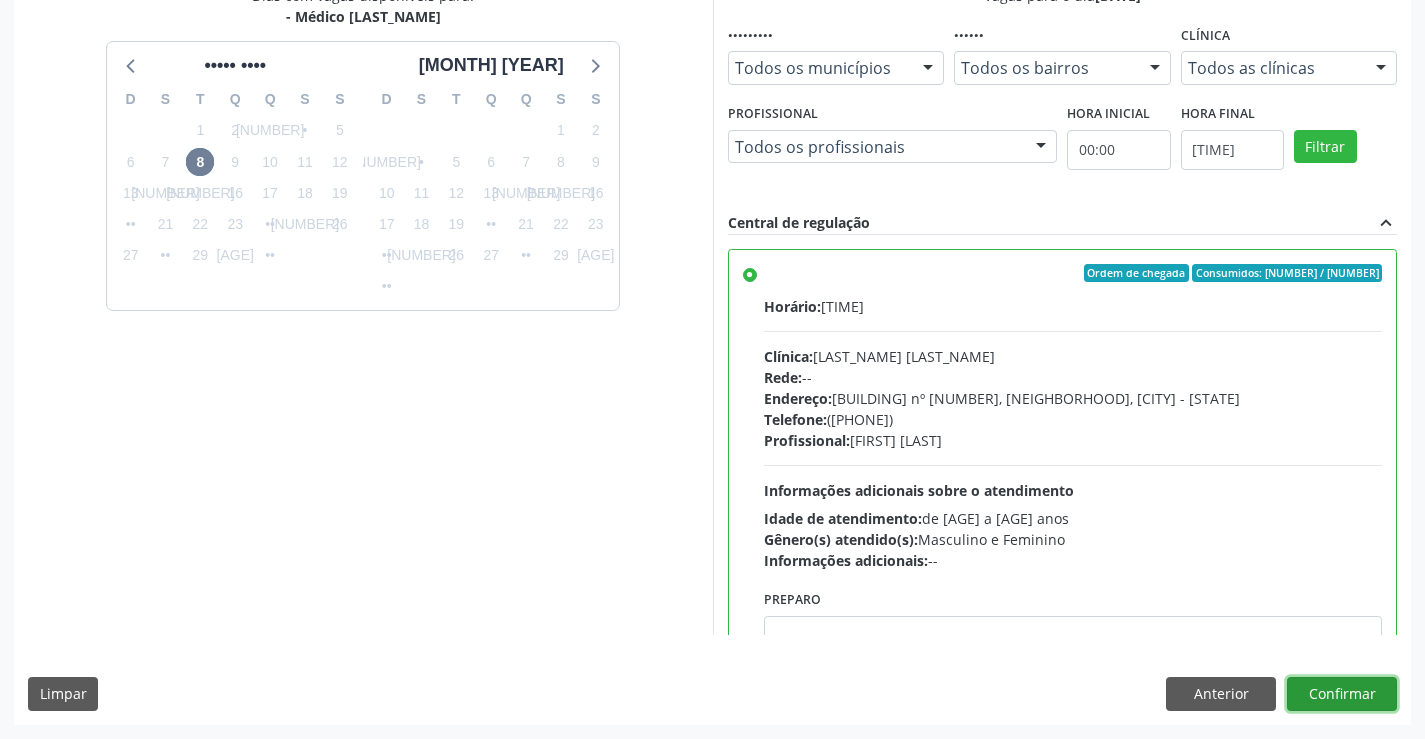 click on "Confirmar" at bounding box center (1342, 694) 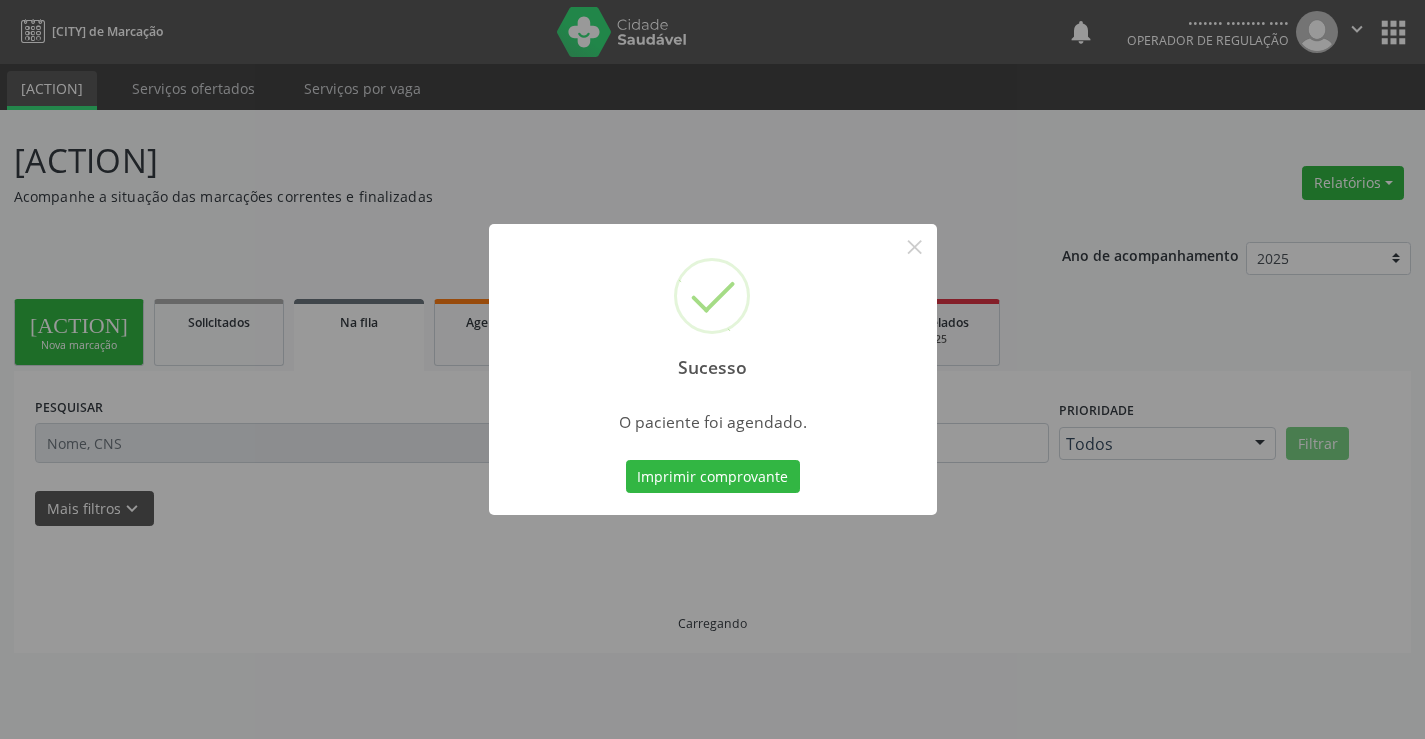 scroll, scrollTop: 0, scrollLeft: 0, axis: both 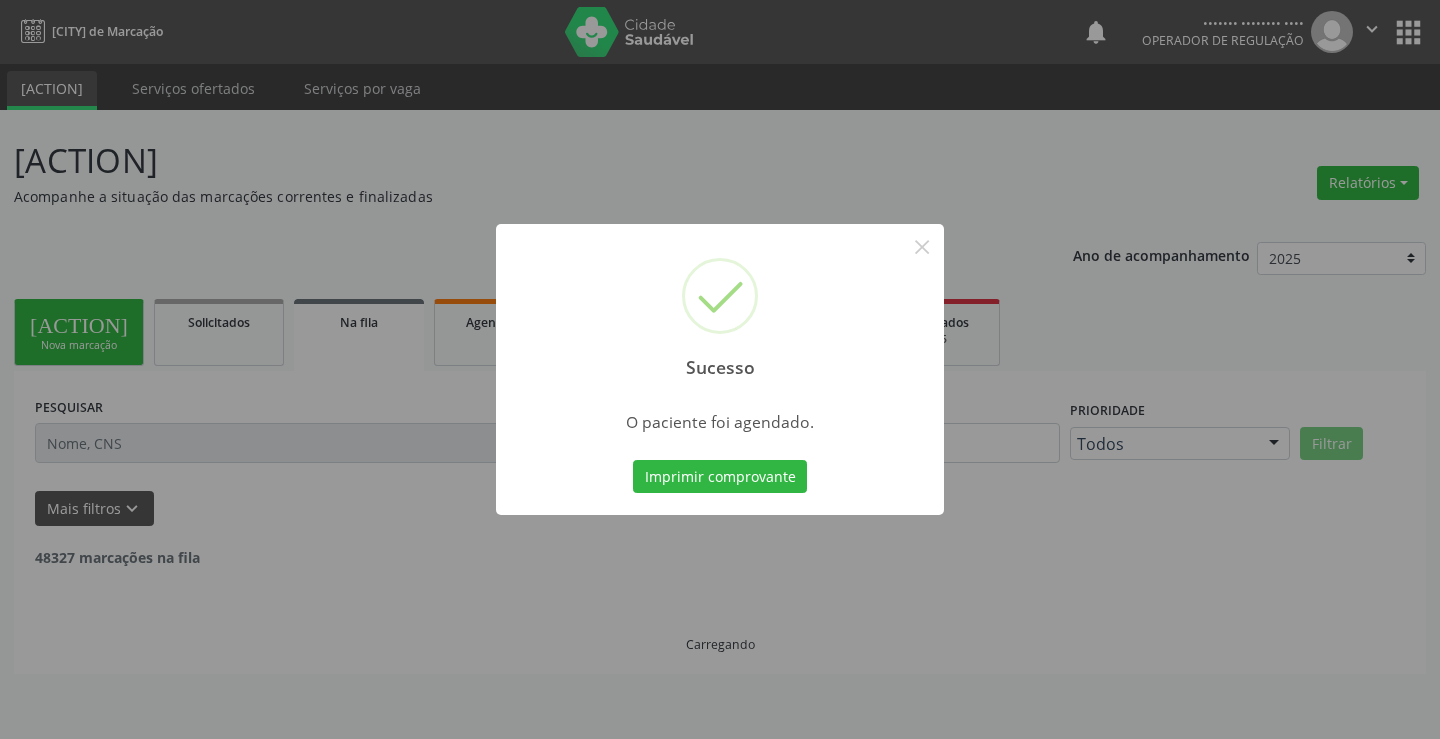 type 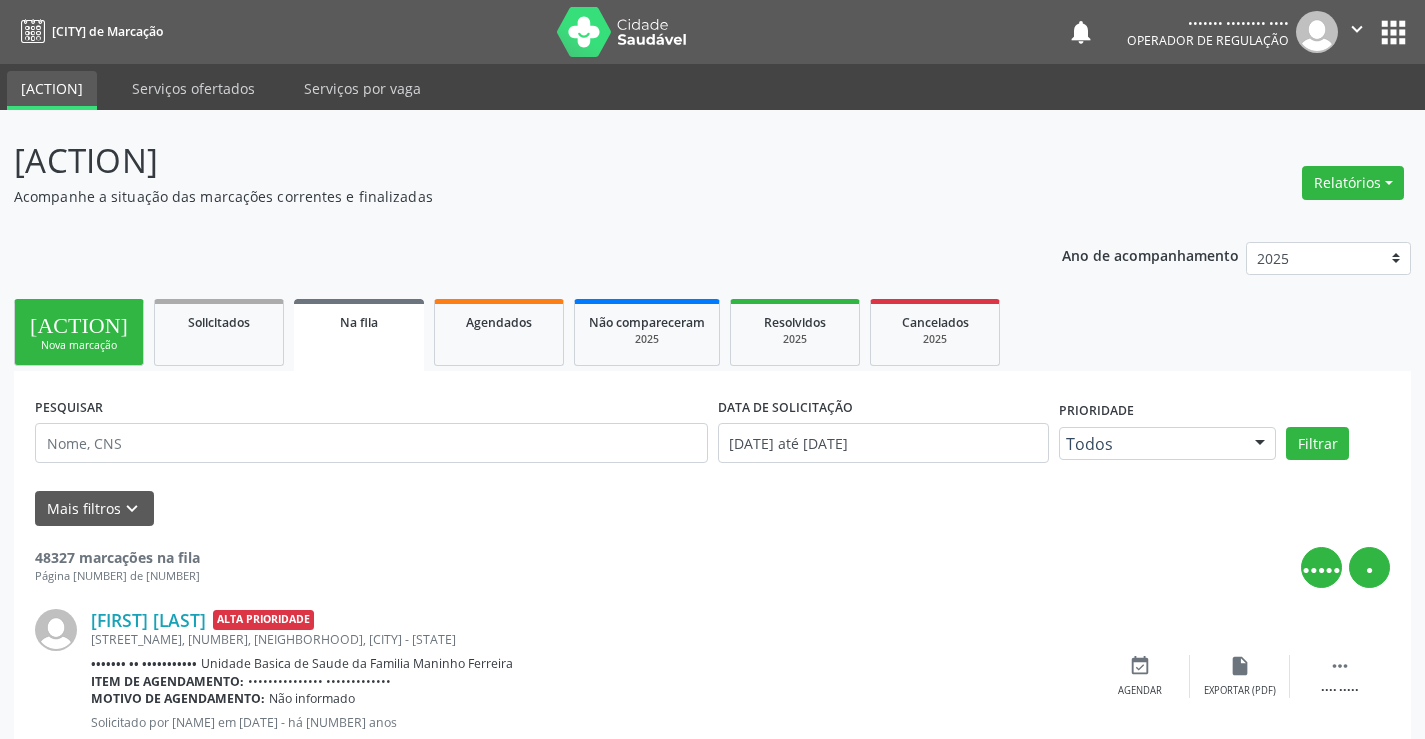 click on "person_add
Nova marcação" at bounding box center [79, 332] 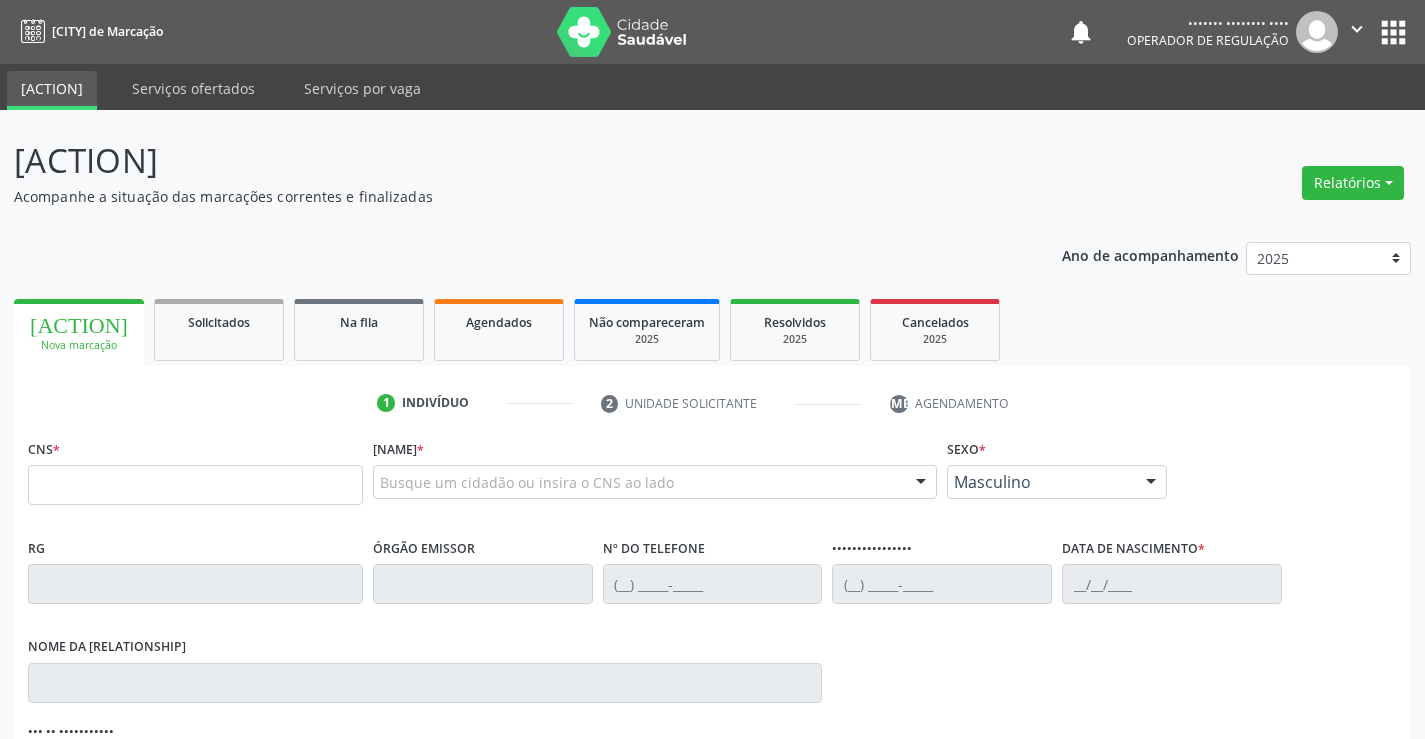 drag, startPoint x: 74, startPoint y: 464, endPoint x: 72, endPoint y: 479, distance: 15.132746 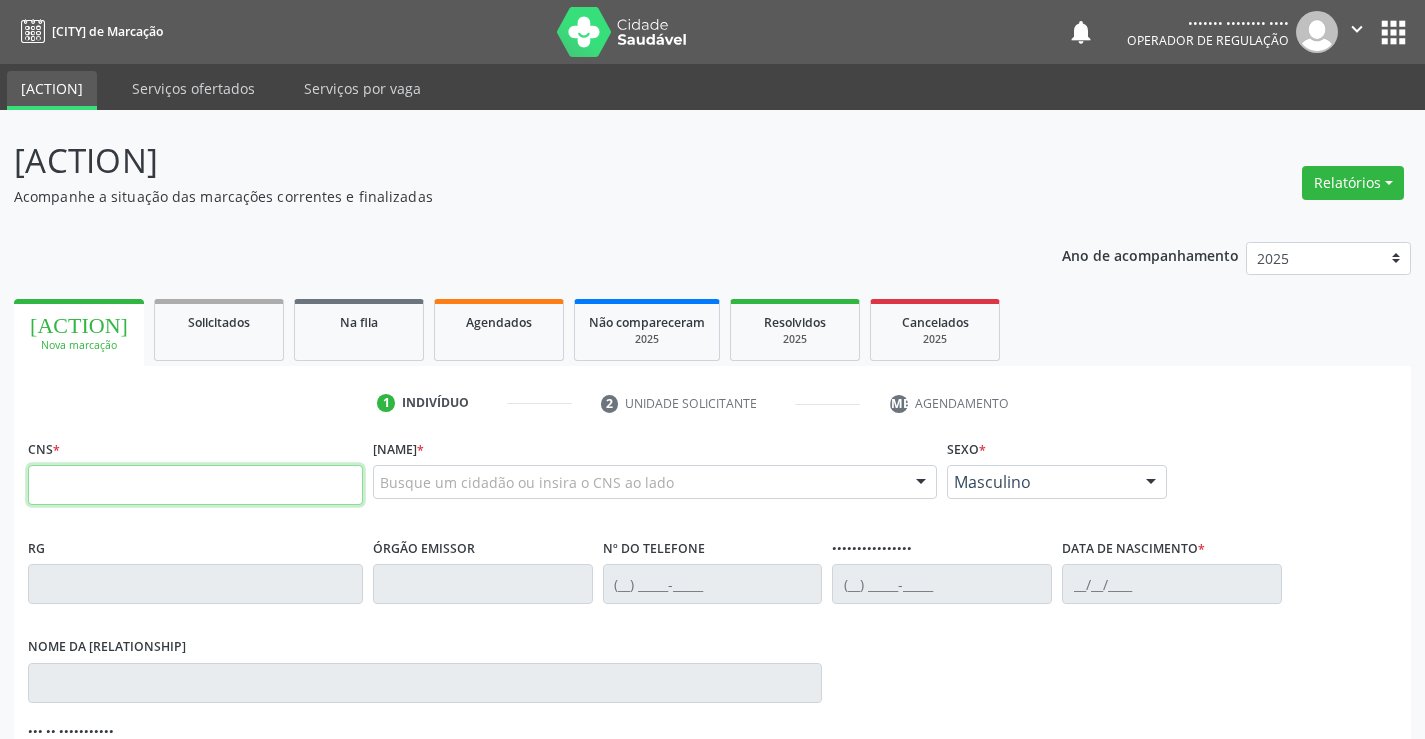 click at bounding box center [195, 485] 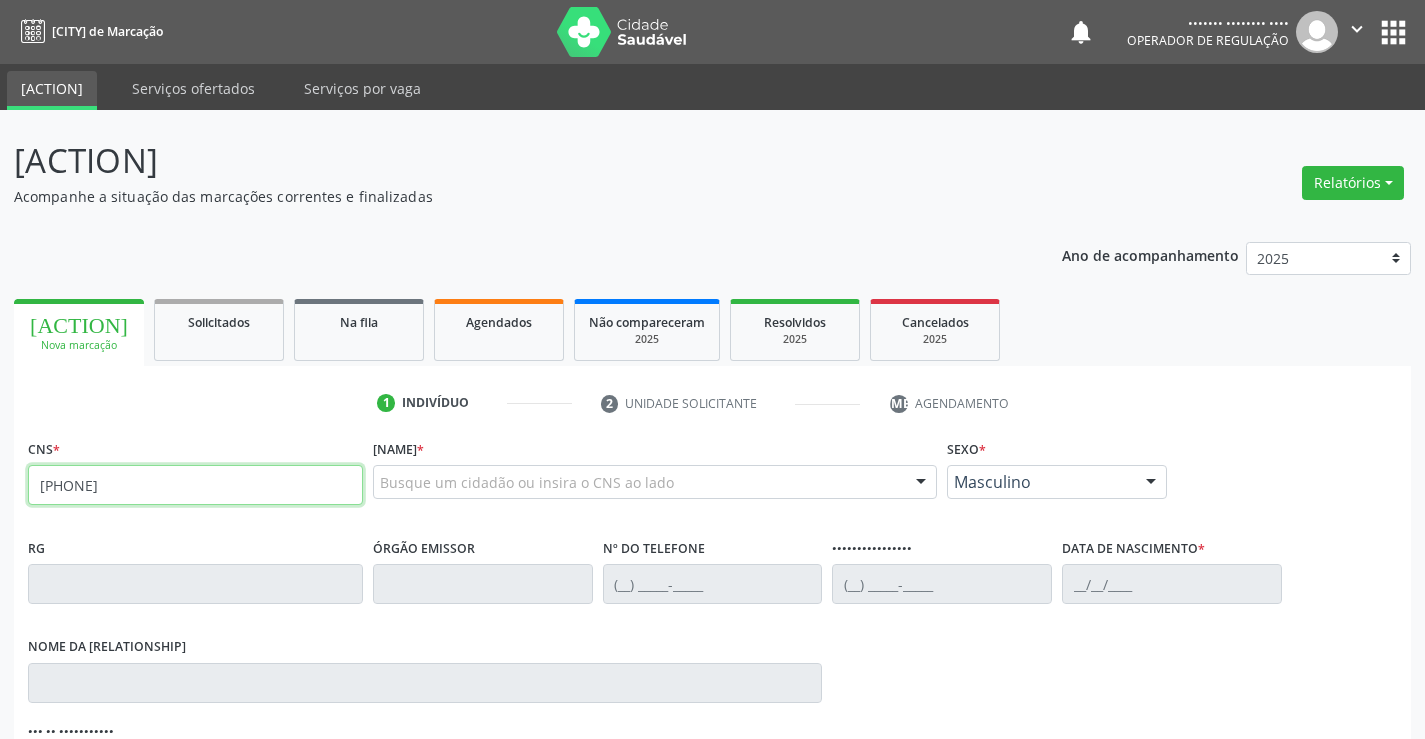 type on "[PHONE]" 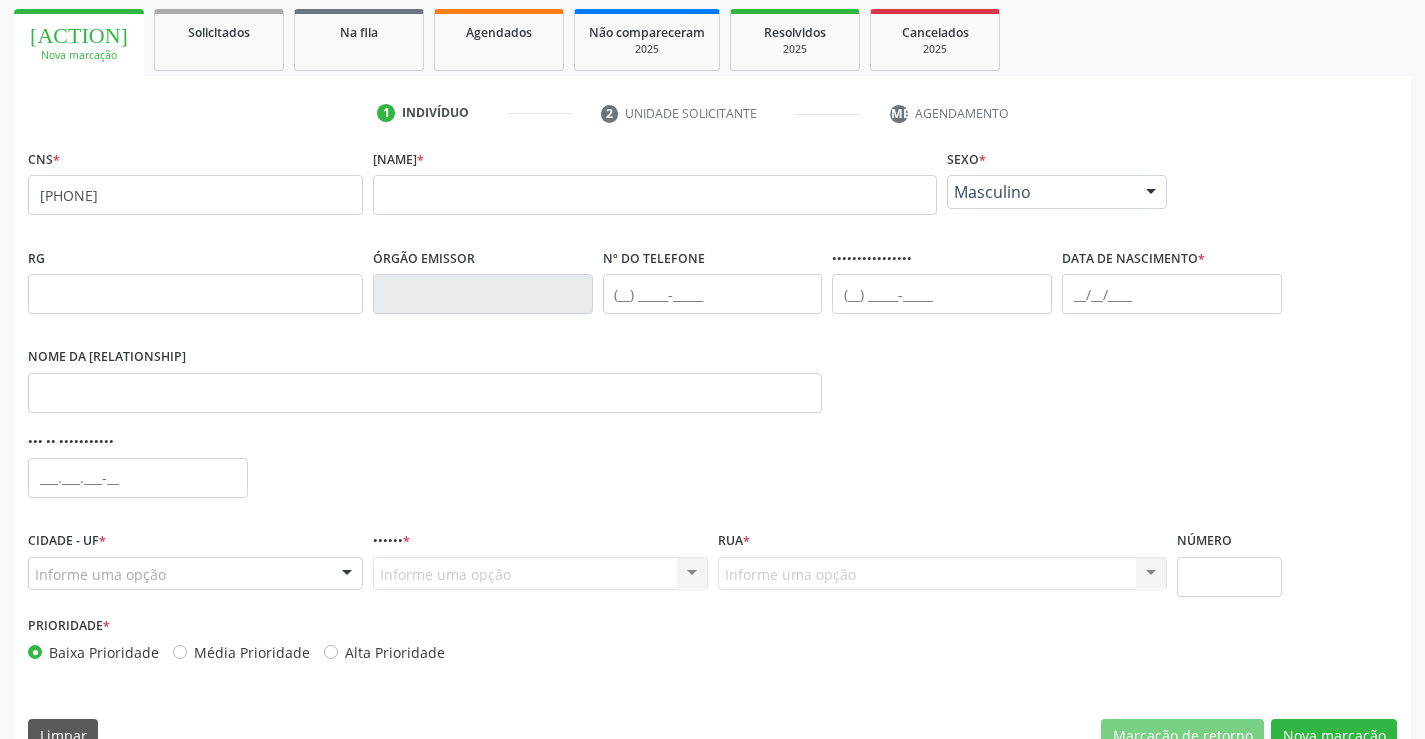 scroll, scrollTop: 300, scrollLeft: 0, axis: vertical 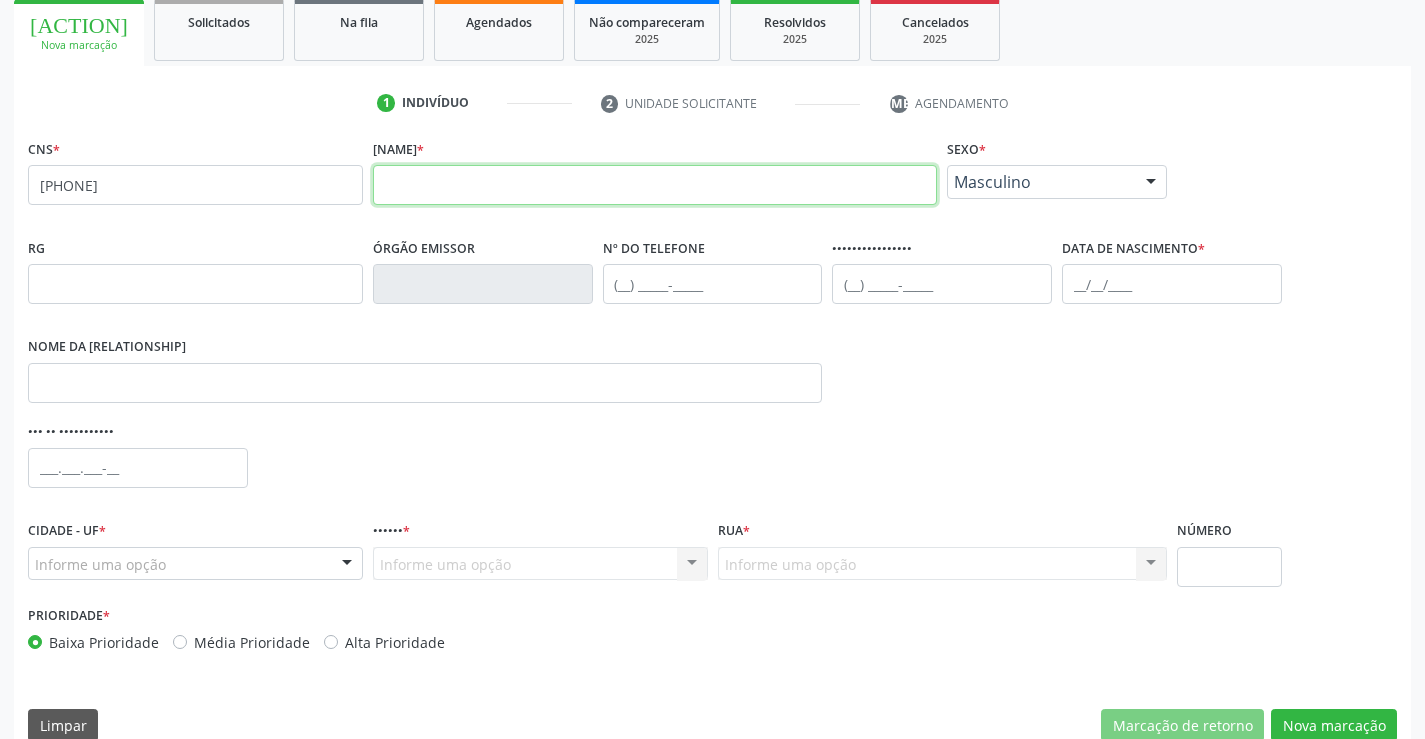 click at bounding box center [655, 185] 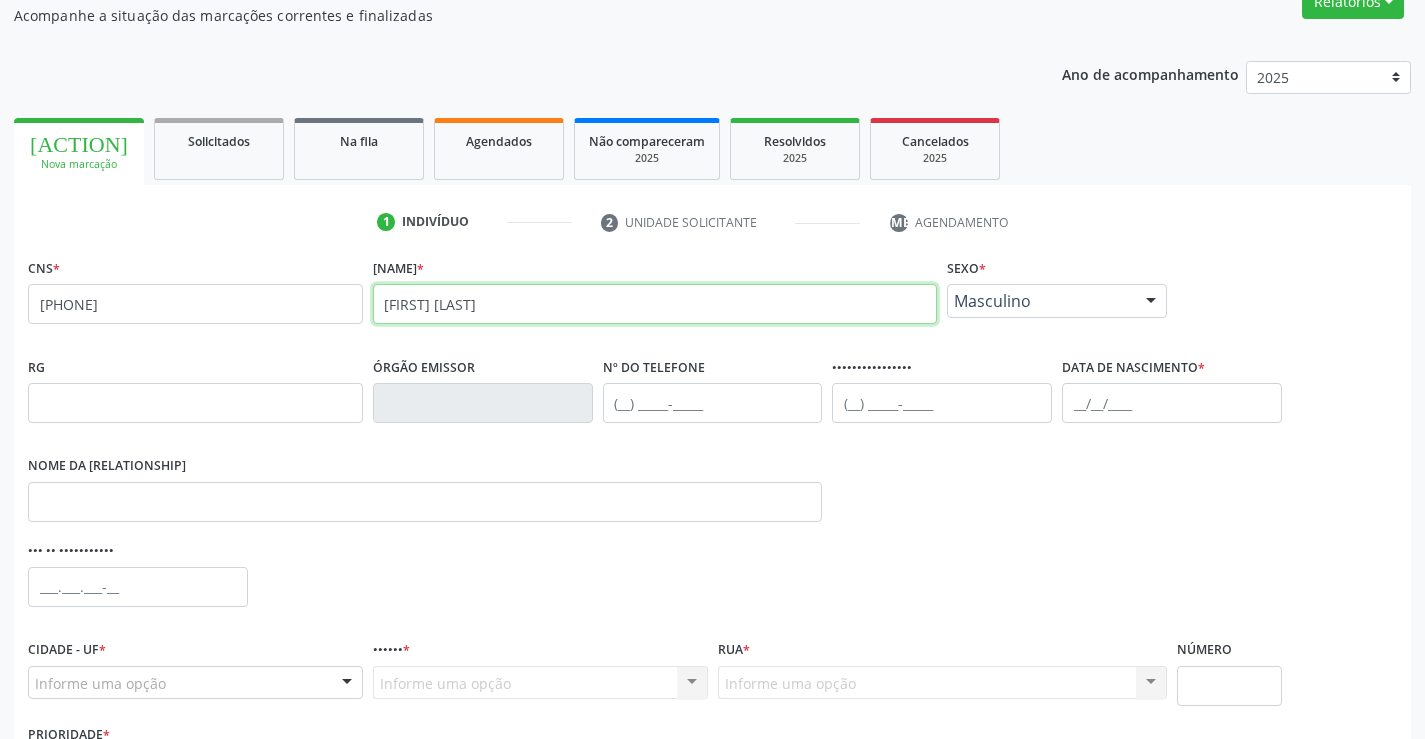 scroll, scrollTop: 331, scrollLeft: 0, axis: vertical 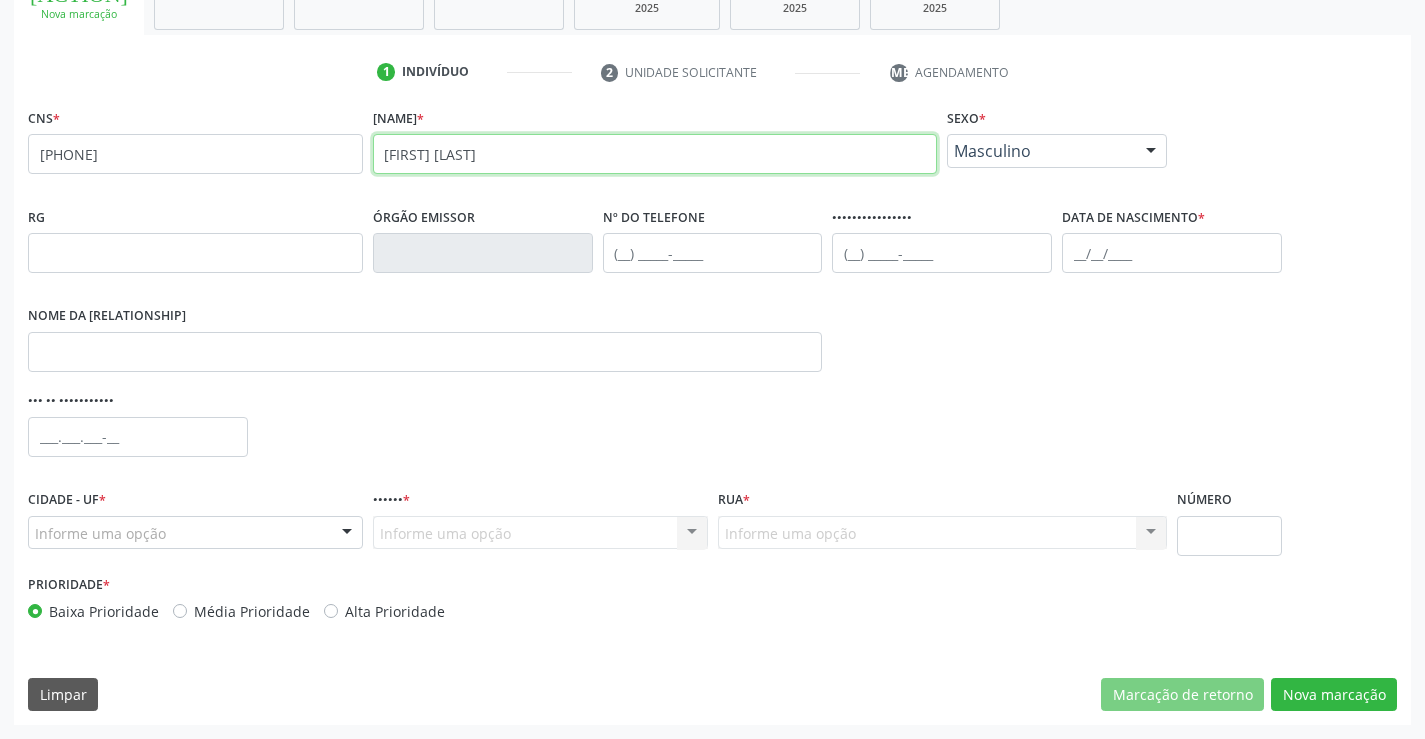 type on "[FIRST] [LAST]" 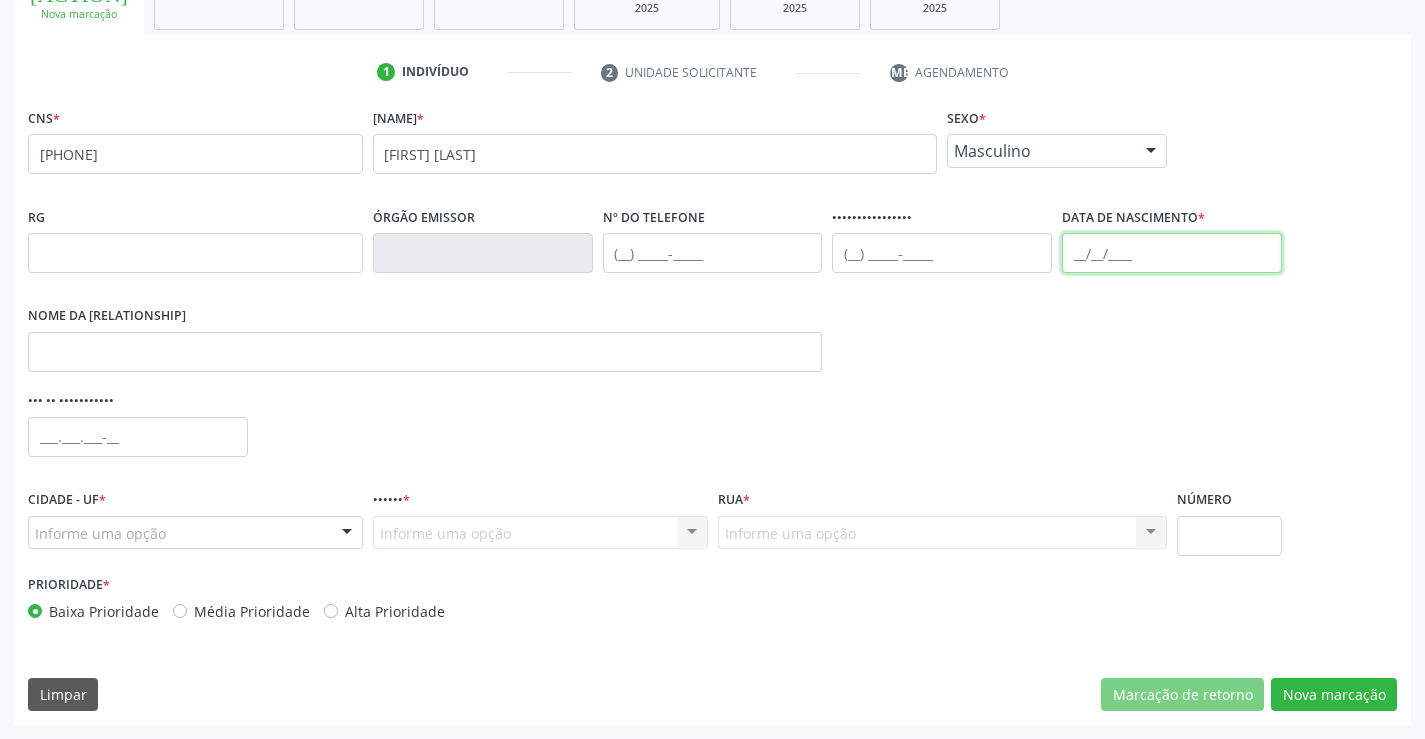 click at bounding box center (1172, 253) 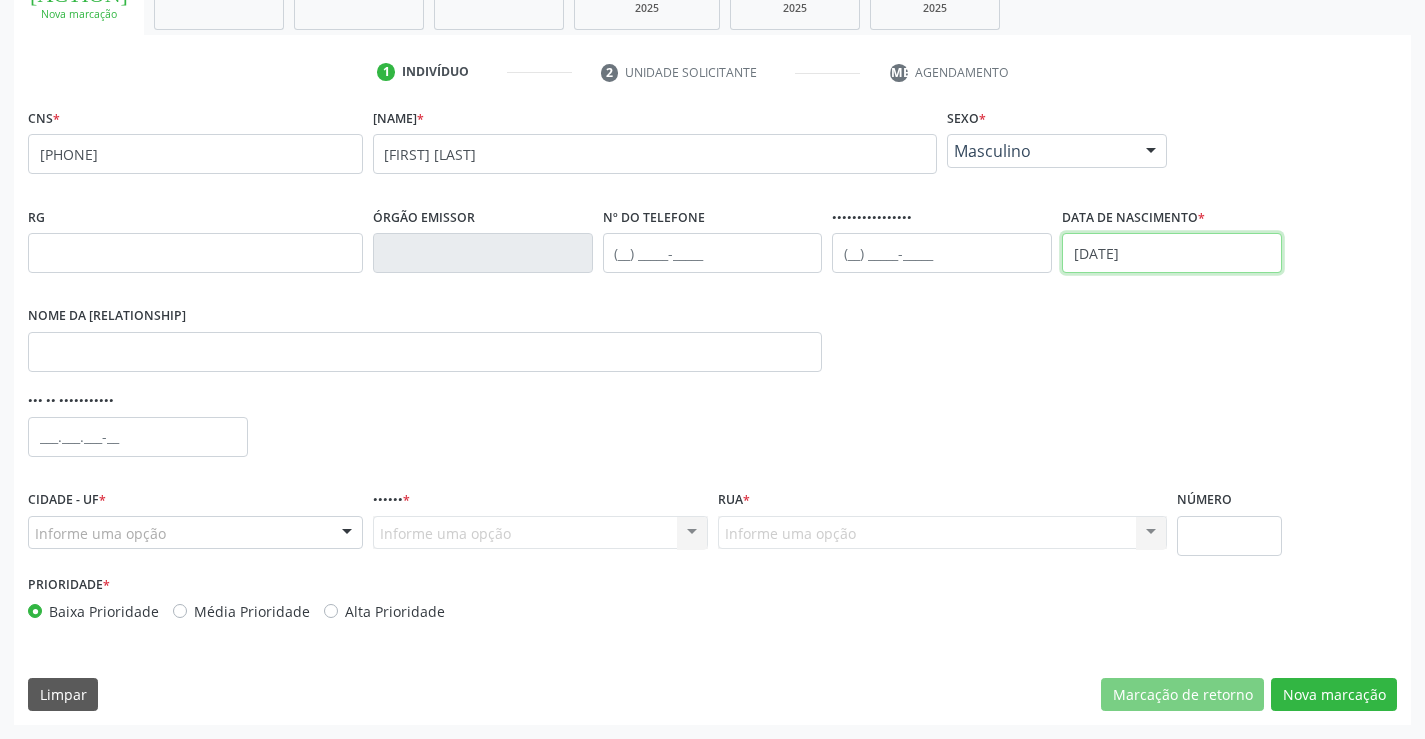 type on "[DATE]" 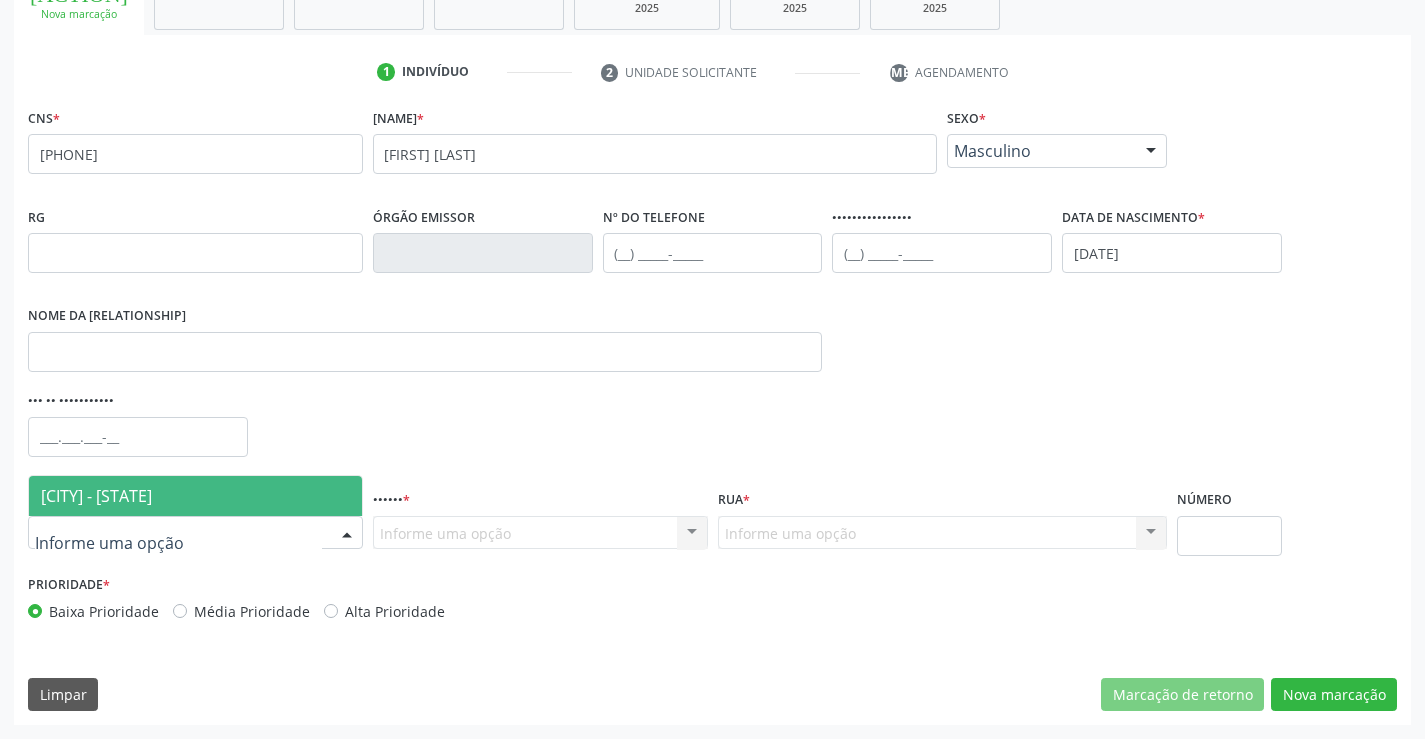 click at bounding box center (347, 534) 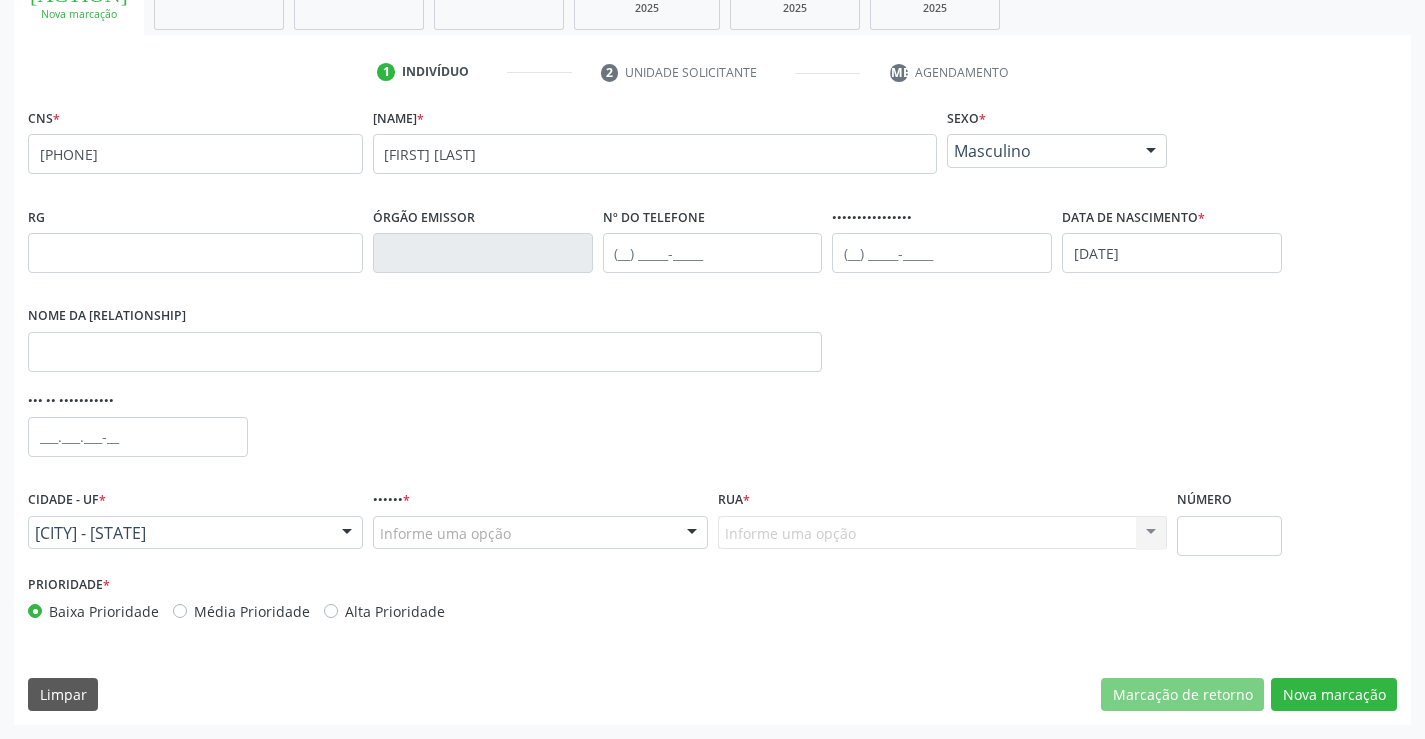 click at bounding box center [692, 534] 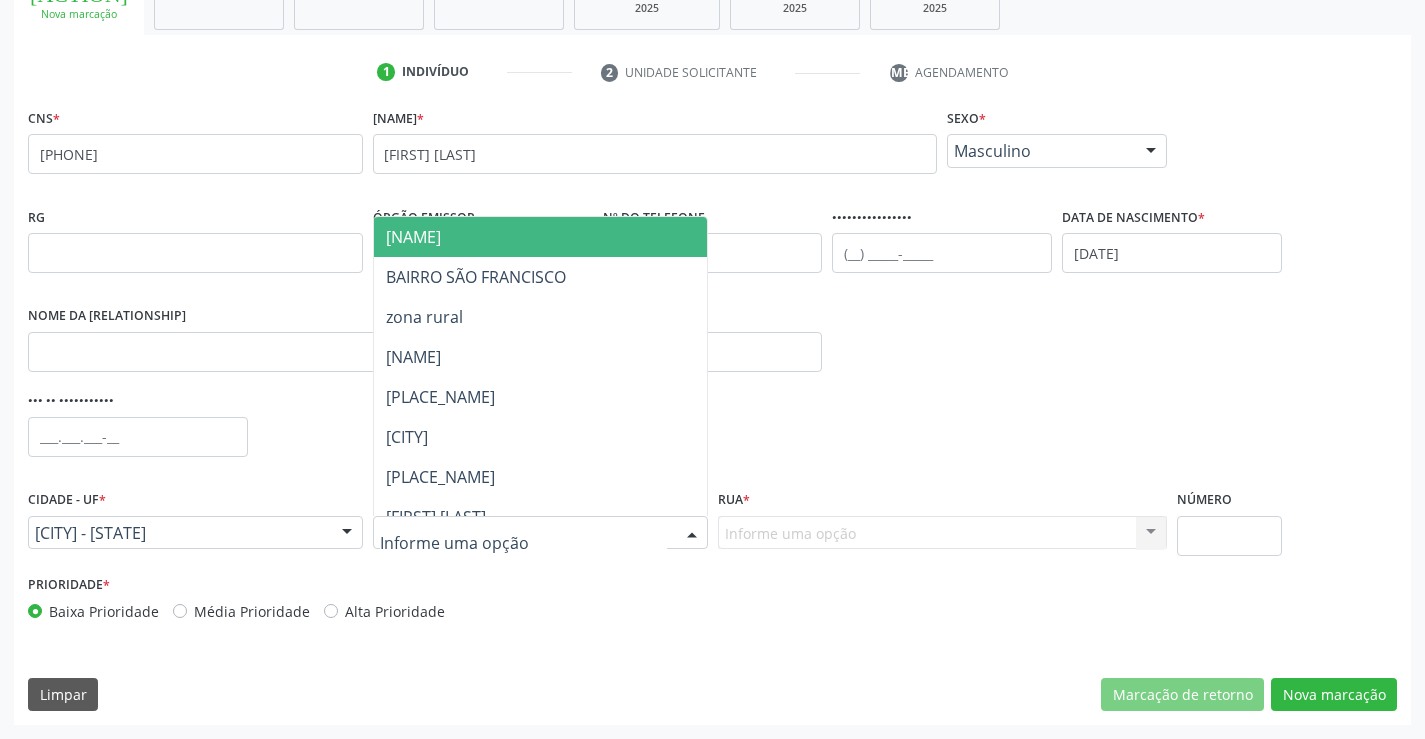 click on "[NAME]" at bounding box center (591, 237) 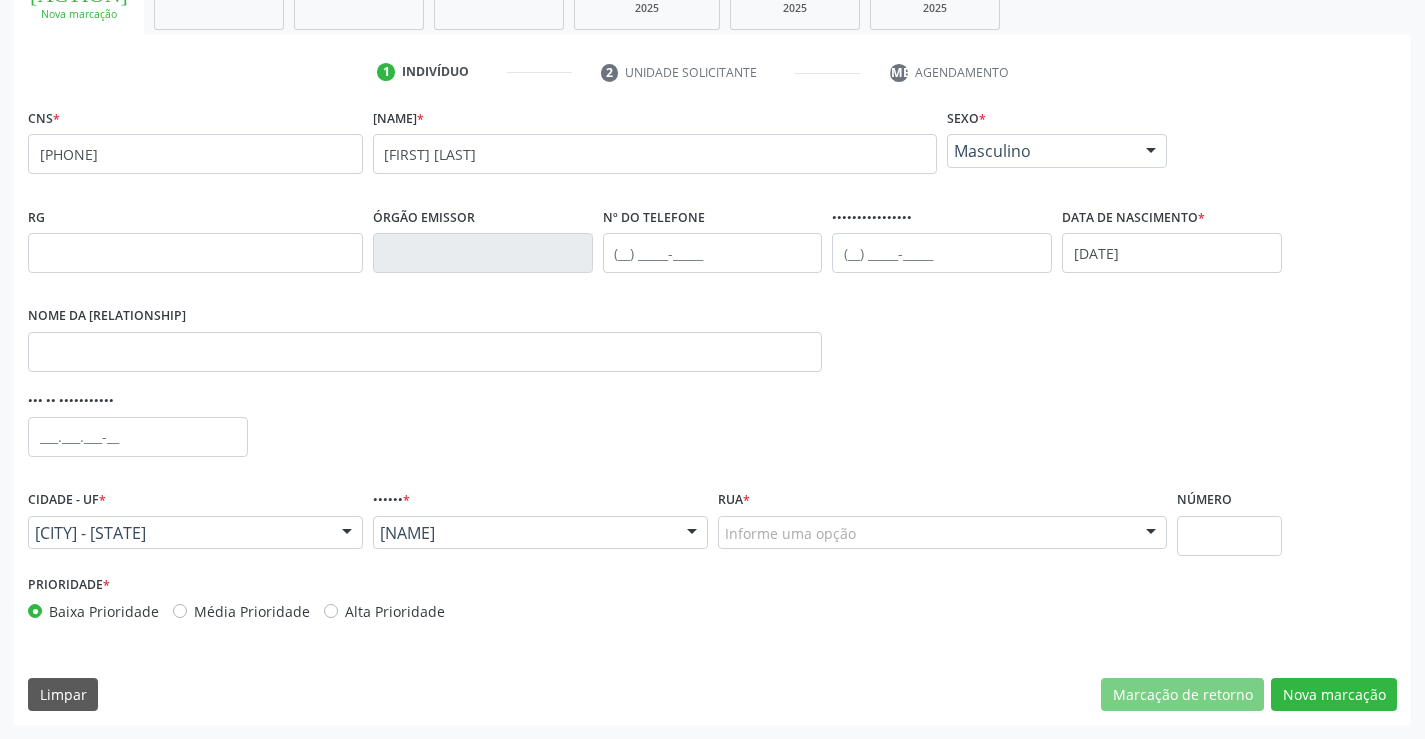 click at bounding box center [1151, 534] 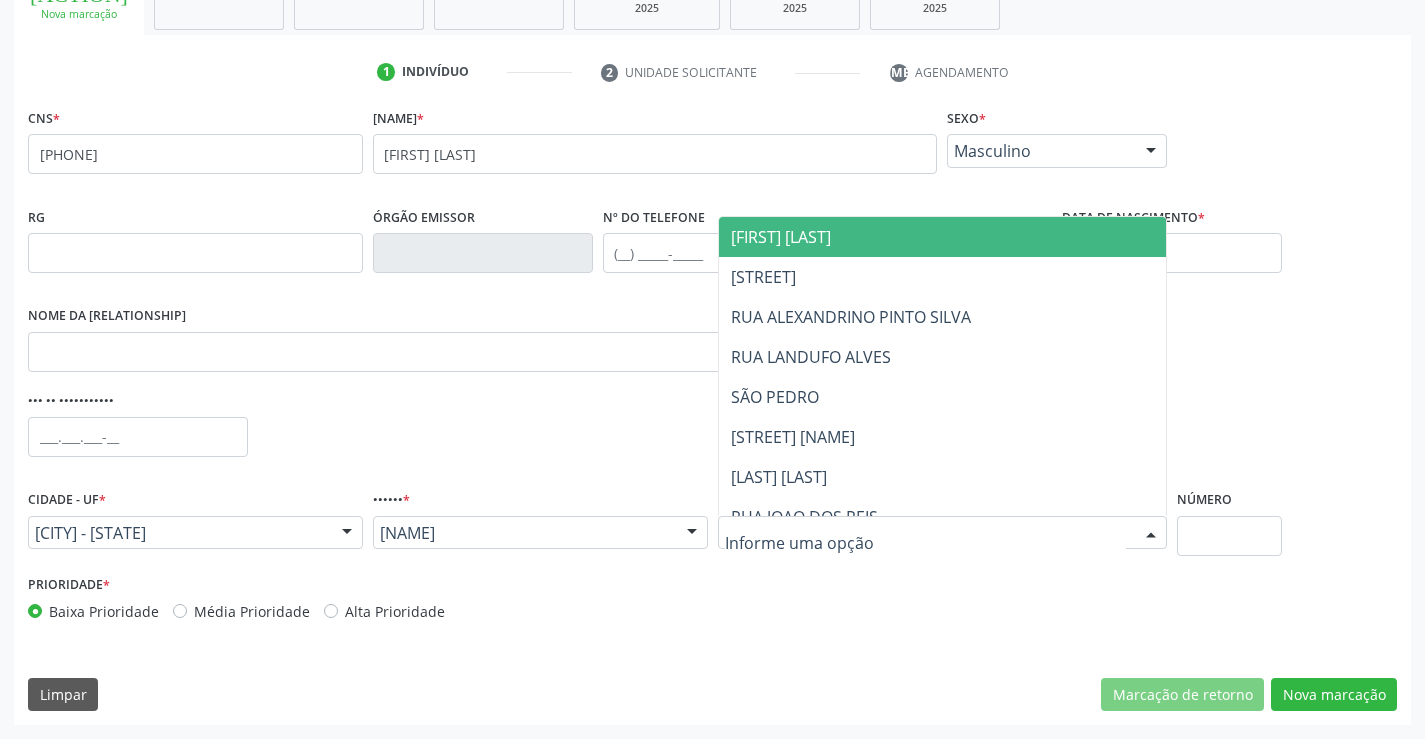 click on "[FIRST] [LAST]" at bounding box center [949, 237] 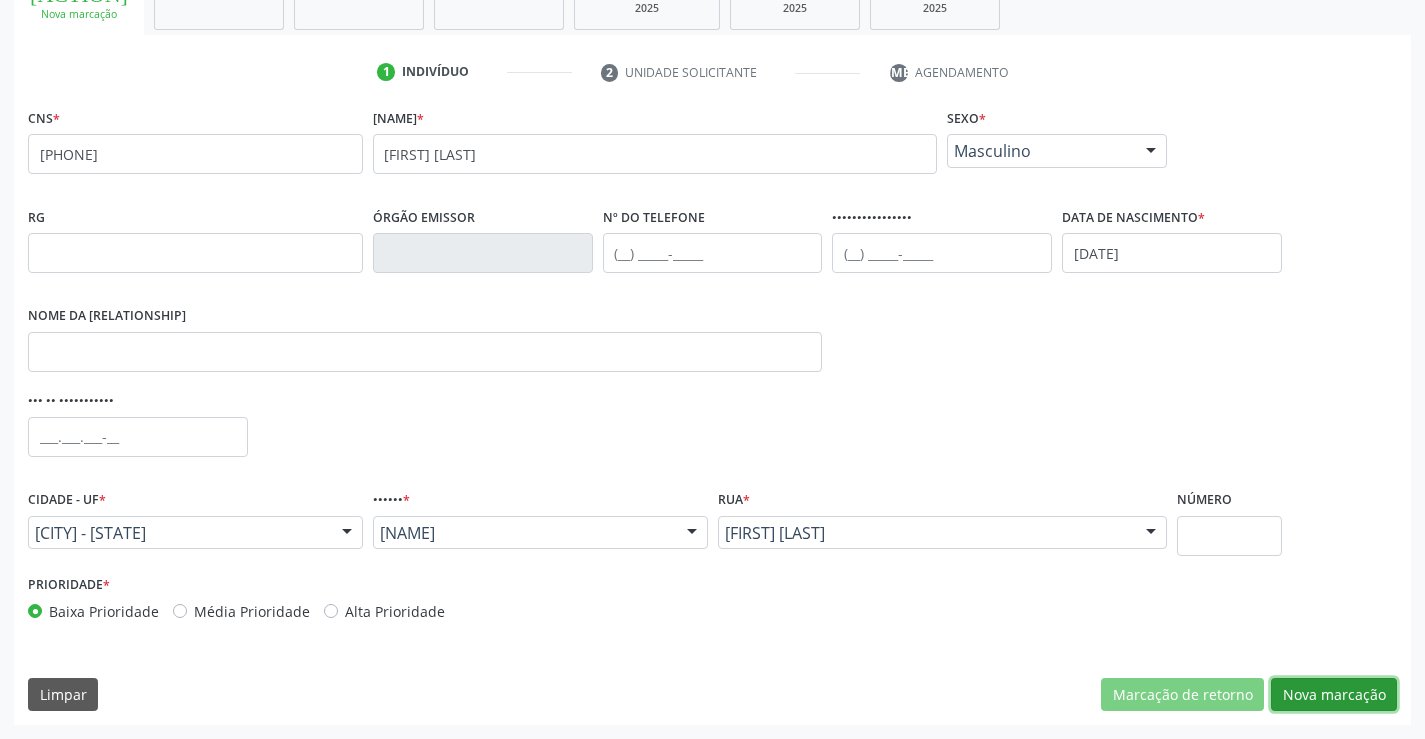 click on "Nova marcação" at bounding box center [1182, 695] 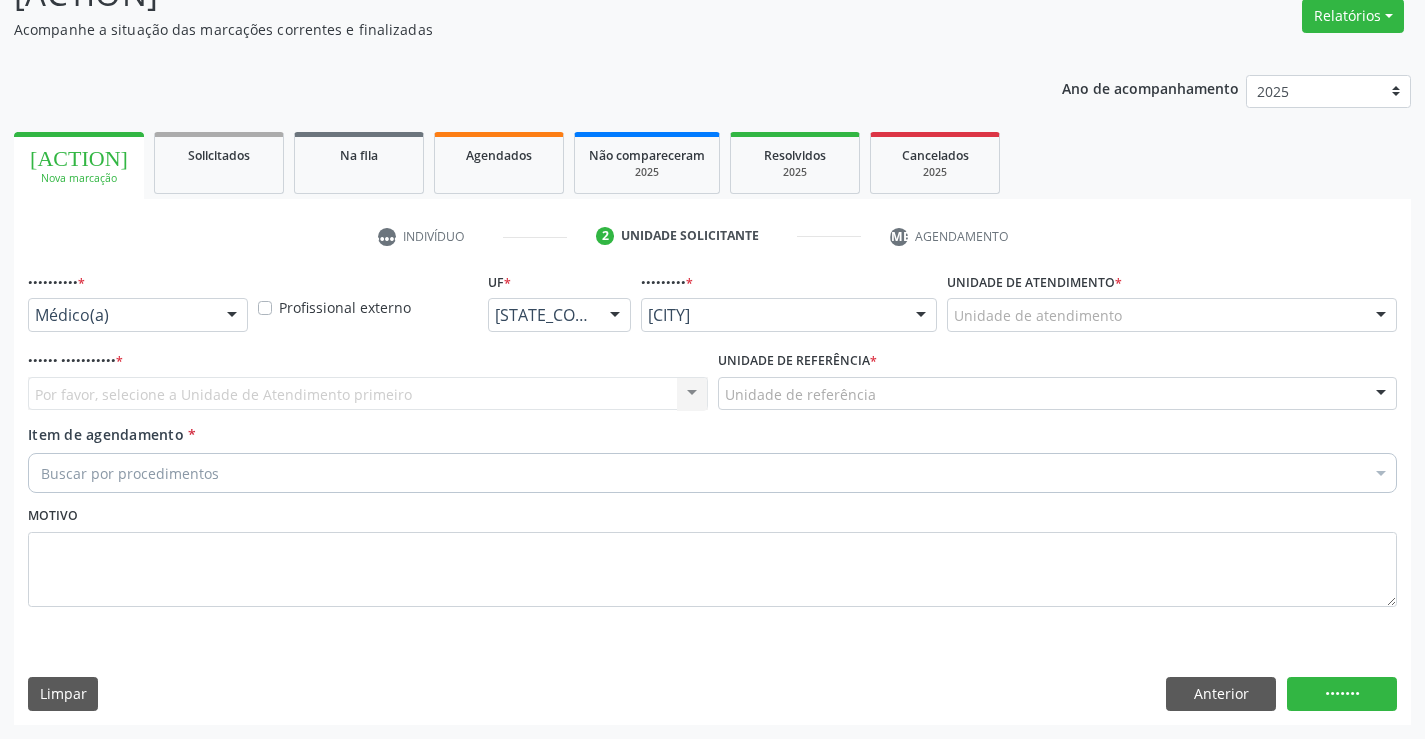 scroll, scrollTop: 167, scrollLeft: 0, axis: vertical 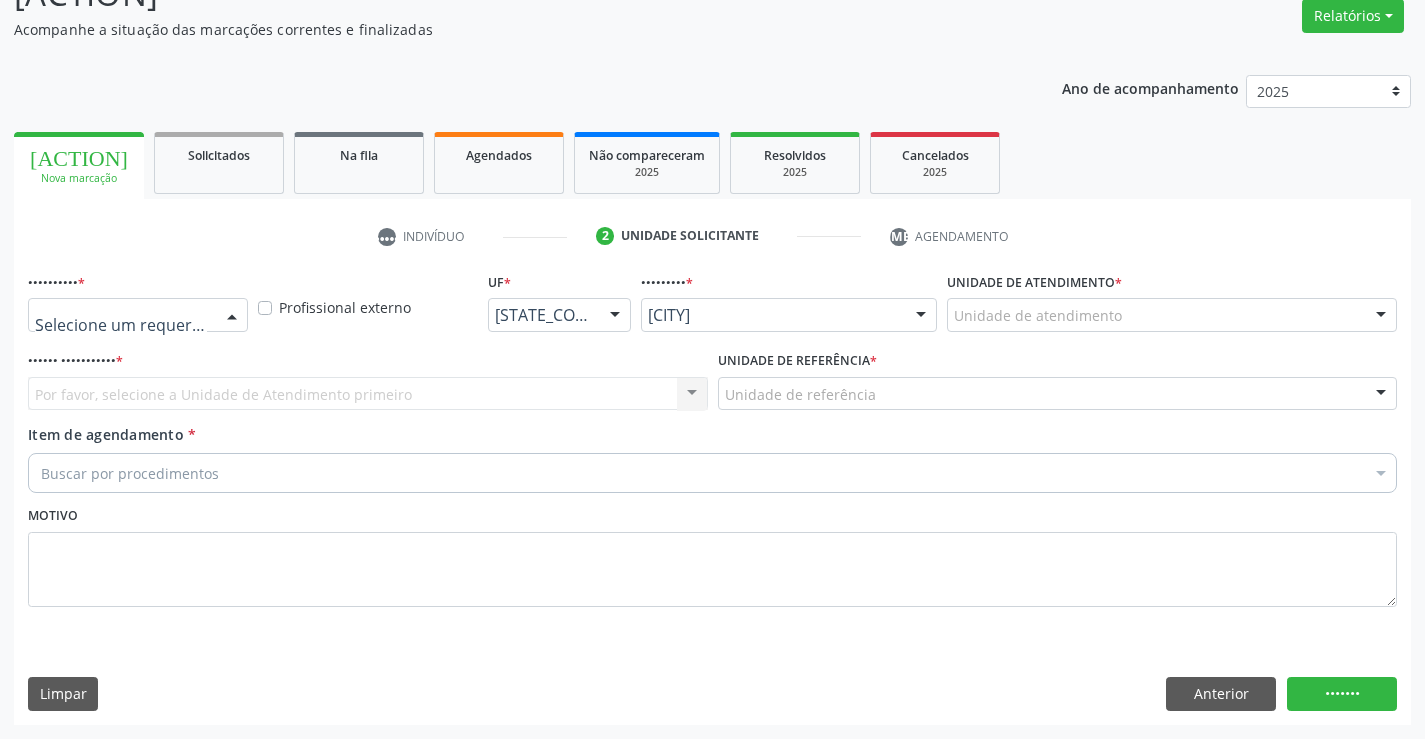 click at bounding box center [232, 316] 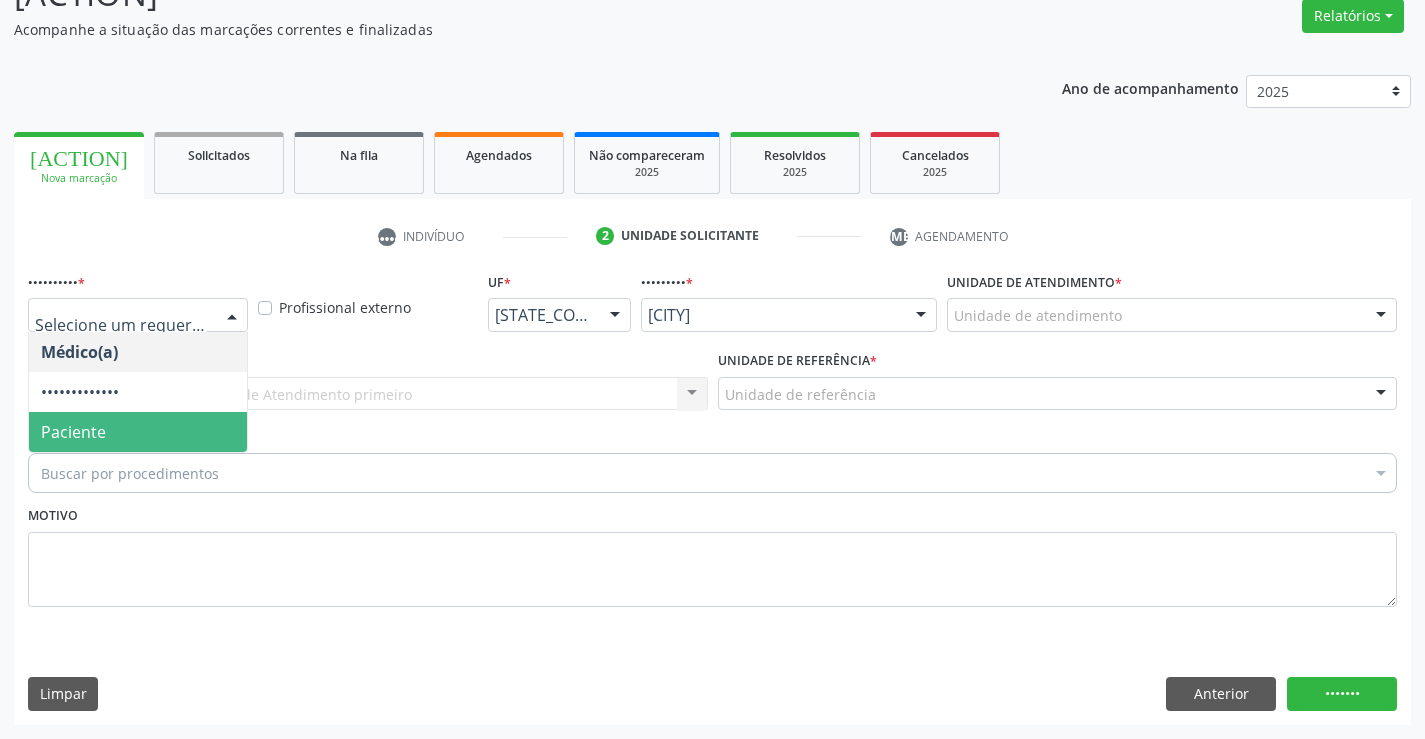 click on "Paciente" at bounding box center [73, 432] 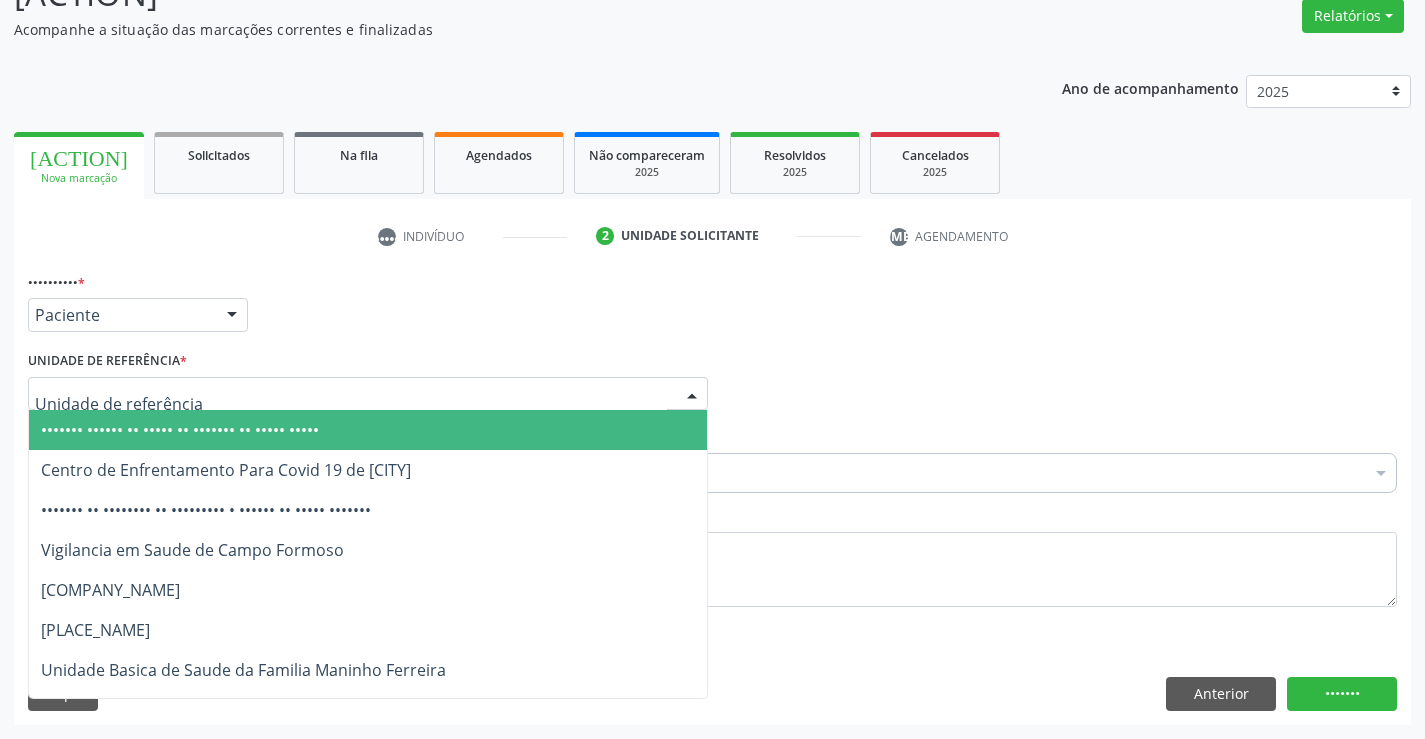 click at bounding box center (692, 395) 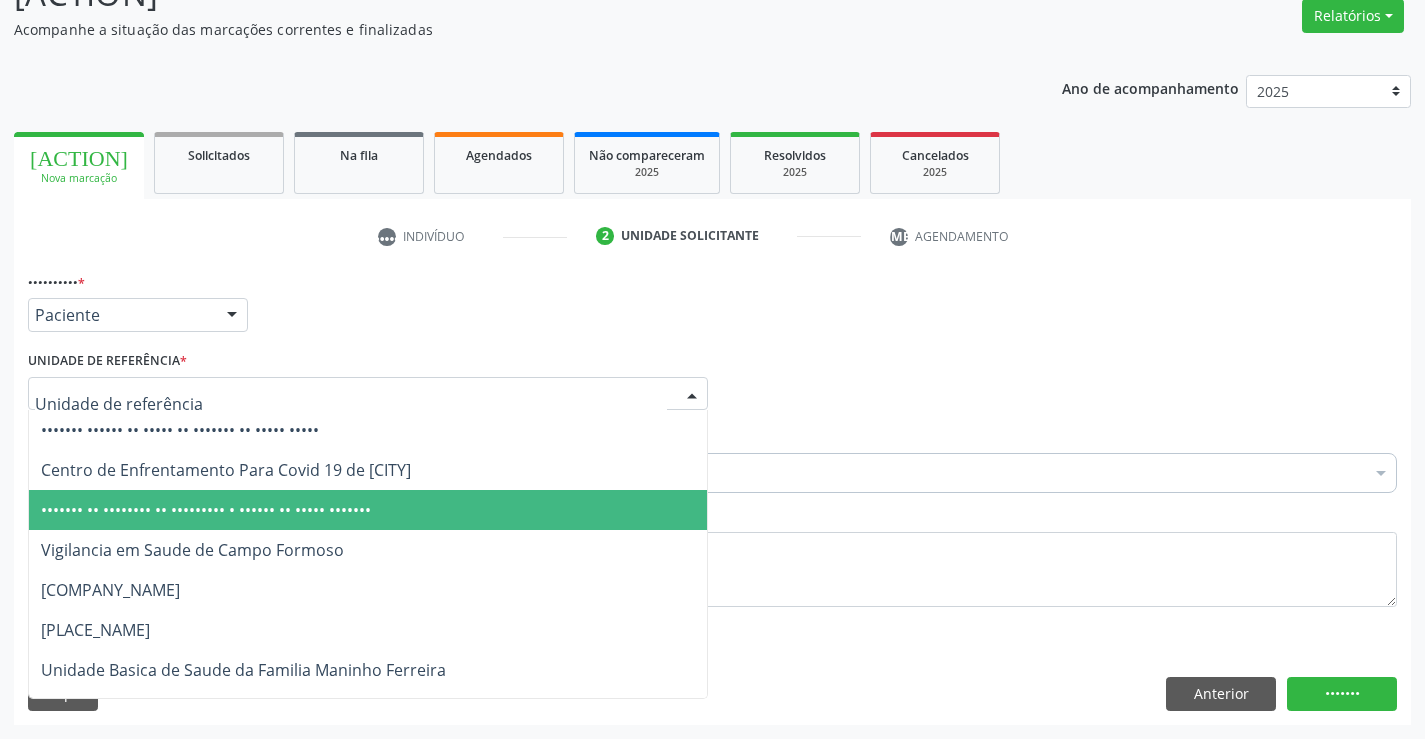 click on "••••••• •• •••••••• •• ••••••••• • •••••• •• ••••• •••••••" at bounding box center [368, 510] 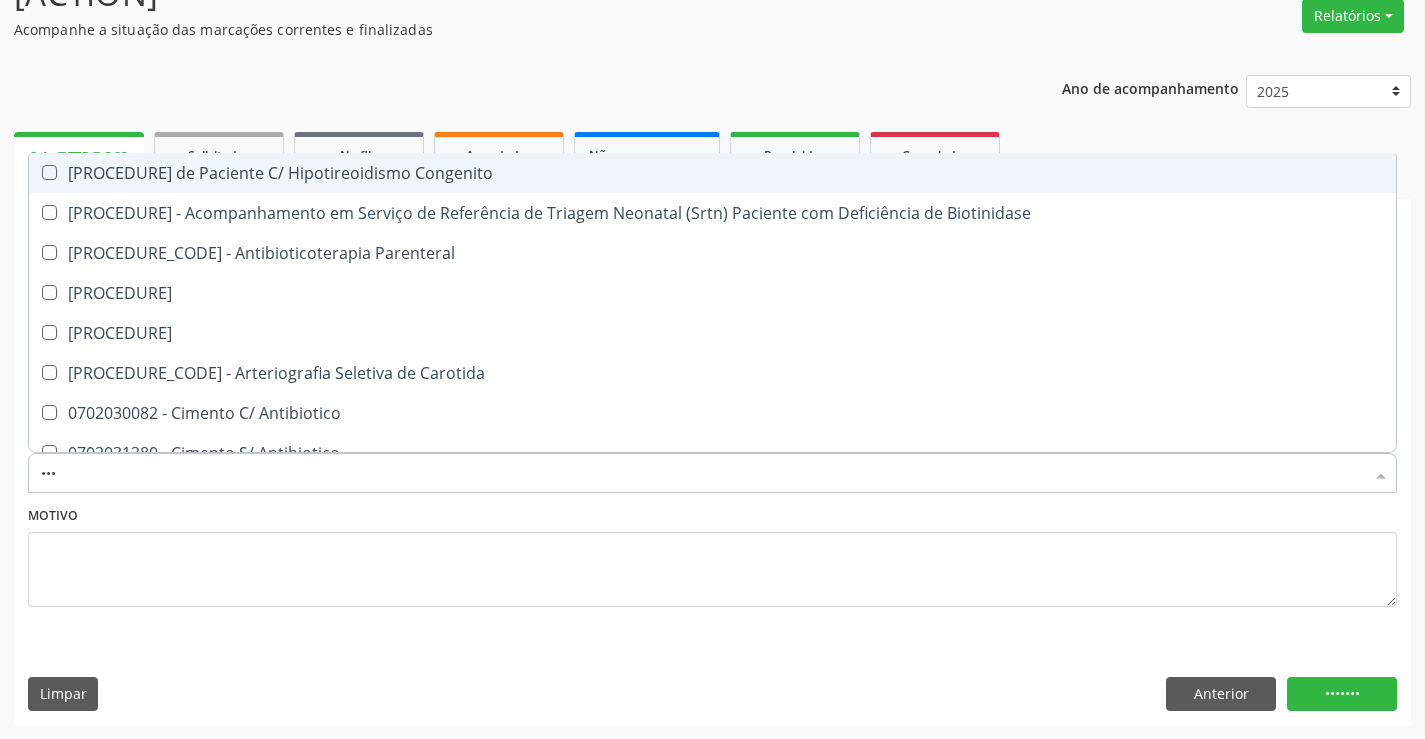 type on "[PLACE]" 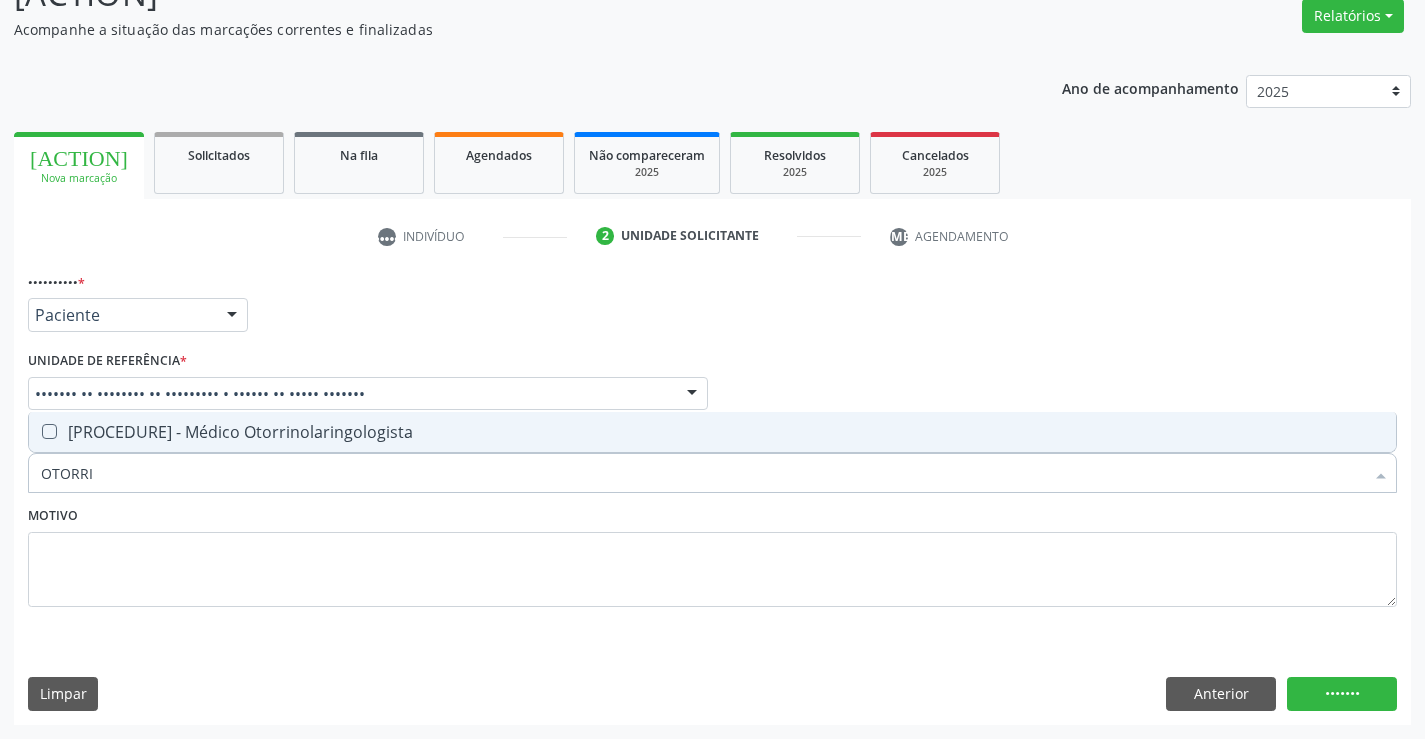 click on "[PROCEDURE] - Médico Otorrinolaringologista" at bounding box center [712, 432] 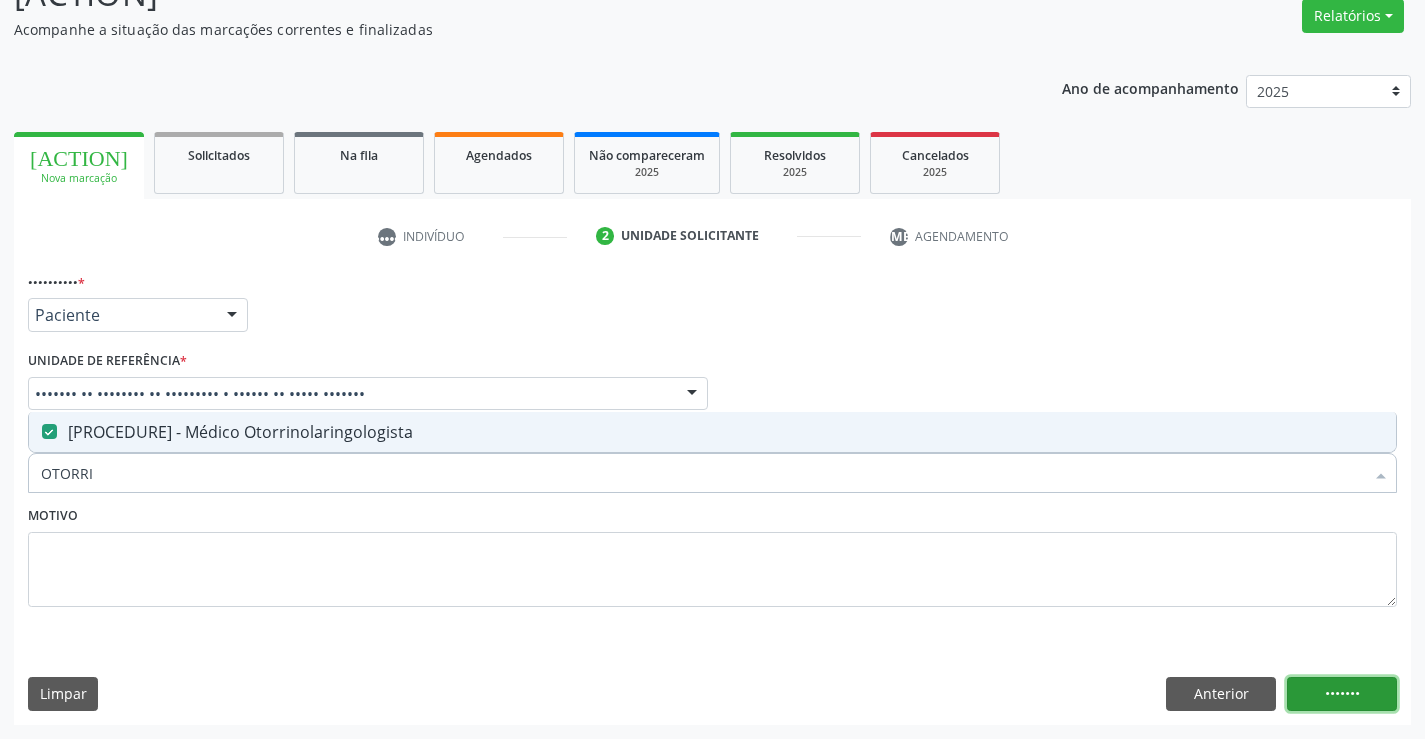 click on "•••••••" at bounding box center (1342, 694) 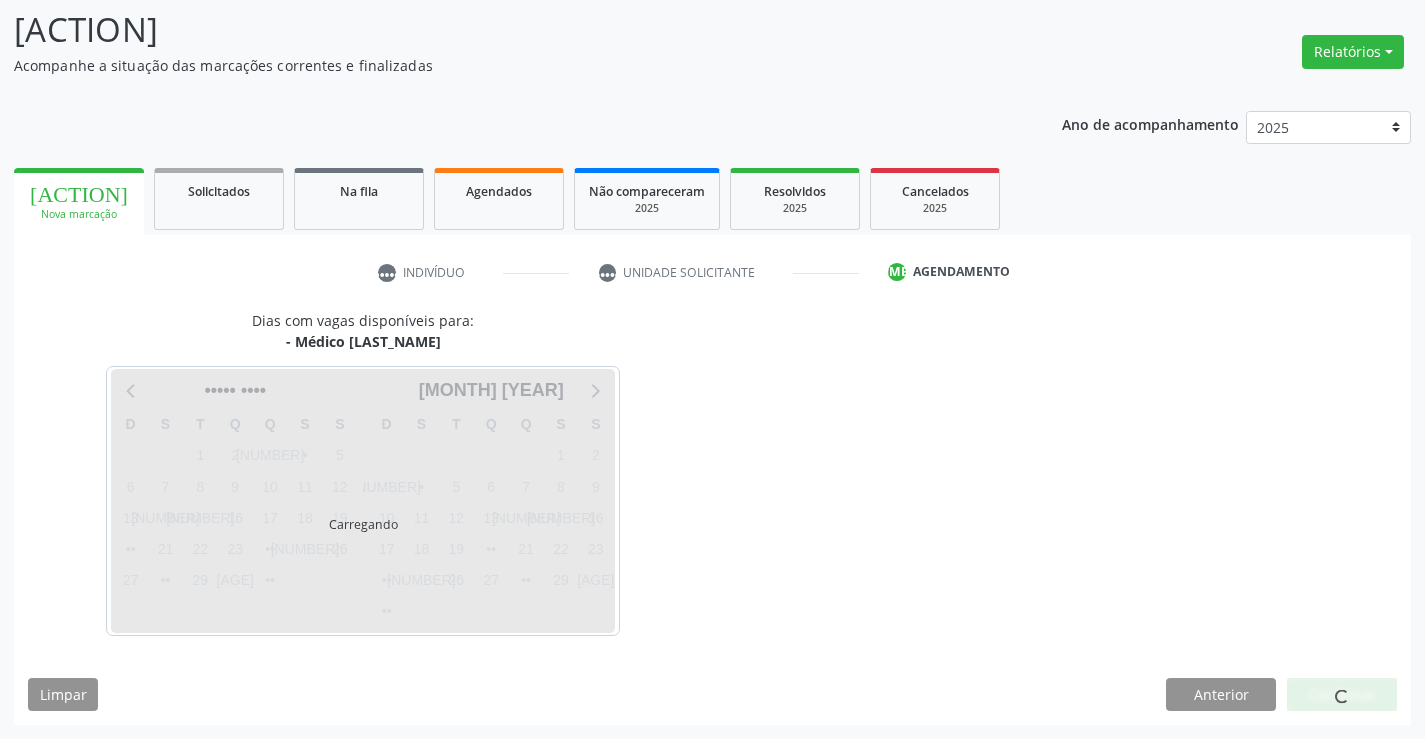 scroll, scrollTop: 131, scrollLeft: 0, axis: vertical 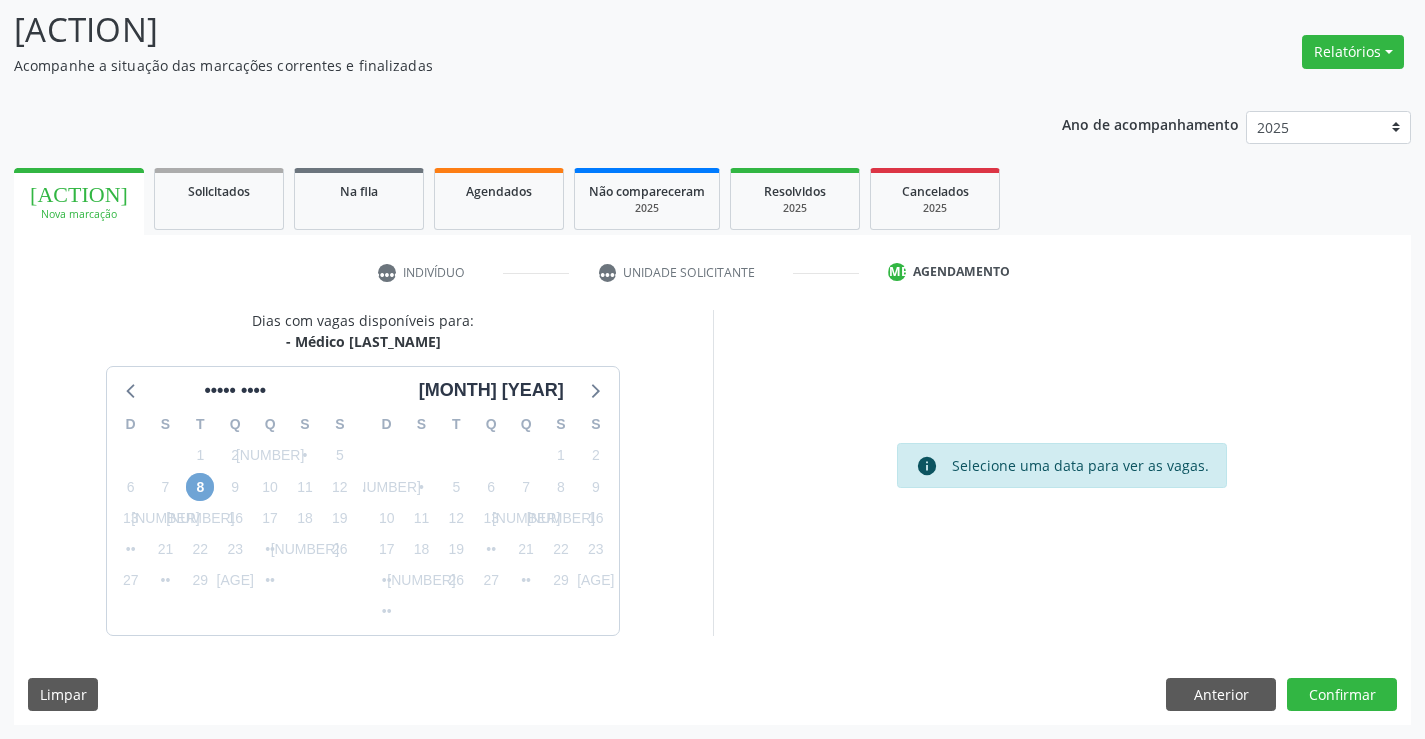 click on "8" at bounding box center (200, 487) 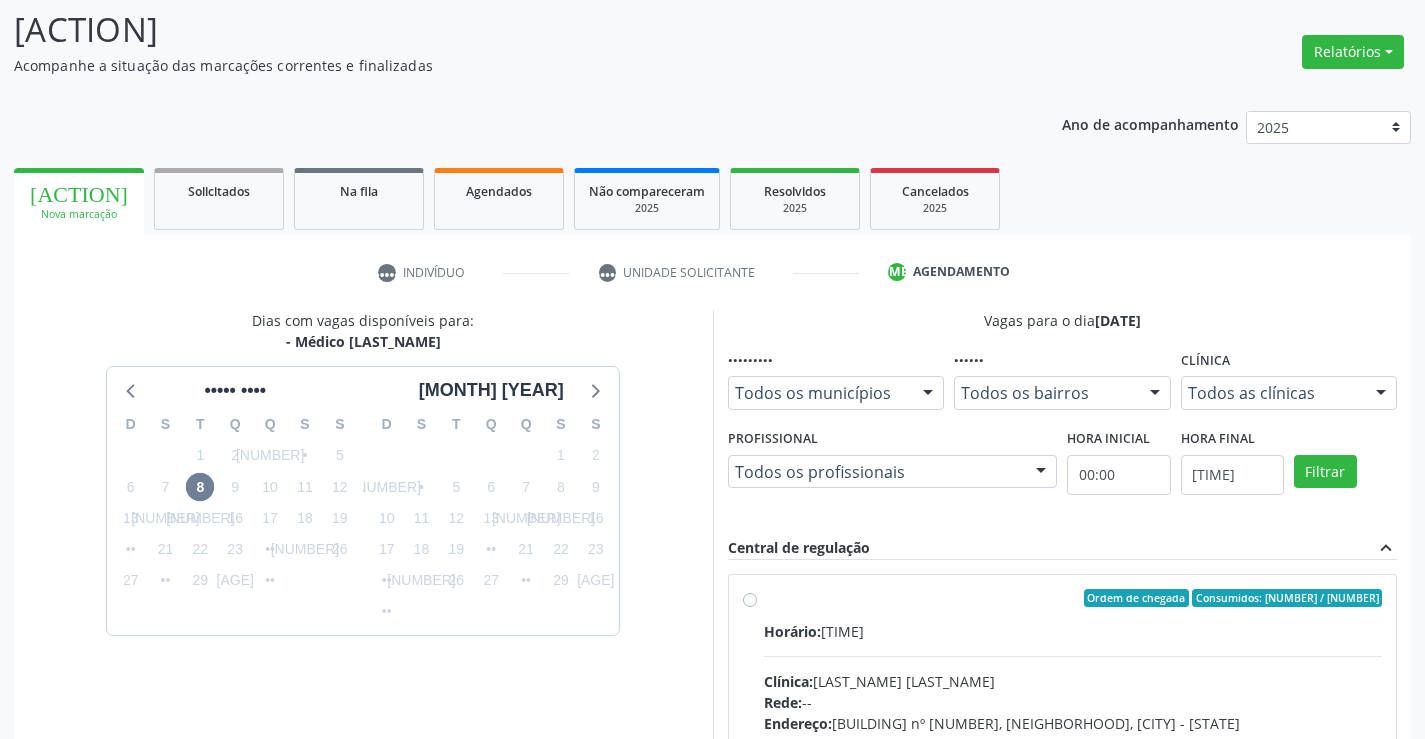 click on "Ordem de chegada
Consumidos: 11 / 30
Horário:   [TIME]
Clínica:  [PLACE]
Rede:
--
Endereço:   [PLACE], nº 386, [PLACE], [PLACE] - [STATE]
Telefone:   ([AREA_CODE]) [PHONE]
Profissional:
[NAME]
Informações adicionais sobre o atendimento
Idade de atendimento:
de 3 a 100 anos
Gênero(s) atendido(s):
Masculino e Feminino
Informações adicionais:
--" at bounding box center [1073, 742] 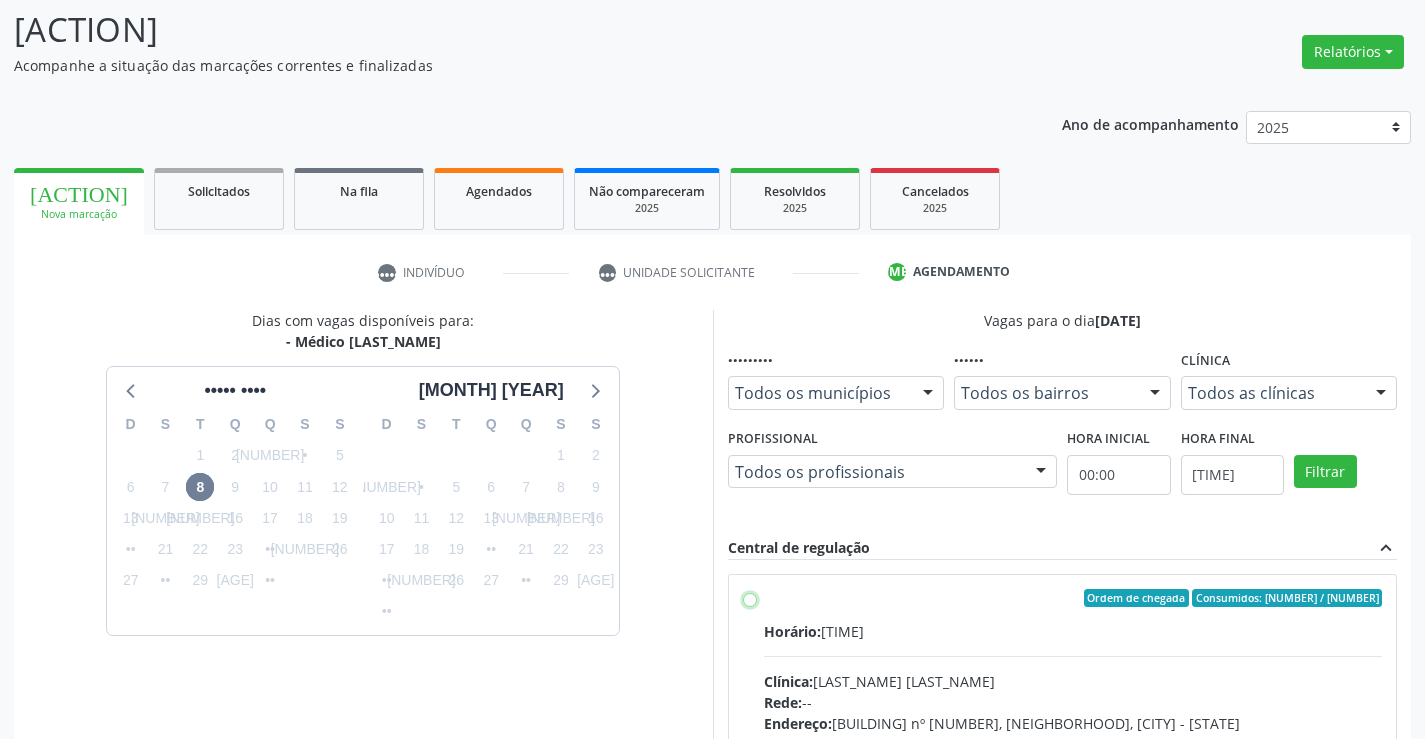 click on "Ordem de chegada
Consumidos: 11 / 30
Horário:   [TIME]
Clínica:  [PLACE]
Rede:
--
Endereço:   [PLACE], nº 386, [PLACE], [PLACE] - [STATE]
Telefone:   ([AREA_CODE]) [PHONE]
Profissional:
[NAME]
Informações adicionais sobre o atendimento
Idade de atendimento:
de 3 a 100 anos
Gênero(s) atendido(s):
Masculino e Feminino
Informações adicionais:
--" at bounding box center (750, 598) 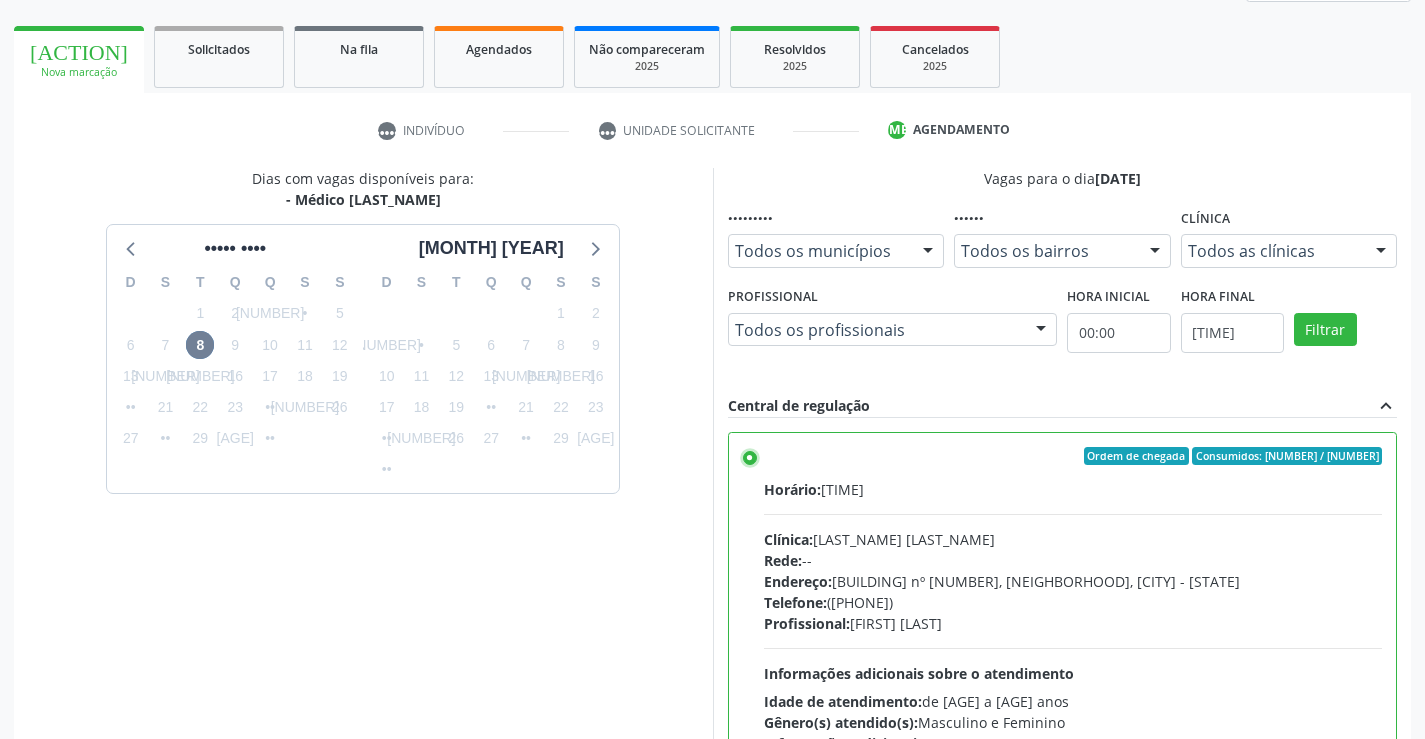 scroll, scrollTop: 456, scrollLeft: 0, axis: vertical 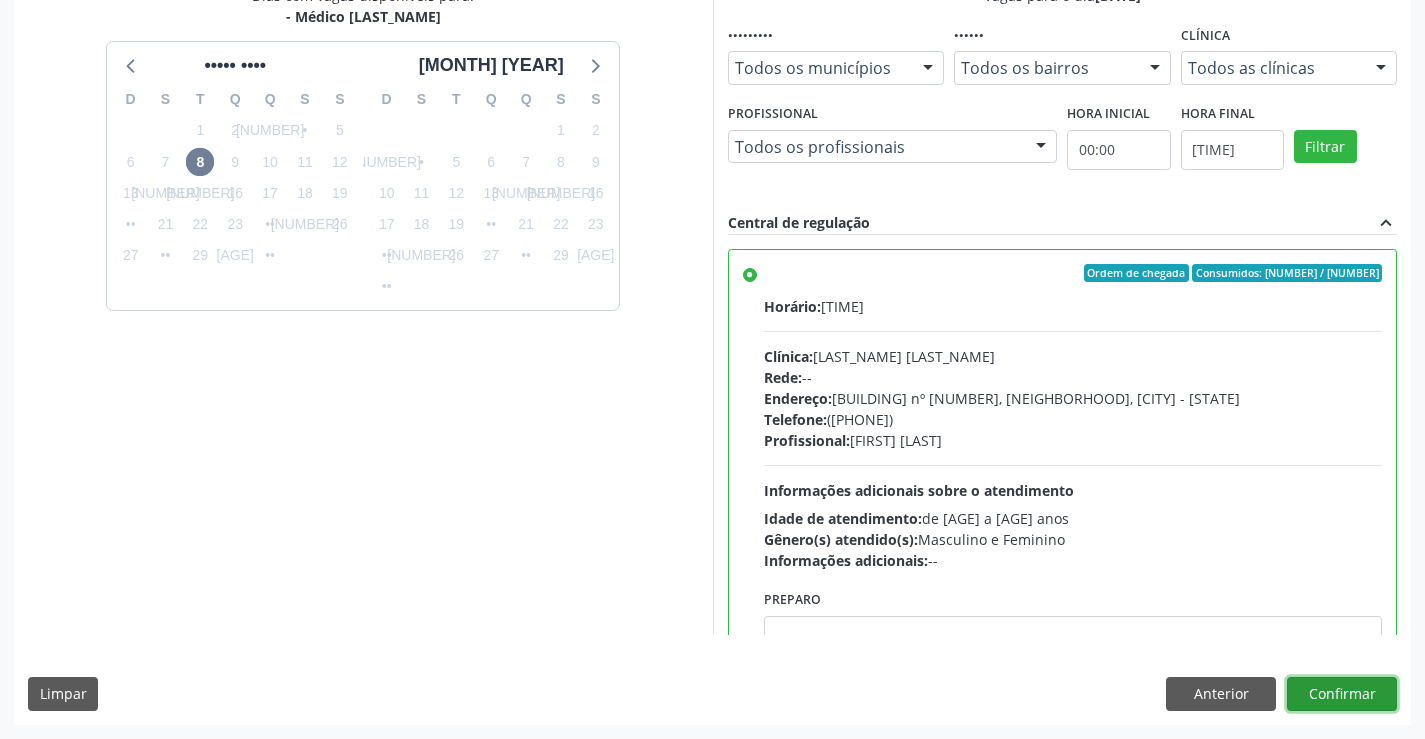 click on "Confirmar" at bounding box center (1342, 694) 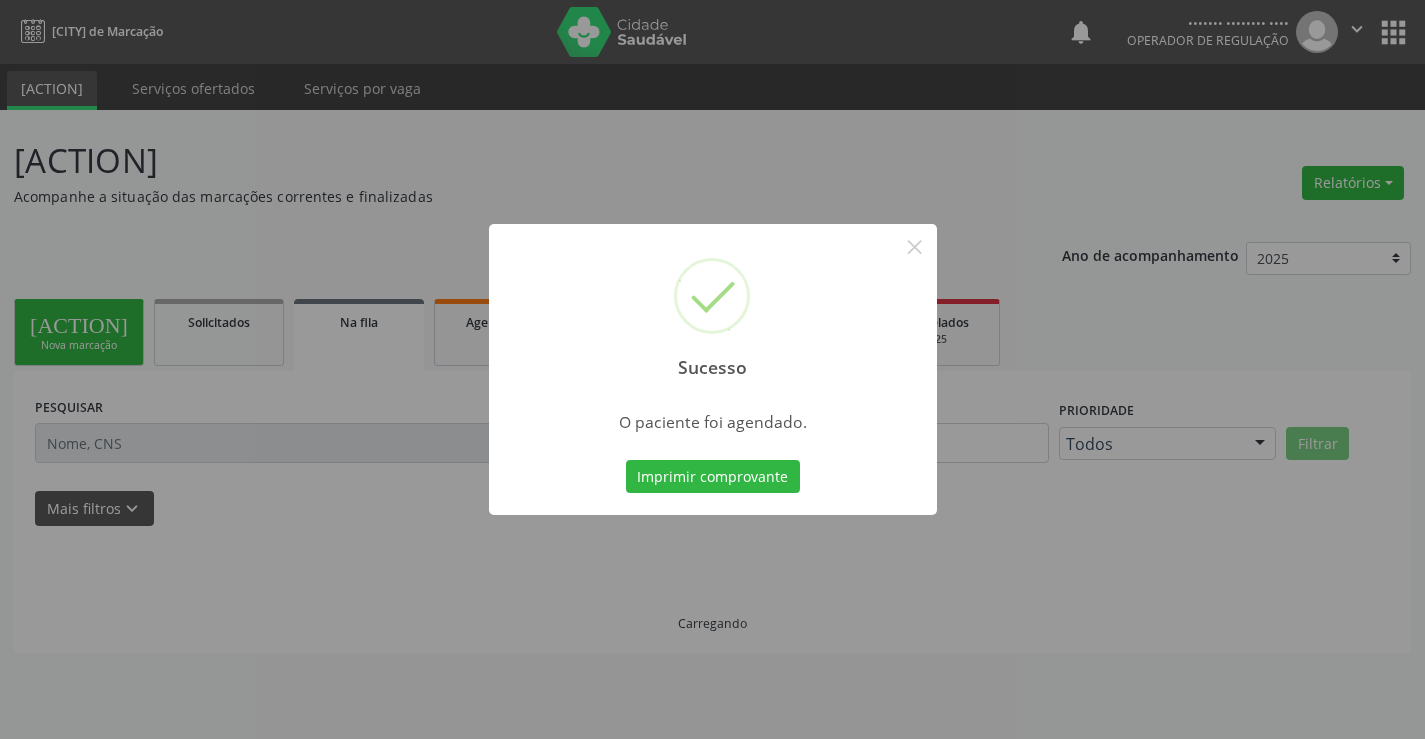 scroll, scrollTop: 0, scrollLeft: 0, axis: both 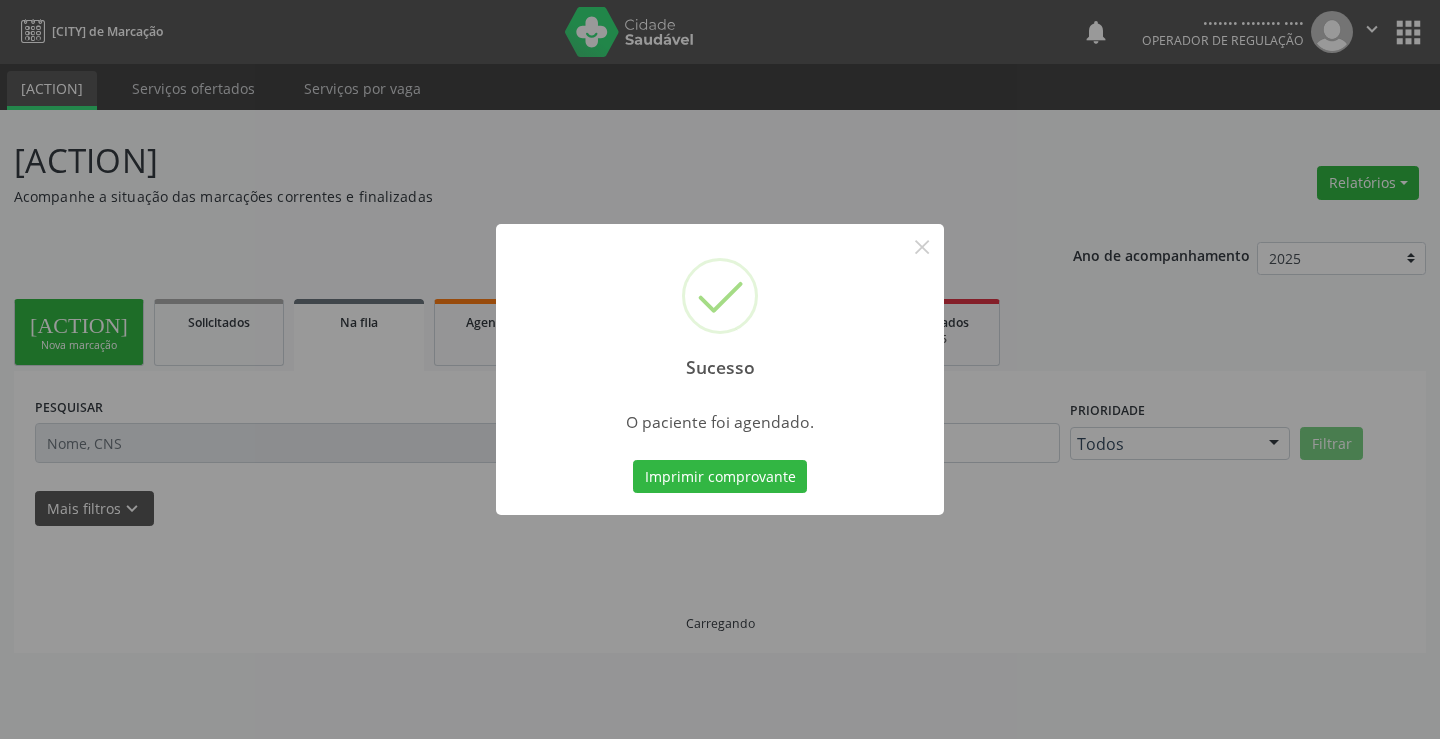 type 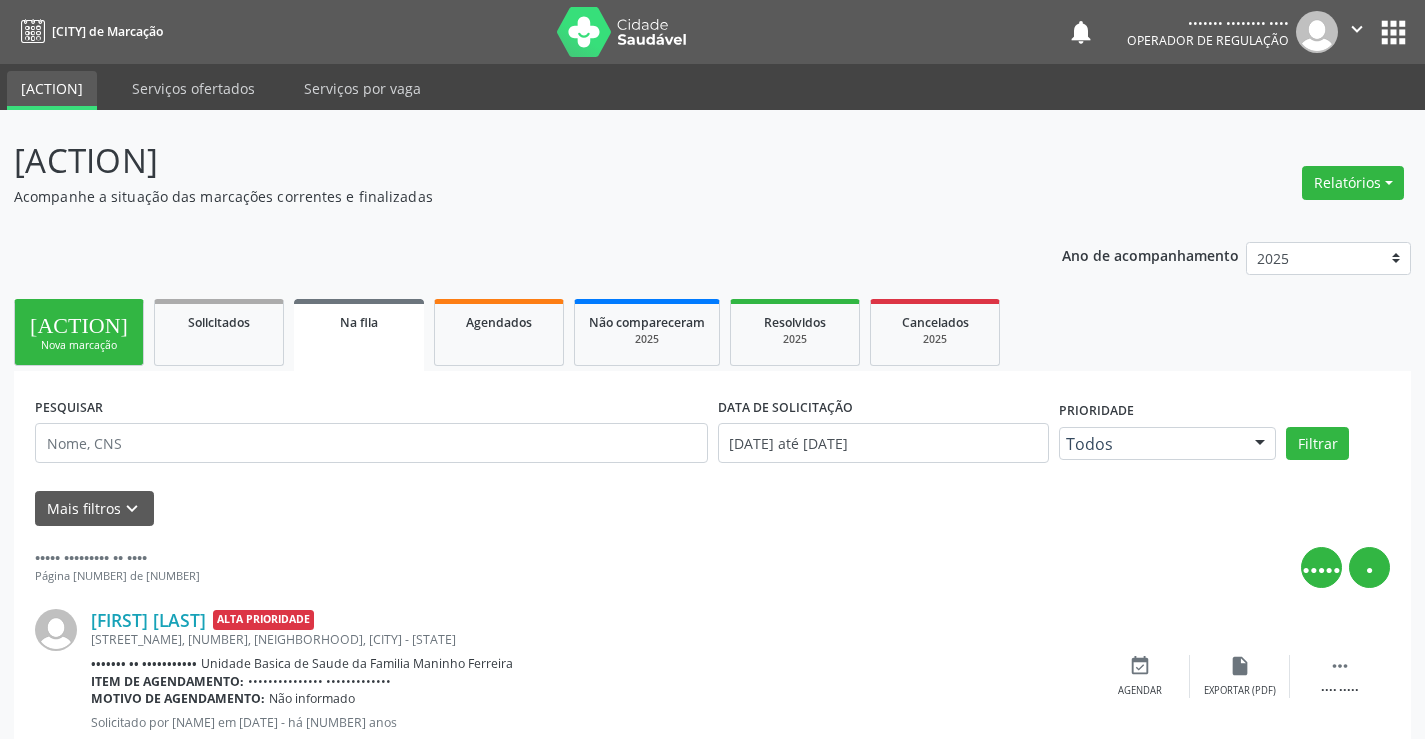 click on "person_add
Nova marcação" at bounding box center [79, 332] 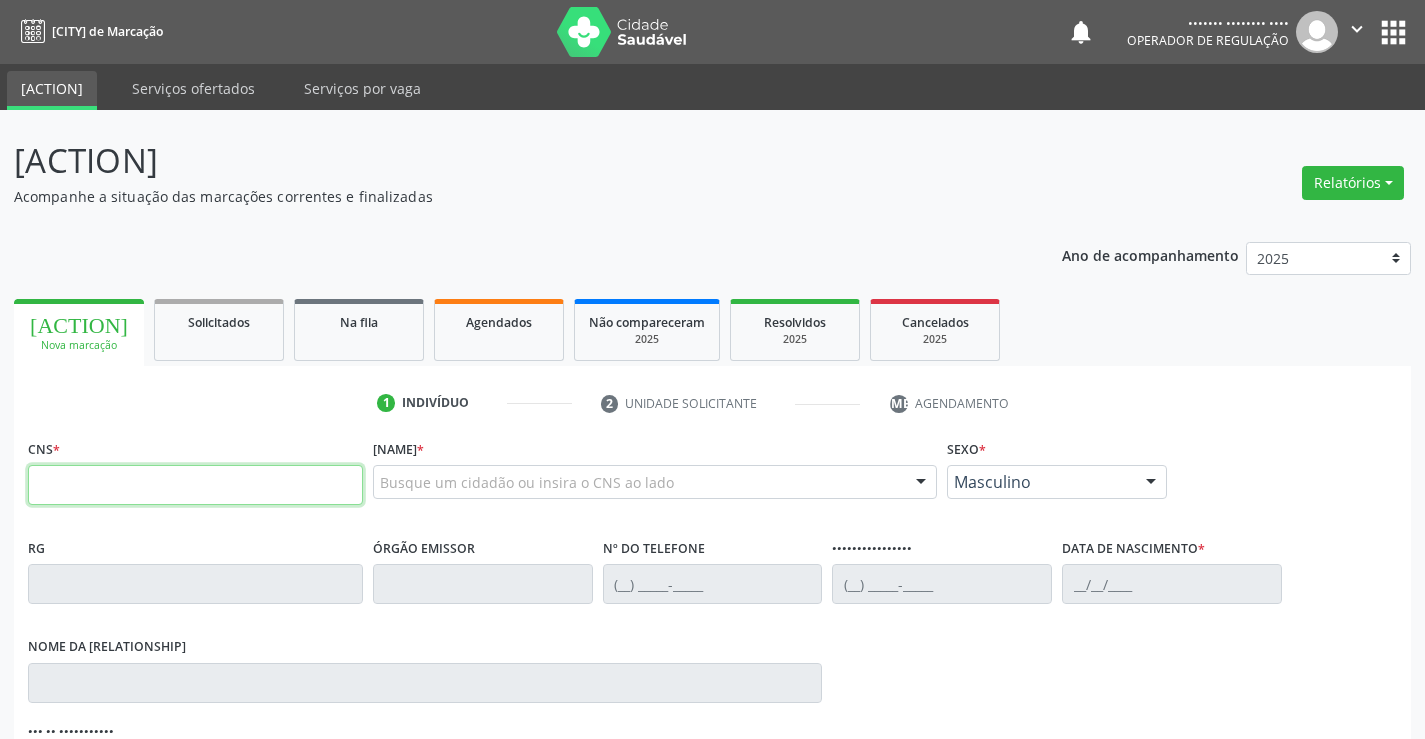 click at bounding box center (195, 485) 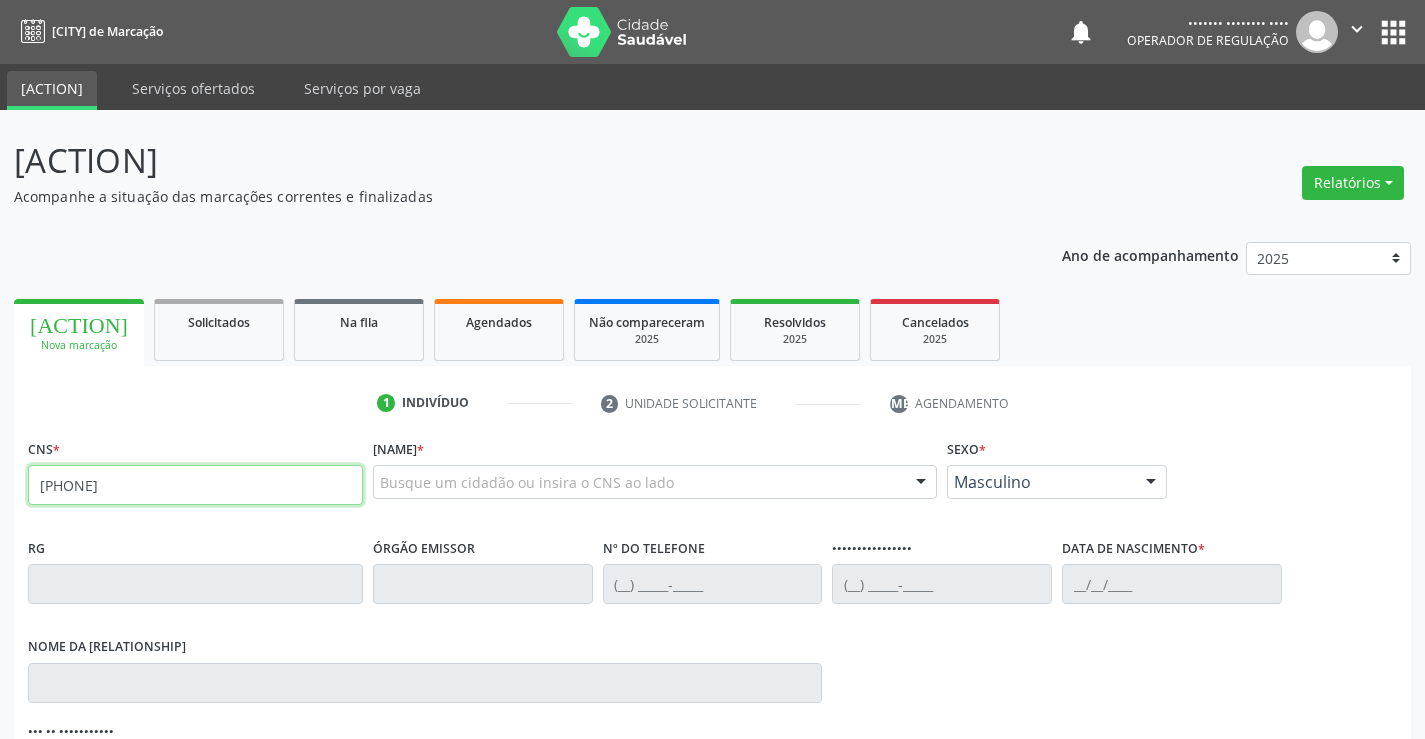 type on "[PHONE]" 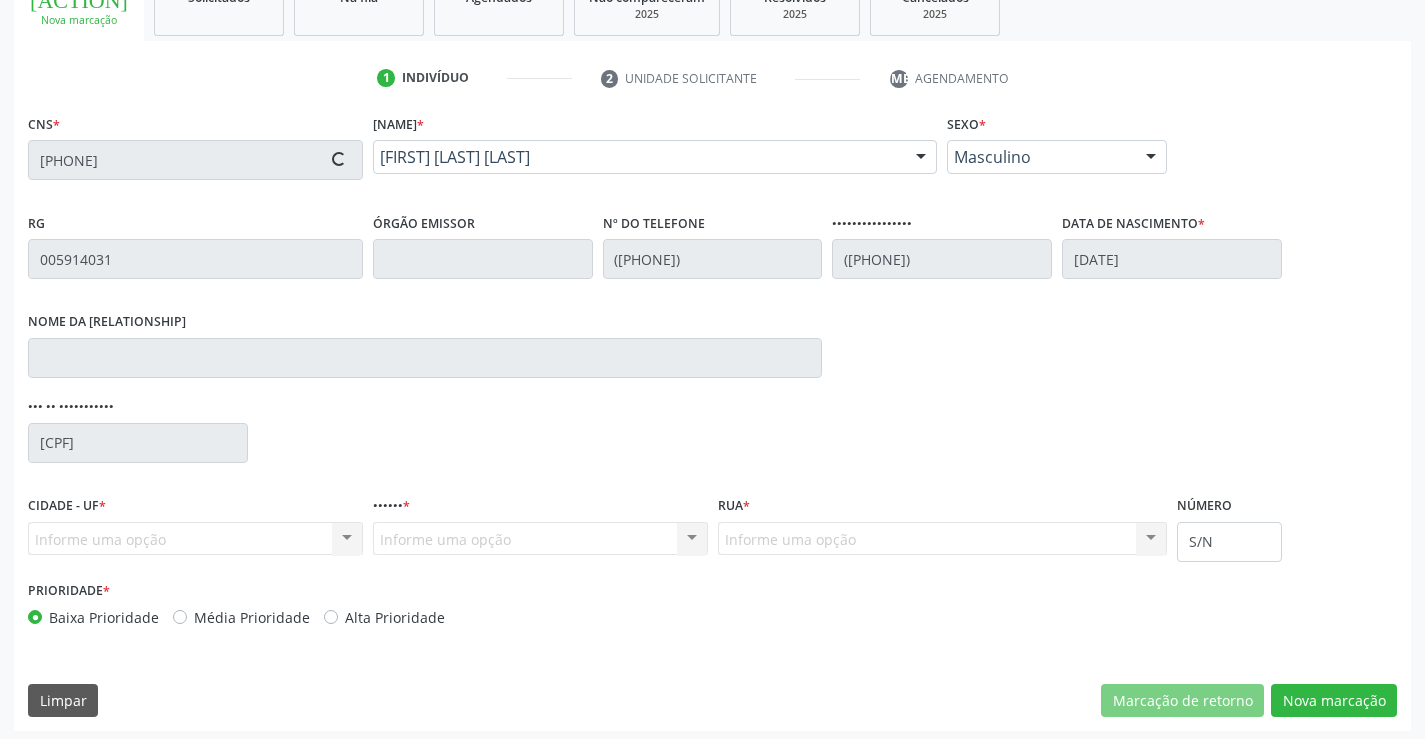 scroll, scrollTop: 331, scrollLeft: 0, axis: vertical 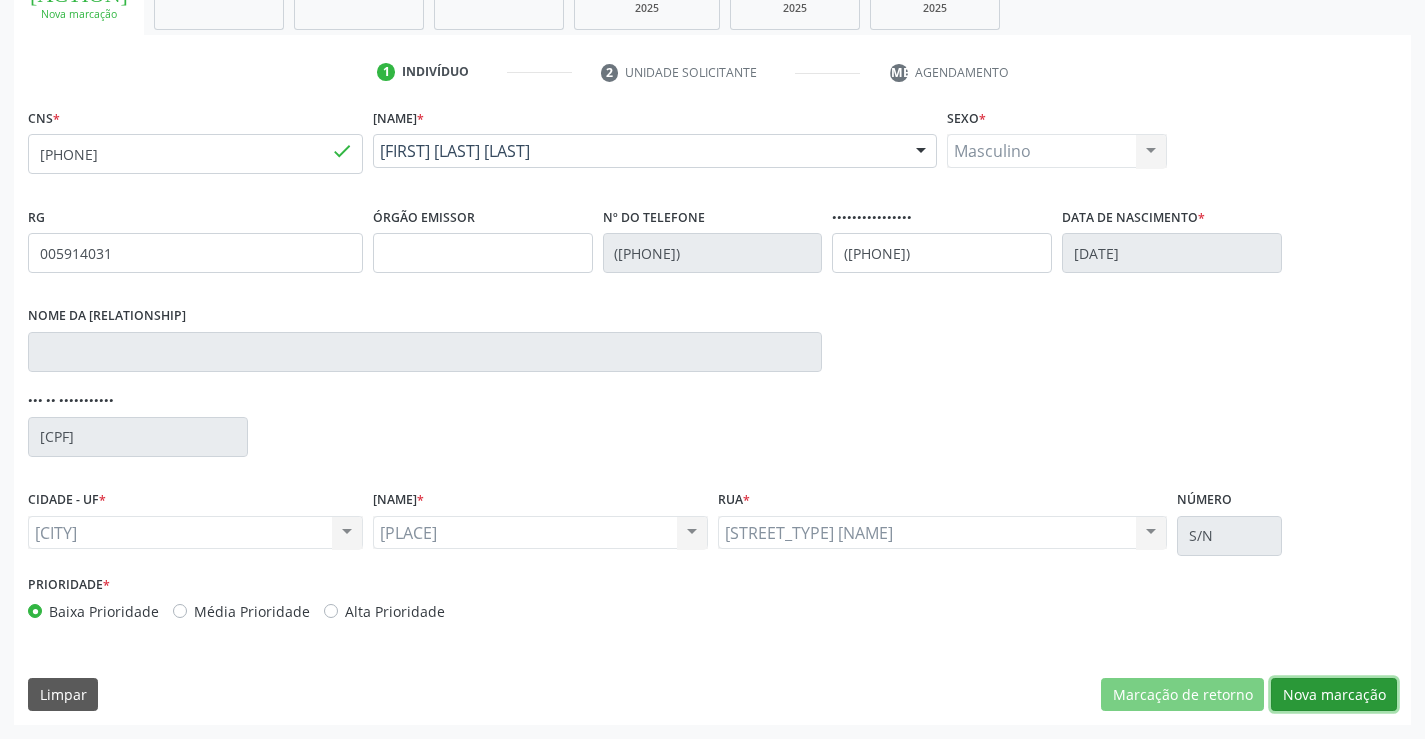 click on "Nova marcação" at bounding box center [1182, 695] 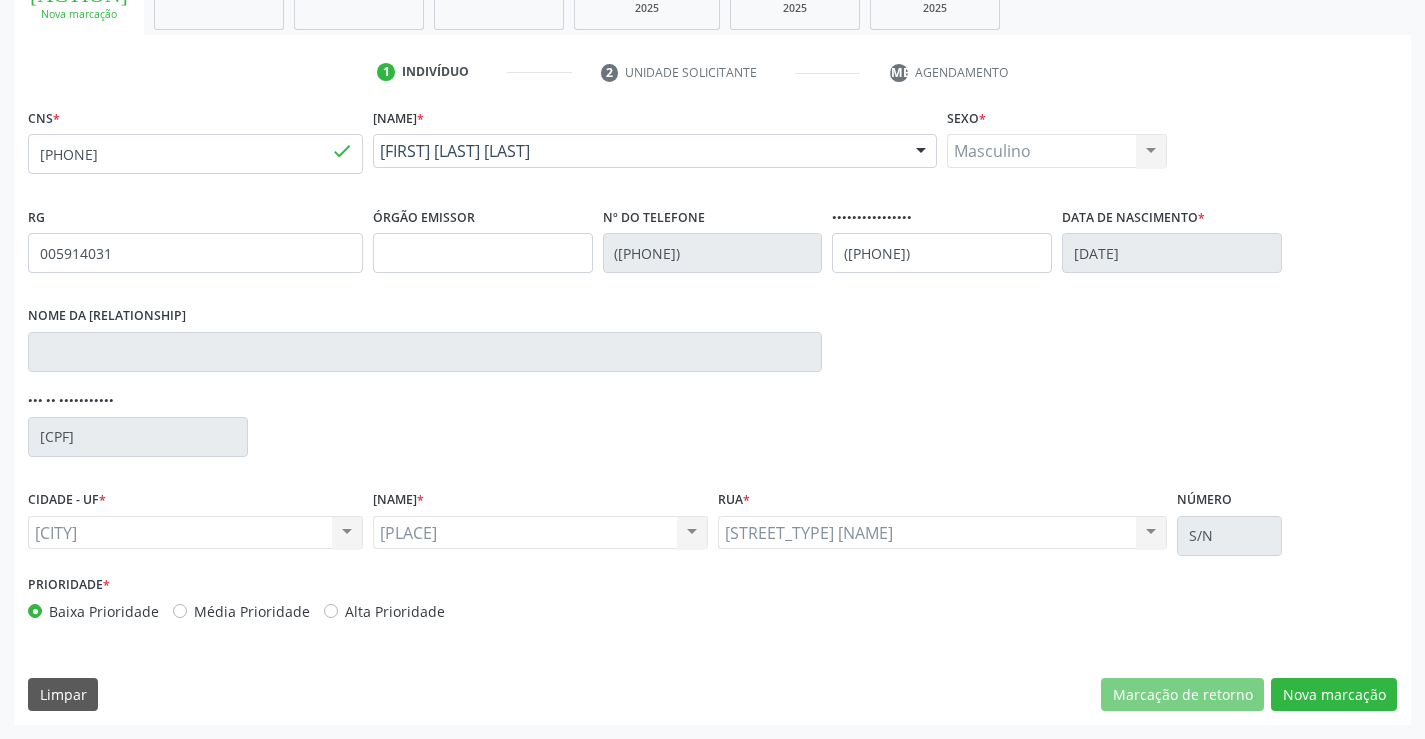 scroll, scrollTop: 167, scrollLeft: 0, axis: vertical 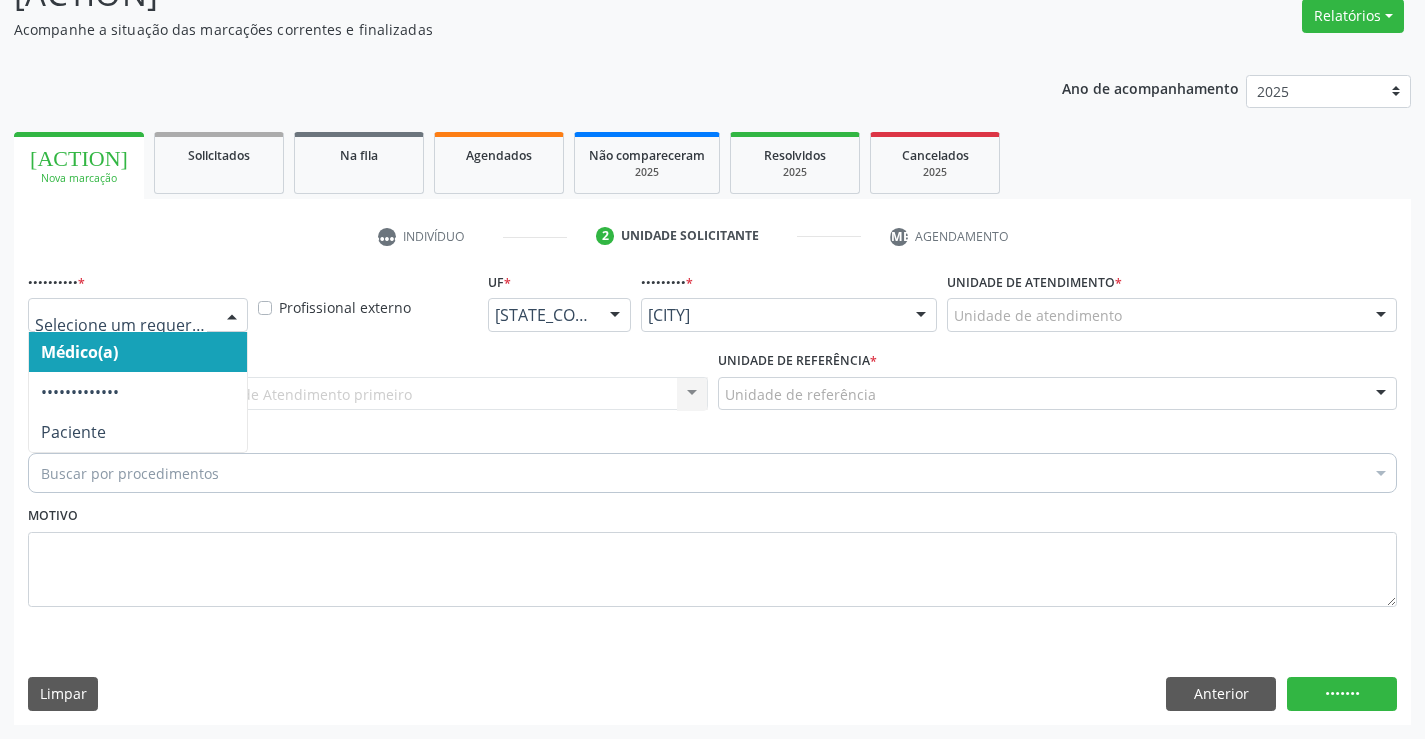 click at bounding box center [232, 316] 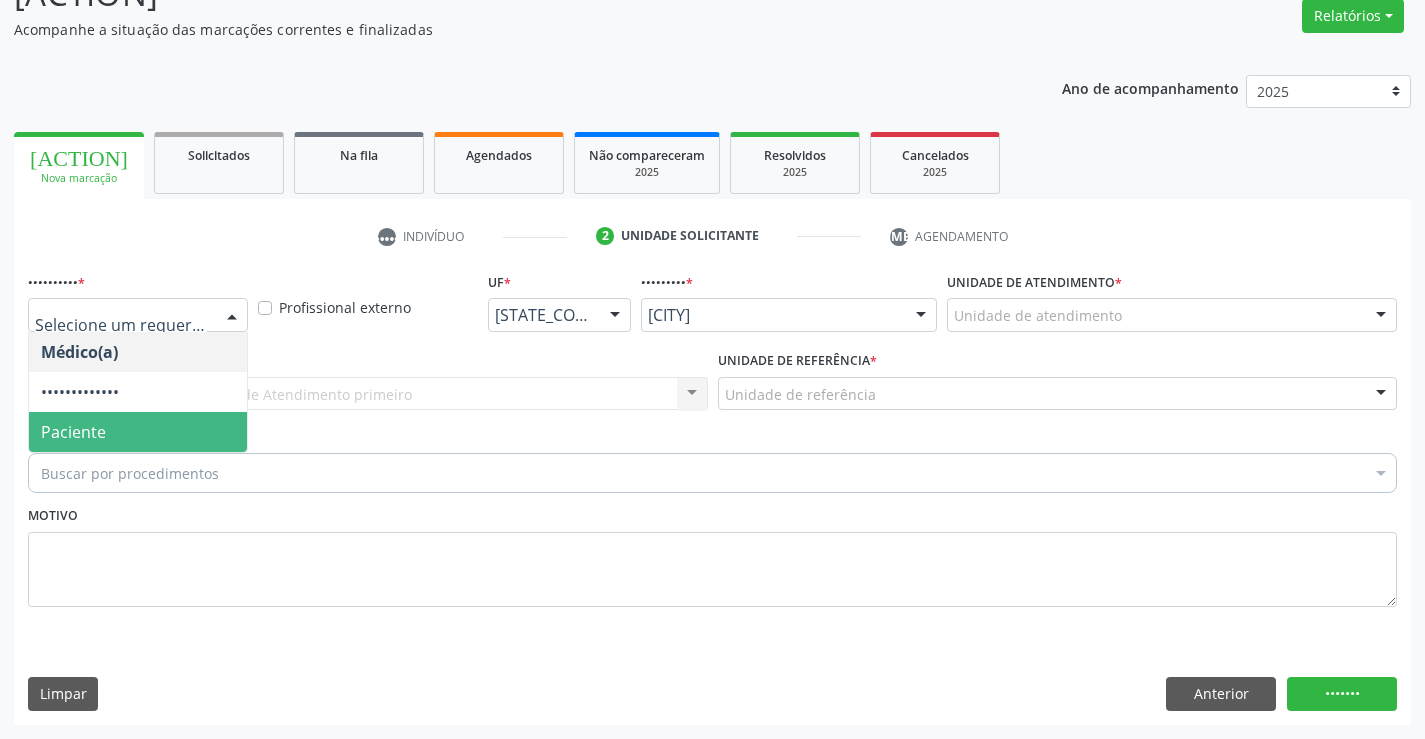 drag, startPoint x: 119, startPoint y: 451, endPoint x: 133, endPoint y: 441, distance: 17.20465 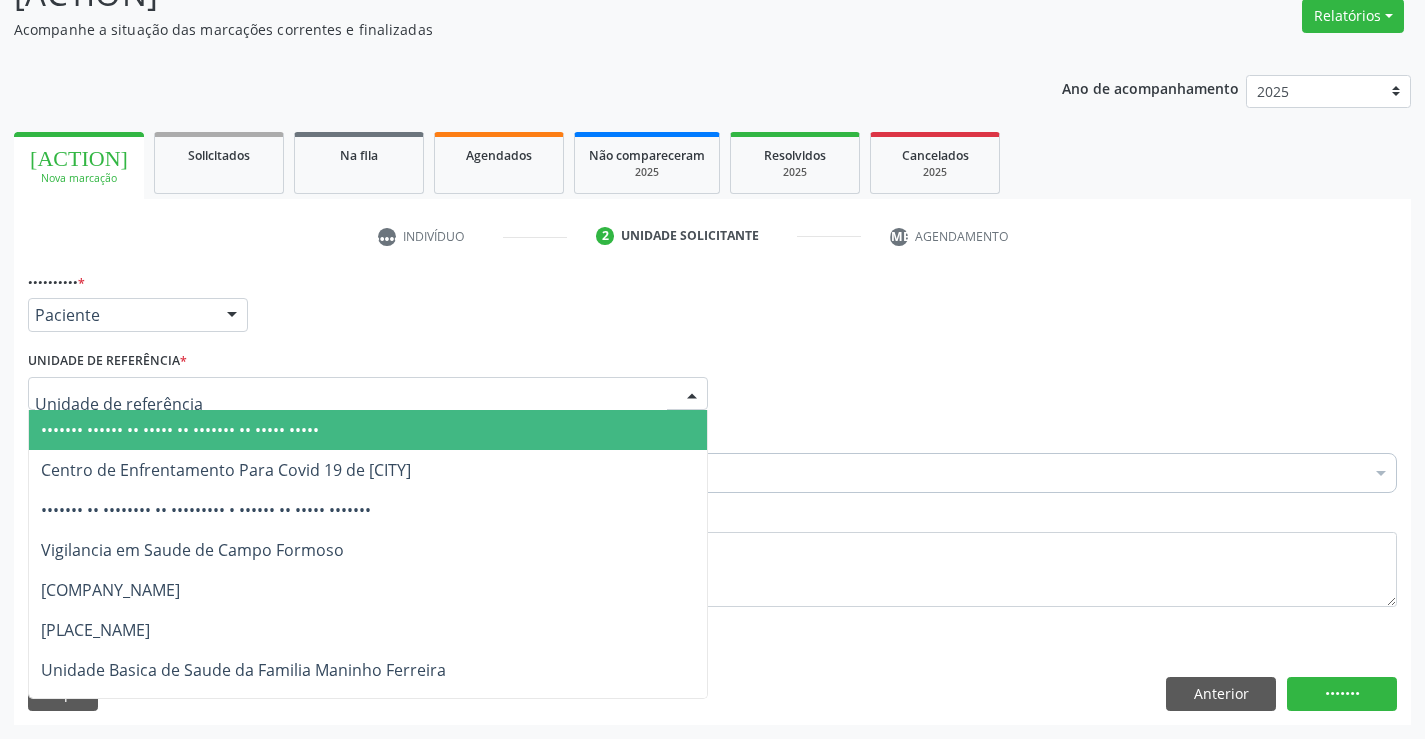 click at bounding box center (368, 394) 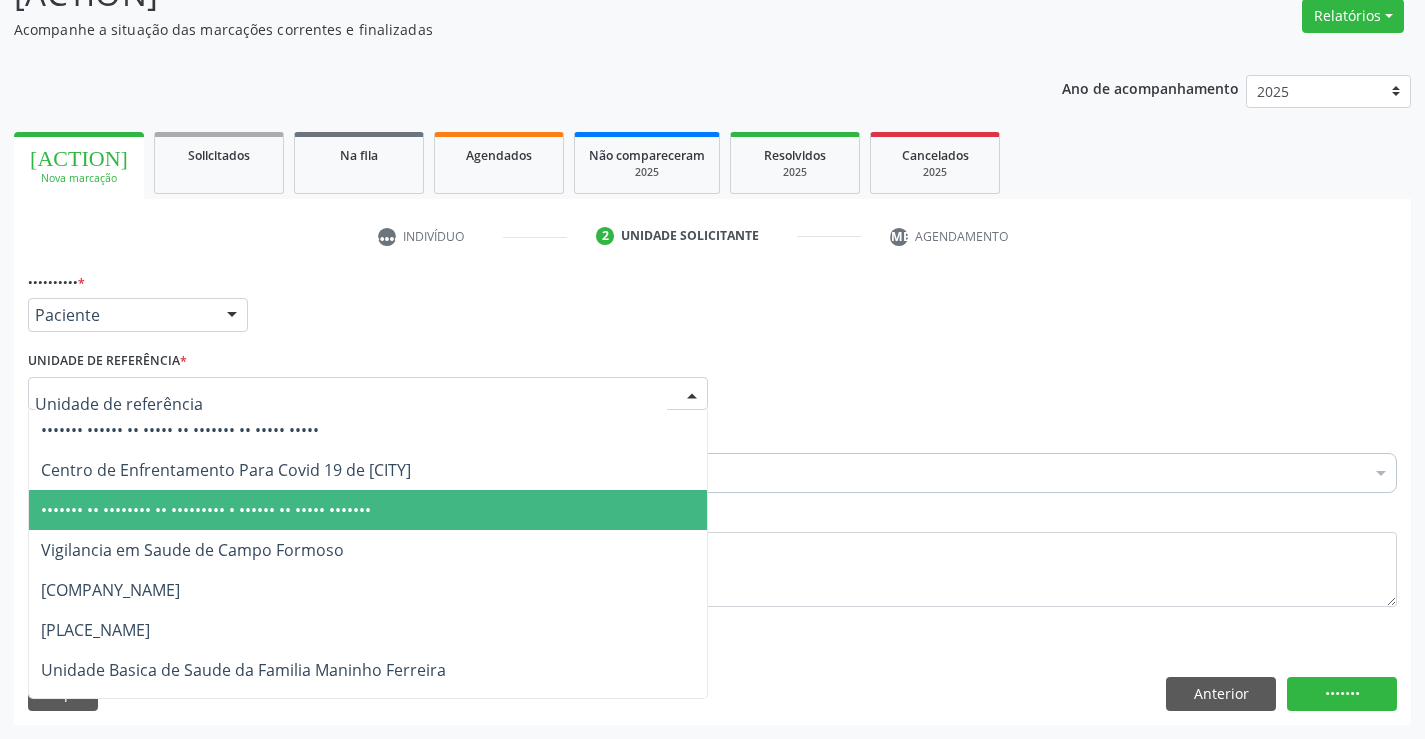 click on "••••••• •• •••••••• •• ••••••••• • •••••• •• ••••• •••••••" at bounding box center (206, 510) 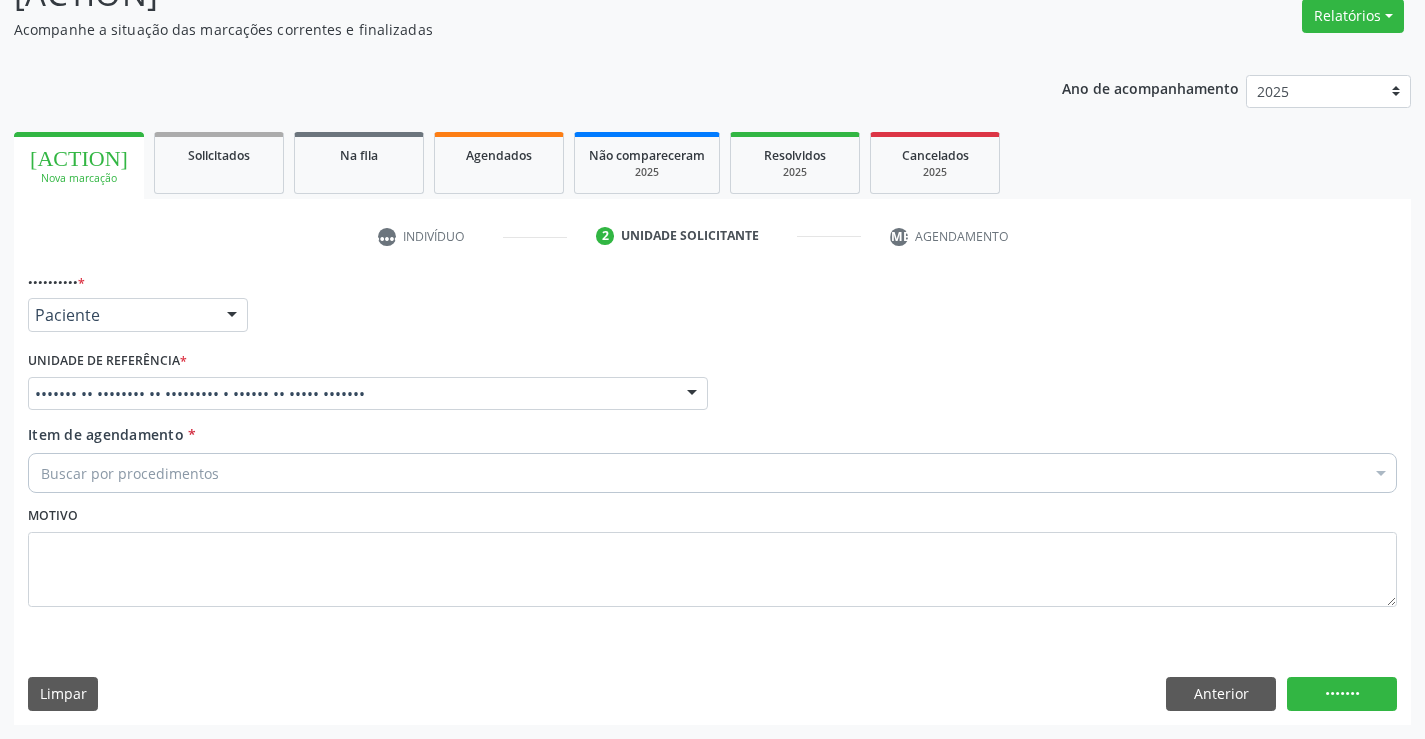 click on "Buscar por procedimentos" at bounding box center [712, 473] 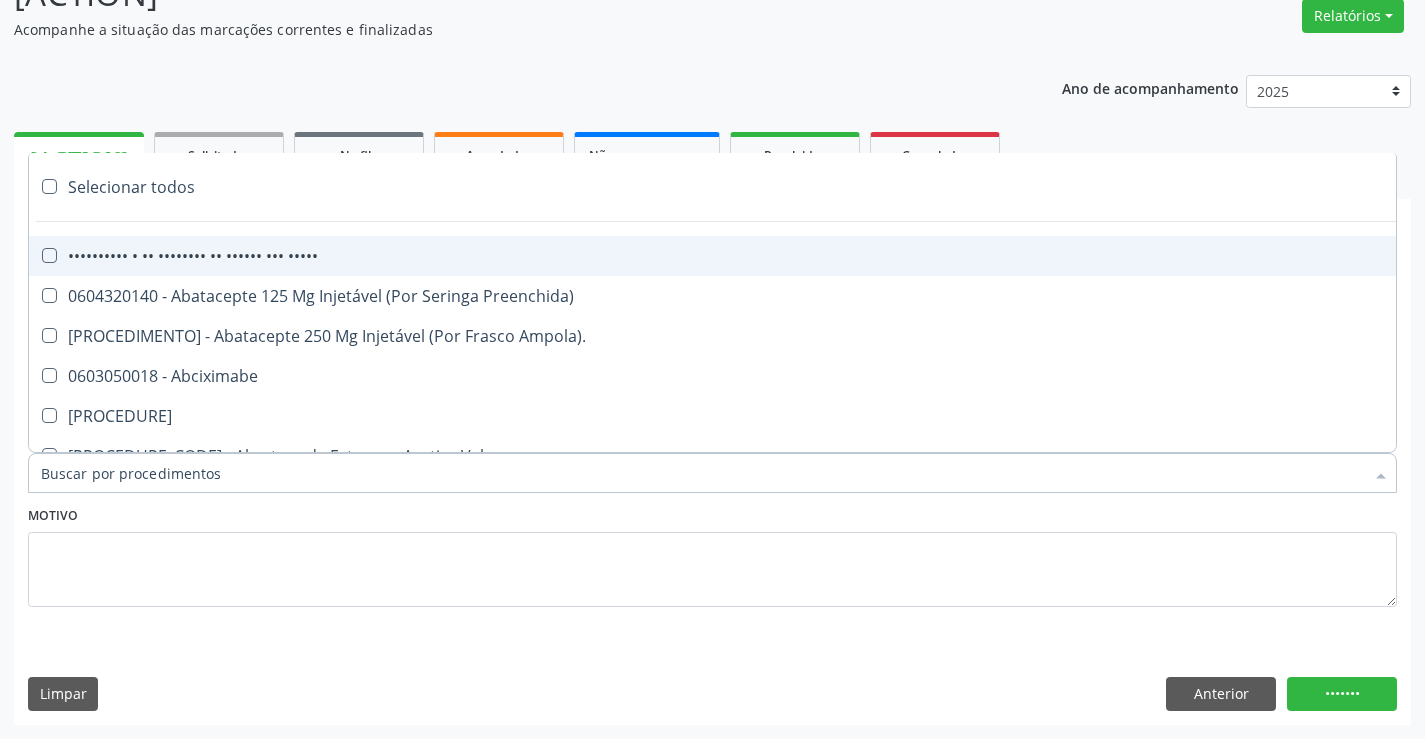 type on "O" 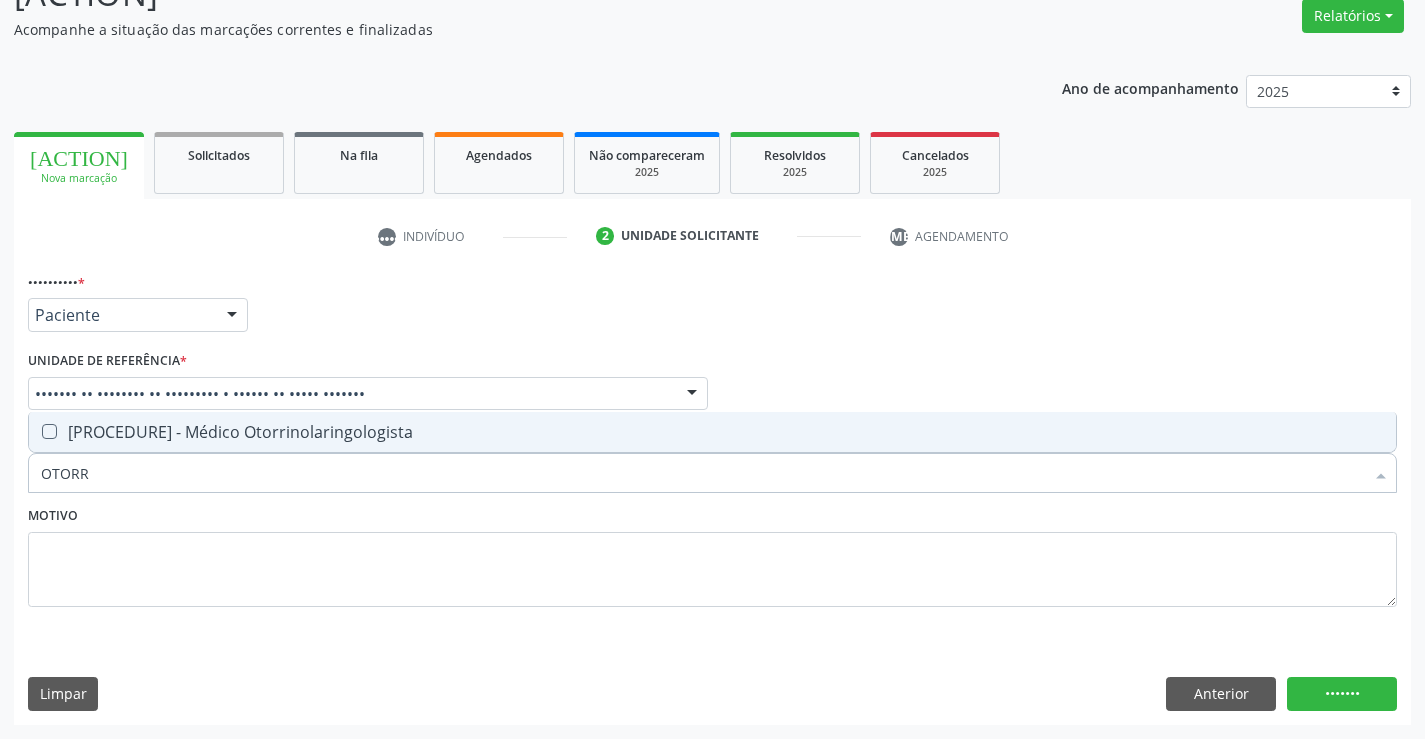 click on "[PROCEDURE] - Médico Otorrinolaringologista" at bounding box center (712, 432) 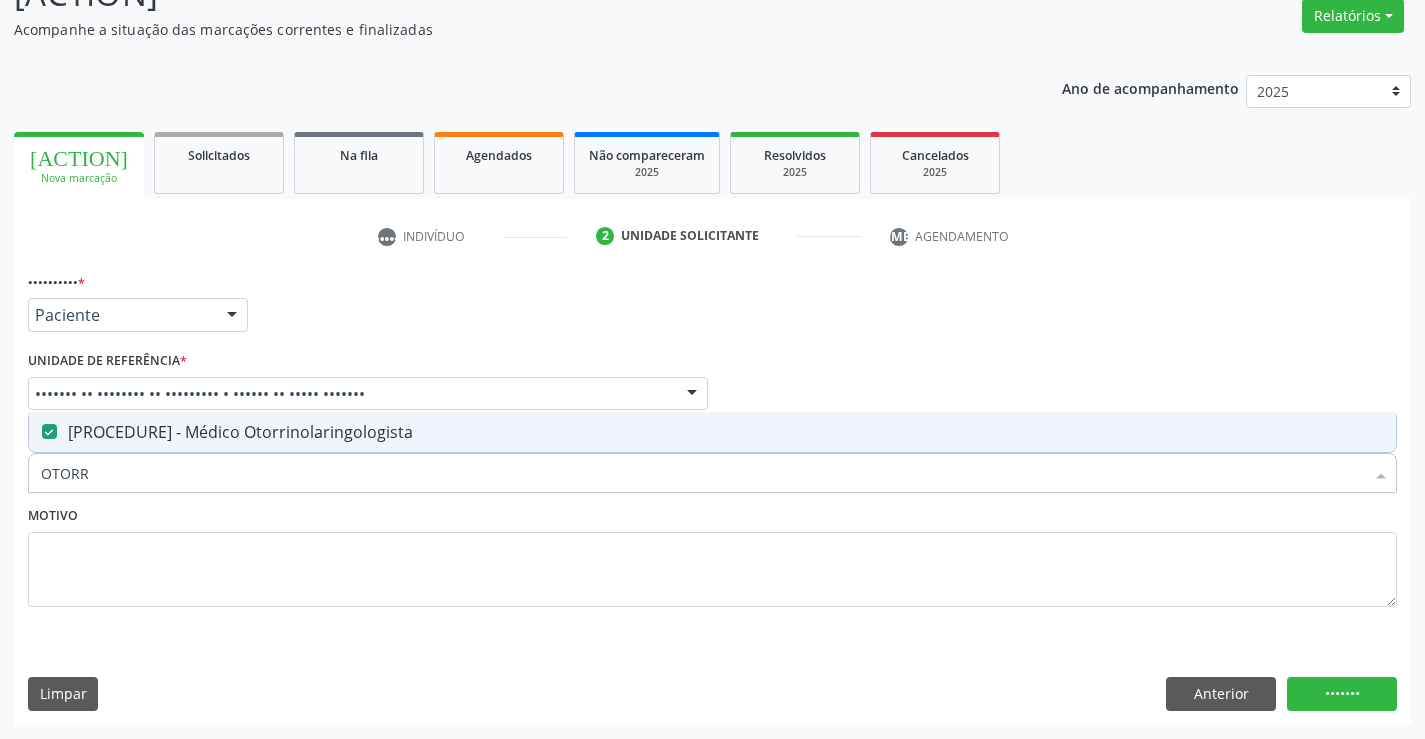 click on "Requerente
*
Paciente         Médico(a)   Enfermeiro(a)   Paciente
Nenhum resultado encontrado para: "   "
Não há nenhuma opção para ser exibida.
UF
[STATE]         [STATE]
Nenhum resultado encontrado para: "   "
Não há nenhuma opção para ser exibida.
Município
[LAST_NAME]         [LAST_NAME]
Nenhum resultado encontrado para: "   "
Não há nenhuma opção para ser exibida.
Médico Solicitante
Por favor, selecione a Unidade de Atendimento primeiro
Nenhum resultado encontrado para: "   "
Não há nenhuma opção para ser exibida.
Unidade de referência
*
[LAST_NAME] de Marcacao de Consultas e Exames de [LAST_NAME]         Unidade Basica de Saude da Familia [FIRST_NAME] [LAST_NAME]   [LAST_NAME] de Enfrentamento Para Covid 19 de [LAST_NAME]" at bounding box center (712, 495) 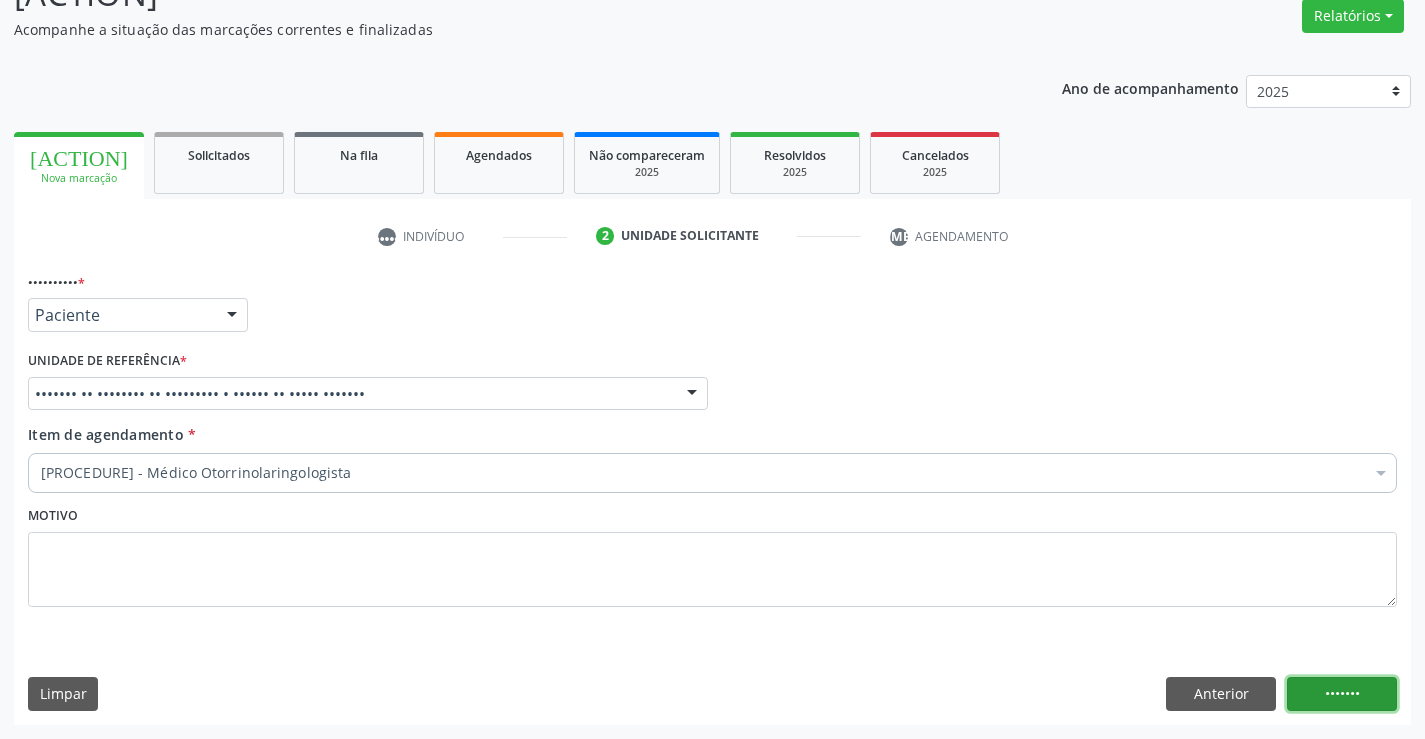 click on "•••••••" at bounding box center [1342, 694] 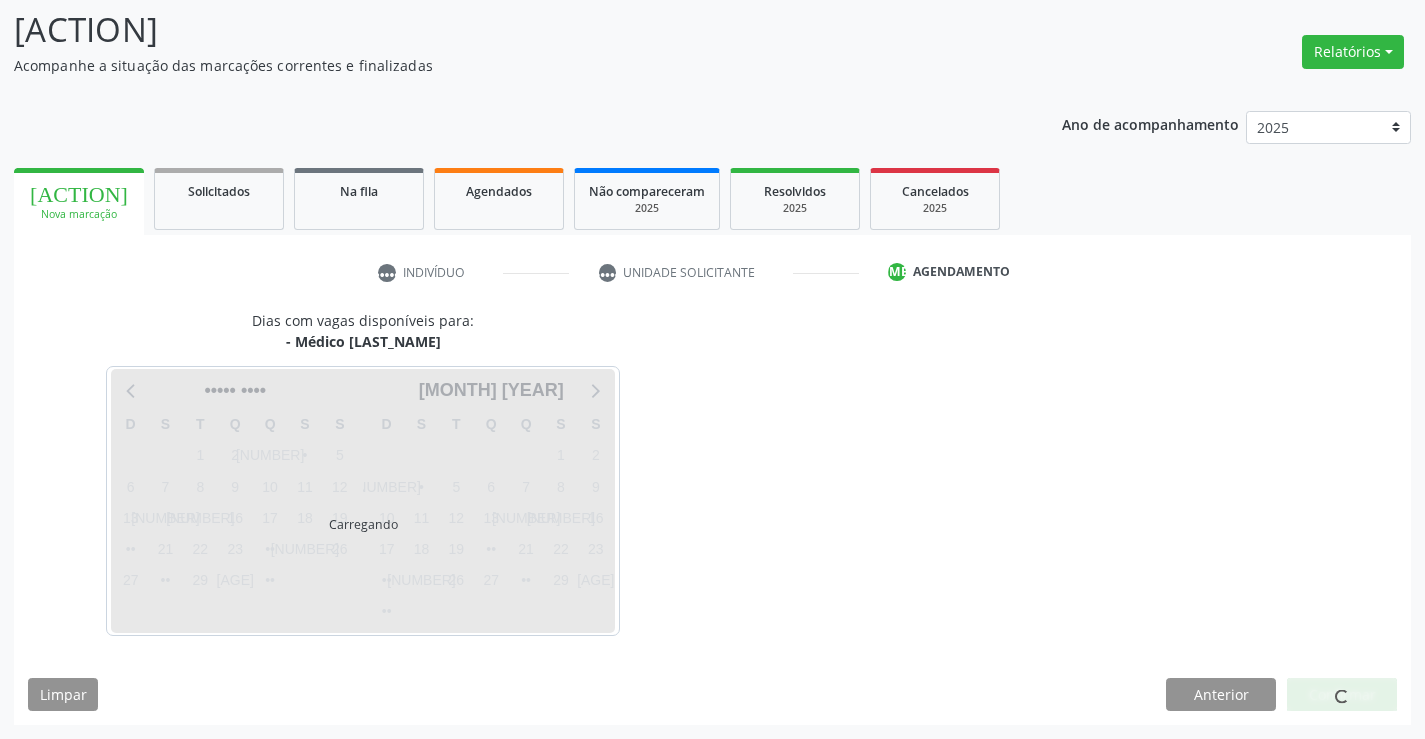 scroll, scrollTop: 131, scrollLeft: 0, axis: vertical 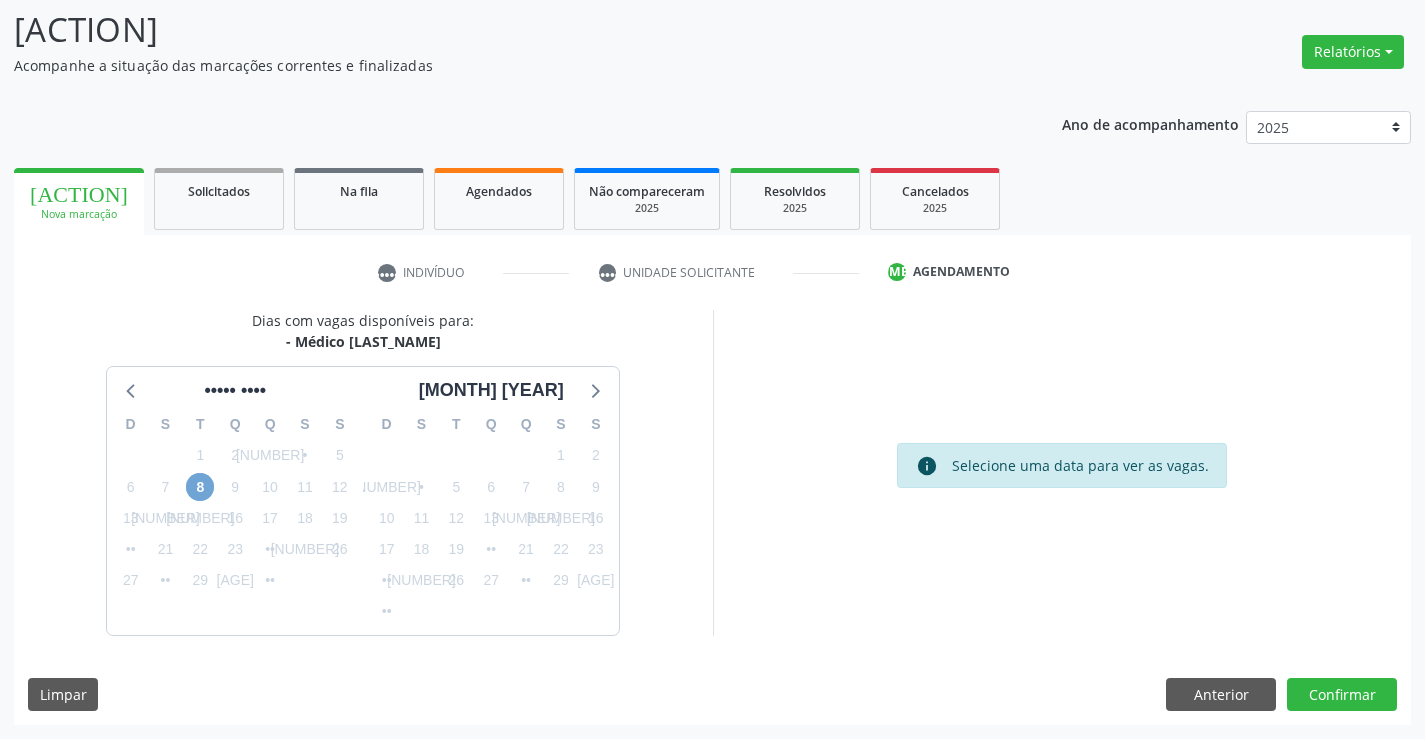 click on "8" at bounding box center [200, 487] 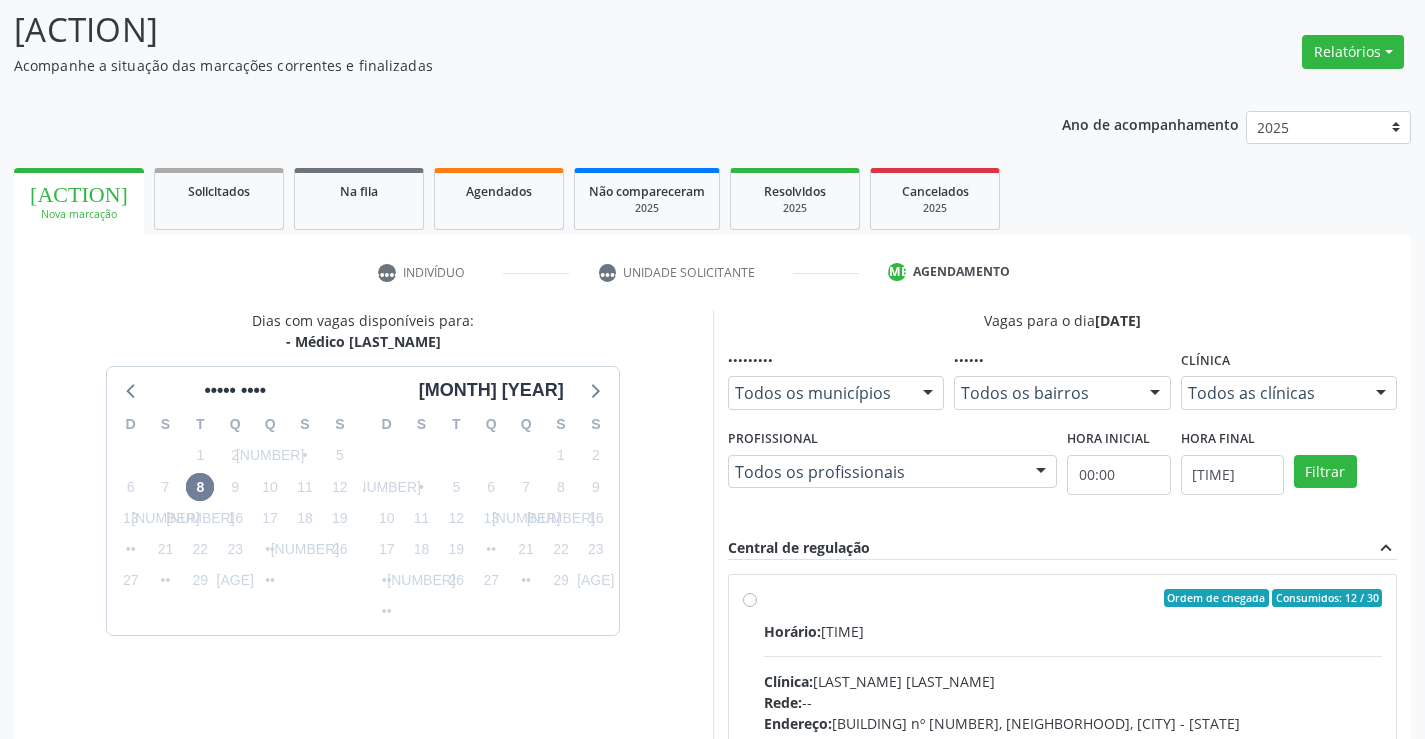 drag, startPoint x: 942, startPoint y: 596, endPoint x: 1012, endPoint y: 568, distance: 75.39231 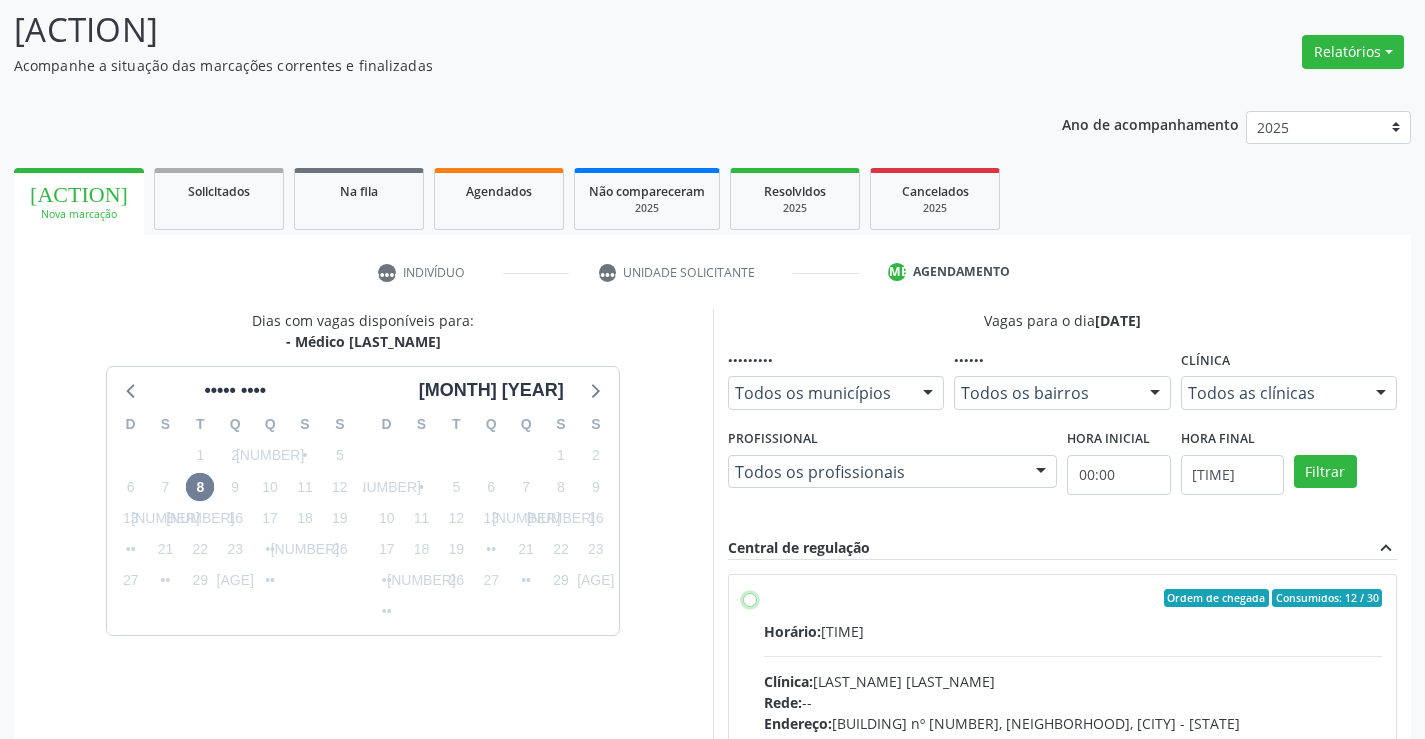 click on "Endereço: Predio, nº 386, Centro, [CITY] - [STATE]
Telefone: ([PHONE])
Profissional:
[FIRST] [LAST]
Idade de atendimento:
de 3 a 100 anos" at bounding box center (750, 598) 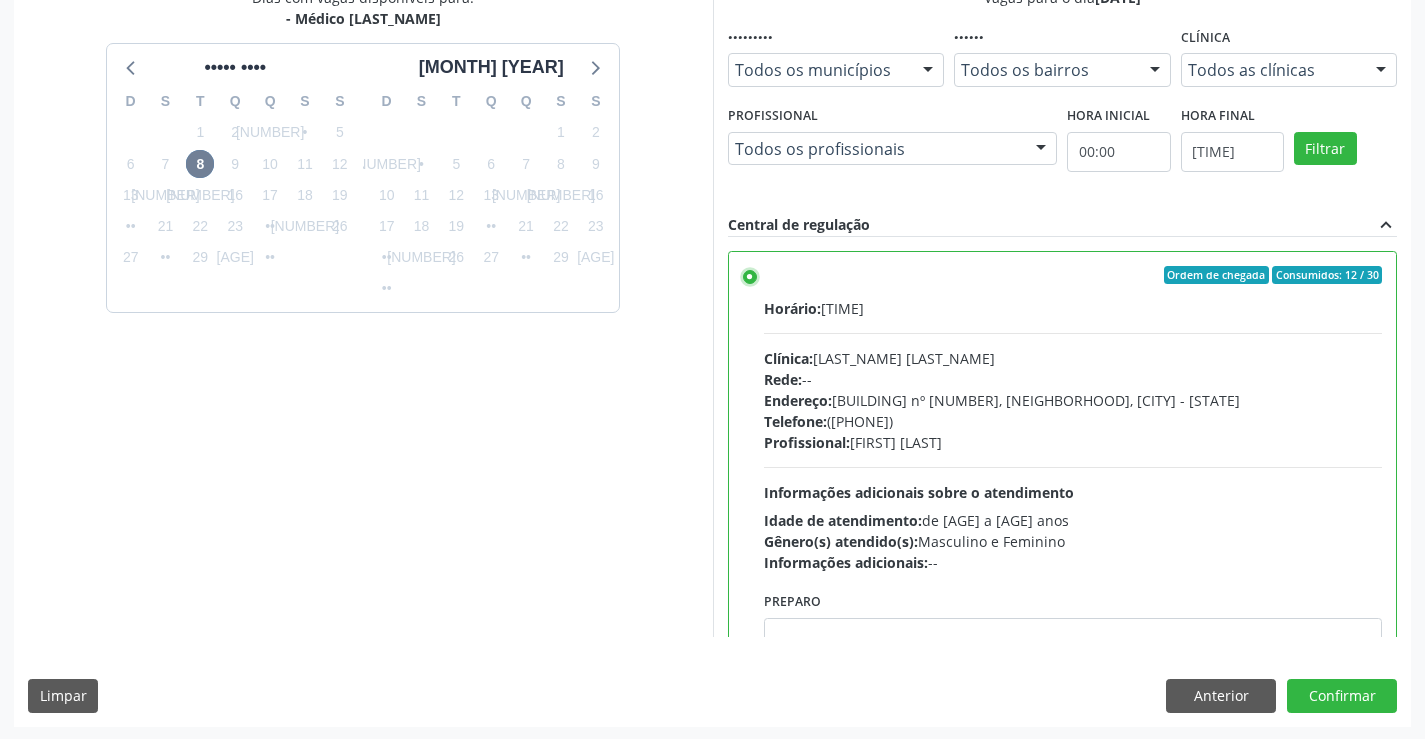scroll, scrollTop: 456, scrollLeft: 0, axis: vertical 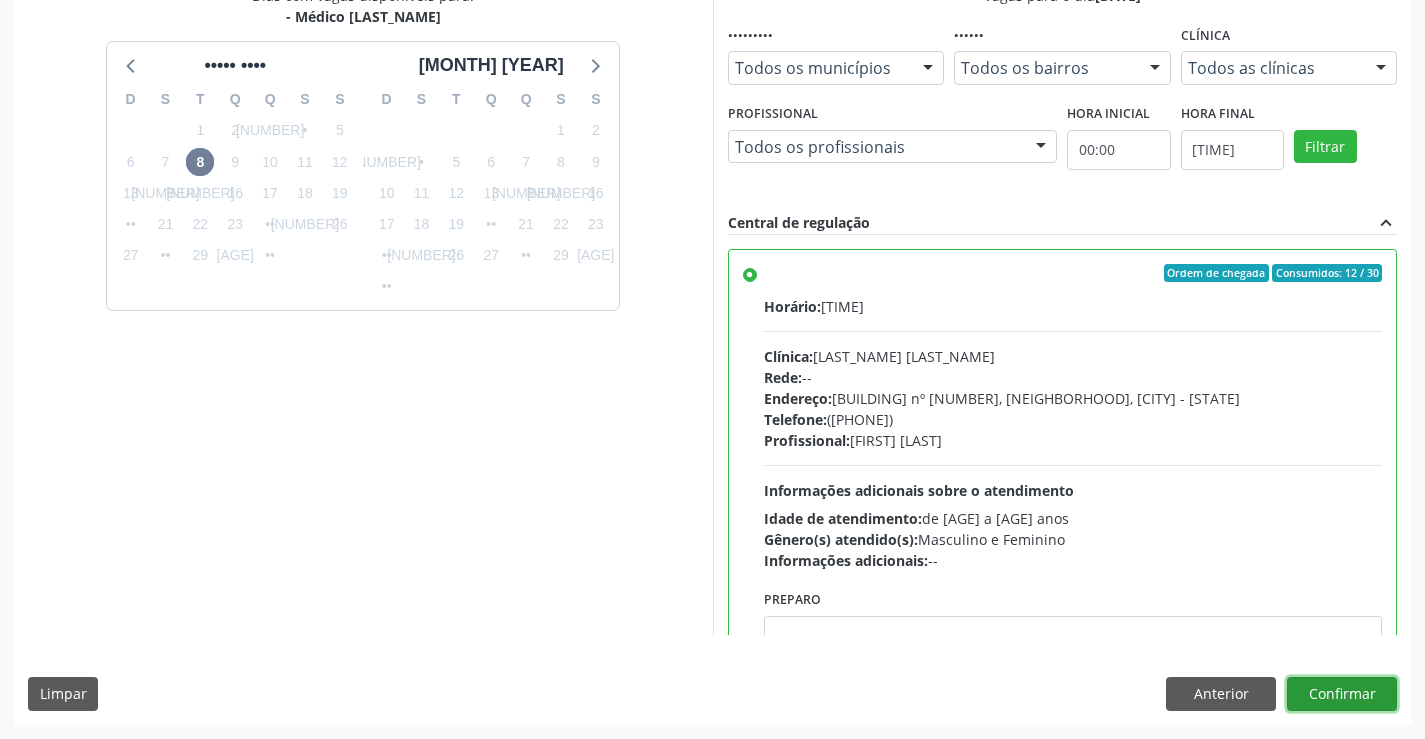 drag, startPoint x: 1321, startPoint y: 695, endPoint x: 1269, endPoint y: 679, distance: 54.405884 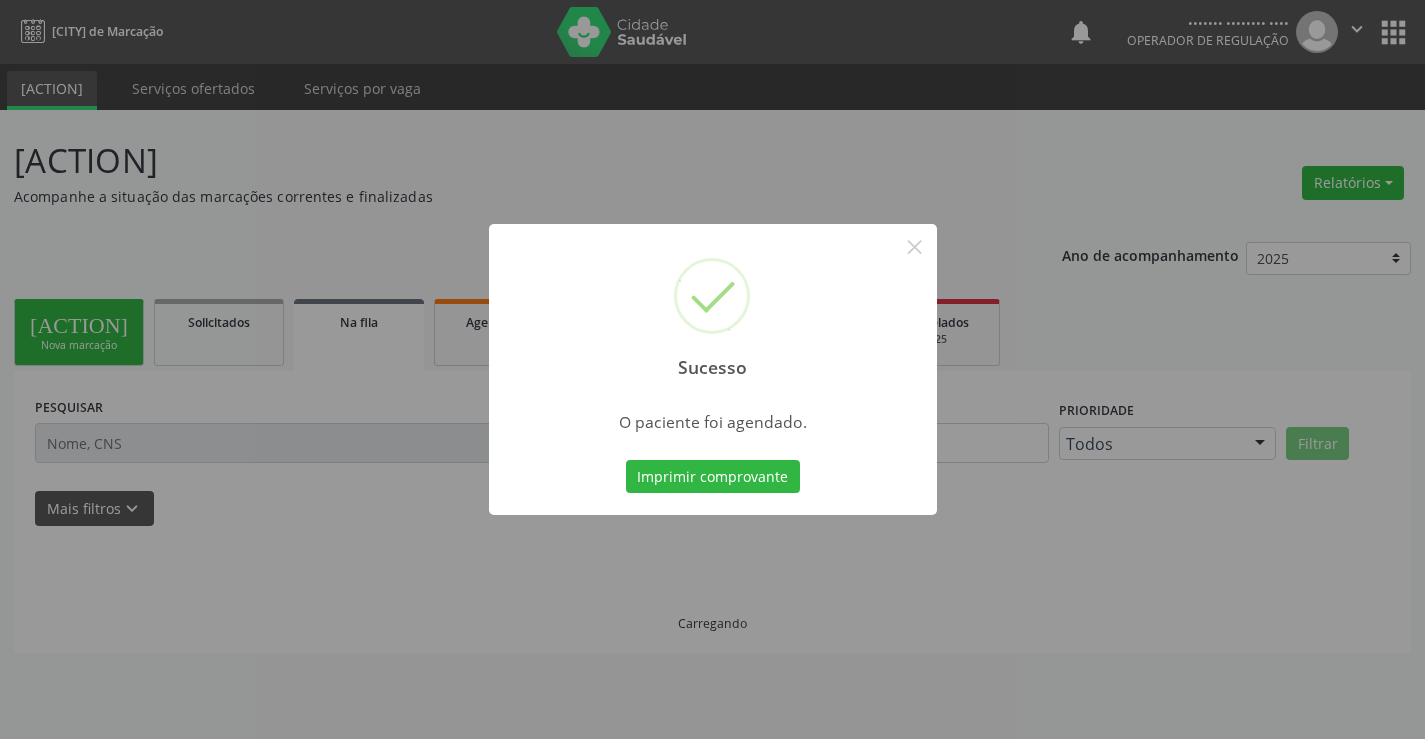 scroll, scrollTop: 0, scrollLeft: 0, axis: both 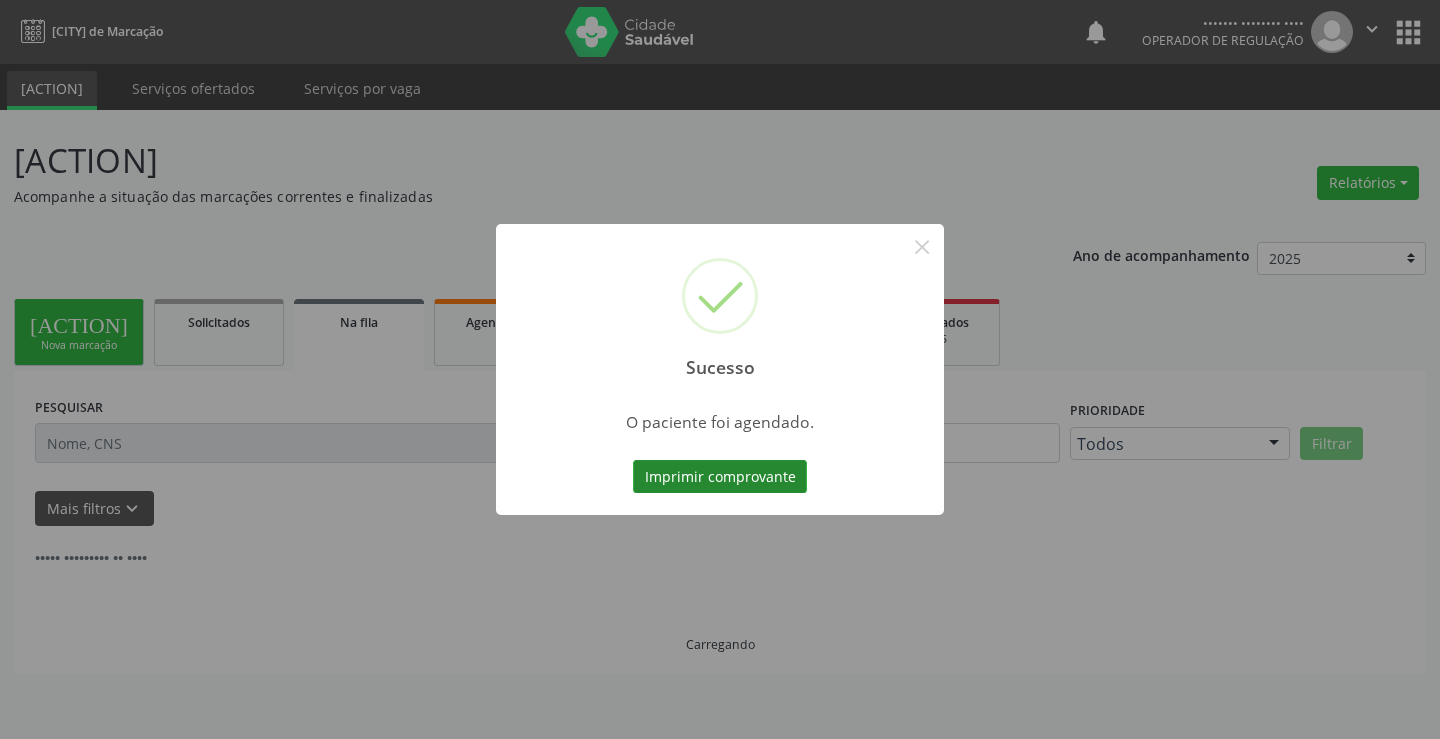 click on "Imprimir comprovante" at bounding box center [720, 477] 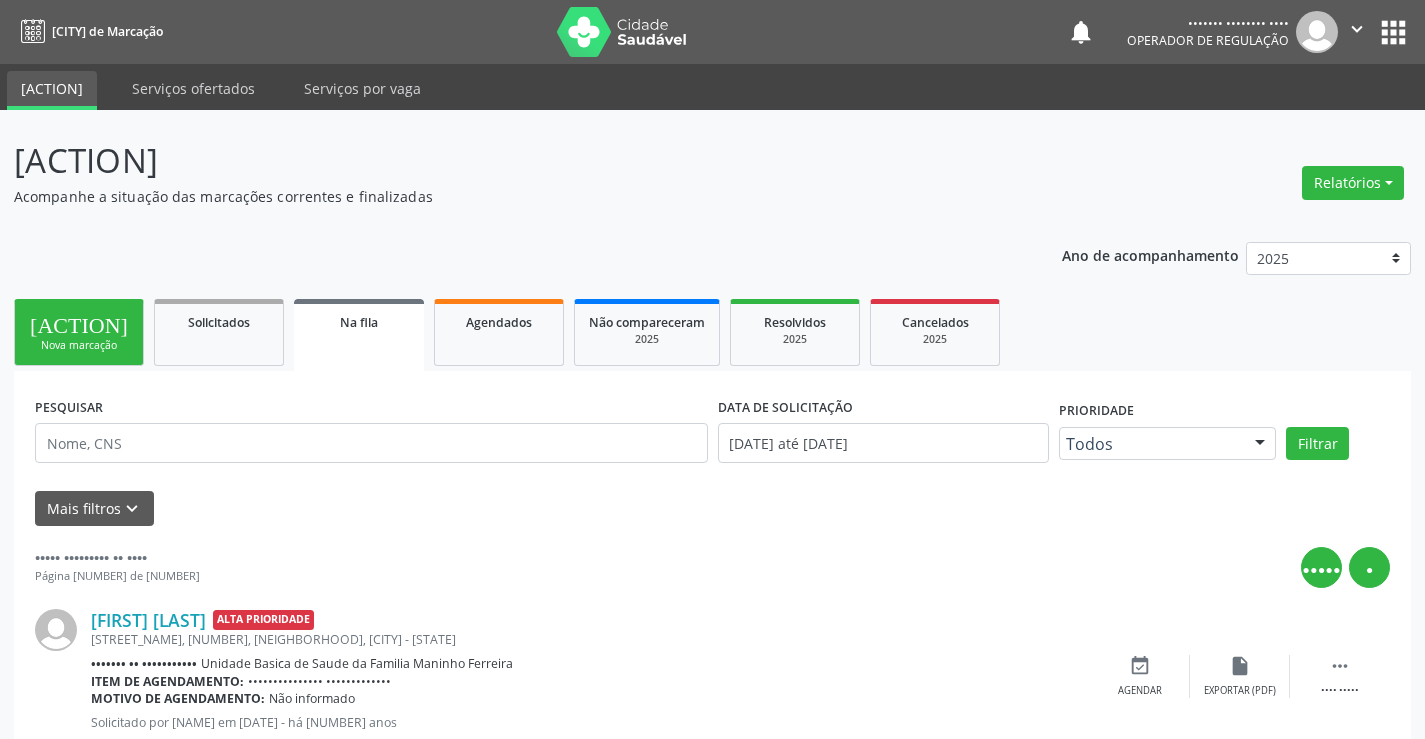 click on "person_add
Nova marcação" at bounding box center [79, 332] 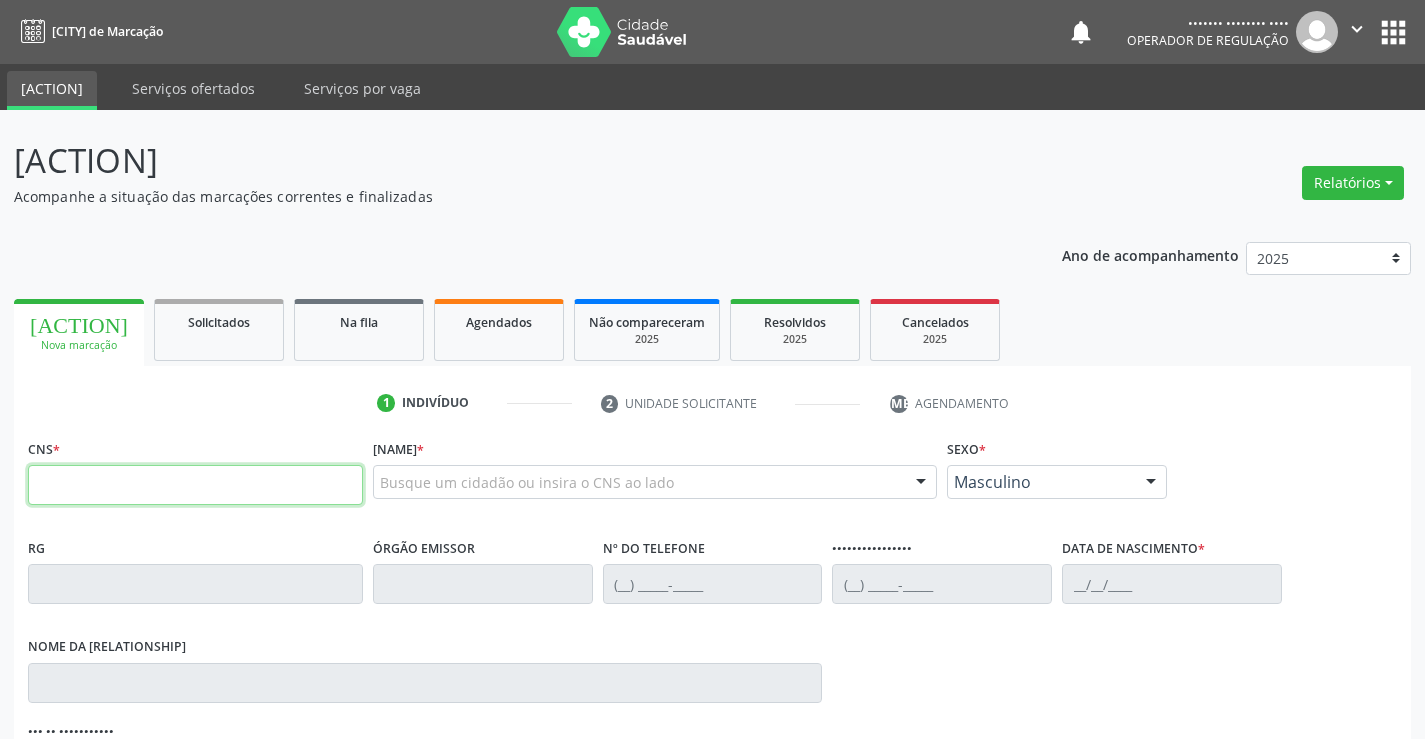 click at bounding box center (195, 485) 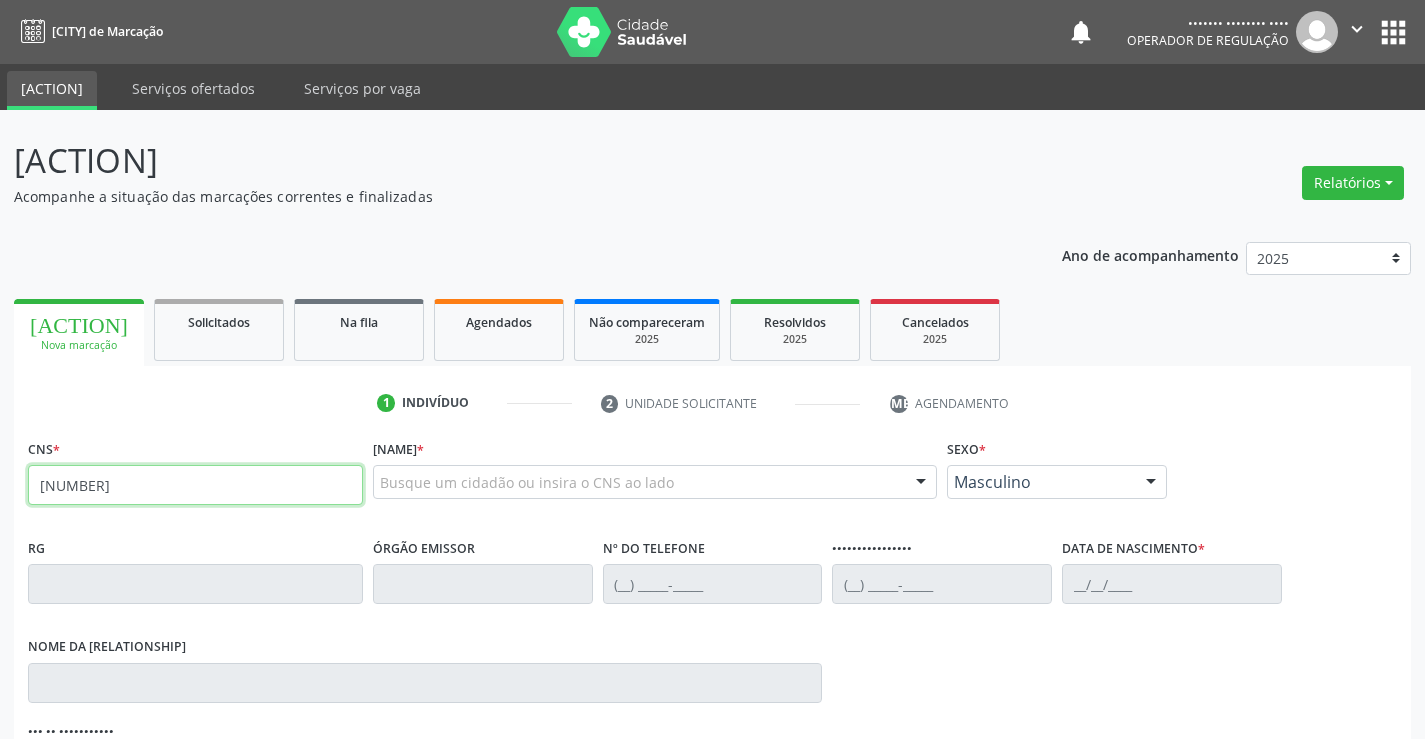 type on "[NUMBER]" 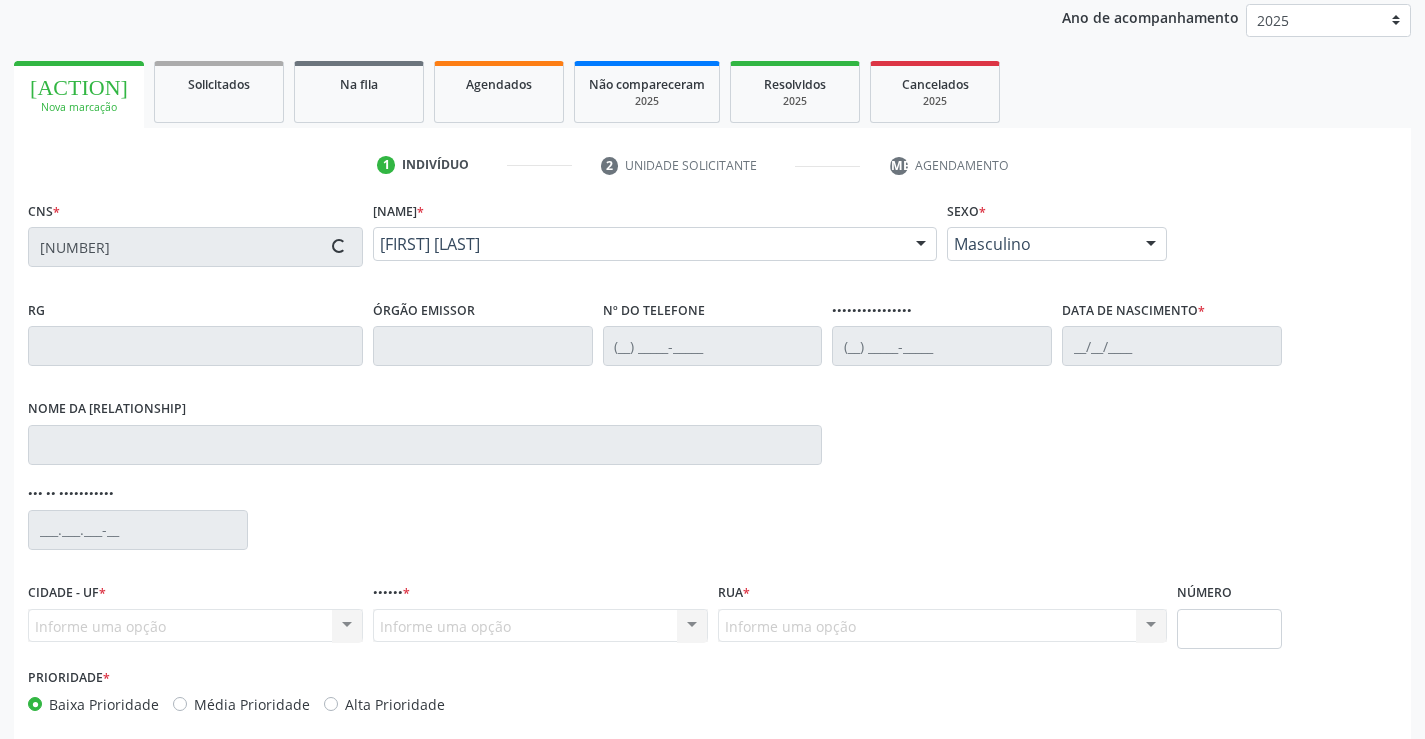 scroll, scrollTop: 331, scrollLeft: 0, axis: vertical 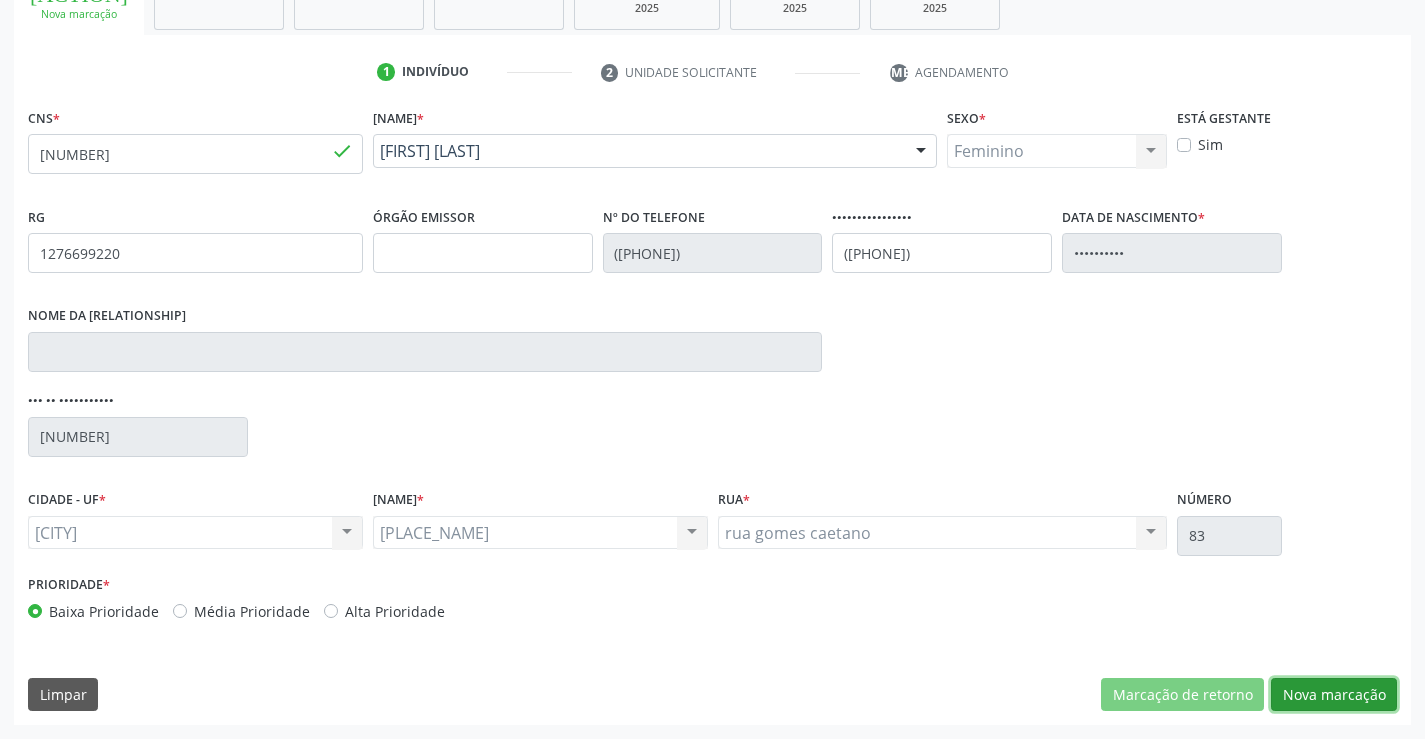 drag, startPoint x: 1339, startPoint y: 698, endPoint x: 865, endPoint y: 654, distance: 476.0378 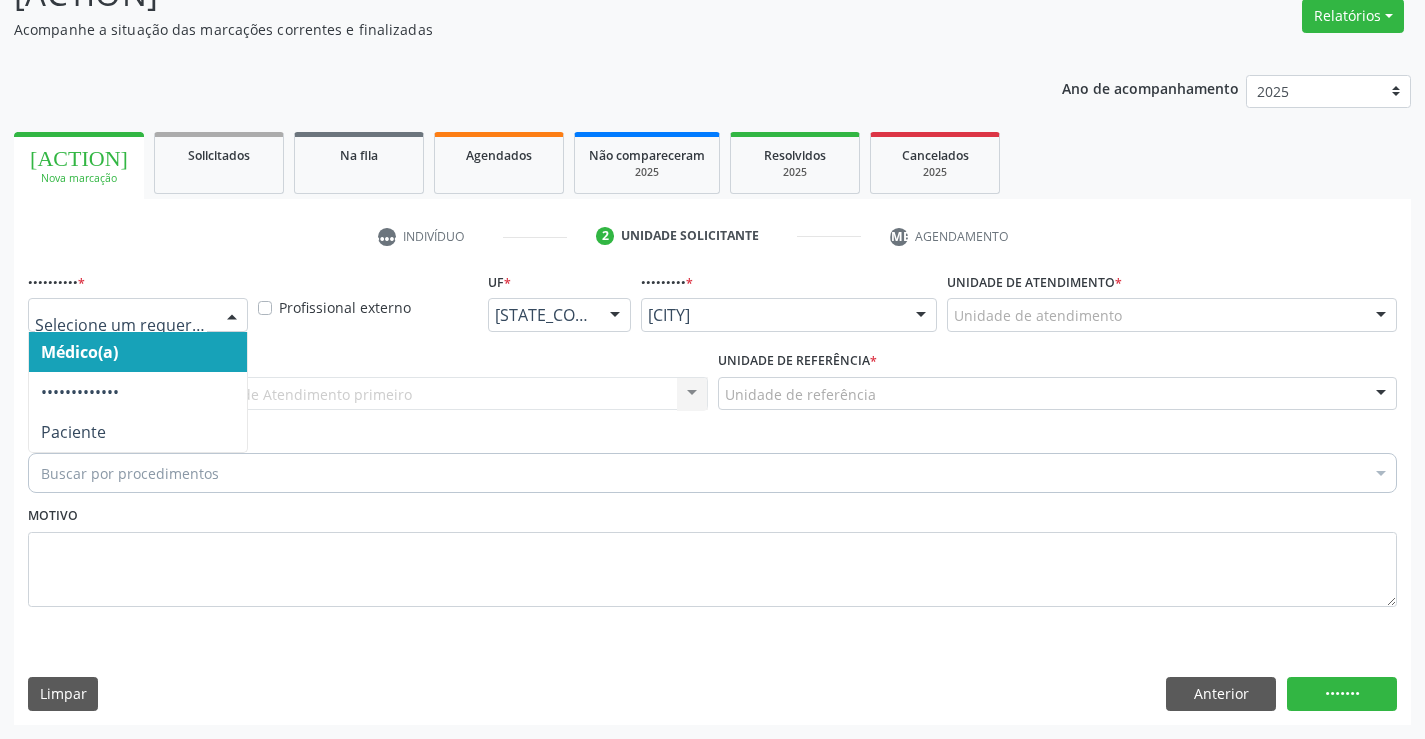 click at bounding box center (232, 316) 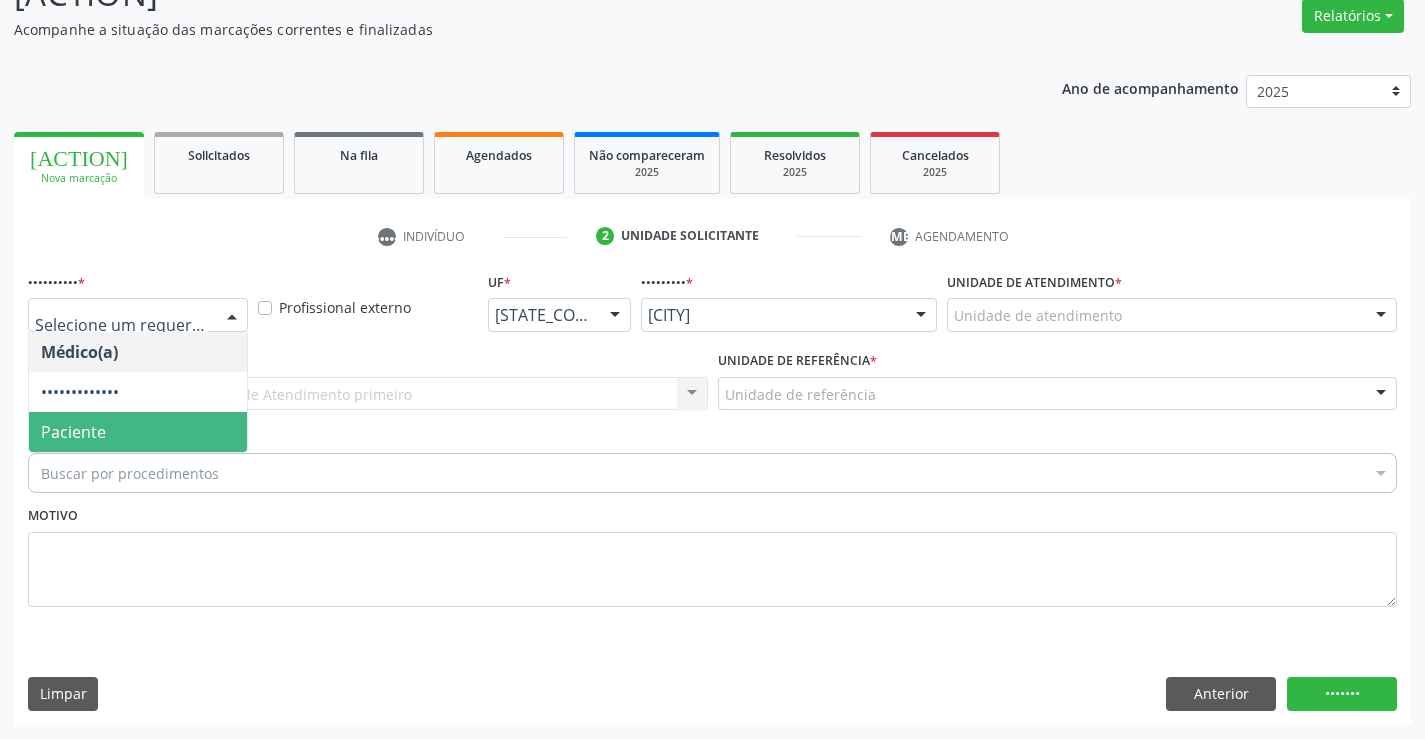 click on "Paciente" at bounding box center (138, 432) 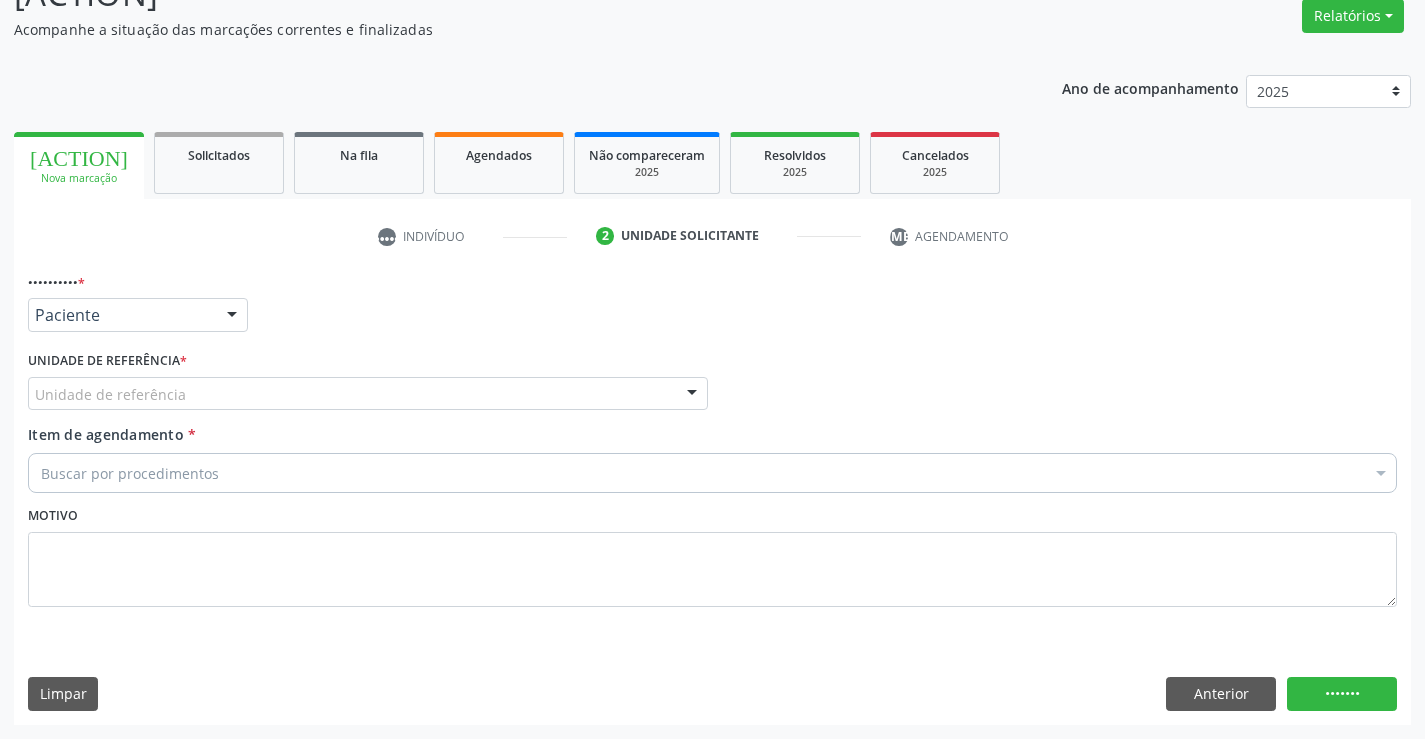 click at bounding box center [692, 395] 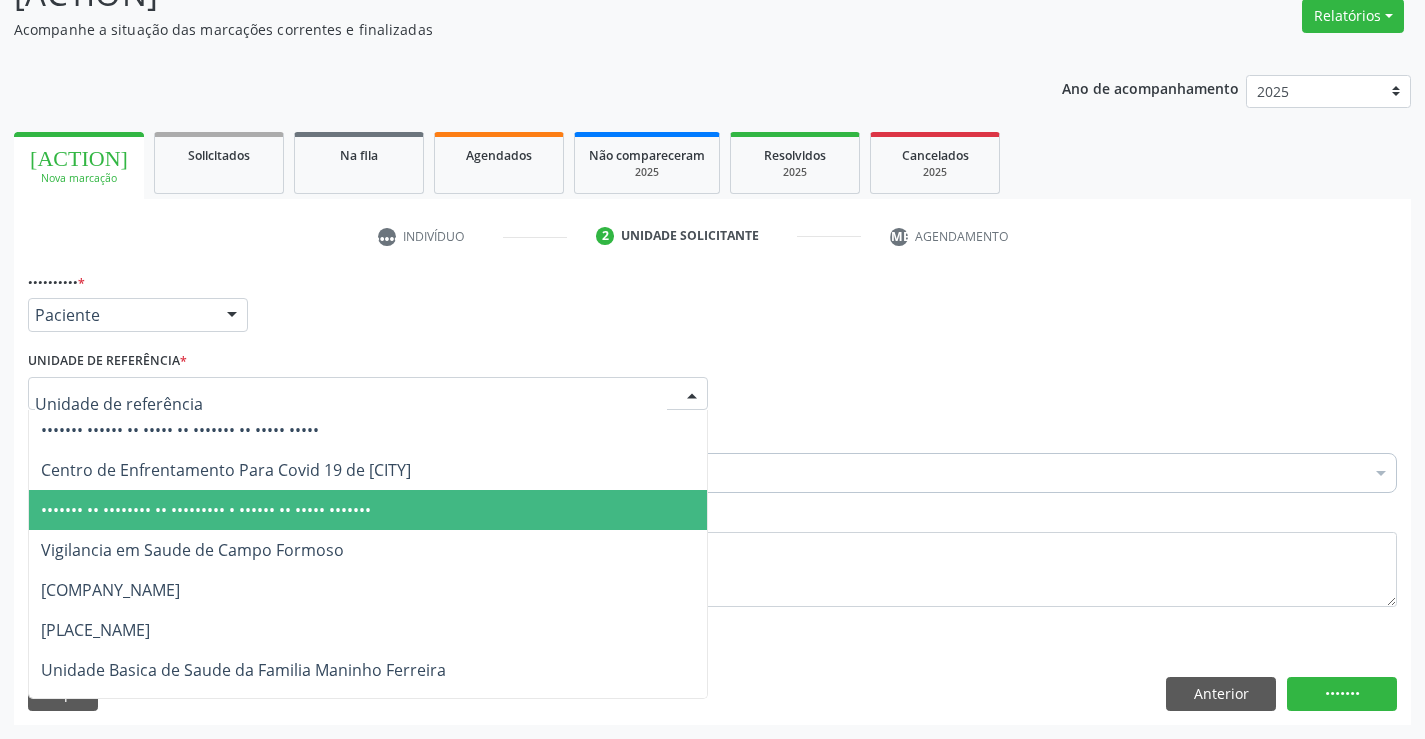 click on "••••••• •• •••••••• •• ••••••••• • •••••• •• ••••• •••••••" at bounding box center [368, 510] 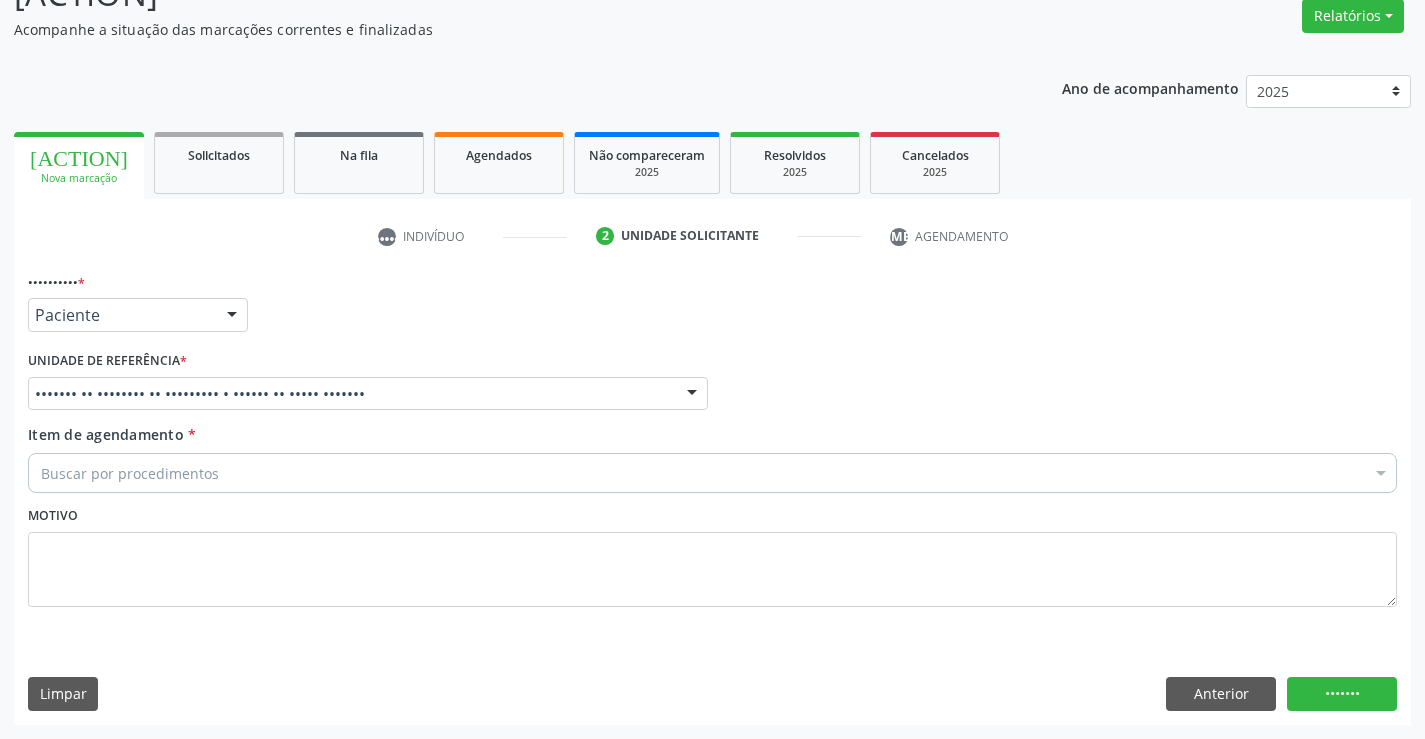 click on "Buscar por procedimentos" at bounding box center [712, 473] 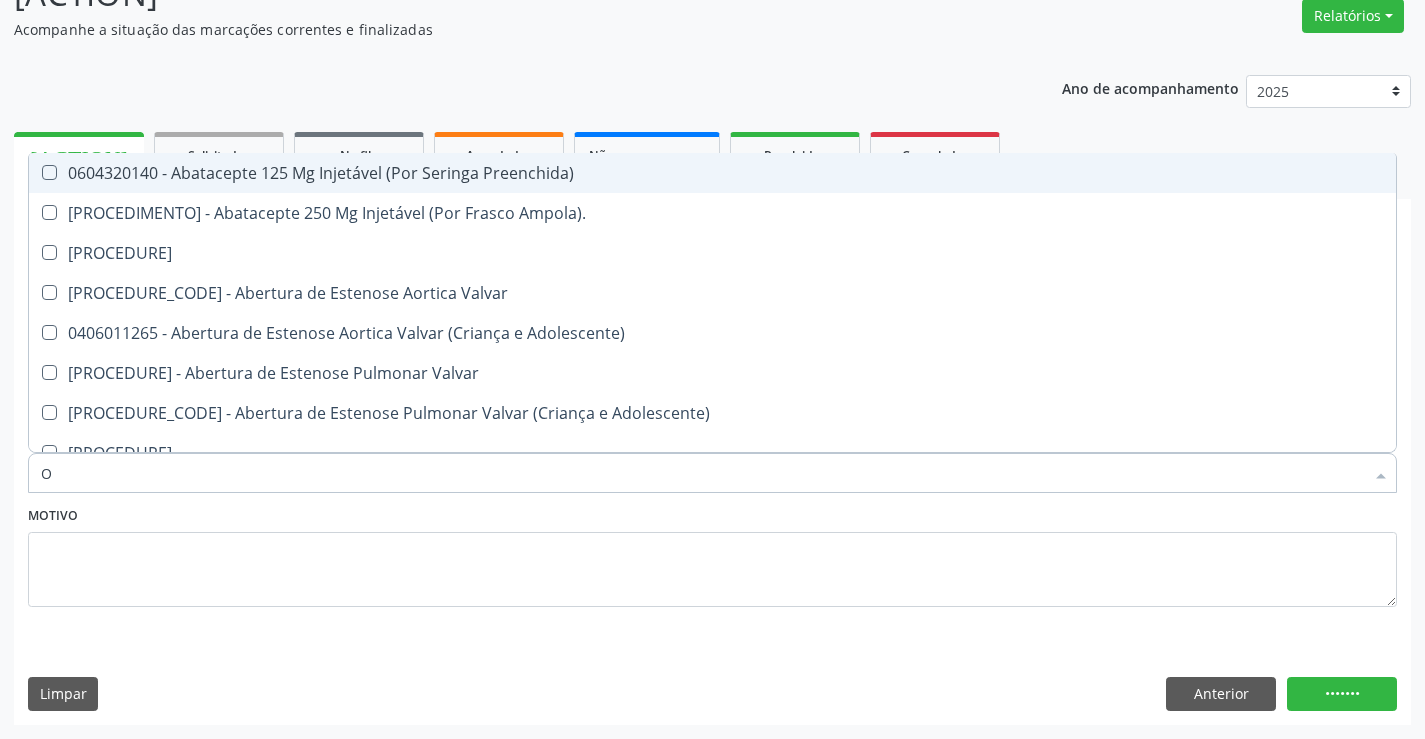 type on "[PLACE]" 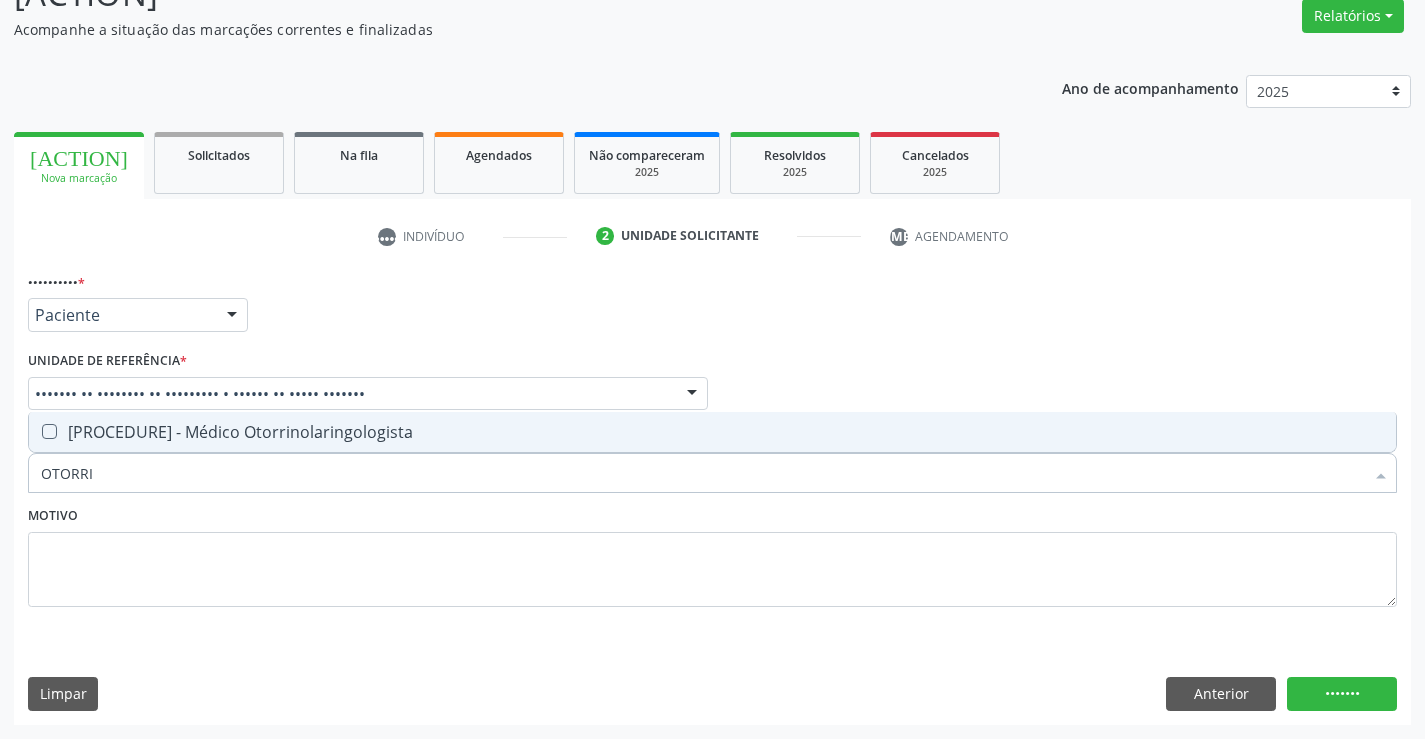 drag, startPoint x: 395, startPoint y: 439, endPoint x: 322, endPoint y: 490, distance: 89.050545 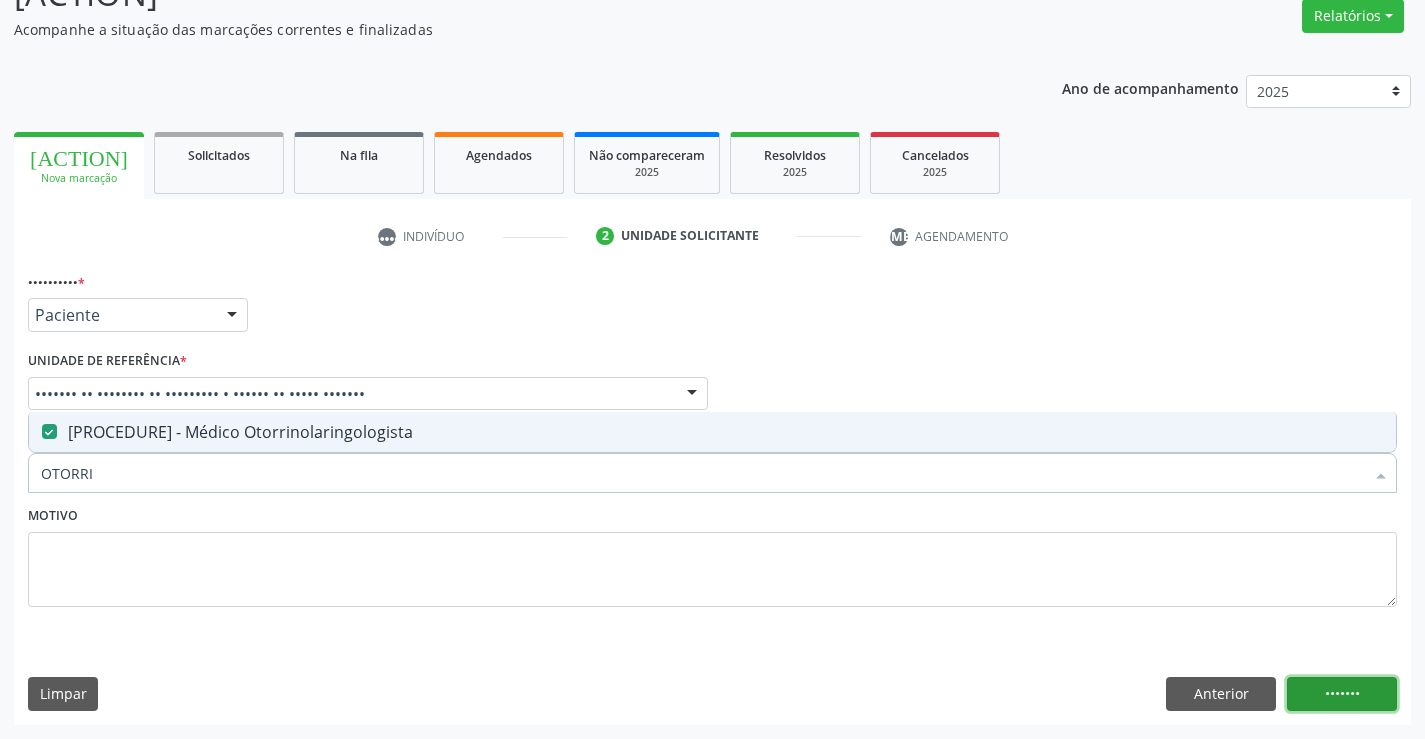 click on "•••••••" at bounding box center (1342, 694) 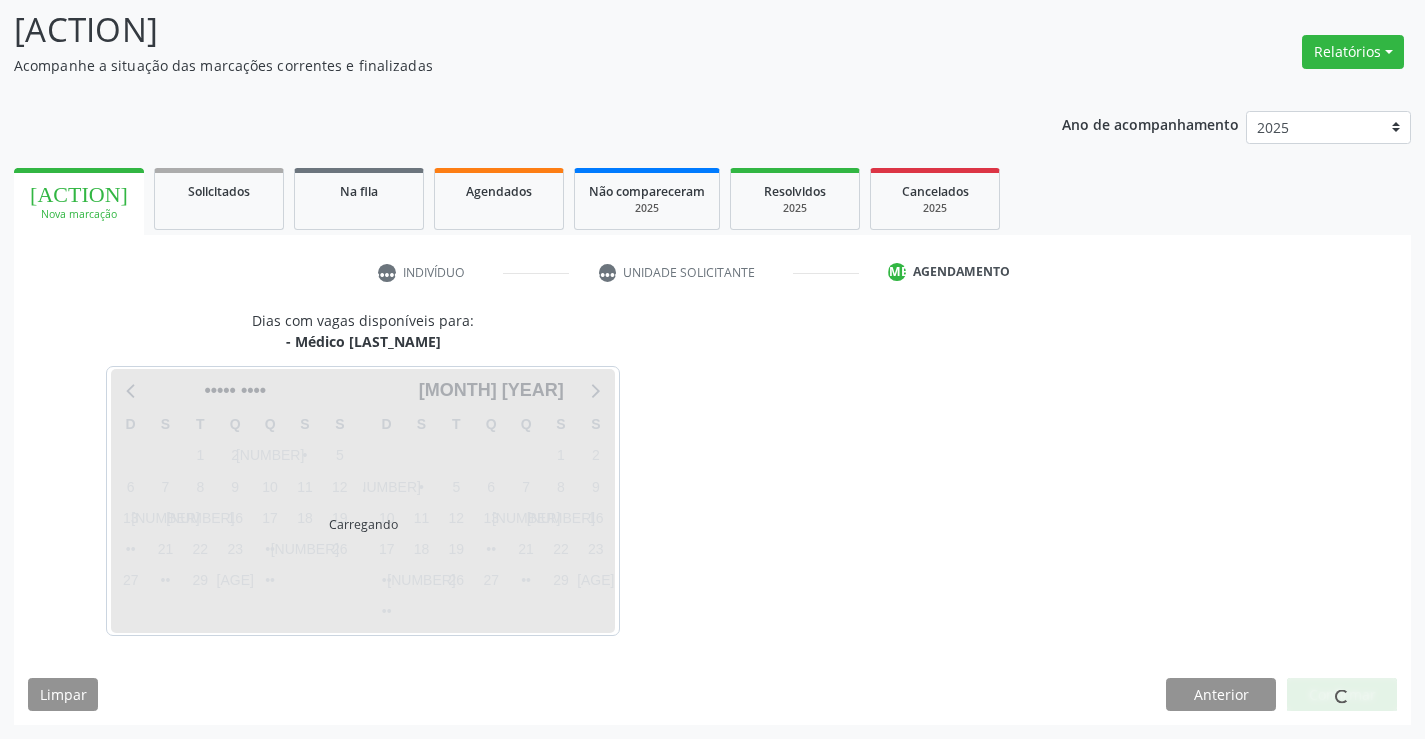 scroll, scrollTop: 131, scrollLeft: 0, axis: vertical 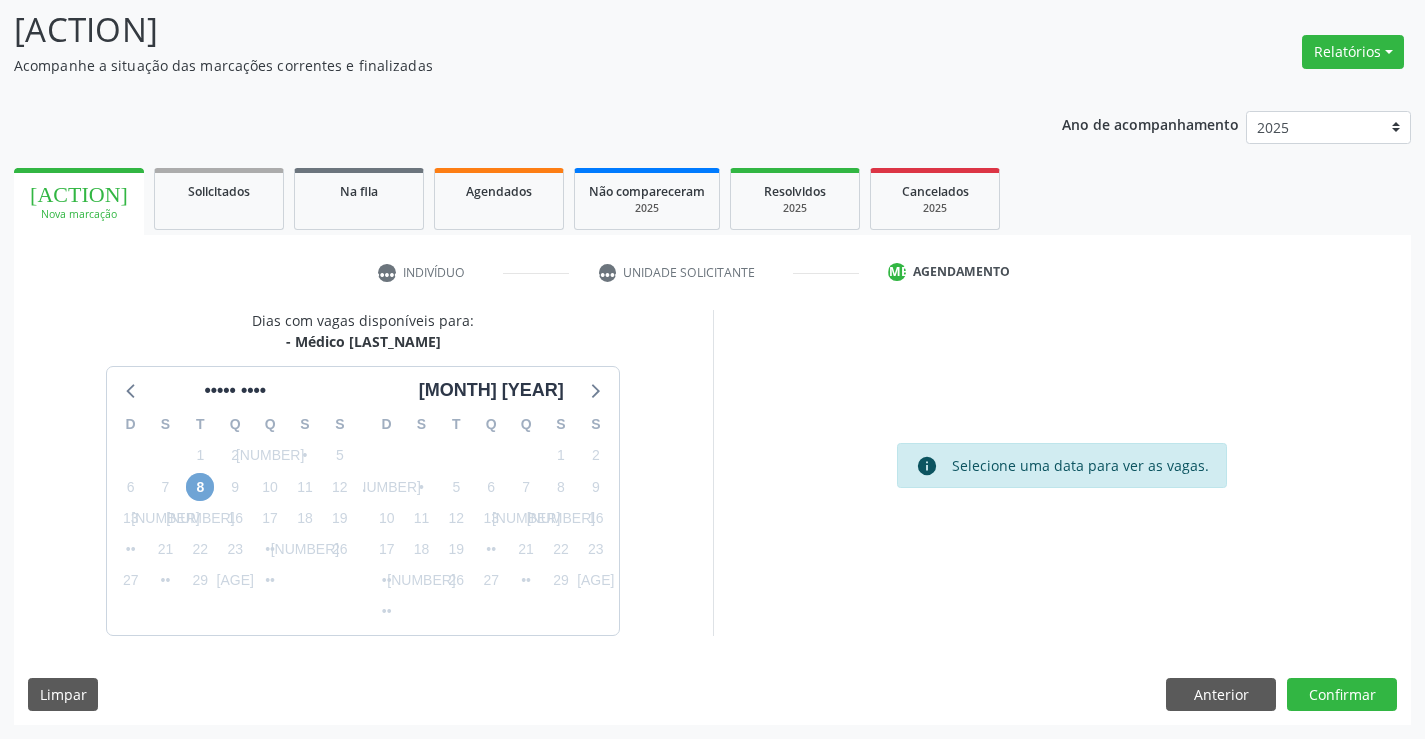 click on "8" at bounding box center [200, 487] 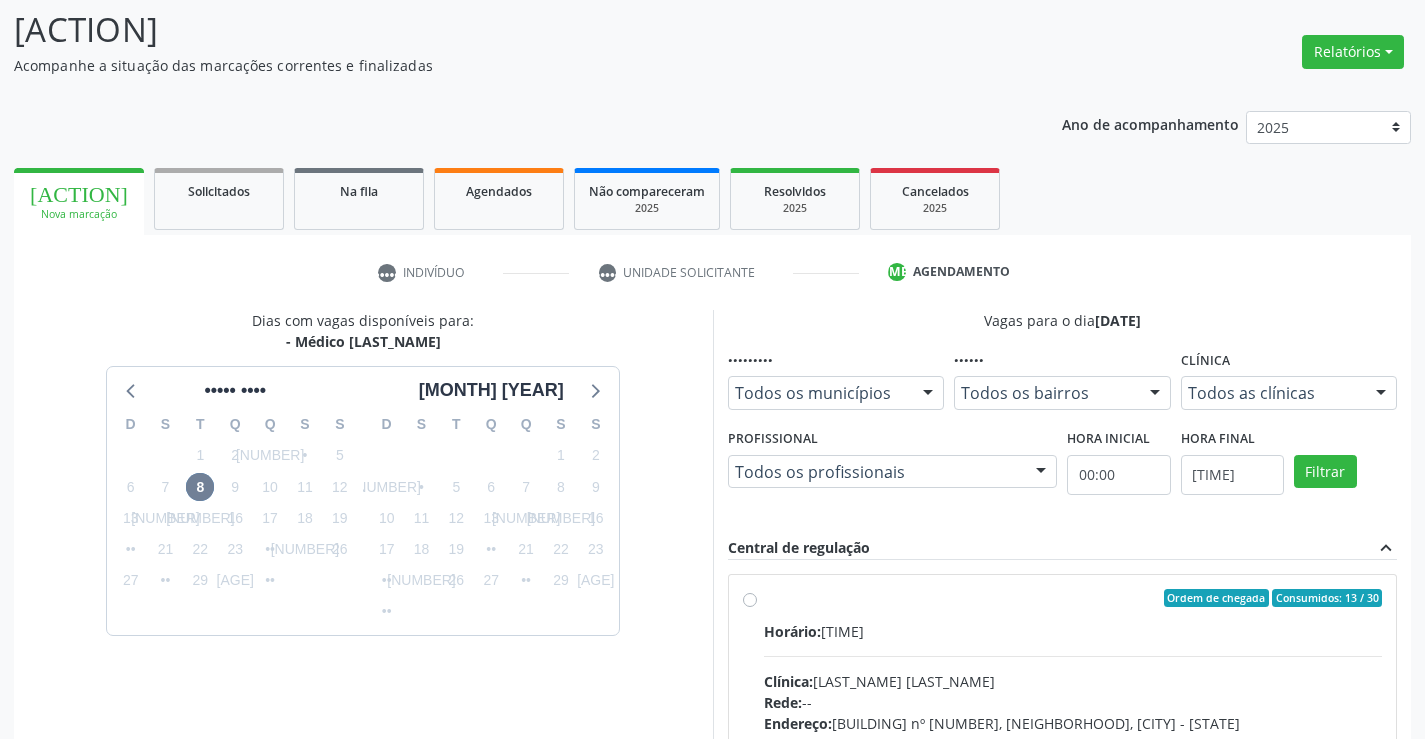 click on "Horário: 07:00" at bounding box center (1073, 631) 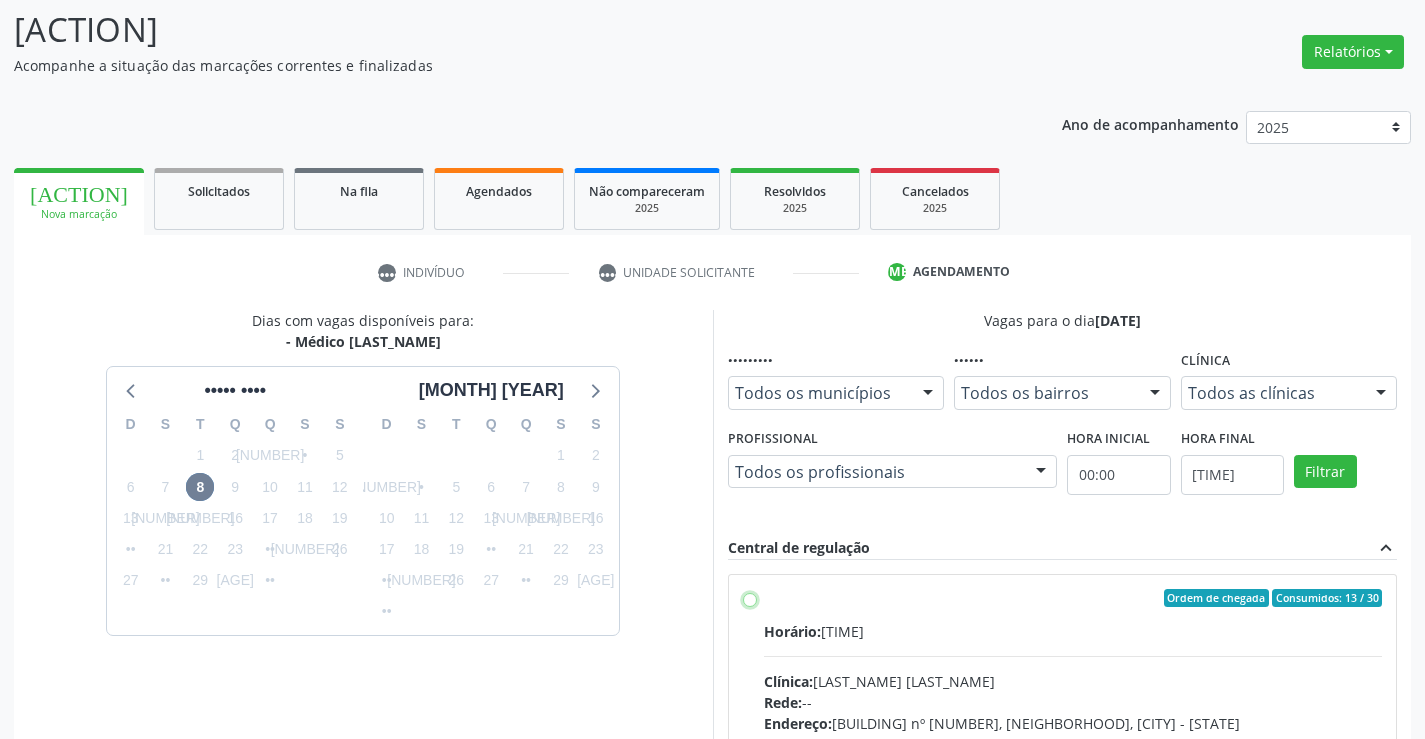 click on "Endereço: Predio, nº 386, Centro, [CITY], [STATE]
Telefone:   [PHONE]
Profissional:
[NAME]
Informações adicionais sobre o atendimento
Idade de atendimento:
de 3 a 100 anos
Gênero(s) atendido(s):
Masculino e Feminino
Informações adicionais:
--" at bounding box center (750, 598) 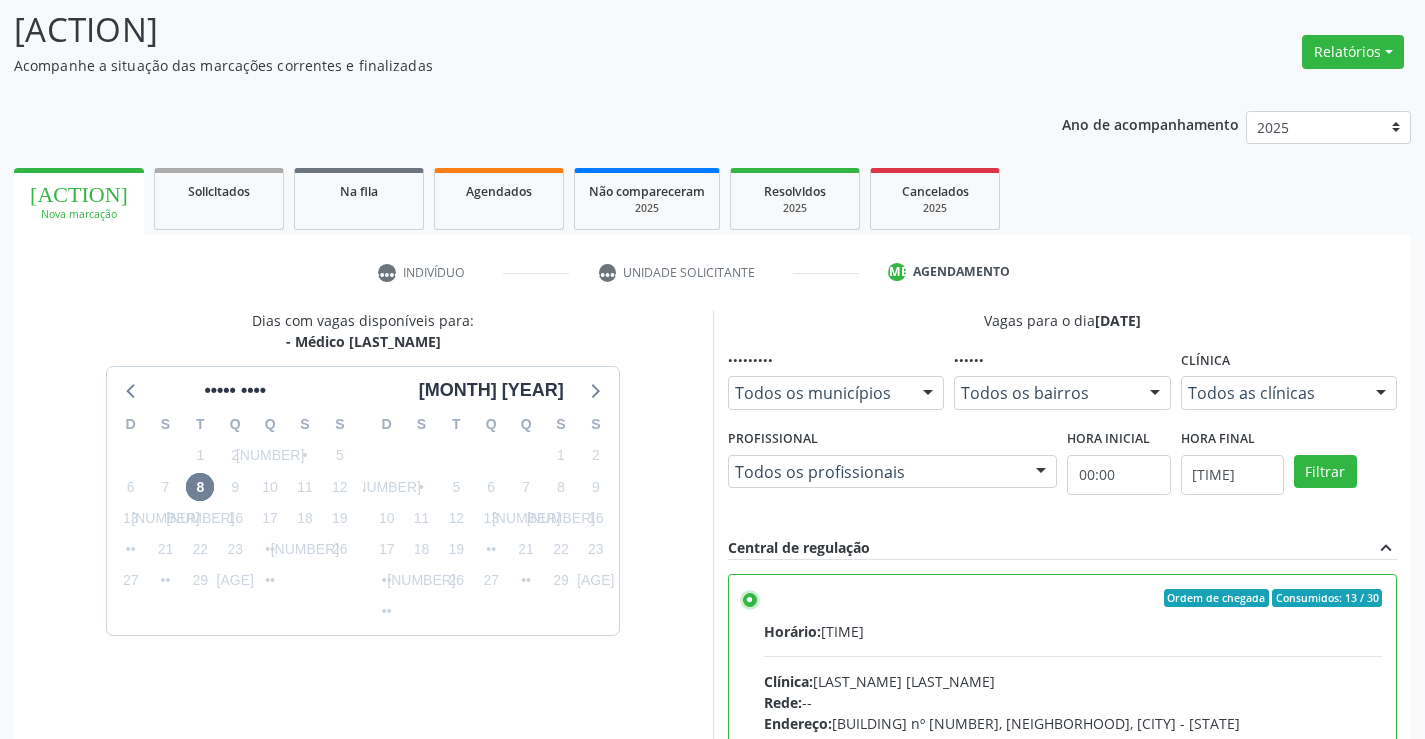 scroll, scrollTop: 456, scrollLeft: 0, axis: vertical 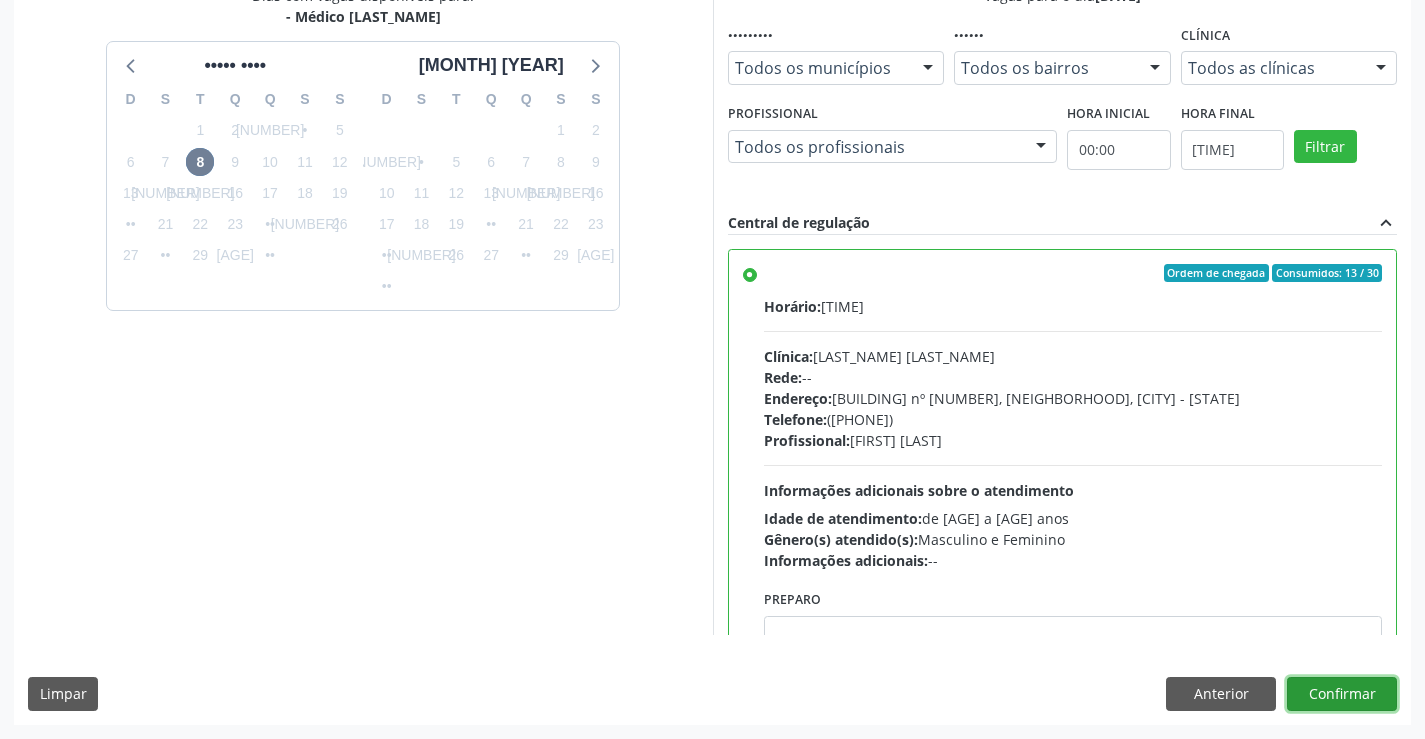 click on "Confirmar" at bounding box center (1342, 694) 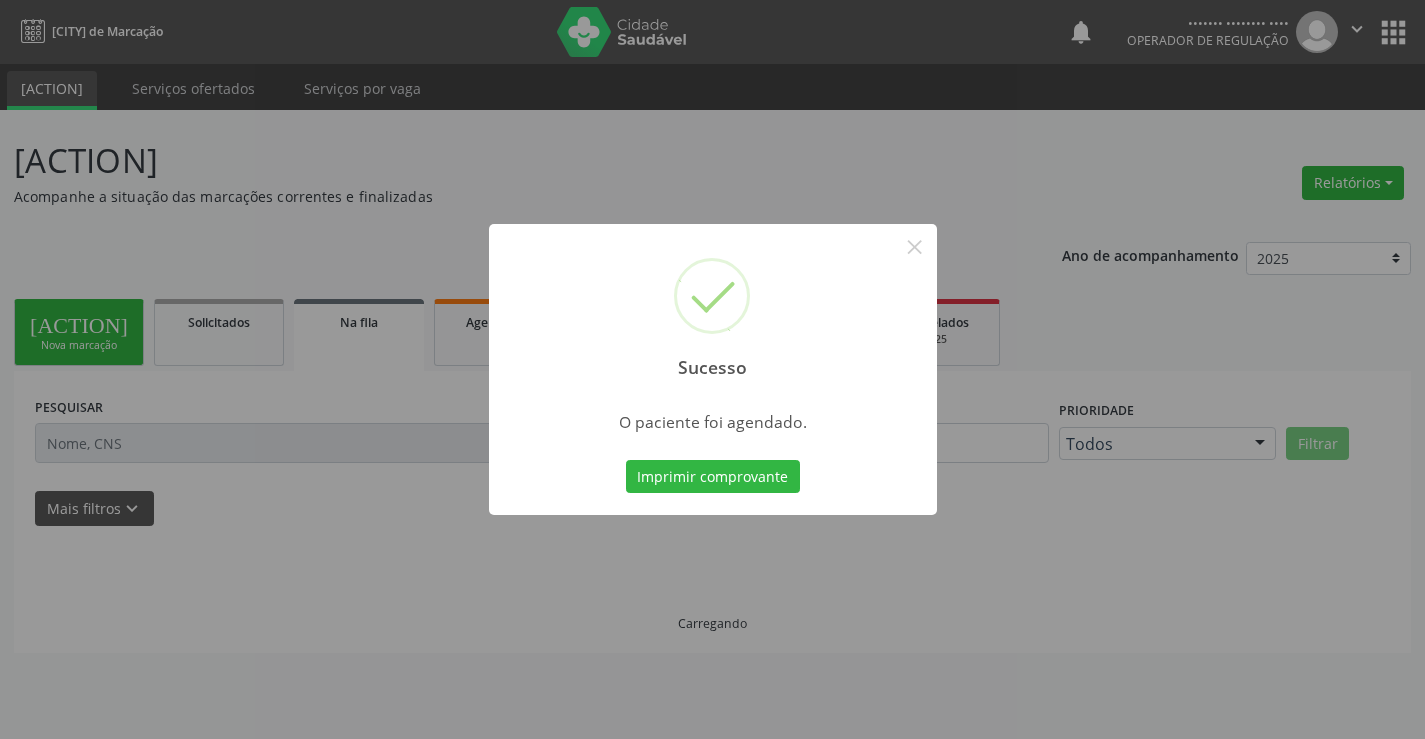 scroll, scrollTop: 0, scrollLeft: 0, axis: both 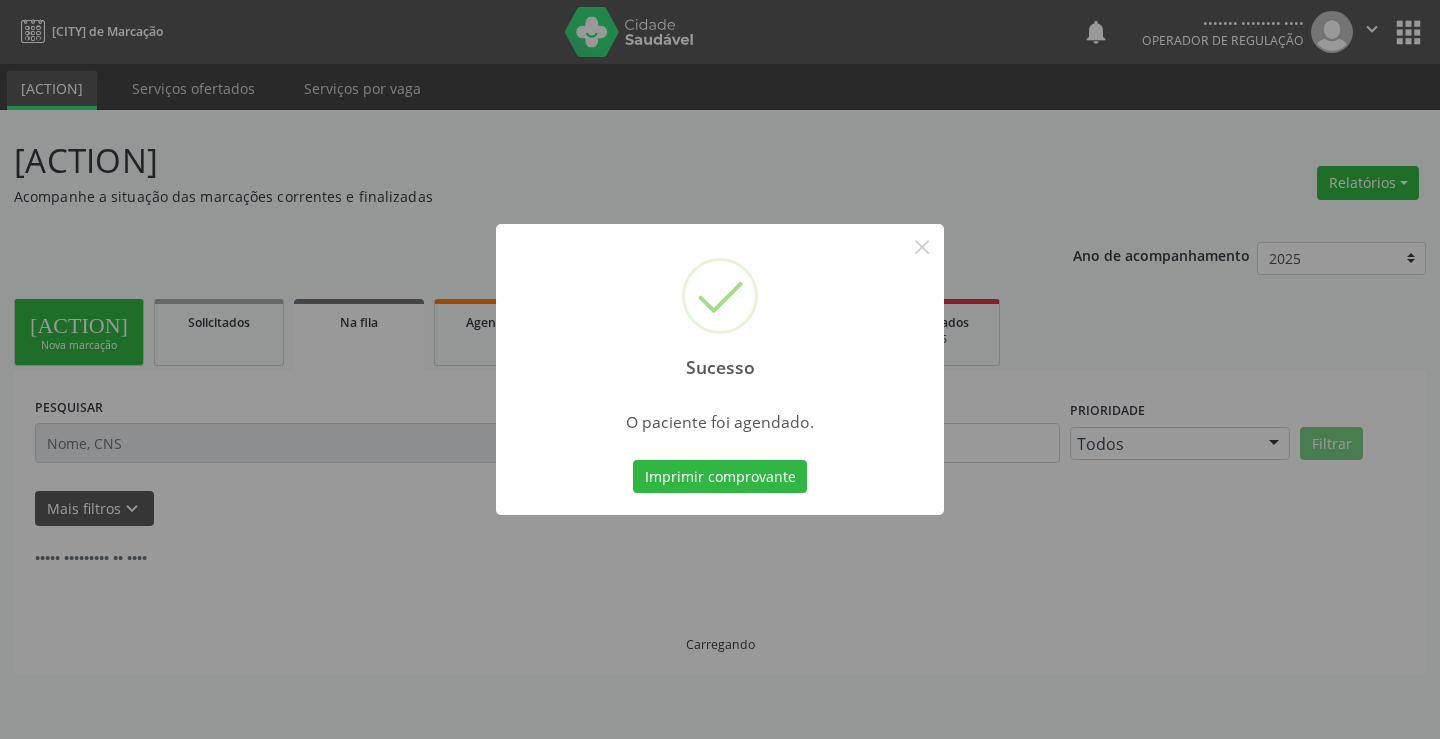 type 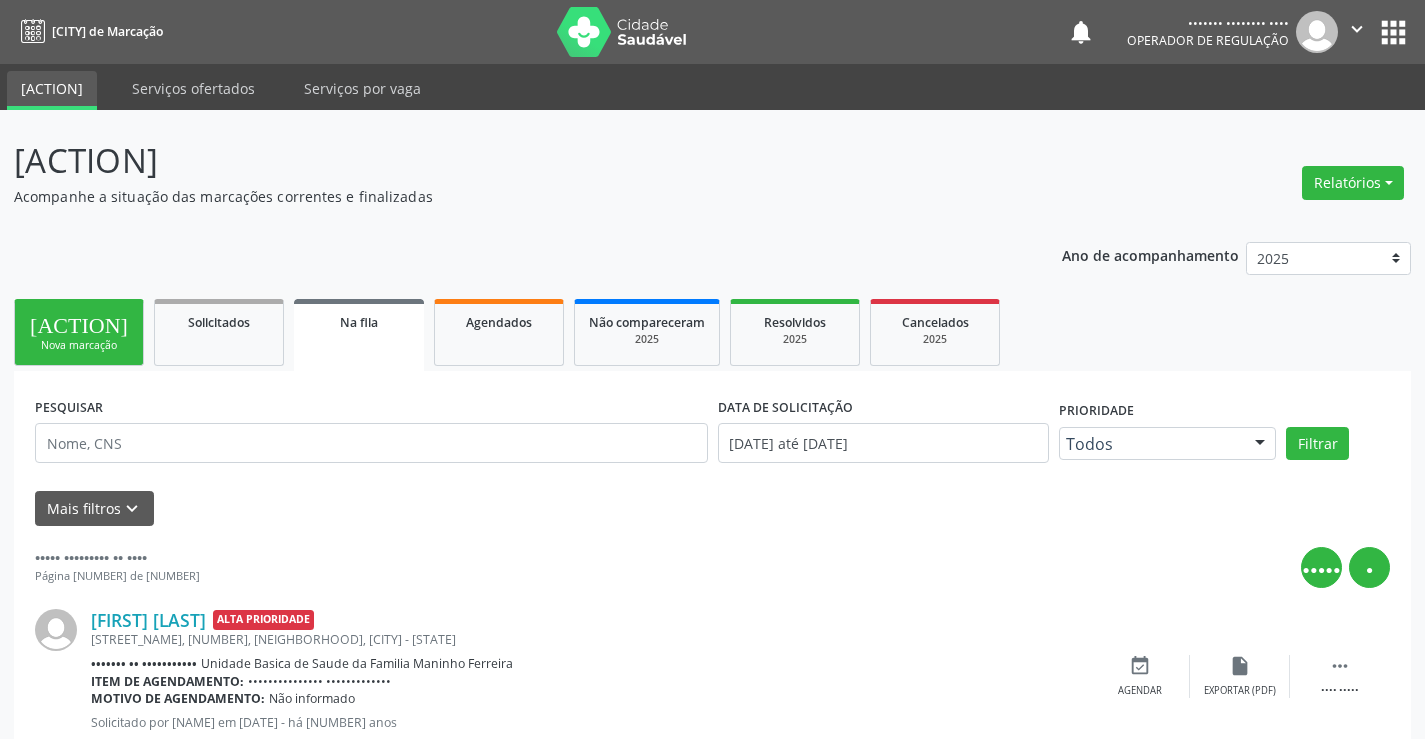 click on "[ACTION]" at bounding box center [79, 322] 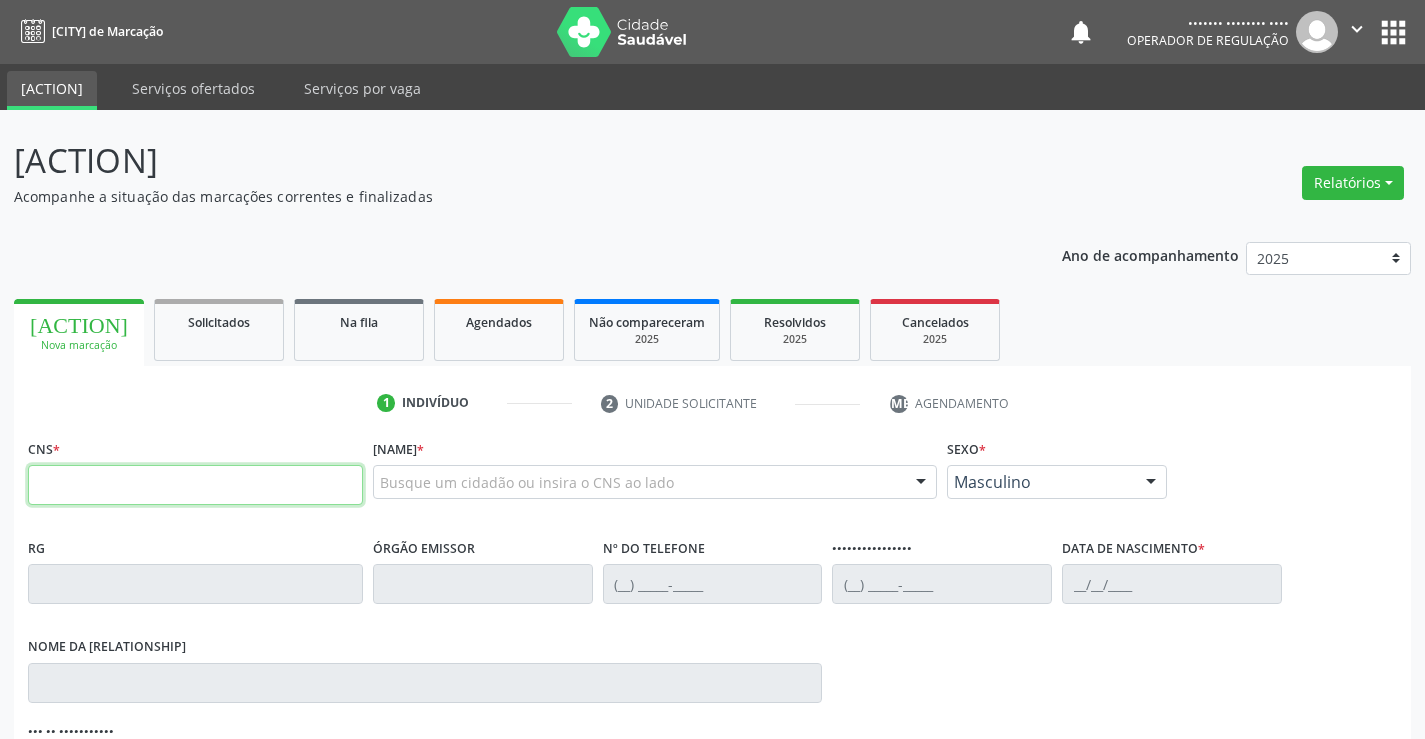 click at bounding box center [195, 485] 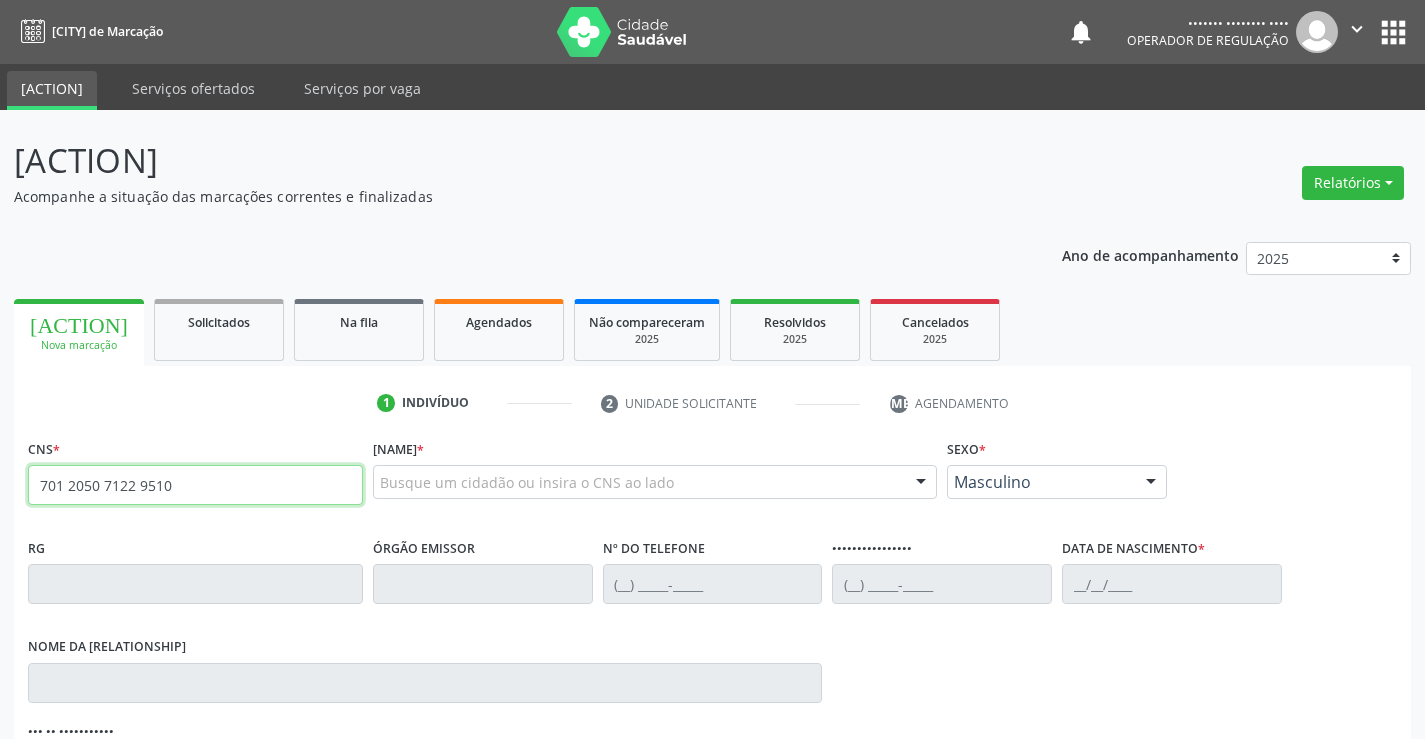 type on "701 2050 7122 9510" 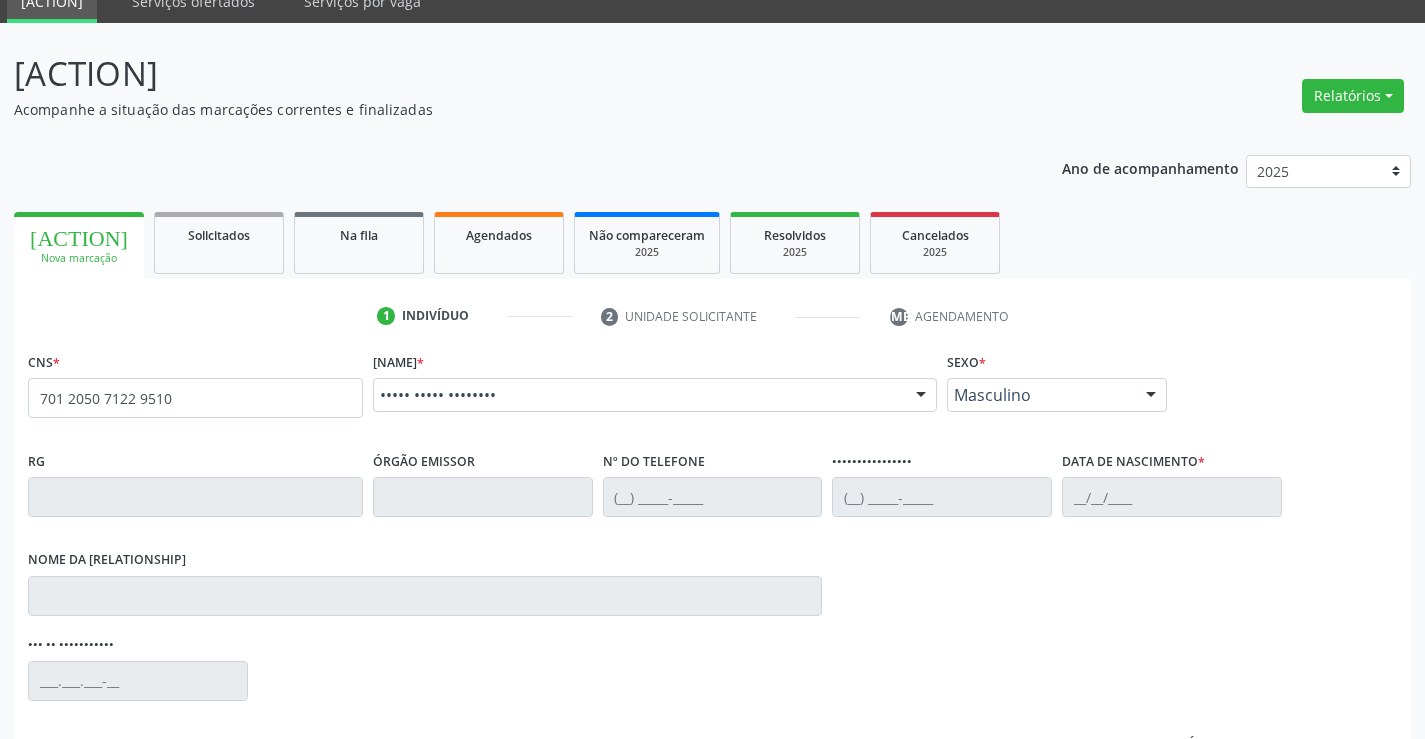 scroll, scrollTop: 331, scrollLeft: 0, axis: vertical 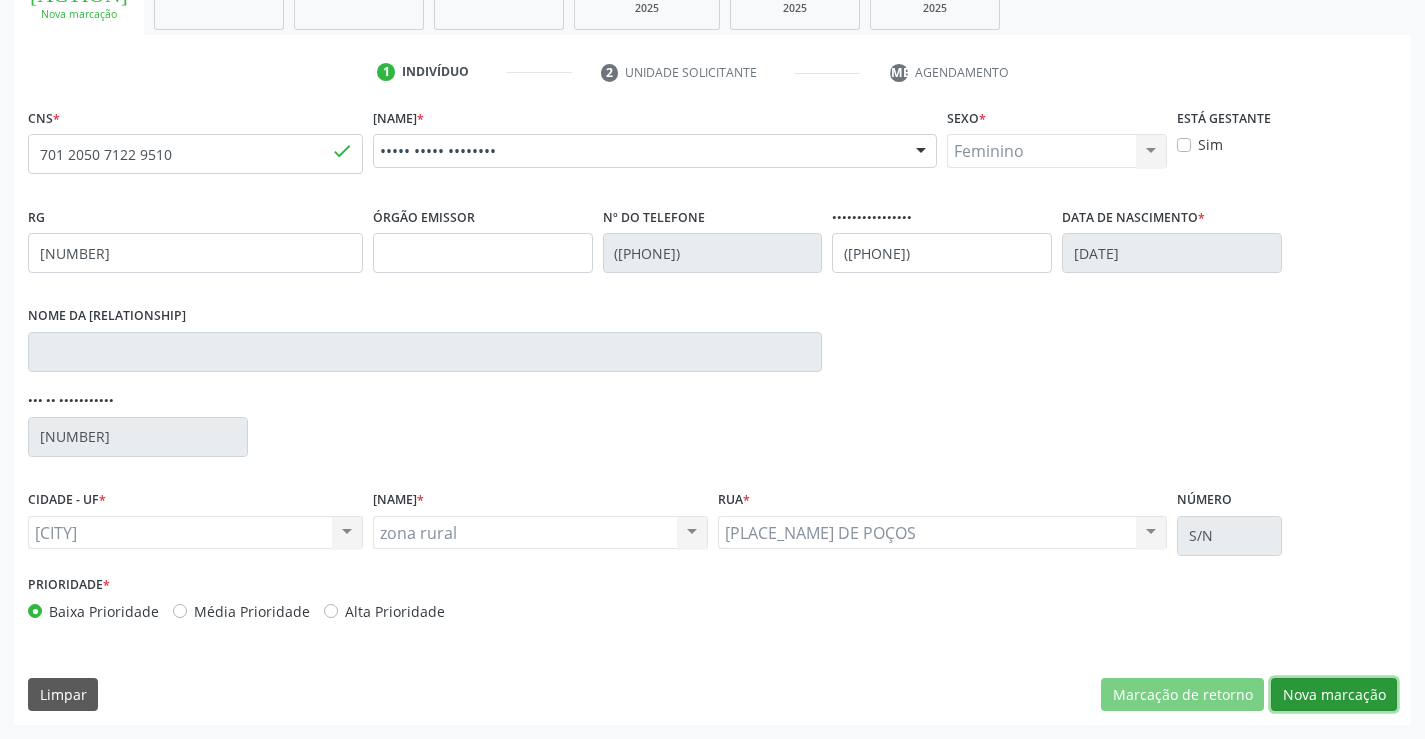 click on "Nova marcação" at bounding box center (1182, 695) 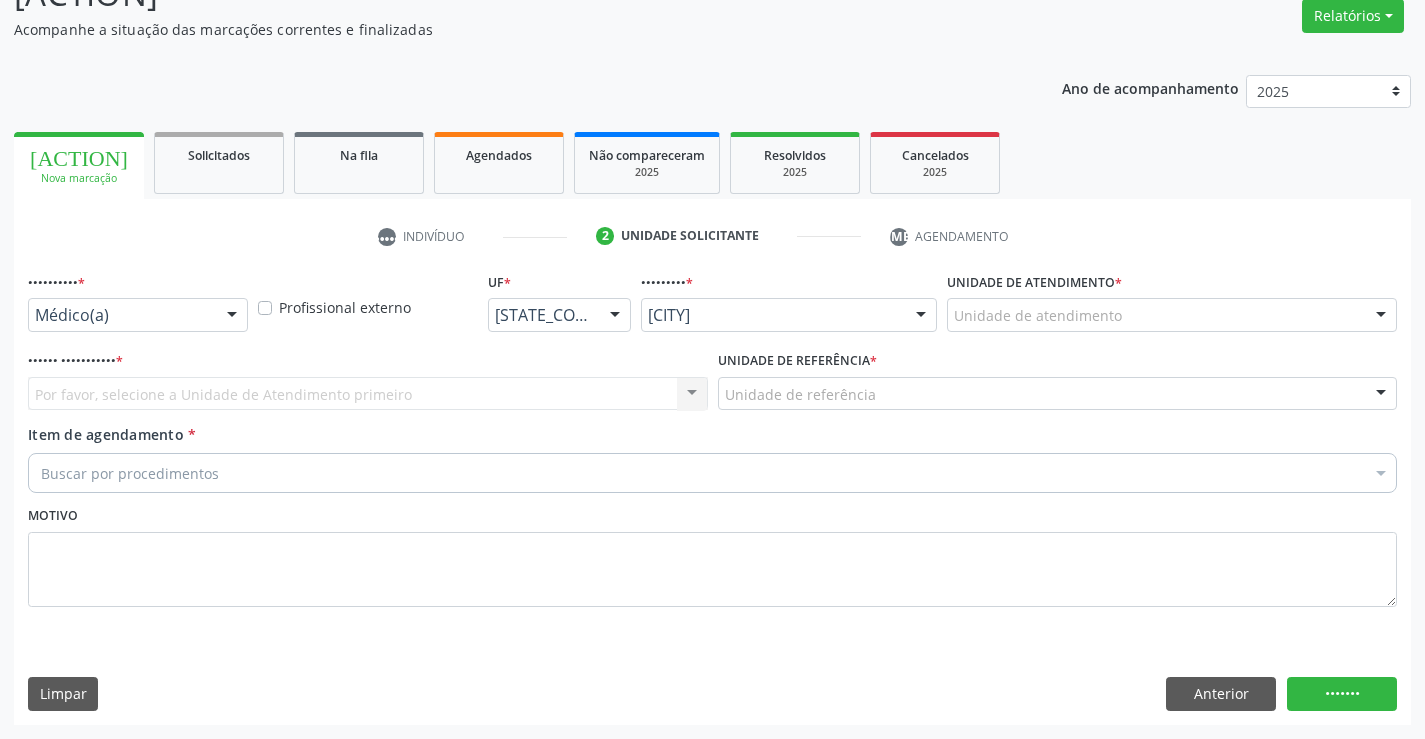 scroll, scrollTop: 167, scrollLeft: 0, axis: vertical 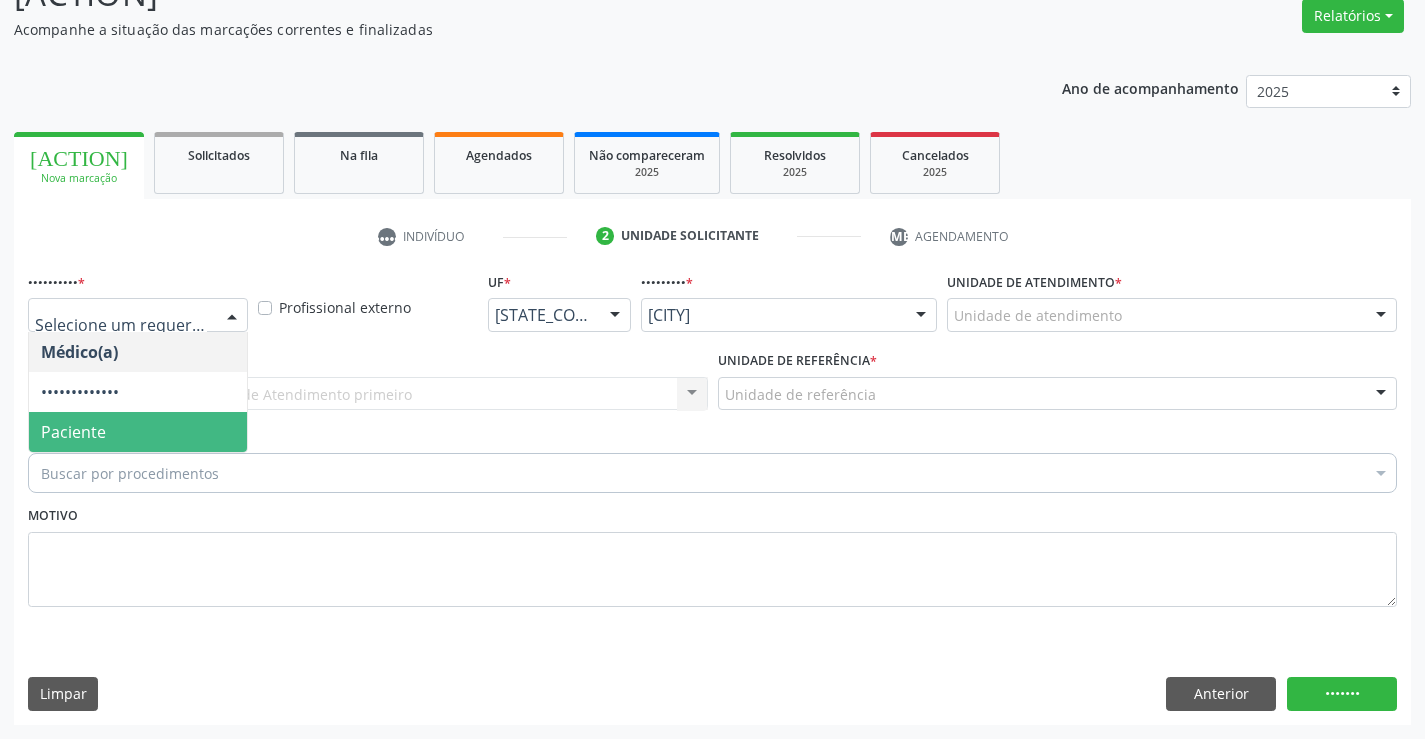 click on "Paciente" at bounding box center [138, 432] 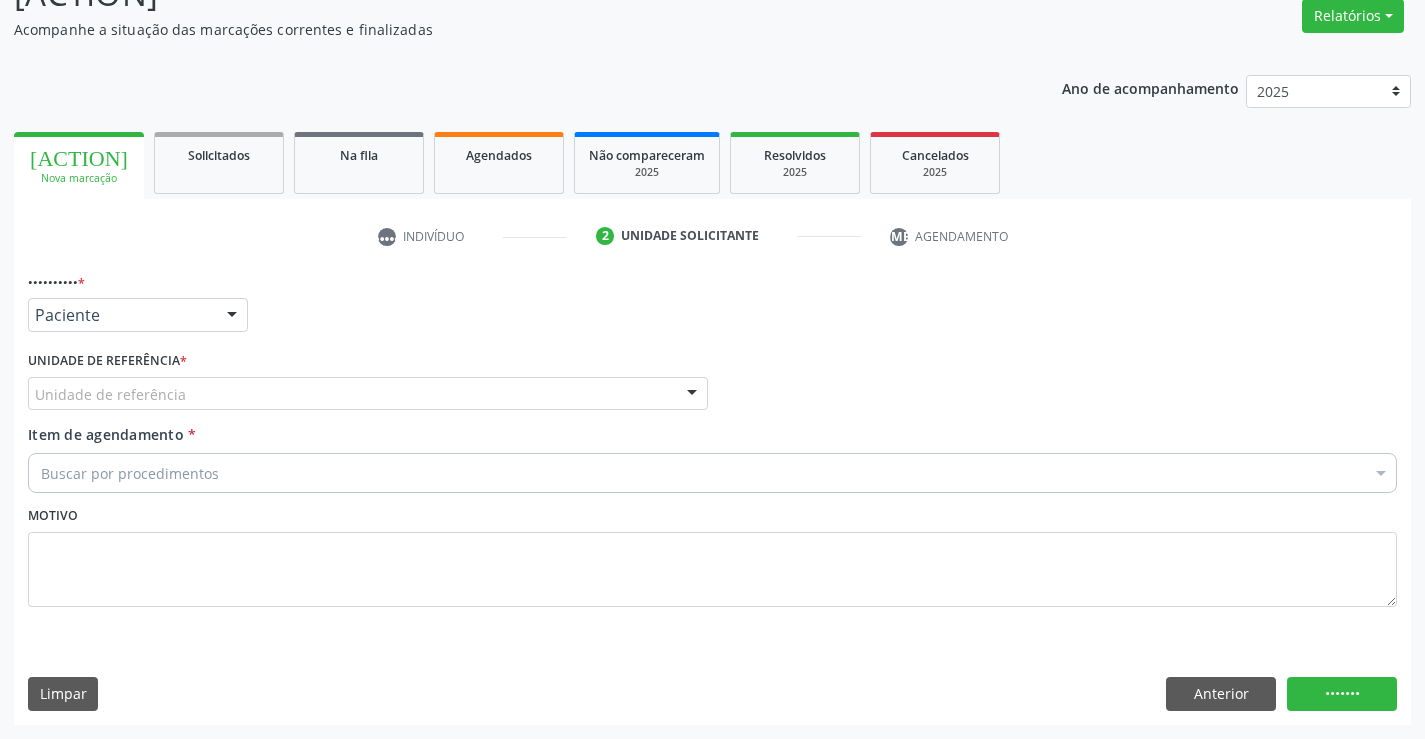 click on "••••••• •• ••••••••••
•
••••••• •• ••••••••••
••••••• •••••• •• ••••• •• ••••••• •• ••••• •••••   •••••• •• ••••••••••••• •••• ••••• •• •• ••••• •••••••   ••••••• •• •••••••• •• ••••••••• • •••••• •• ••••• •••••••   •••••••••• •• ••••• •• ••••• •••••••   ••• •••• ••• •••••• •••   • • •• ••••••• •• ••••••• •• ••••••••   ••••••• •••••• •• ••••• •• ••••••• ••••••• ••••••••   • • •• •••••• •• ••••• ••• ••••• •••••• •• •••••   •••••••• ••••••   ••••••• •••••• •• ••••• •• ••••••• •• •••••• •• ••••••••   • • •• ••••••• •• ••••••• •• •••••   • • •• ••••••• •• ••••••• •• •••••••   • • •• ••••••• •• ••••••• •• ••• ••••   • • •• ••••• ••• ••••••   • • •• ••••••• •• ••••••• •• ••••••••   • • •• •••••• •••••   •••••• •• ••••• •••••••   •••• •••••• •• ••••••• ••••••••••••   ••••••• •••••••••••• •••••   ••••••• •••••• •• ••••• •• ••••••• ••••••••   ••••••• •••••• •• ••••• •• ••••••• •••••• ••••••• •• •••••••   ••••••• •••••• •• ••••• •• ••••••• •• •••• ••••• ••• ••••••" at bounding box center [368, 385] 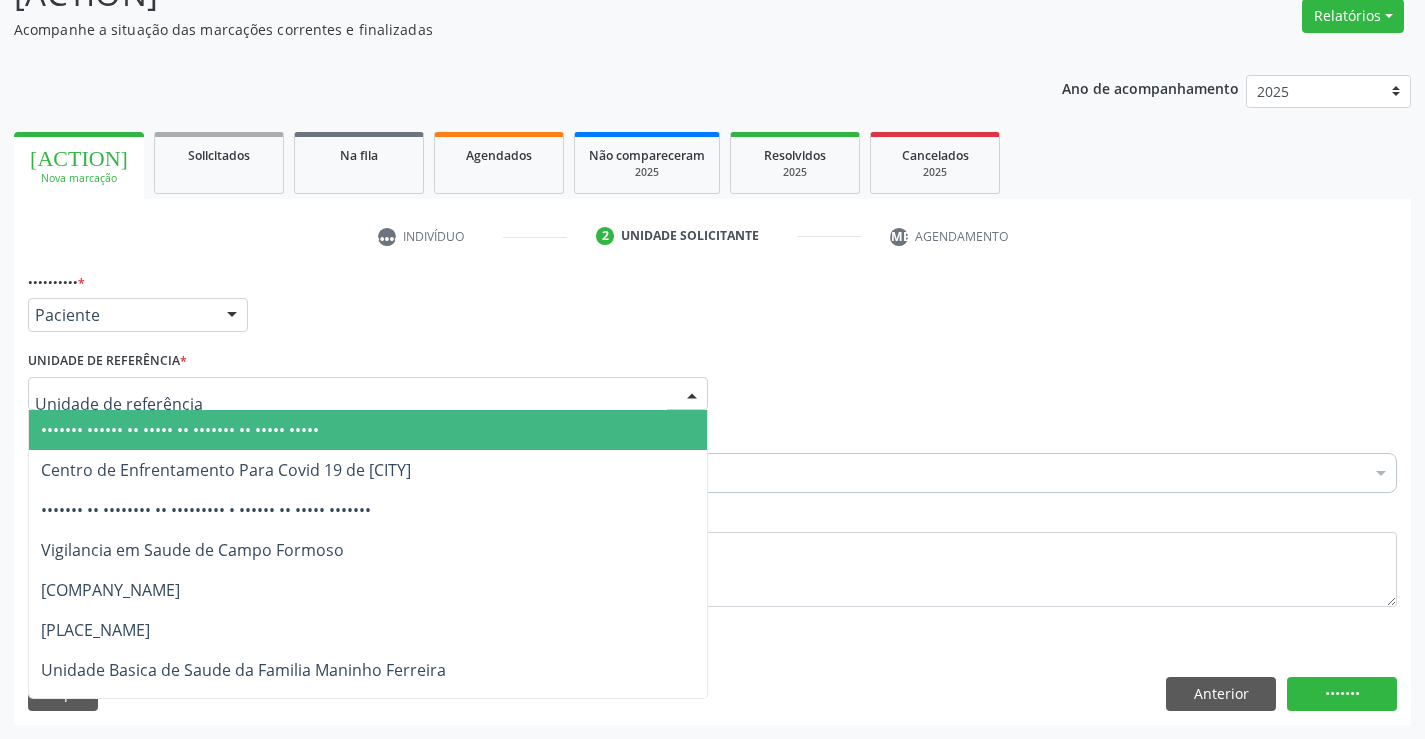 click at bounding box center [692, 395] 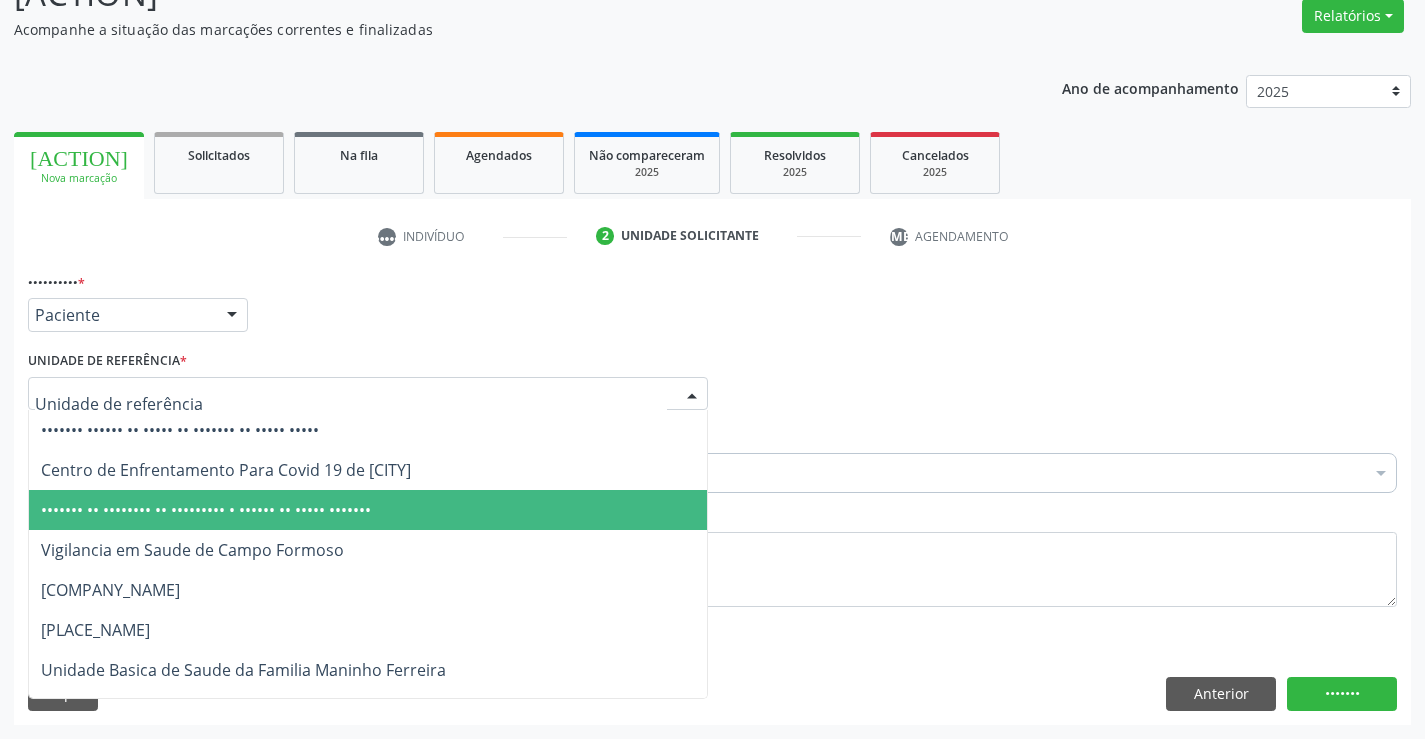 click on "••••••• •• •••••••• •• ••••••••• • •••••• •• ••••• •••••••" at bounding box center (368, 510) 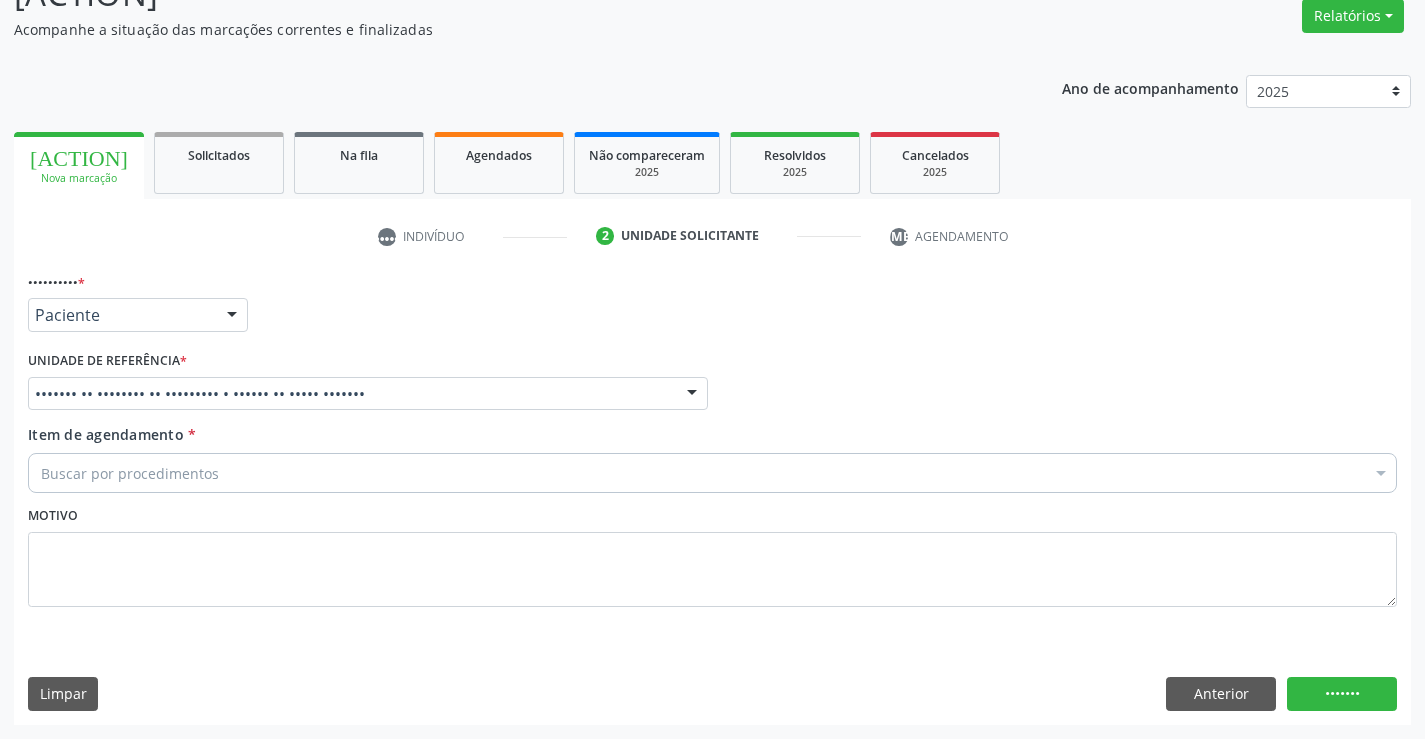 click on "Buscar por procedimentos" at bounding box center [712, 473] 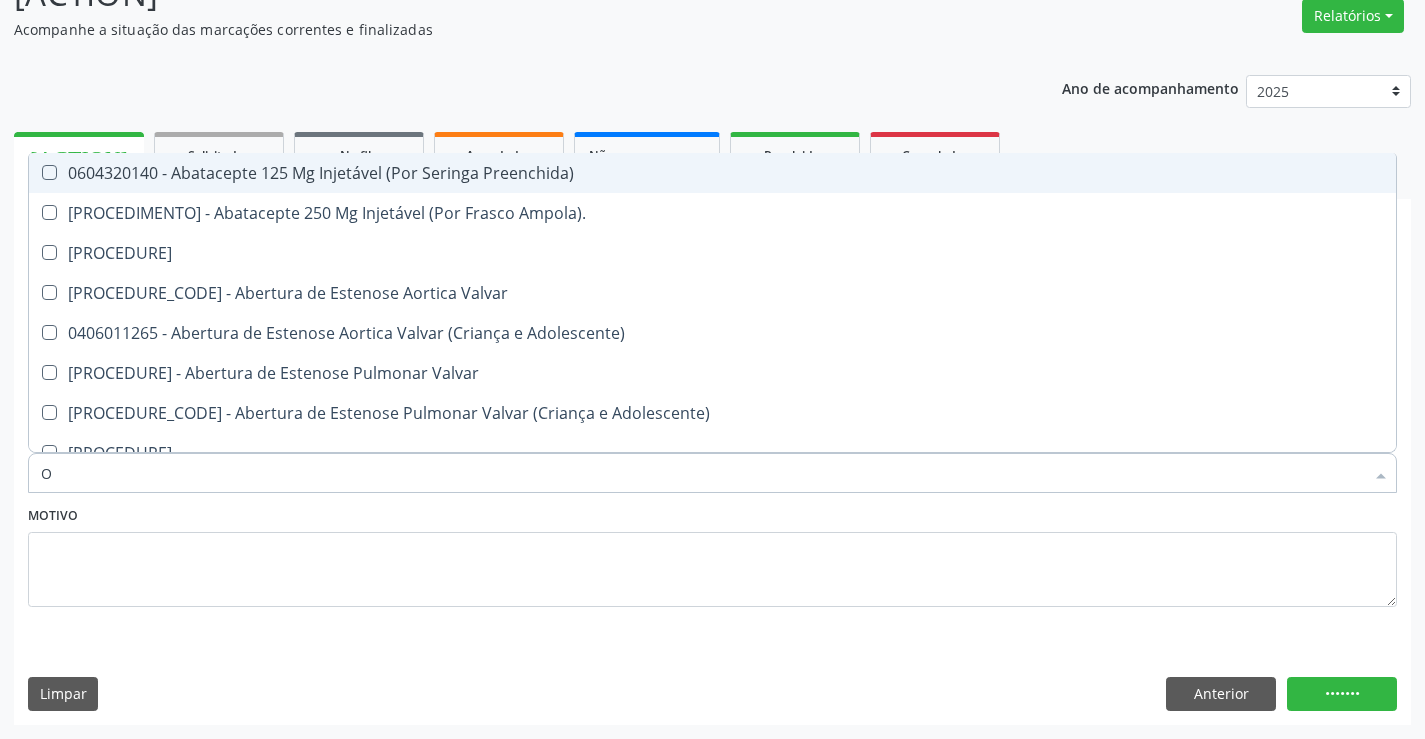 type on "[PLACE]" 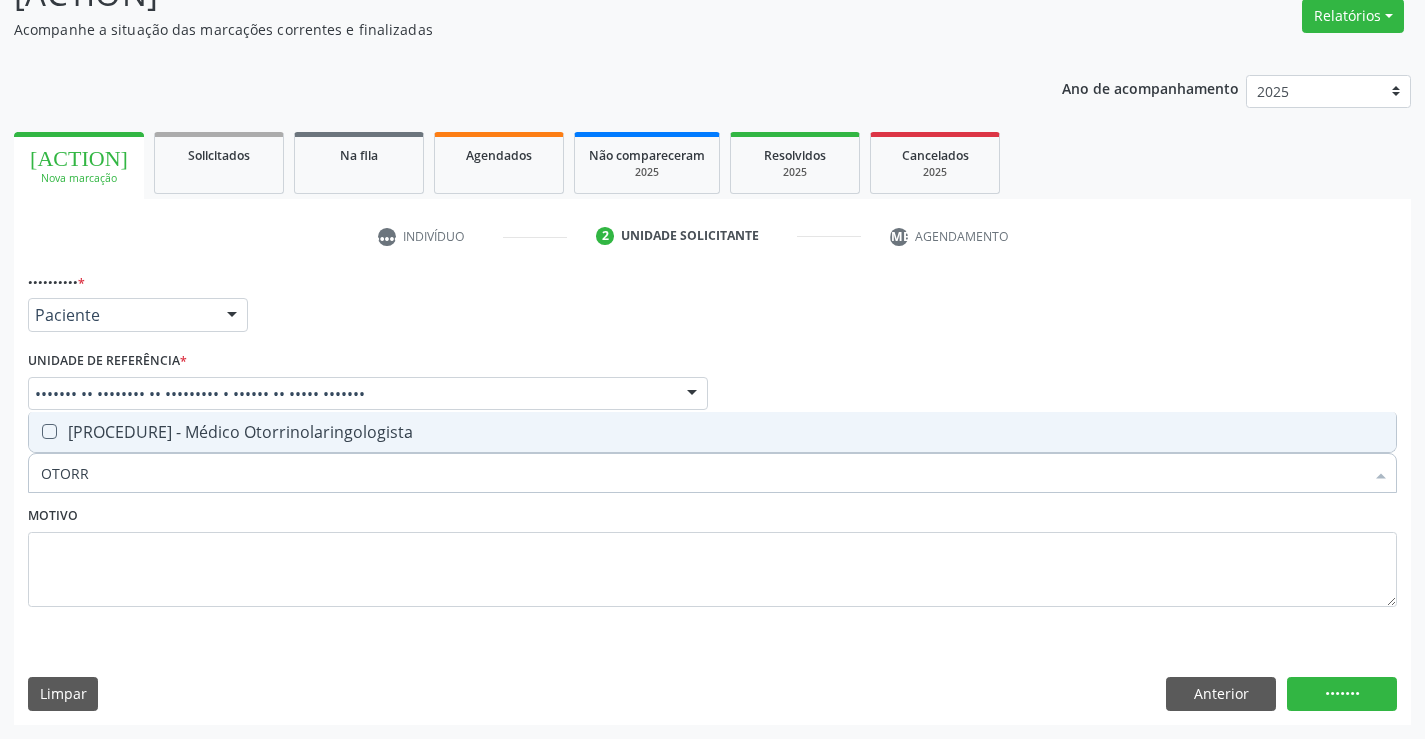click on "[PROCEDURE] - Médico Otorrinolaringologista" at bounding box center [712, 432] 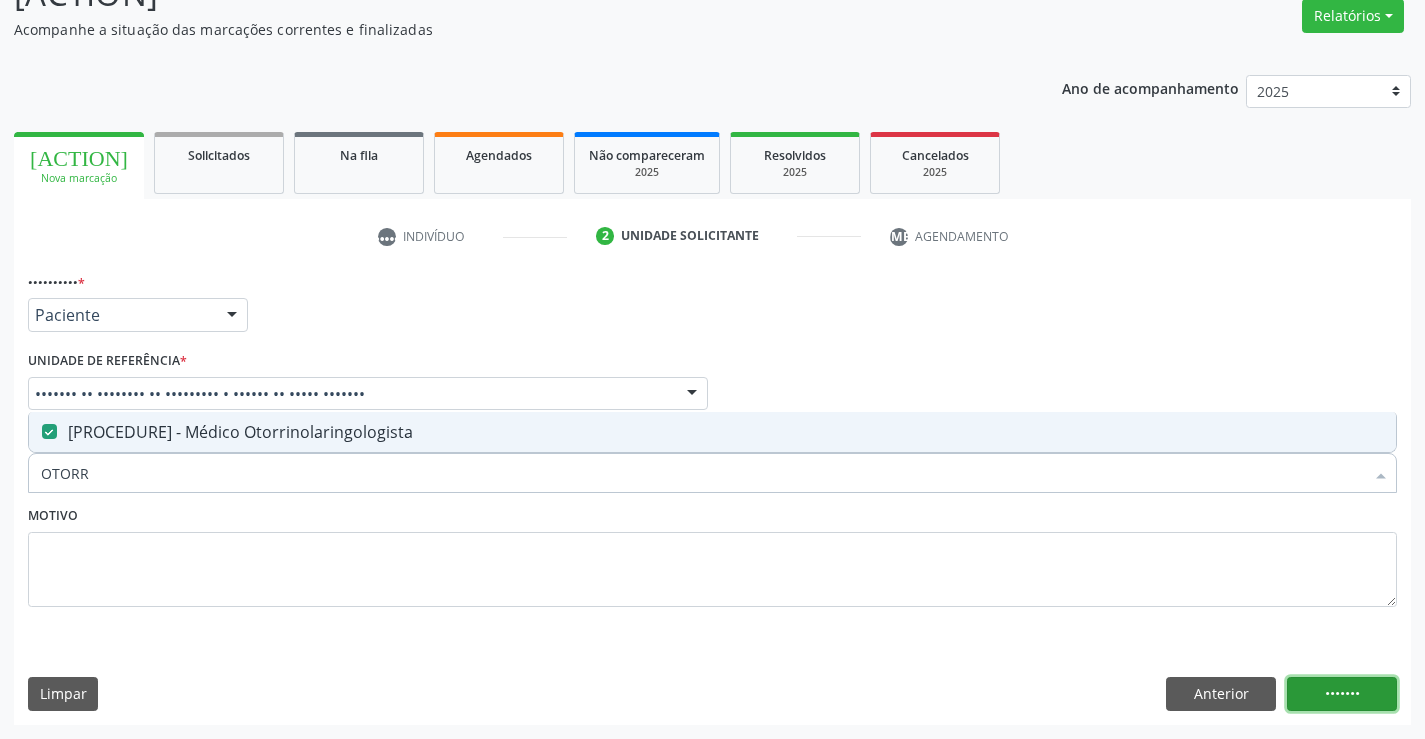 click on "•••••••" at bounding box center [1342, 694] 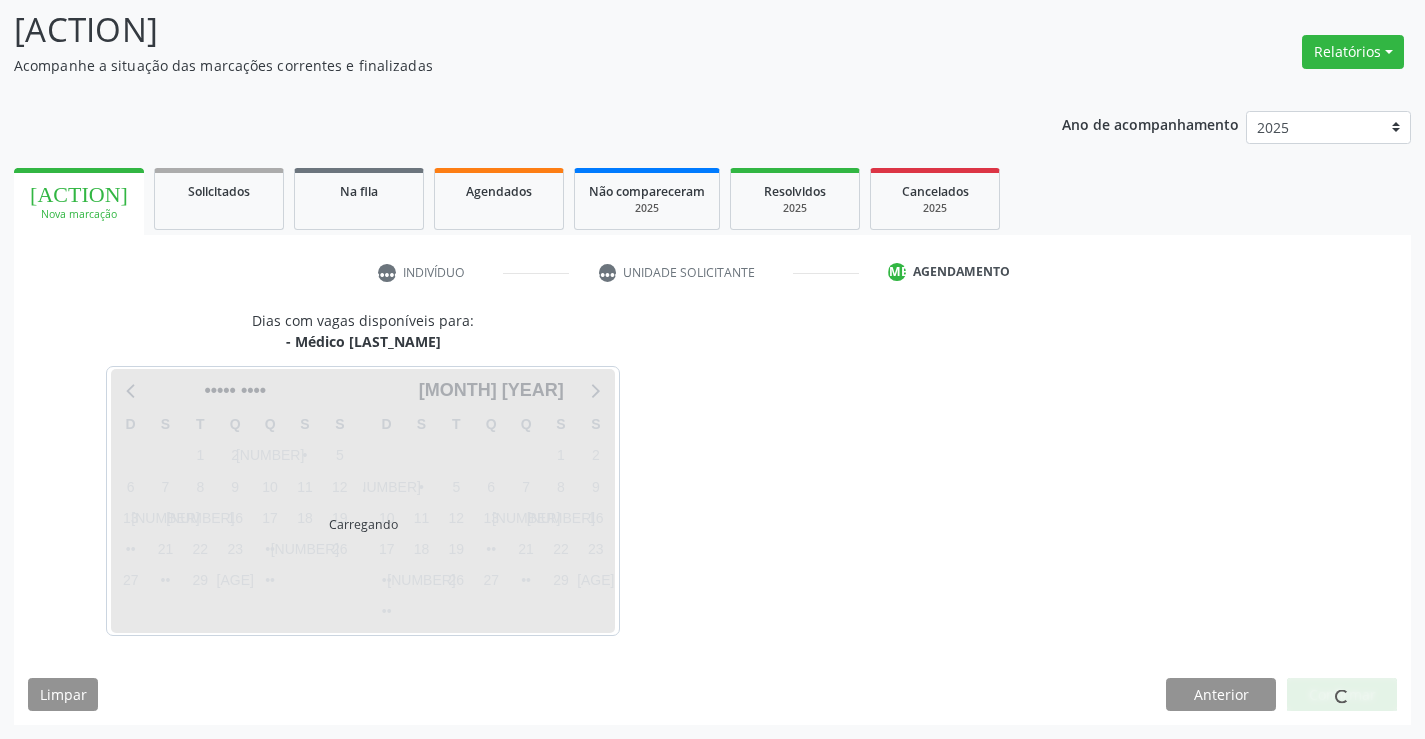 scroll, scrollTop: 131, scrollLeft: 0, axis: vertical 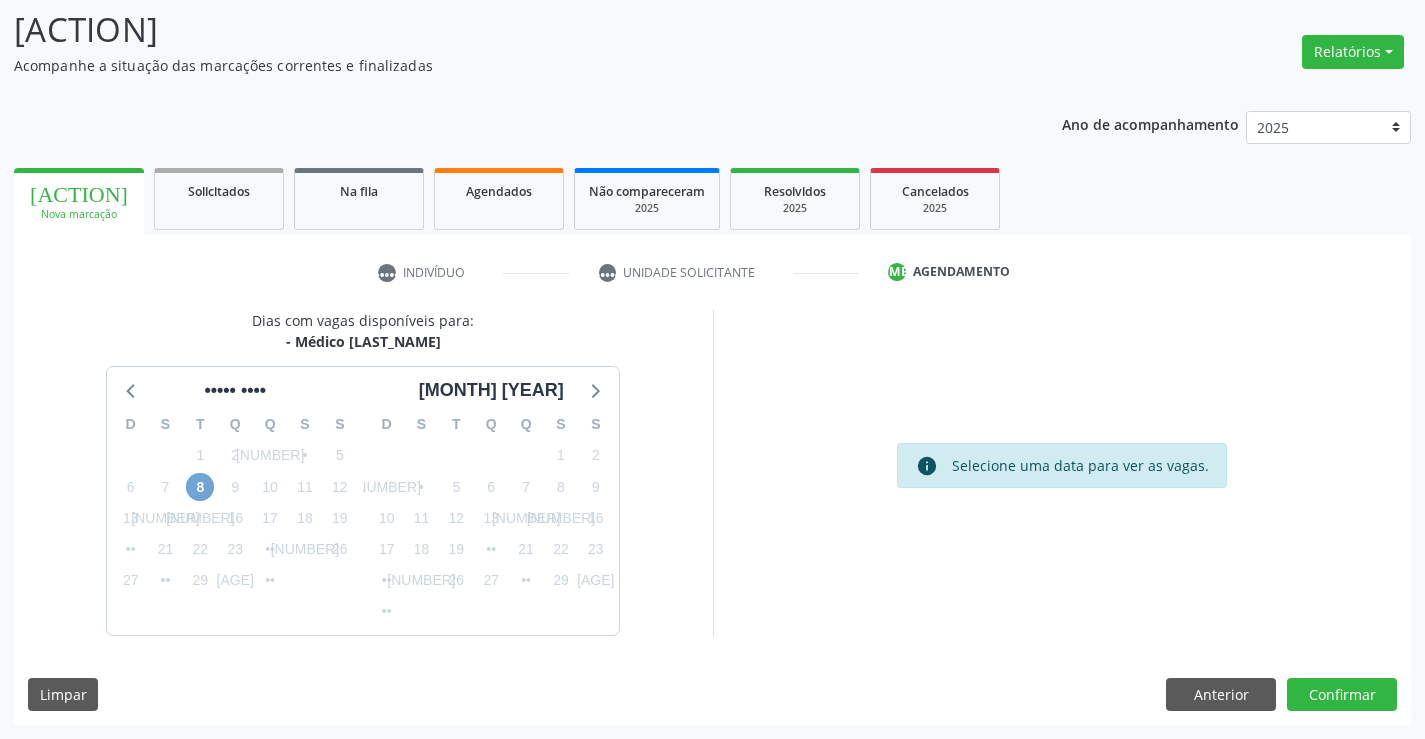 click on "8" at bounding box center (200, 487) 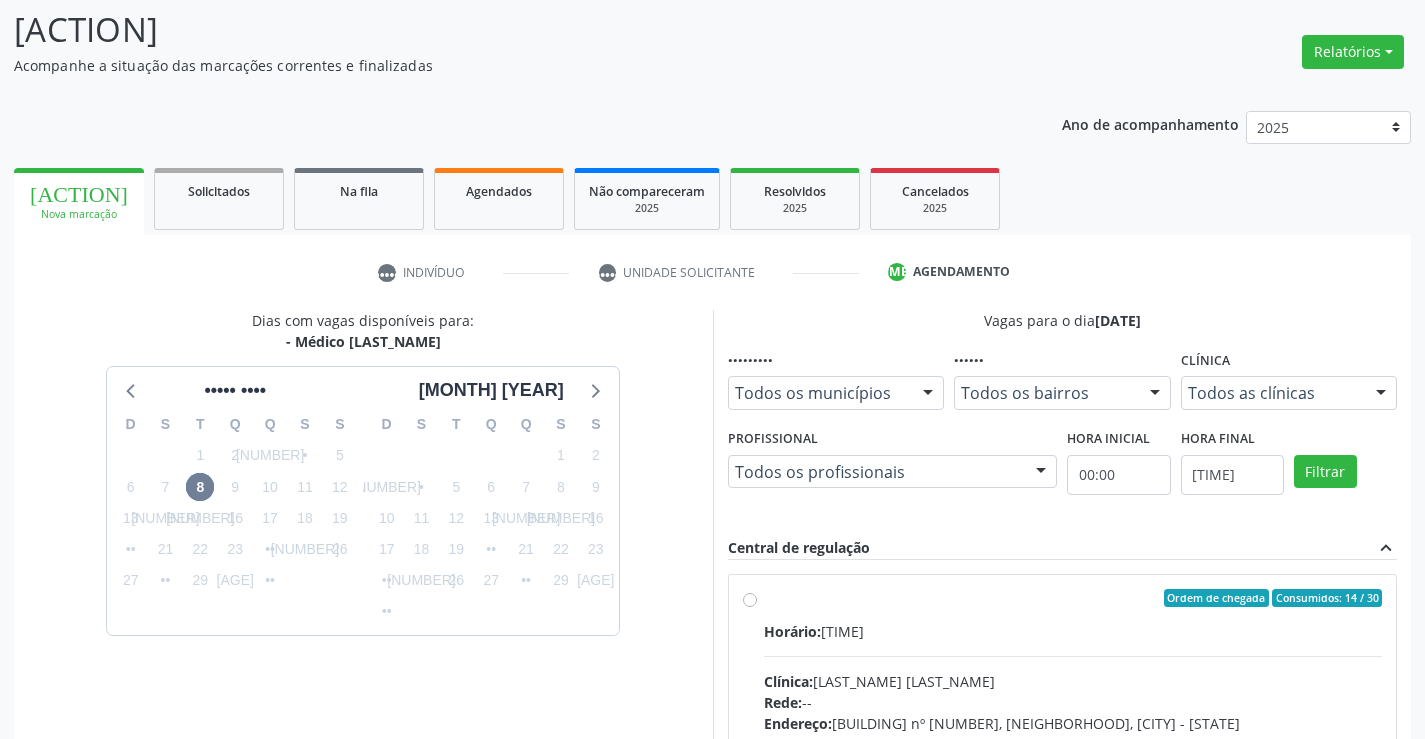 click on "Ordem de chegada
Consumidos: [NUMBER] / [NUMBER]
Horário:   [TIME]
Clínica:  Policlínica Municipal
Rede:
--
Endereço:   Predio, nº [NUMBER], Centro, [CITY] - [STATE]
Telefone:   ([AREA_CODE]) [PHONE_NUMBER]
Profissional:
[FIRST_NAME] [MIDDLE_NAME] [LAST_NAME]
Informações adicionais sobre o atendimento
Idade de atendimento:
de [AGE] a [AGE] anos
Gênero(s) atendido(s):
Masculino e Feminino
Informações adicionais:
--" at bounding box center (1073, 742) 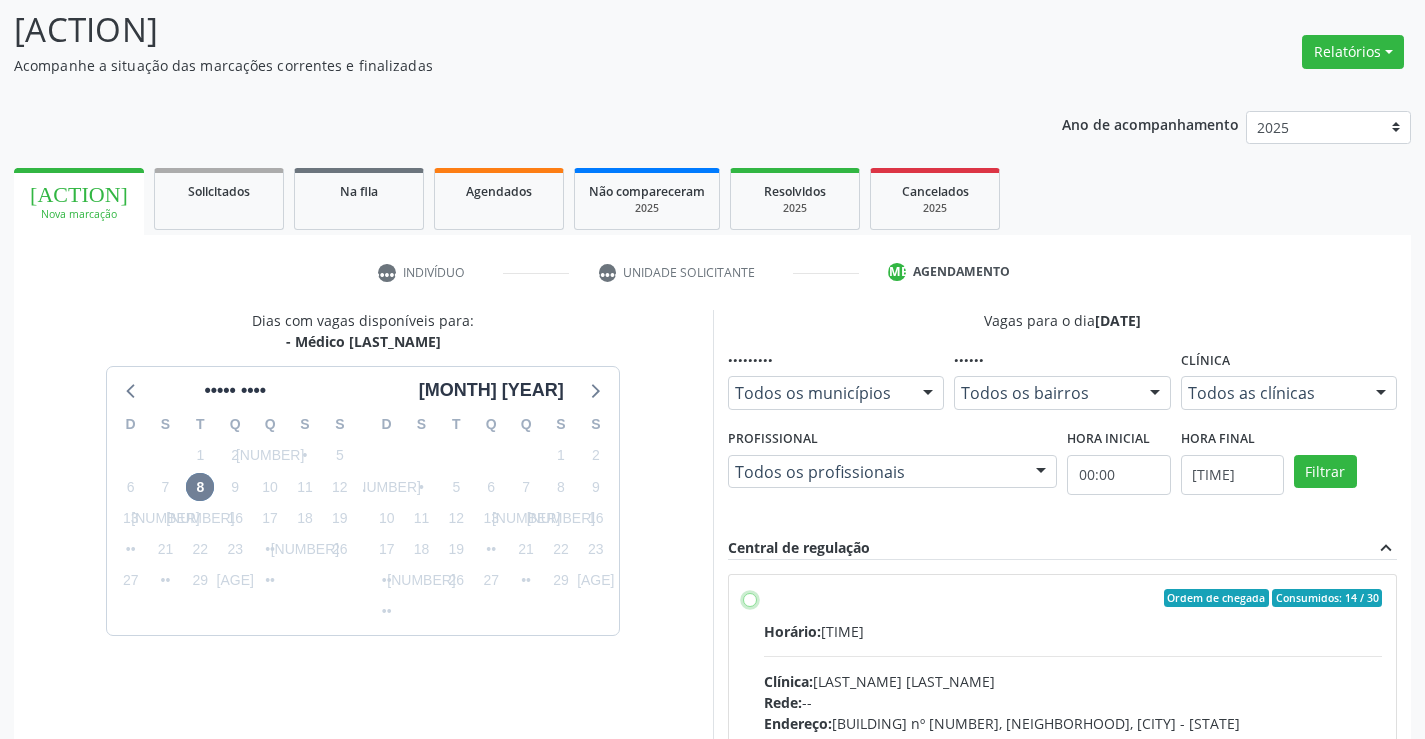 click on "Ordem de chegada
Consumidos: [NUMBER] / [NUMBER]
Horário:   [TIME]
Clínica:  Policlínica Municipal
Rede:
--
Endereço:   Predio, nº [NUMBER], Centro, [CITY] - [STATE]
Telefone:   ([AREA_CODE]) [PHONE_NUMBER]
Profissional:
[FIRST_NAME] [MIDDLE_NAME] [LAST_NAME]
Informações adicionais sobre o atendimento
Idade de atendimento:
de [AGE] a [AGE] anos
Gênero(s) atendido(s):
Masculino e Feminino
Informações adicionais:
--" at bounding box center (750, 598) 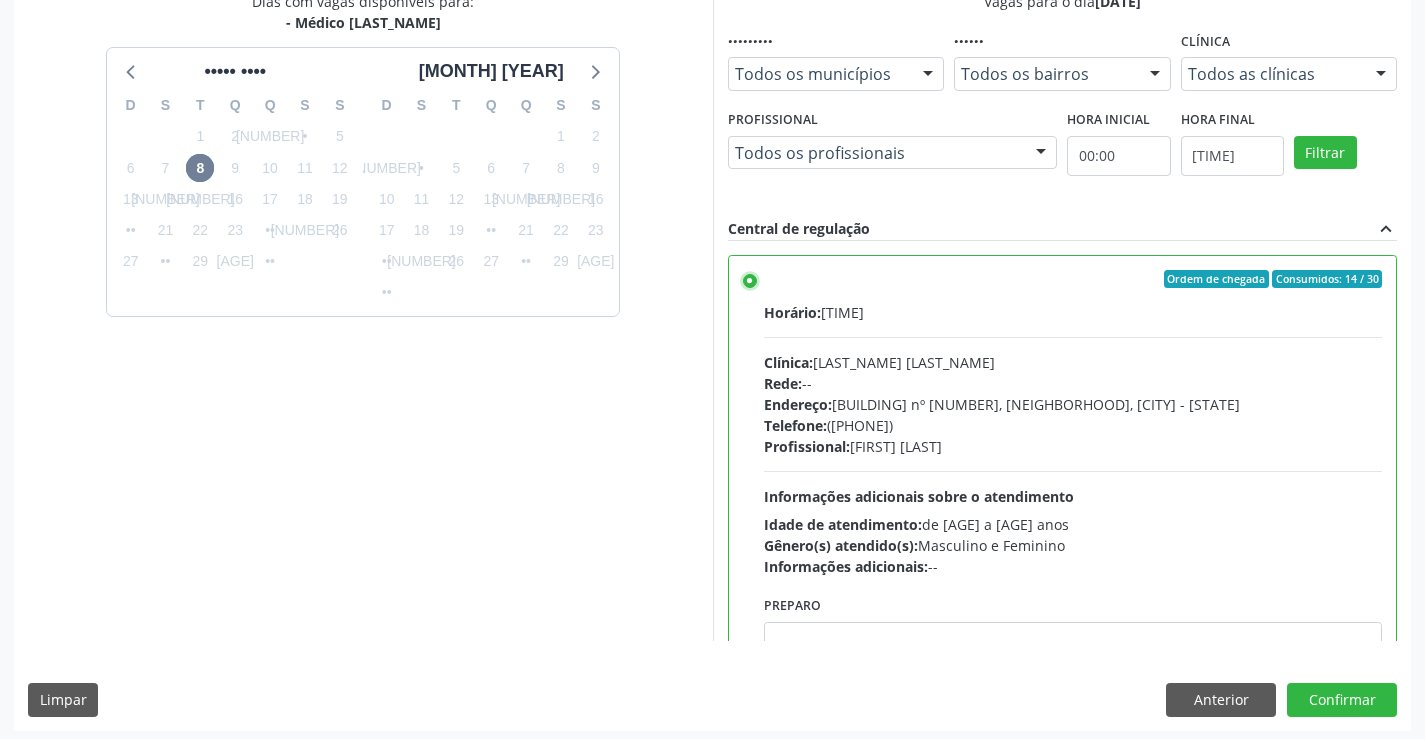 scroll, scrollTop: 456, scrollLeft: 0, axis: vertical 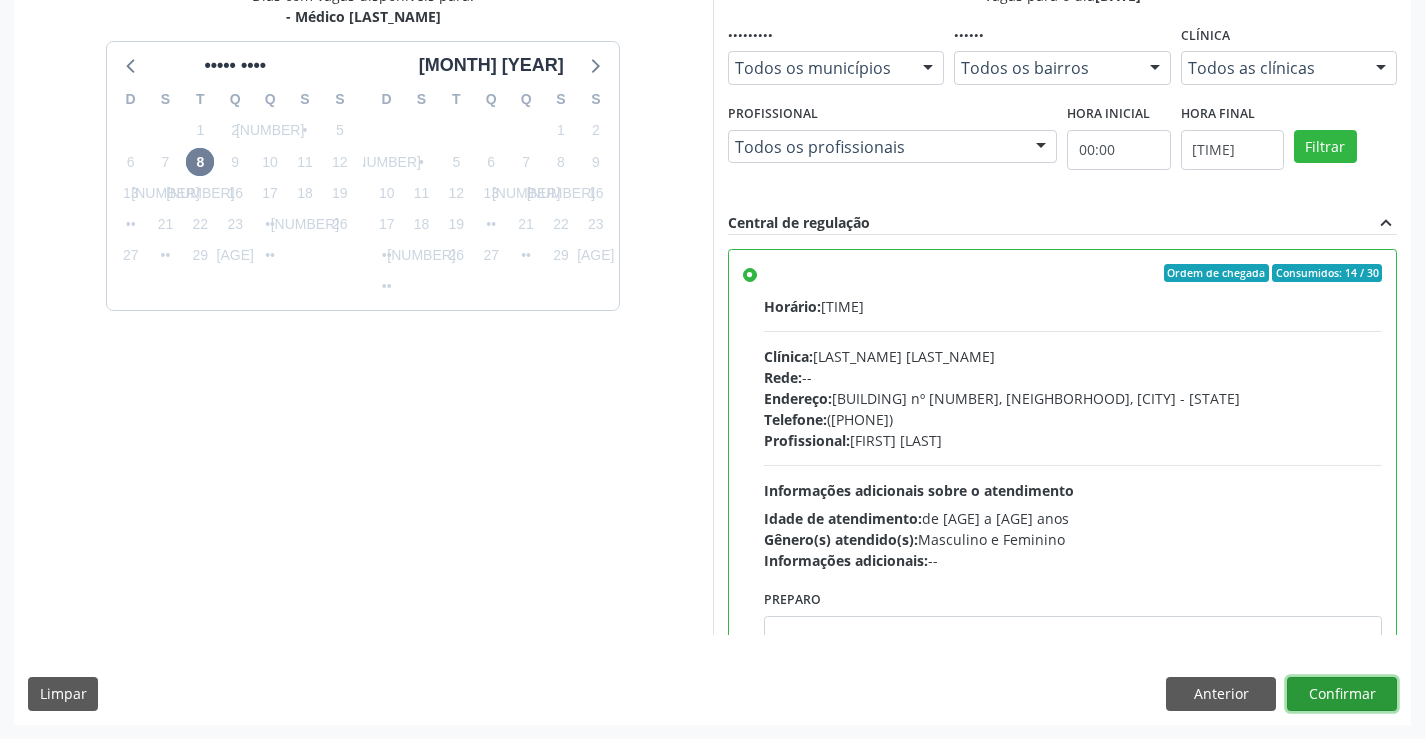 click on "Confirmar" at bounding box center [1342, 694] 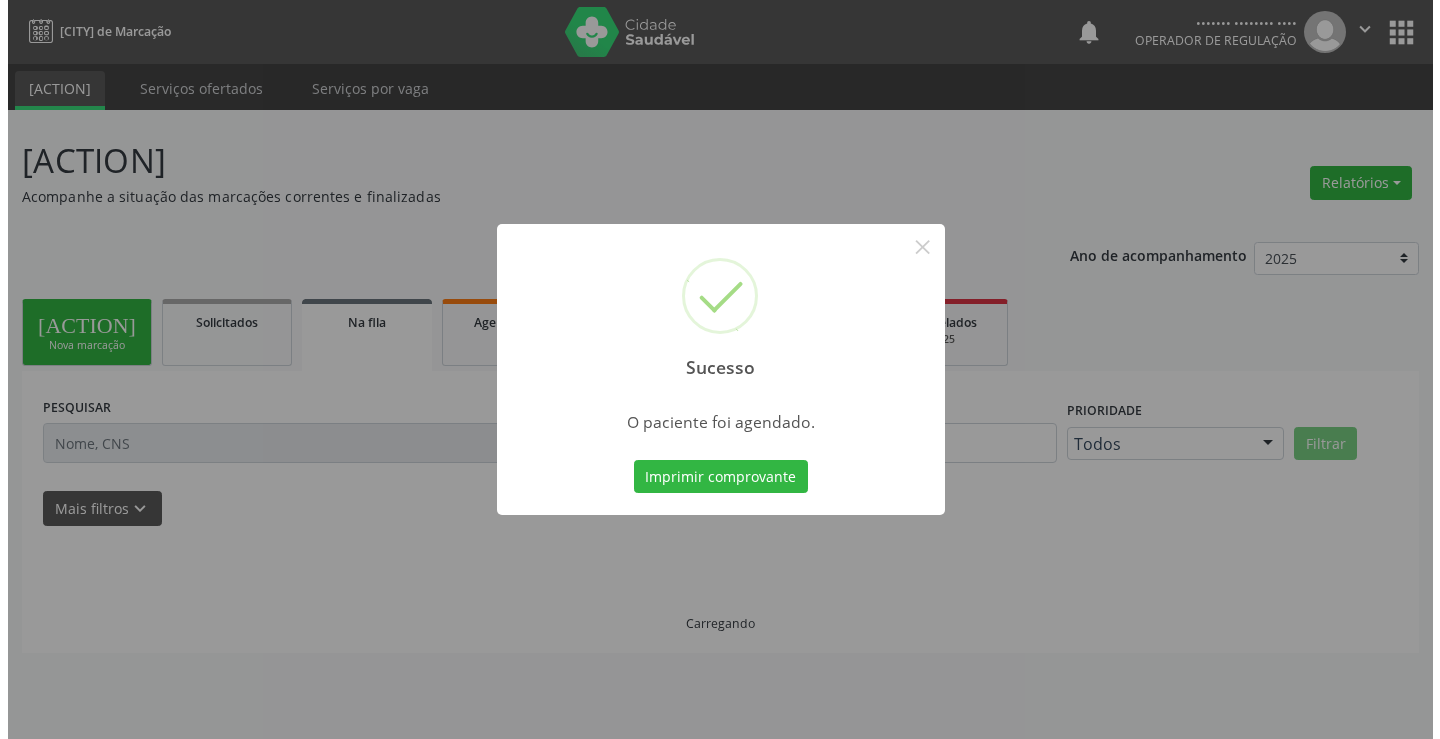 scroll, scrollTop: 0, scrollLeft: 0, axis: both 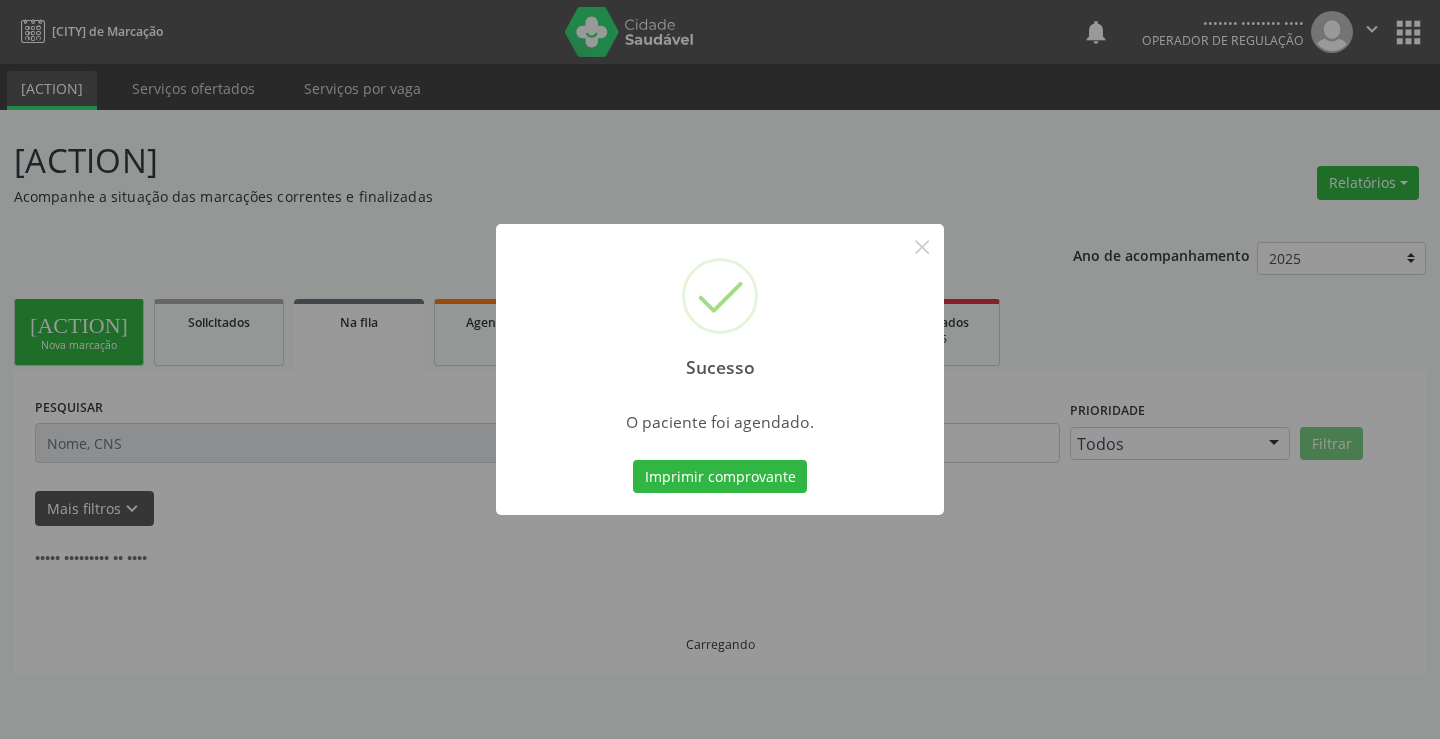 type 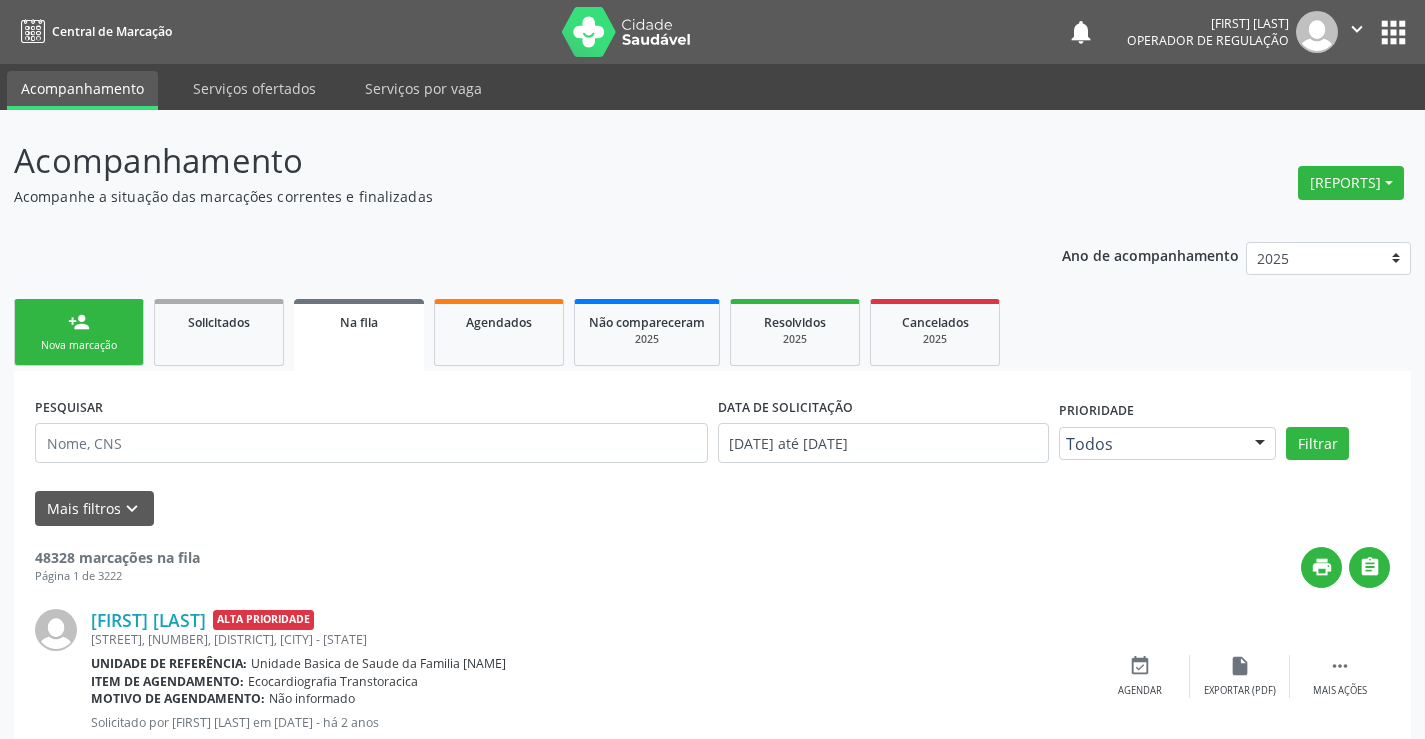 scroll, scrollTop: 0, scrollLeft: 0, axis: both 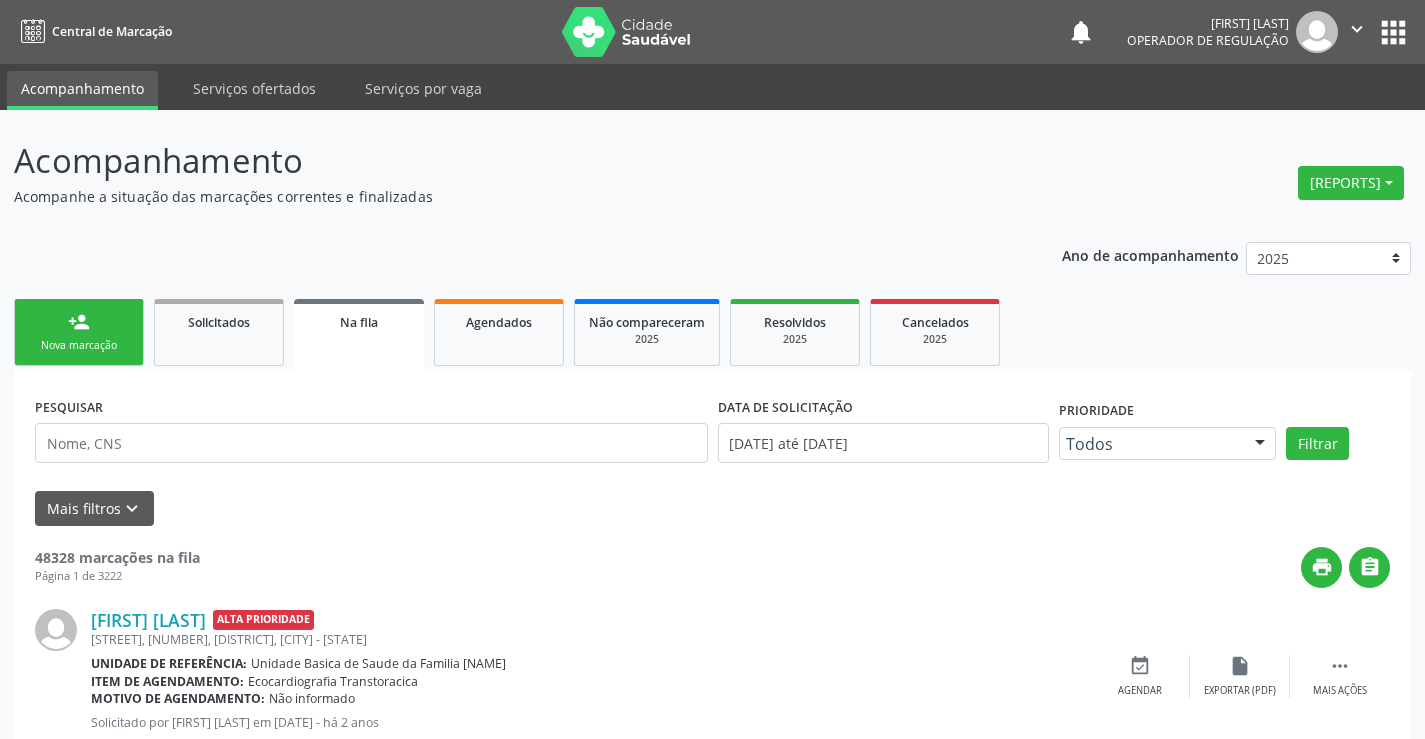 click on "Nova marcação" at bounding box center (79, 345) 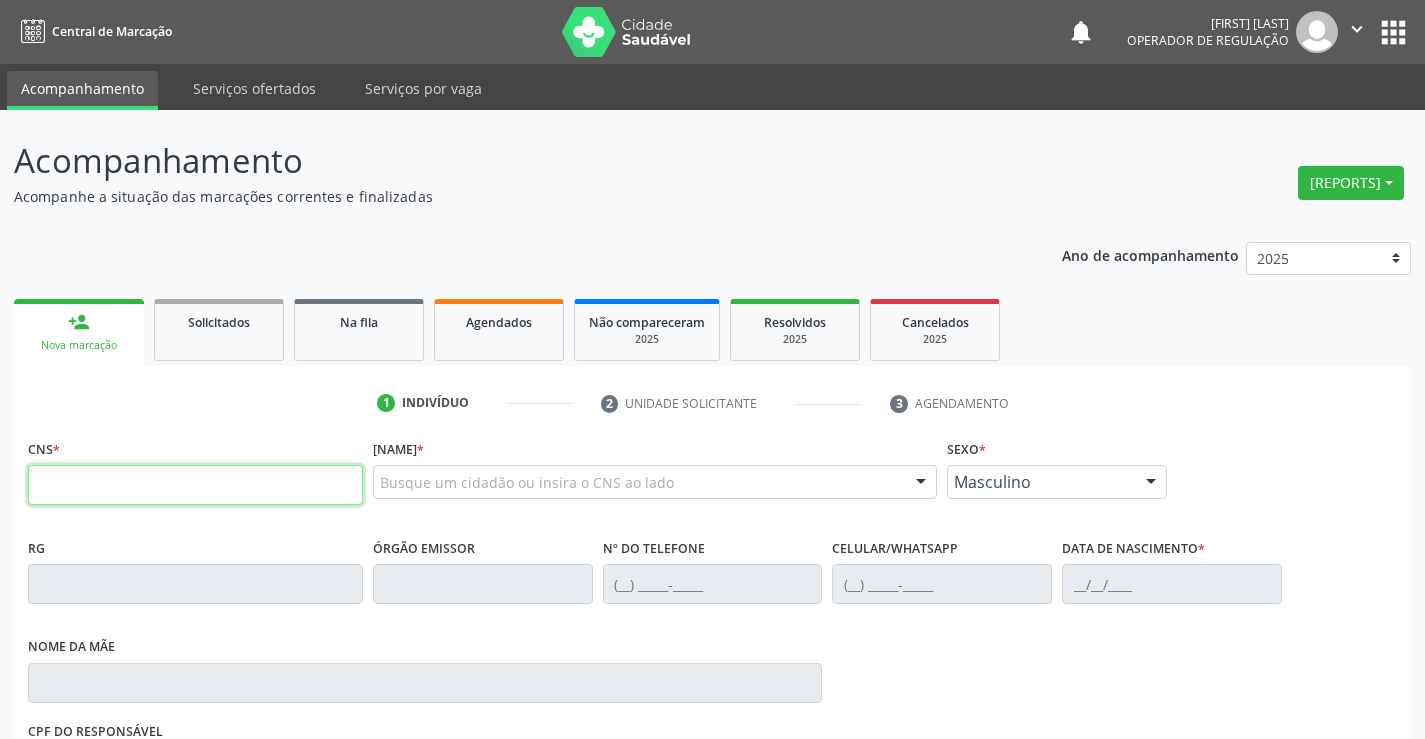 drag, startPoint x: 61, startPoint y: 346, endPoint x: 112, endPoint y: 487, distance: 149.93999 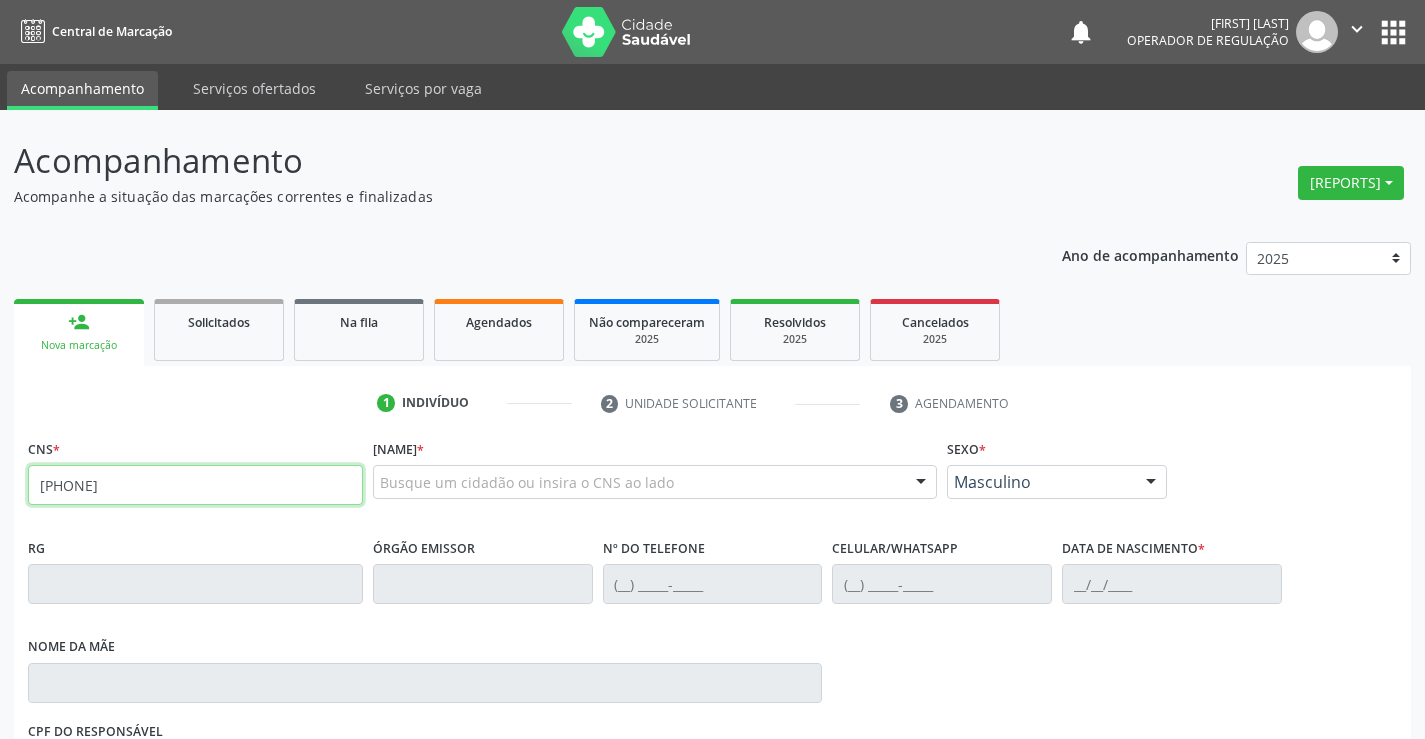 type on "705 0096 2414 1555" 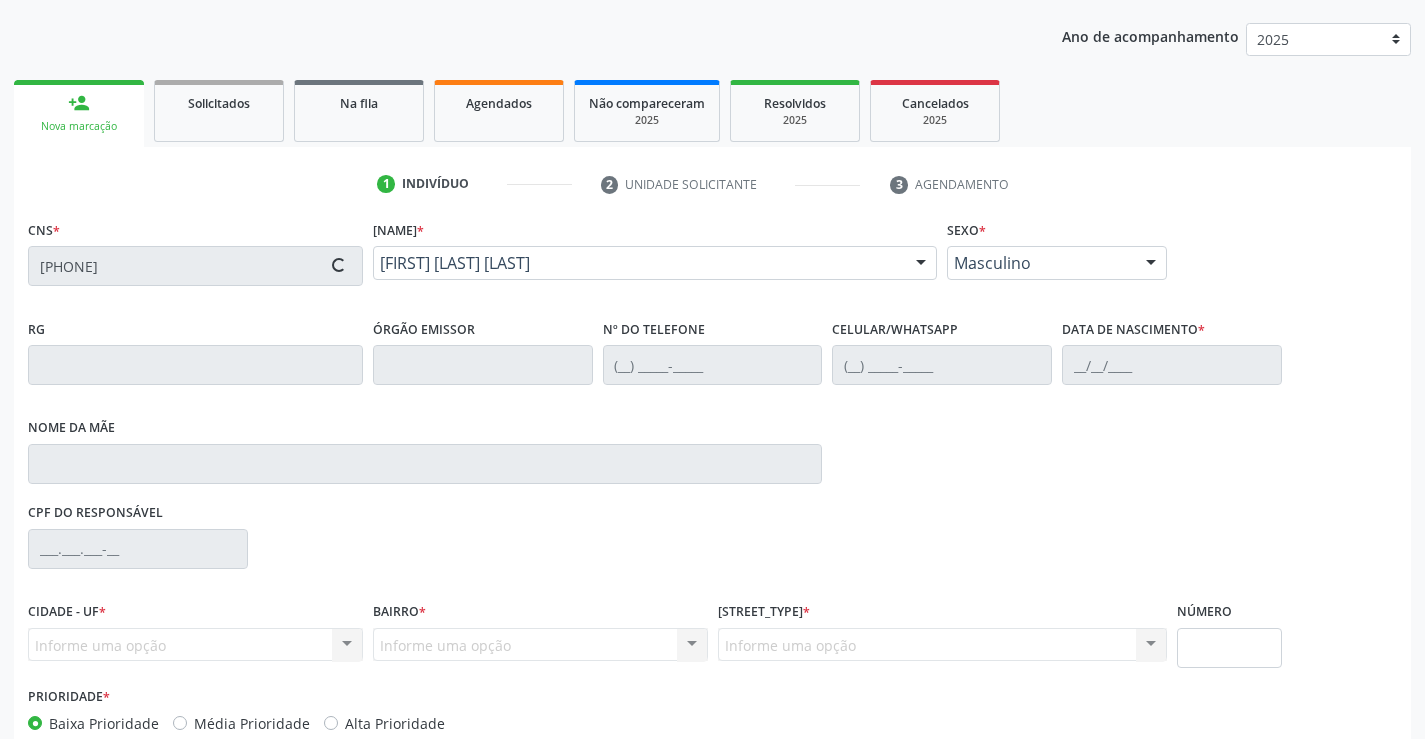 scroll, scrollTop: 331, scrollLeft: 0, axis: vertical 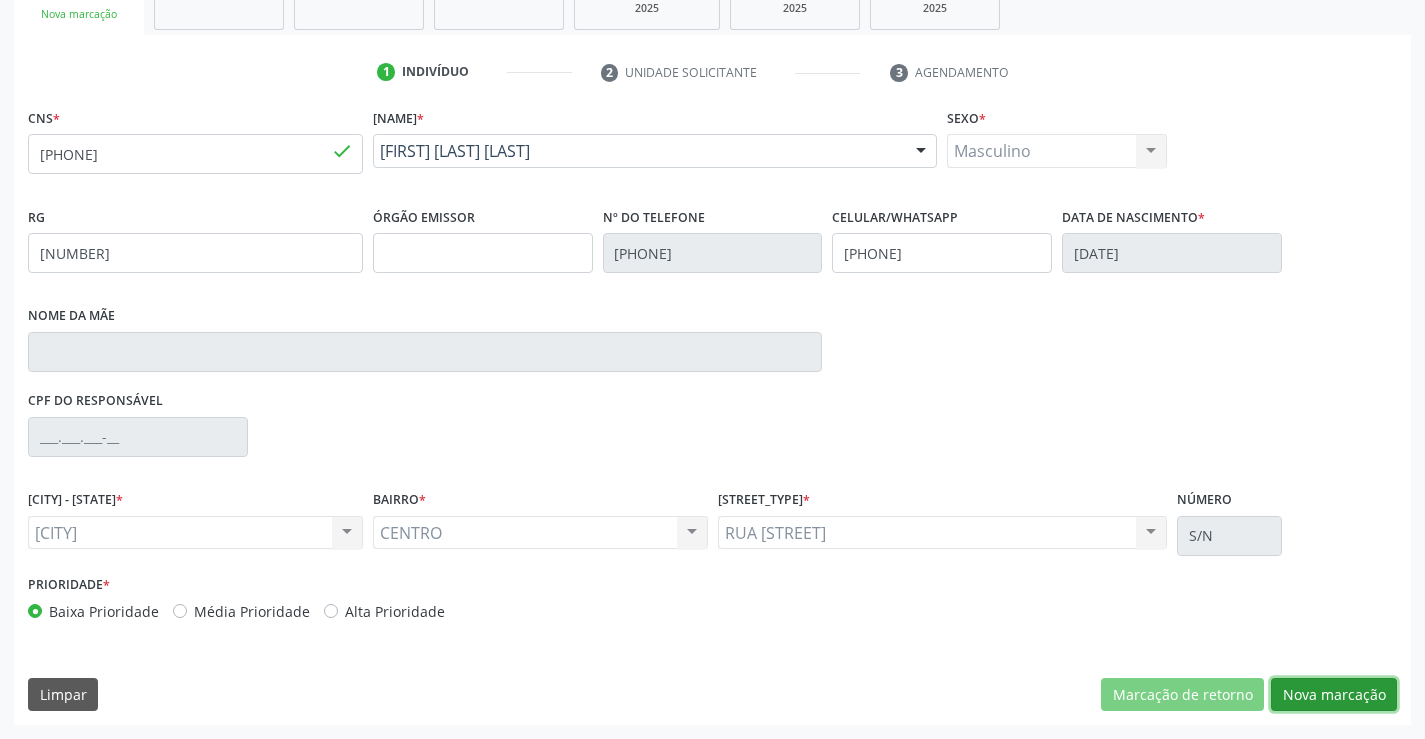 click on "Nova marcação" at bounding box center (1182, 695) 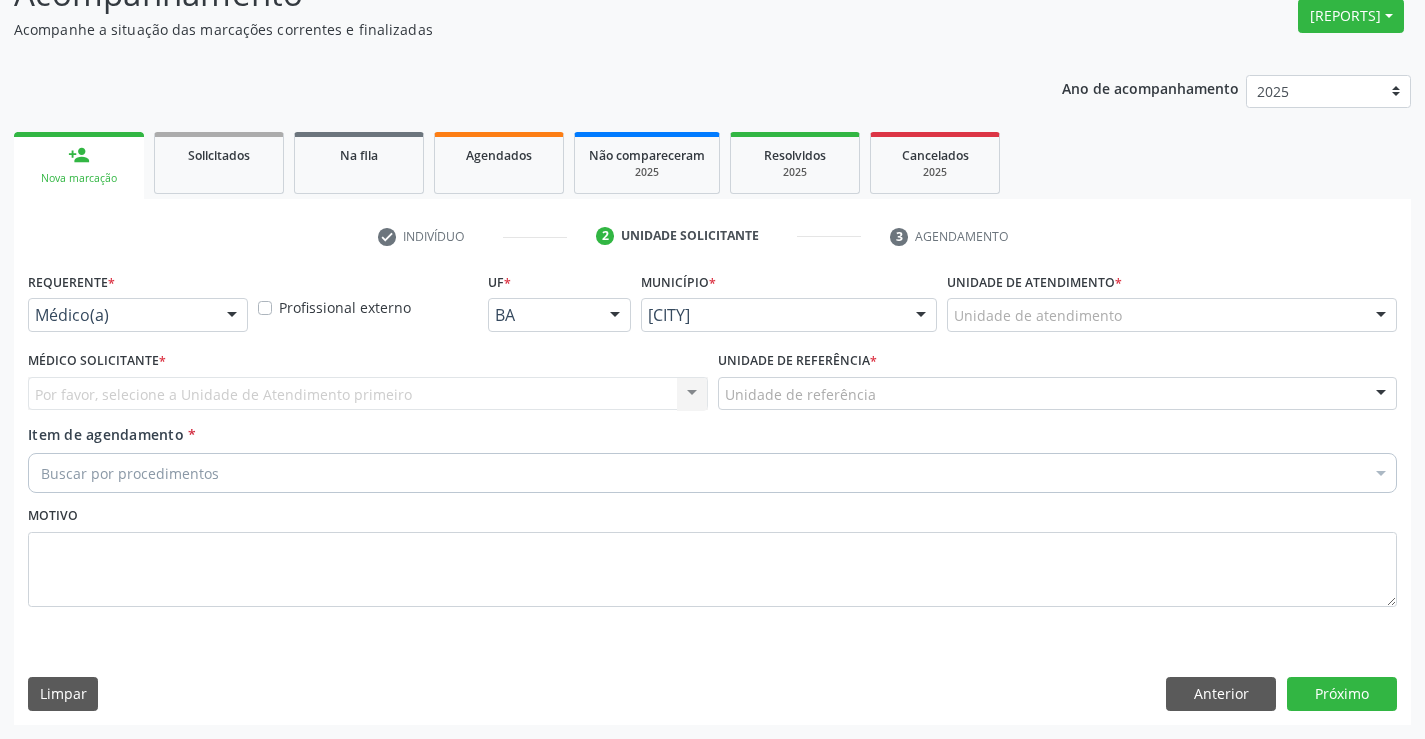 scroll, scrollTop: 167, scrollLeft: 0, axis: vertical 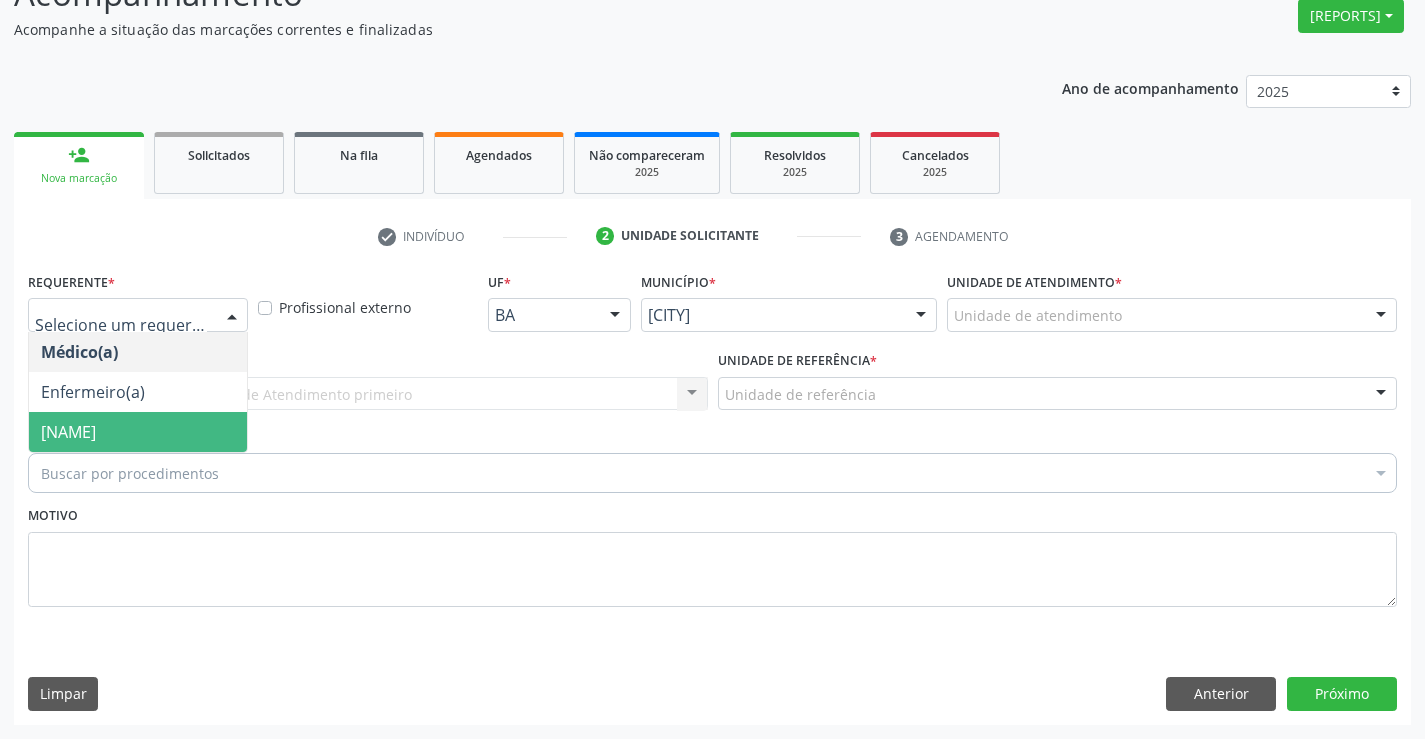 drag, startPoint x: 164, startPoint y: 436, endPoint x: 519, endPoint y: 405, distance: 356.35095 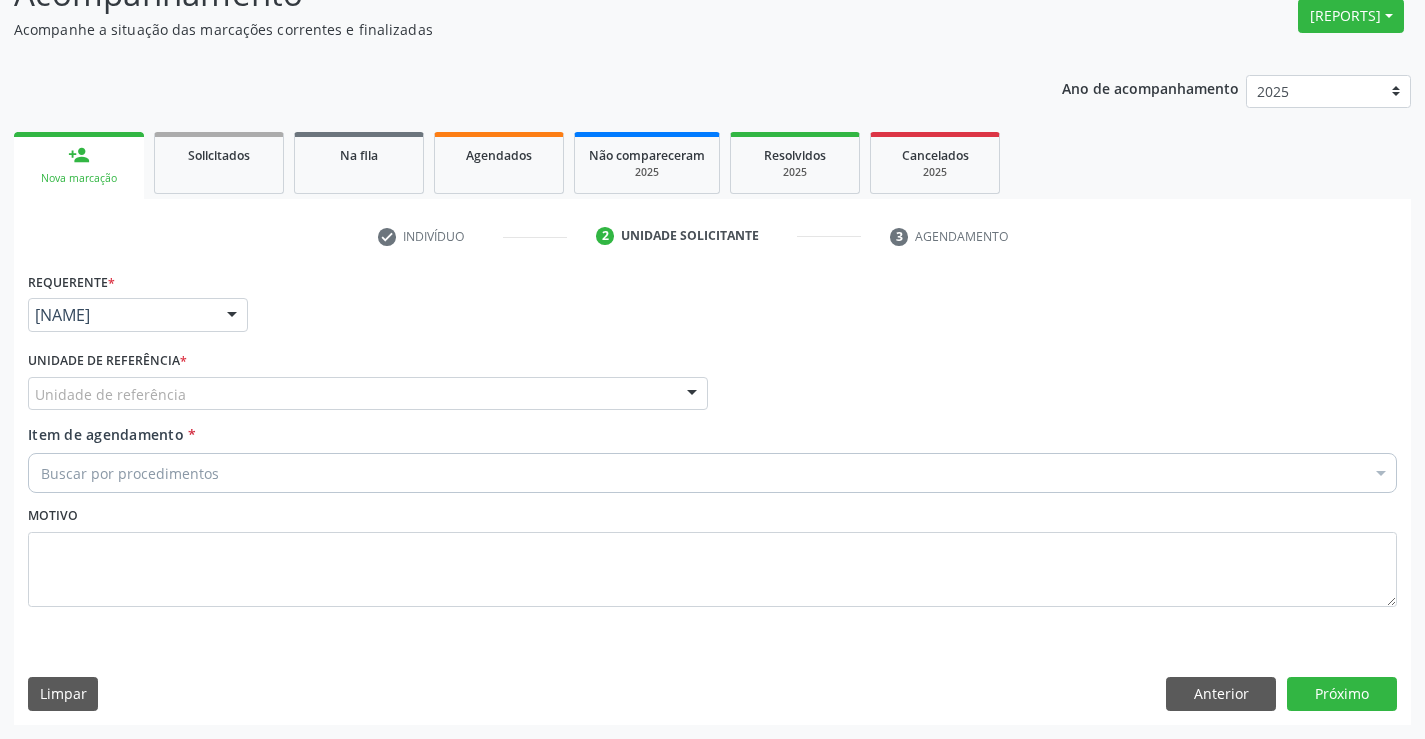 click at bounding box center (692, 395) 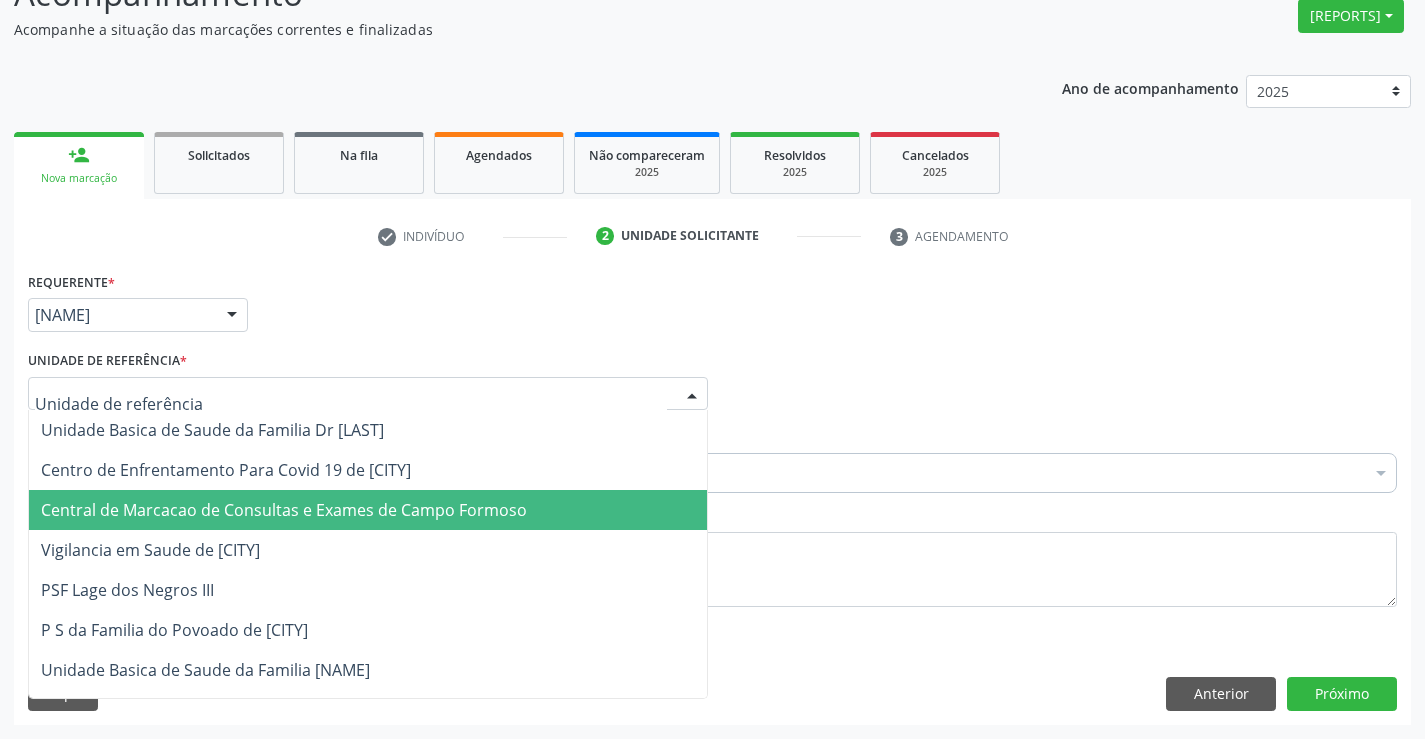click on "Central de Marcacao de Consultas e Exames de [CITY]" at bounding box center (242, 510) 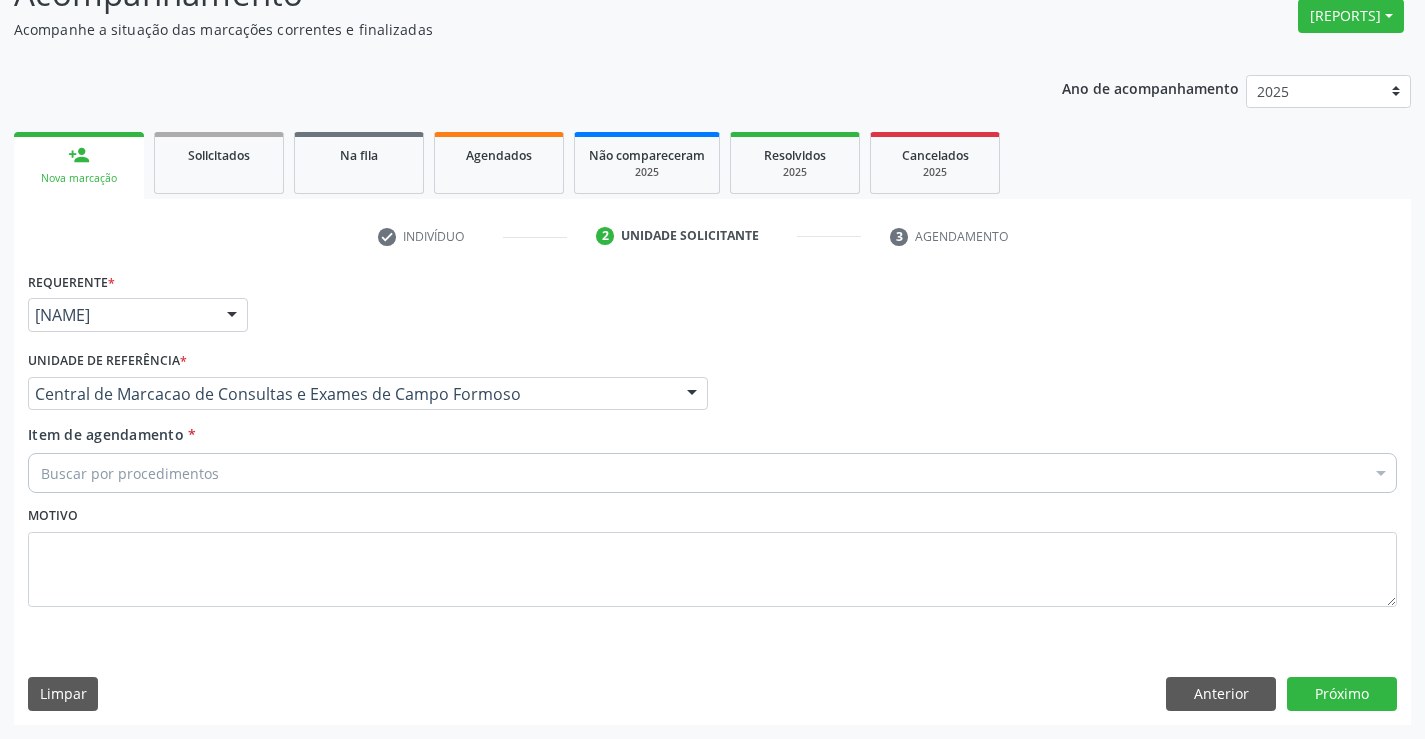click on "Buscar por procedimentos" at bounding box center [712, 473] 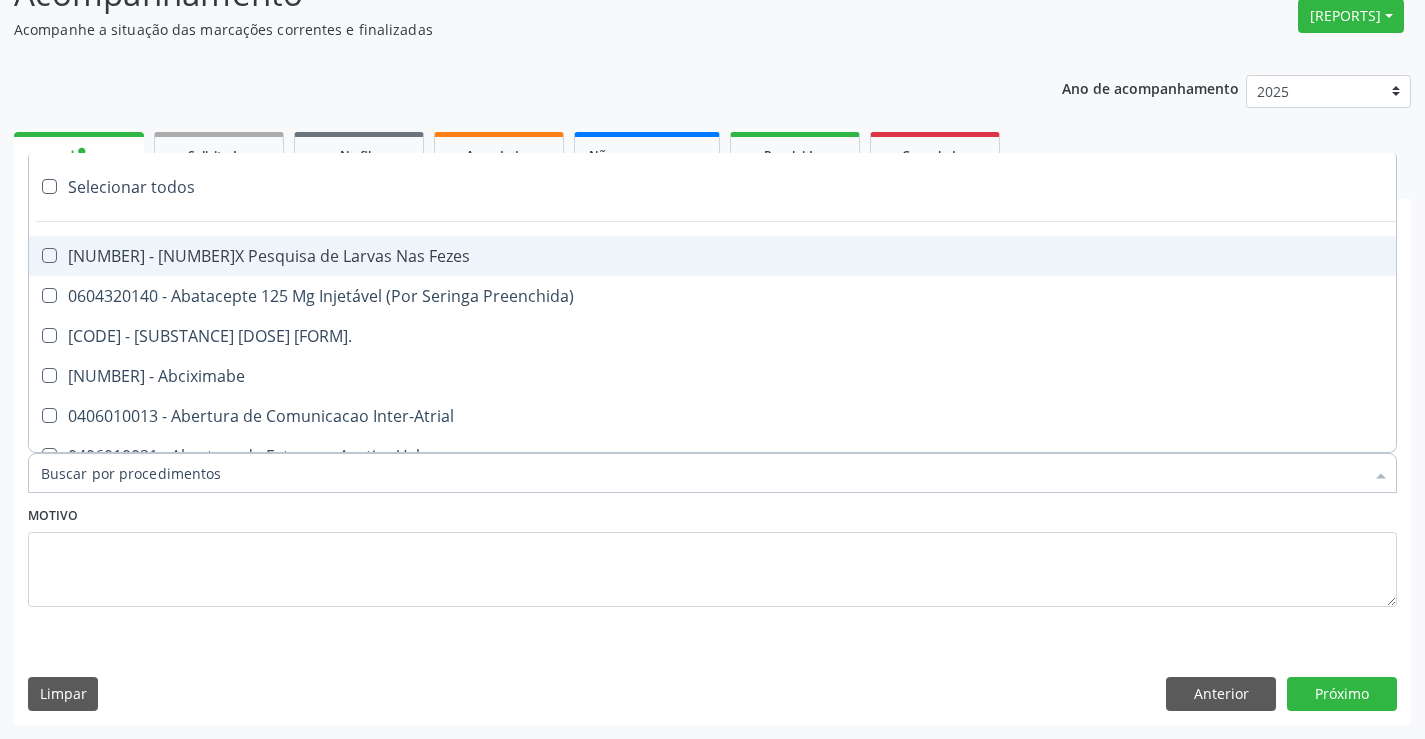type on "O" 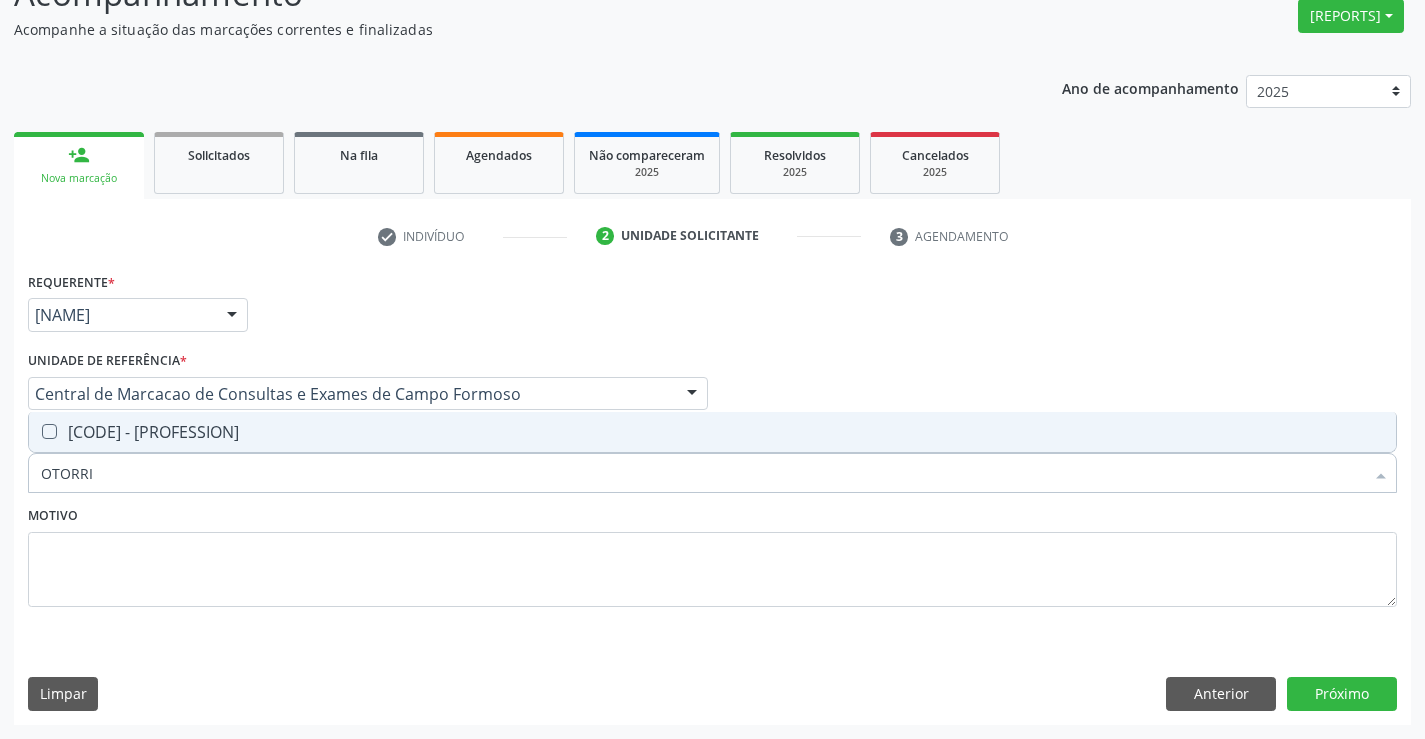 click on "[PROCEDURE_CODE] - Médico Otorrinolaringologista" at bounding box center (712, 432) 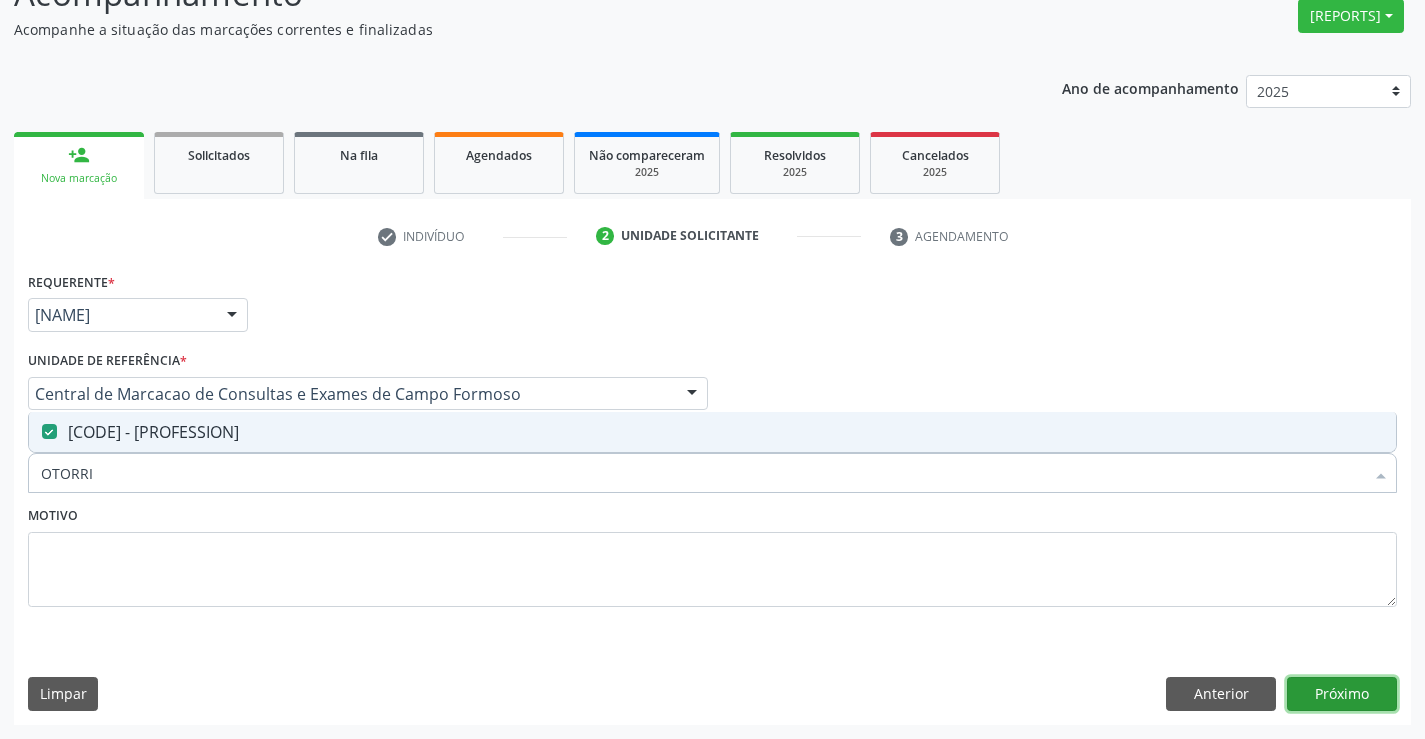 click on "Próximo" at bounding box center (1342, 694) 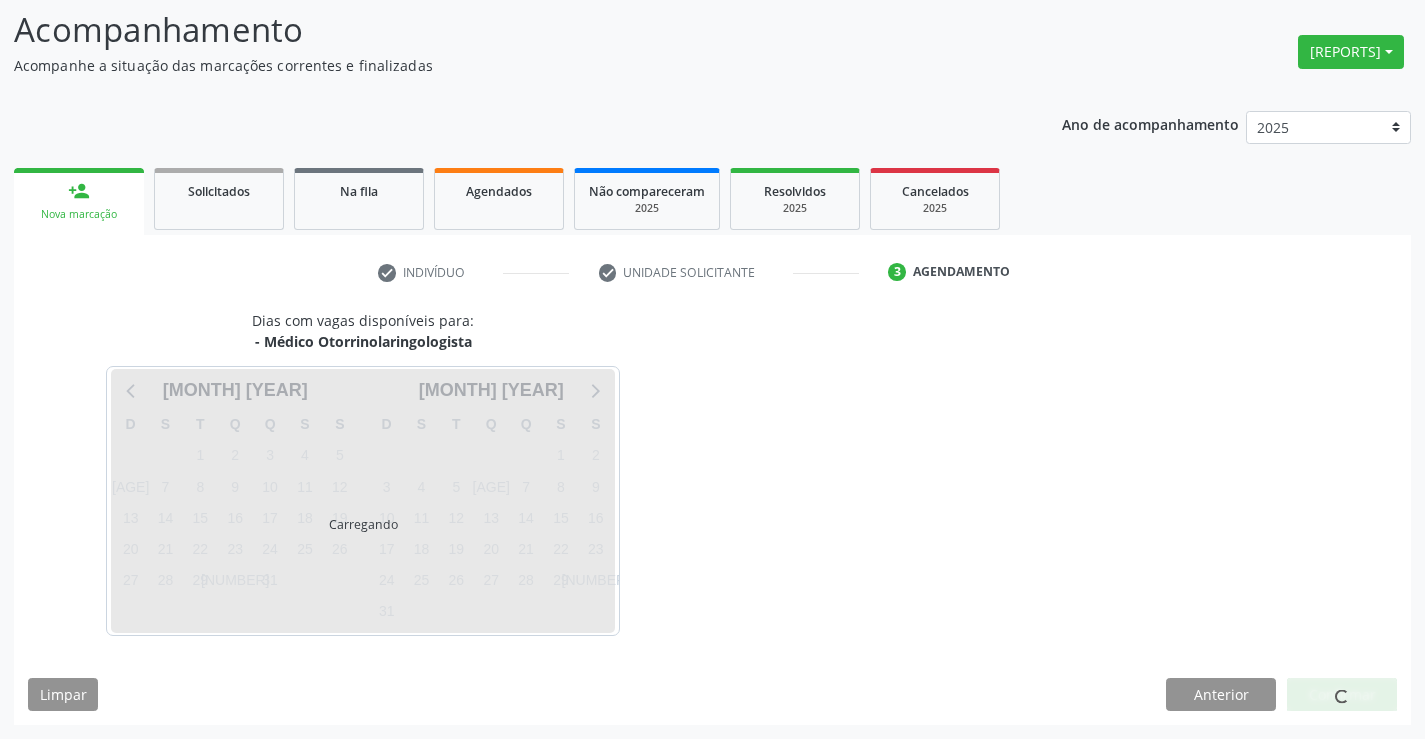 scroll, scrollTop: 131, scrollLeft: 0, axis: vertical 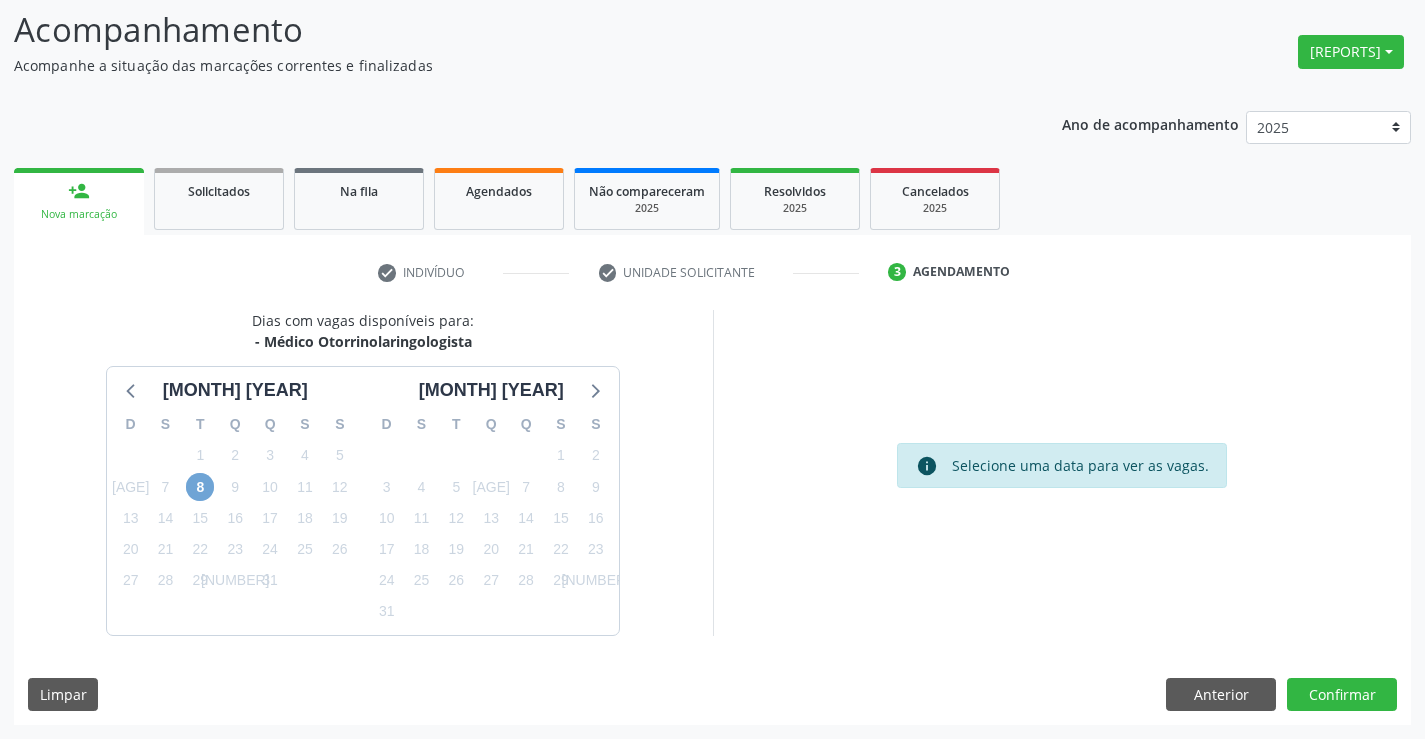 click on "8" at bounding box center (200, 487) 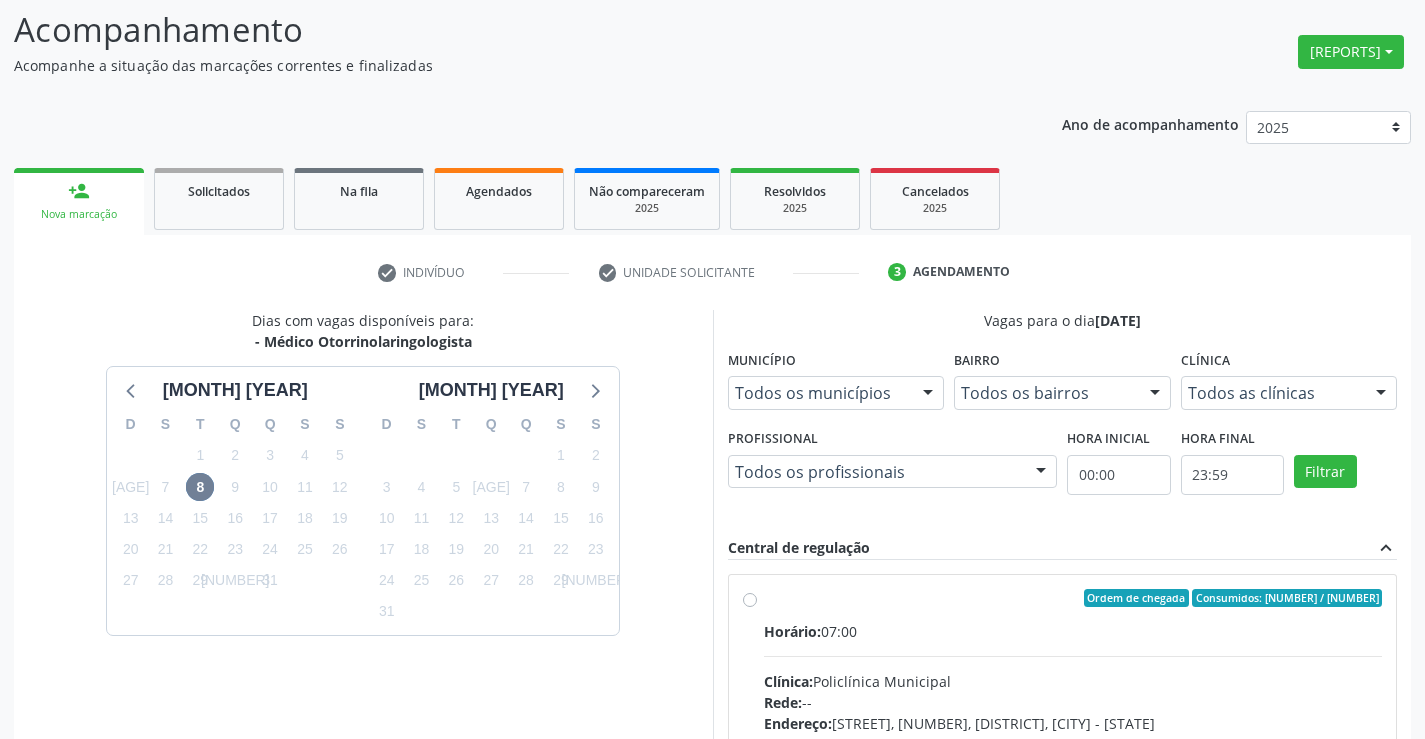 click on "Horário:   07:00" at bounding box center [1073, 631] 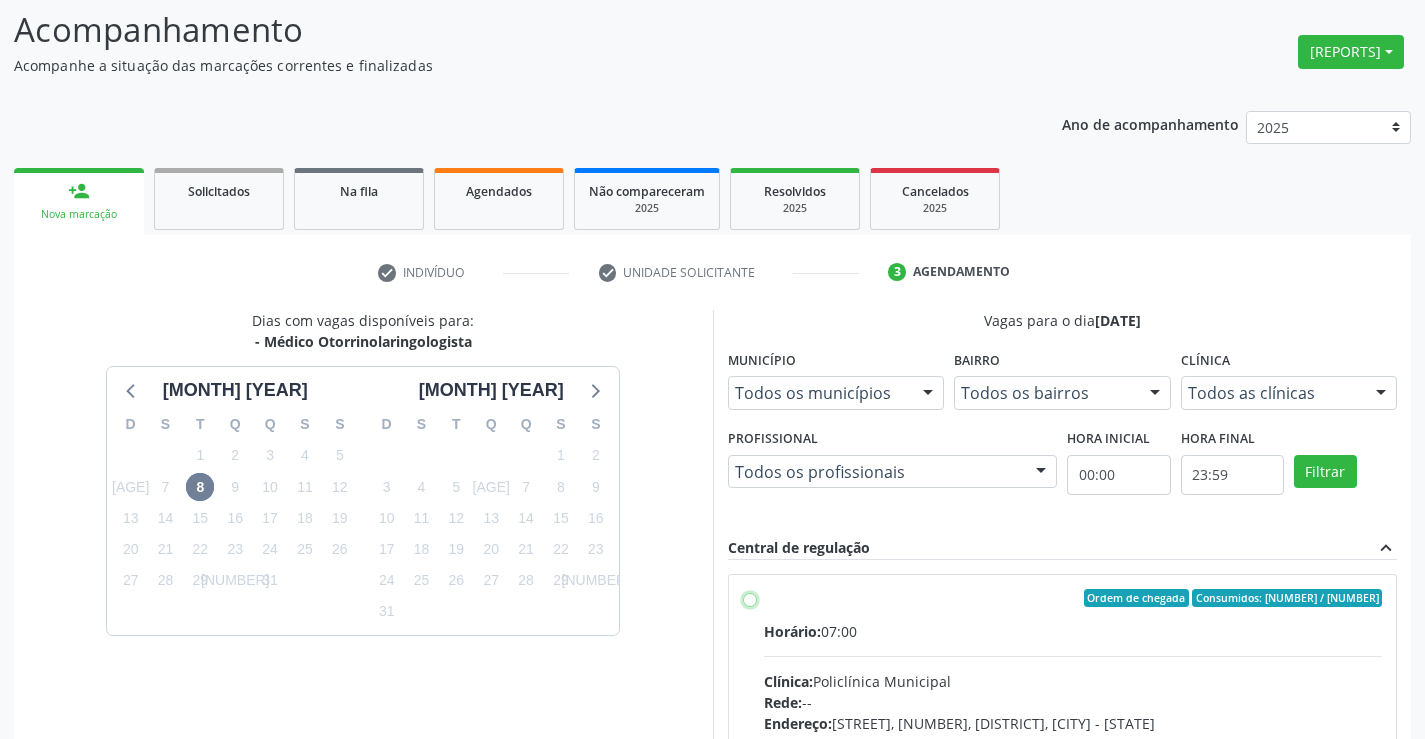 click on "Ordem de chegada
Consumidos: 15 / 30
Horário:   07:00
Clínica:  Policlínica Municipal
Rede:
--
Endereço:   Predio, nº 386, Centro, Campo Formoso - BA
Telefone:   (74) 6451312
Profissional:
Pedro Augusto Pessoa de Abreu
Informações adicionais sobre o atendimento
Idade de atendimento:
de 3 a 100 anos
Gênero(s) atendido(s):
Masculino e Feminino
Informações adicionais:
--" at bounding box center (750, 598) 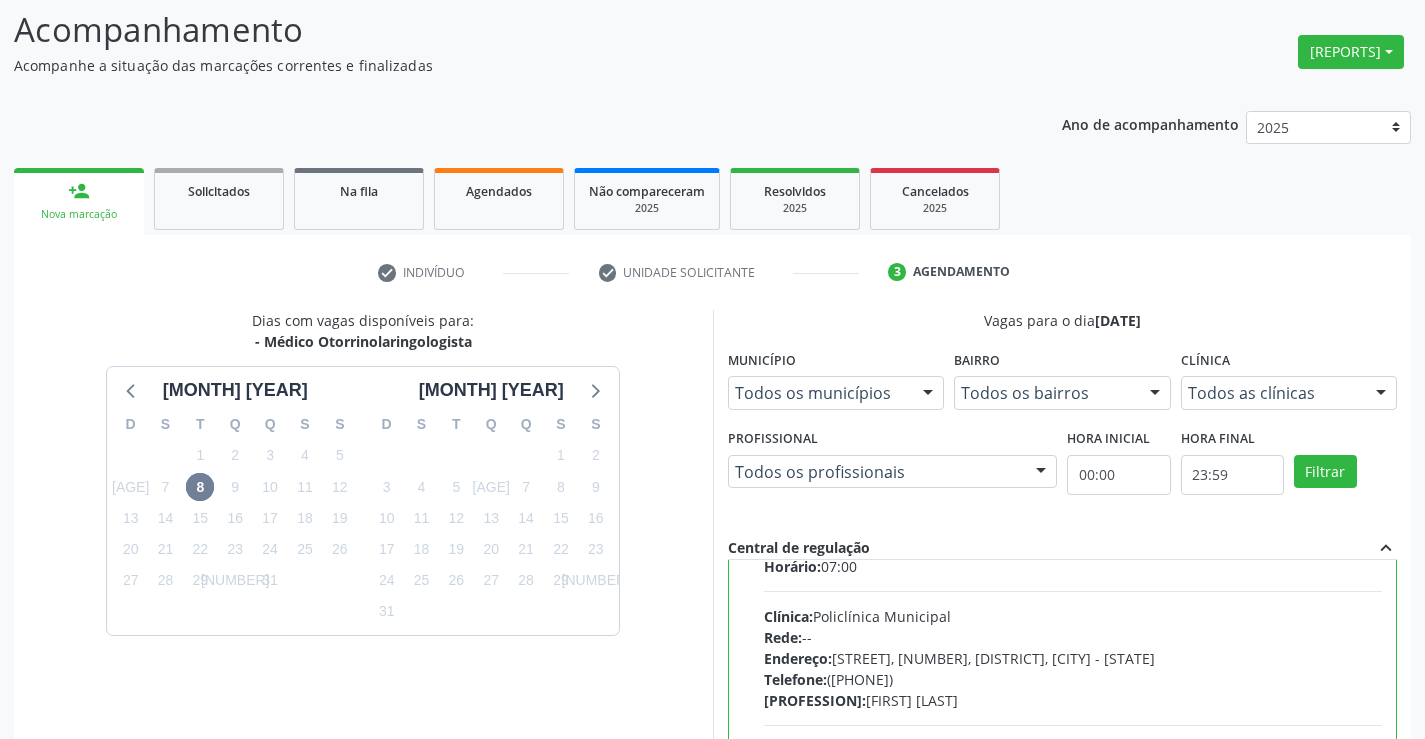 scroll, scrollTop: 99, scrollLeft: 0, axis: vertical 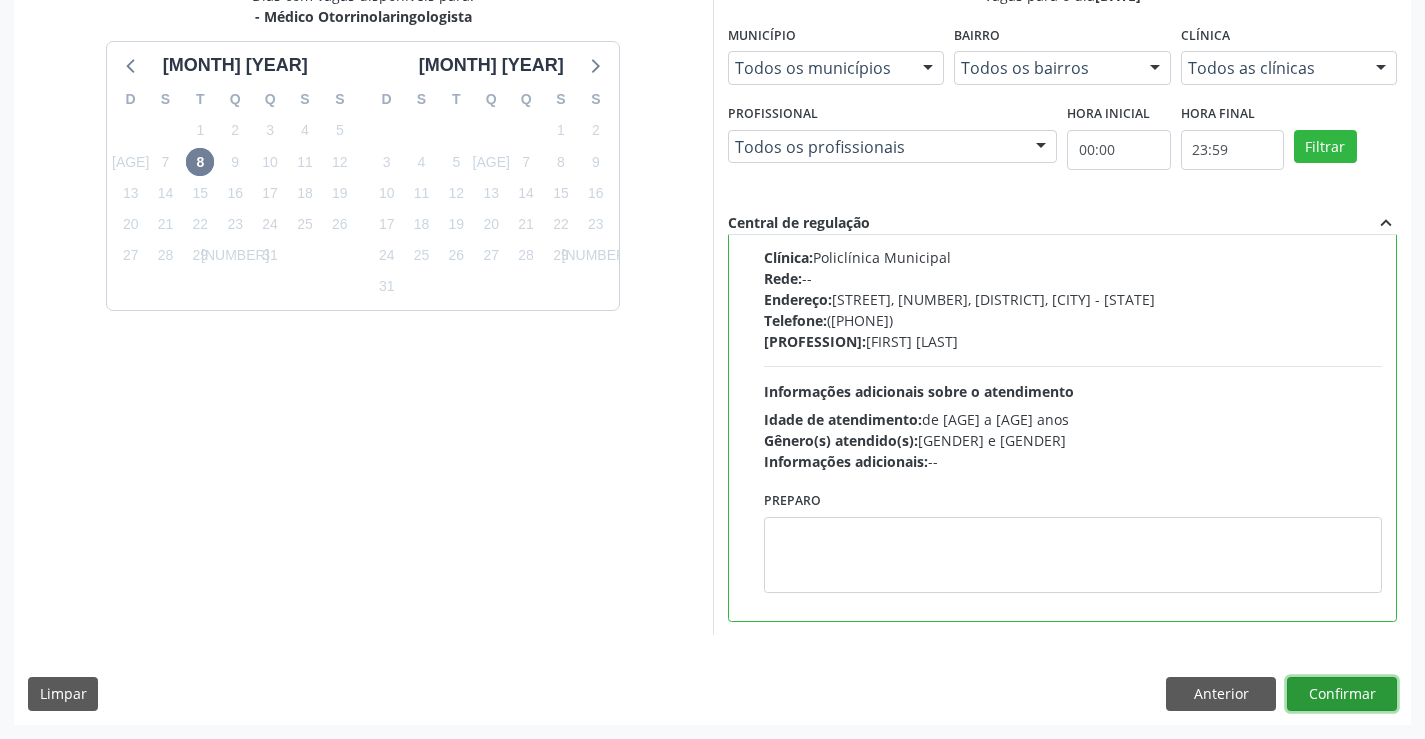 click on "Confirmar" at bounding box center [1342, 694] 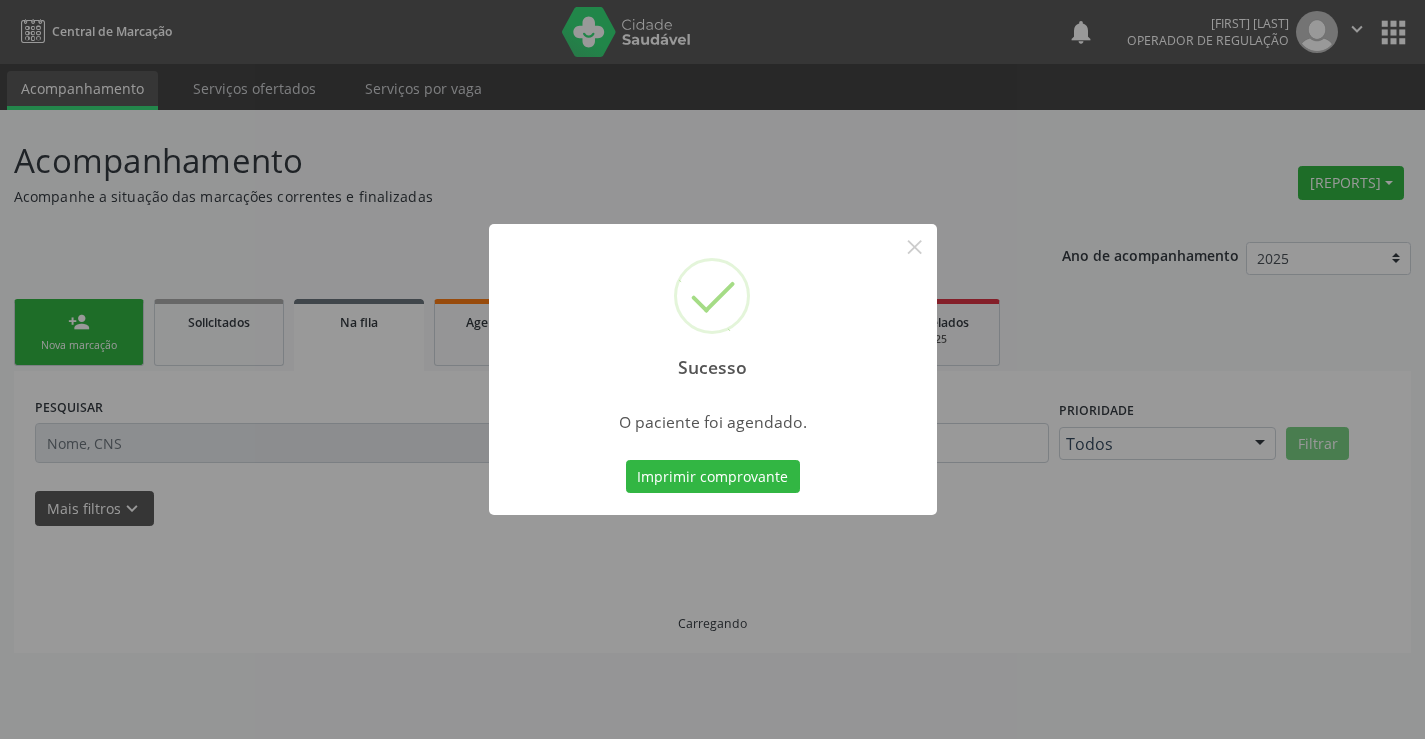 scroll, scrollTop: 0, scrollLeft: 0, axis: both 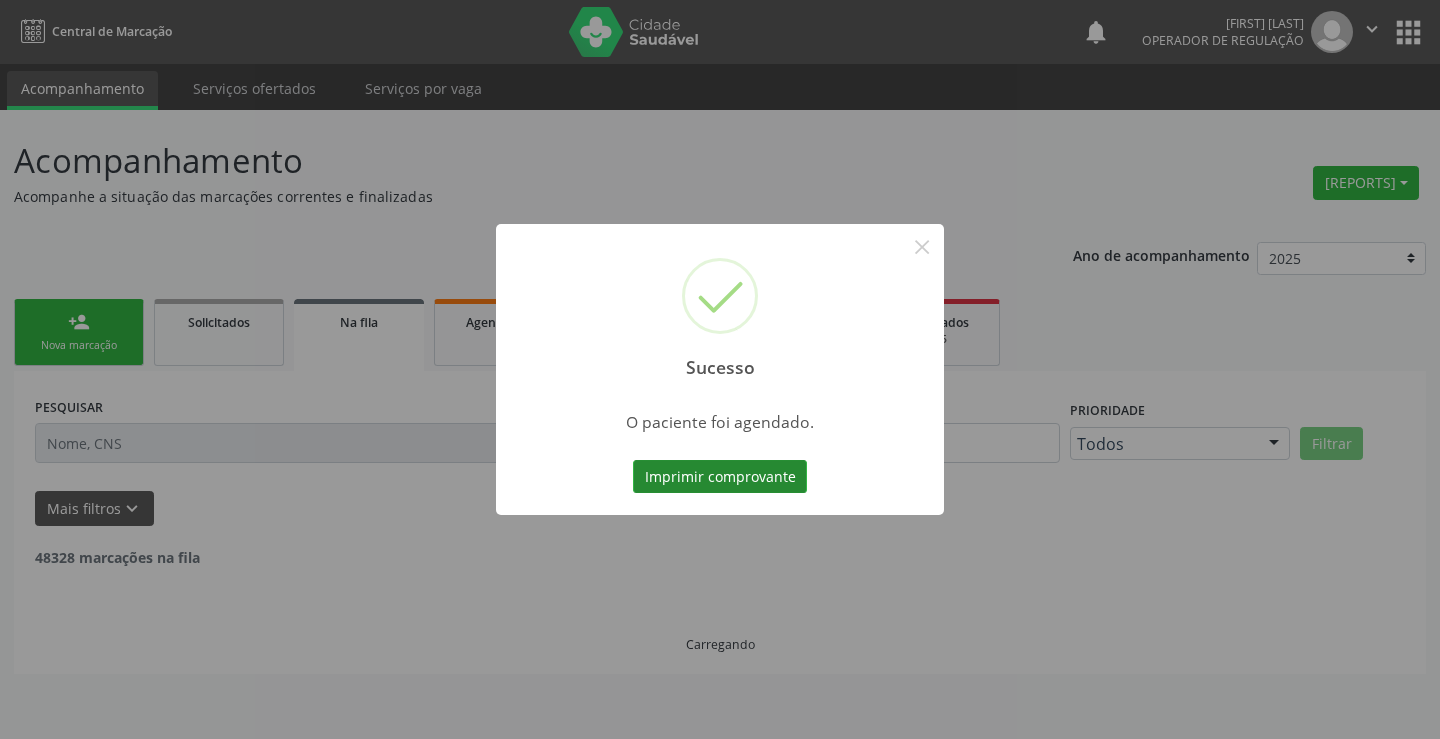click on "Imprimir comprovante" at bounding box center [720, 477] 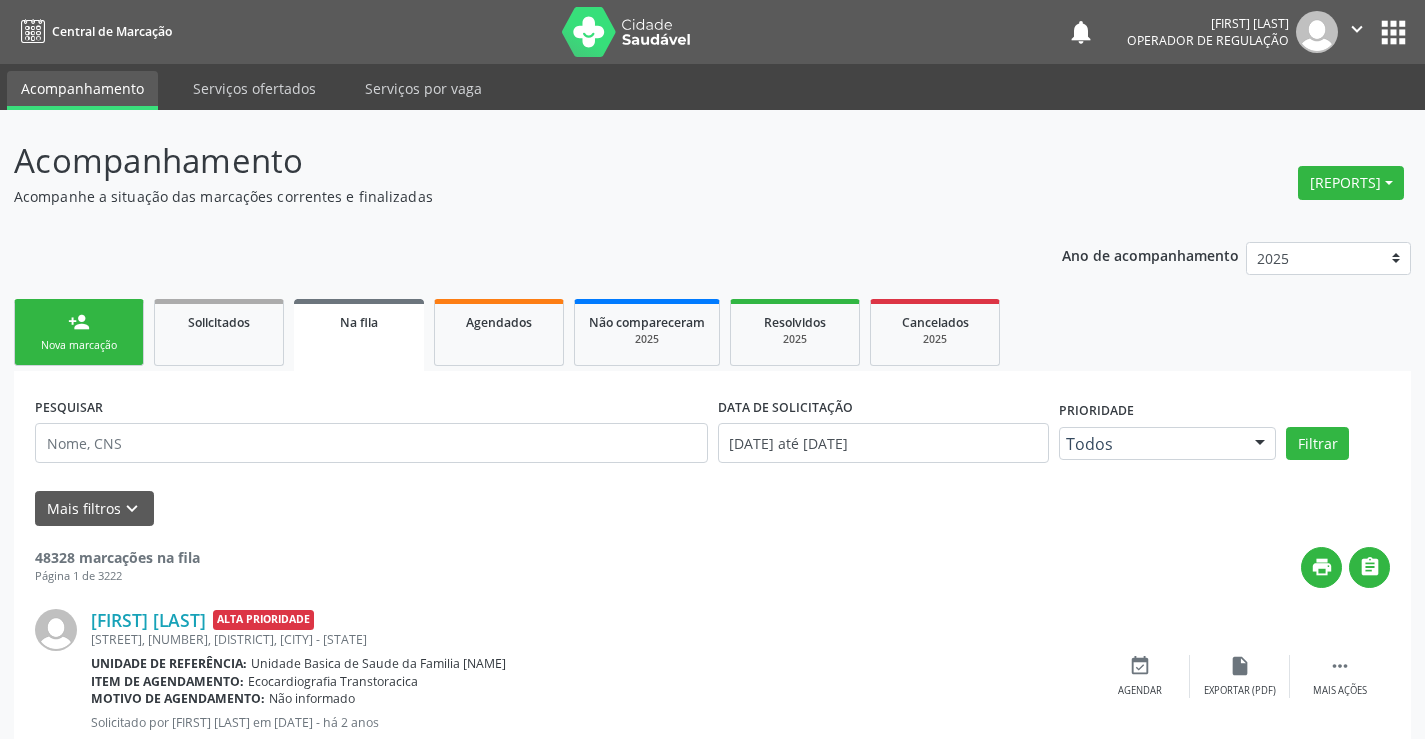 click on "person_add" at bounding box center (79, 322) 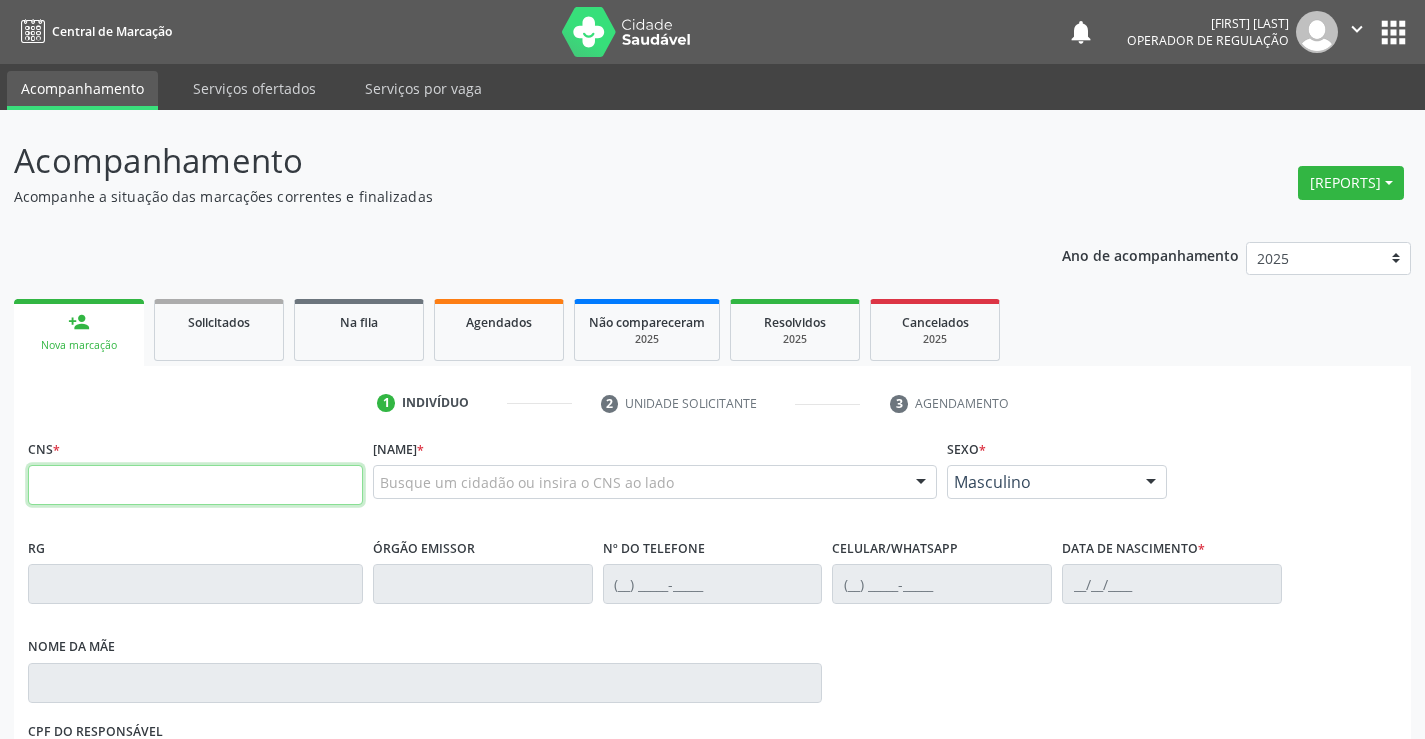 click at bounding box center [195, 485] 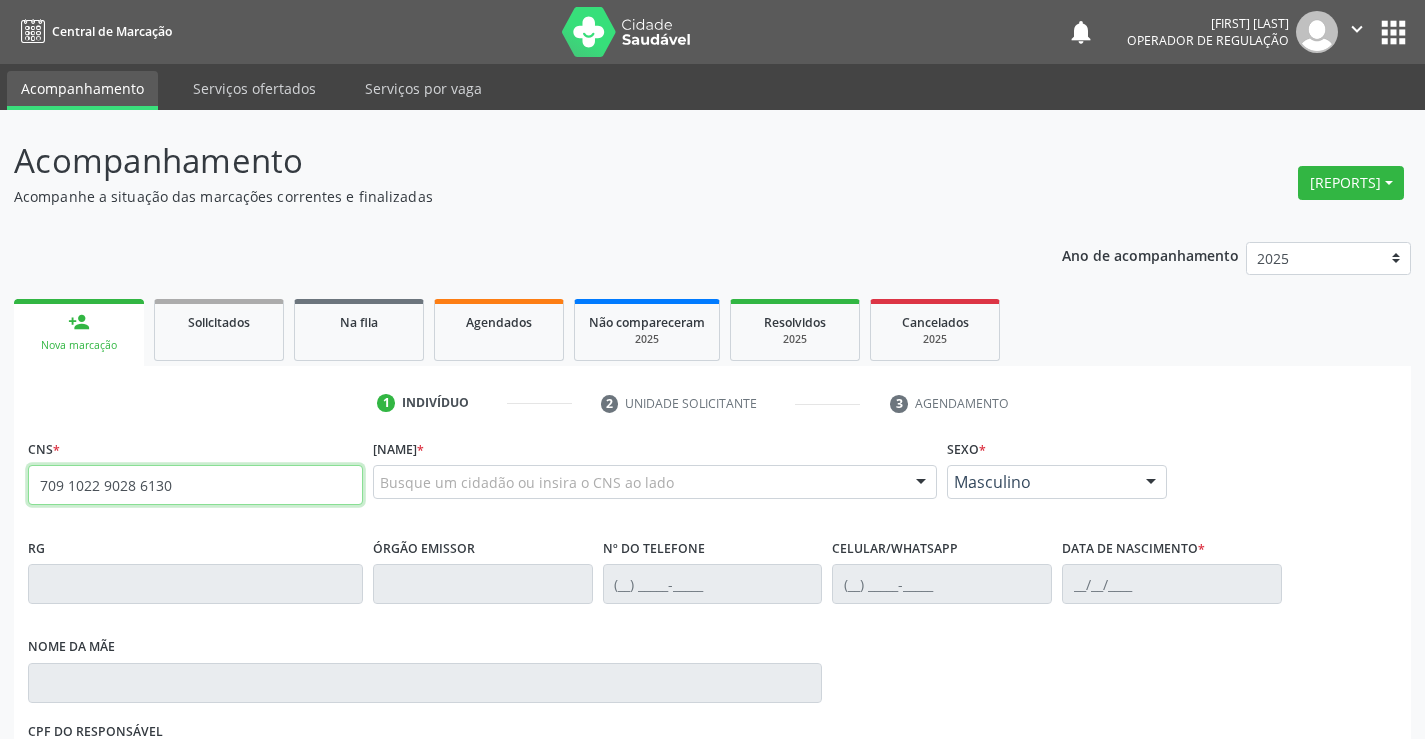 type on "709 1022 9028 6130" 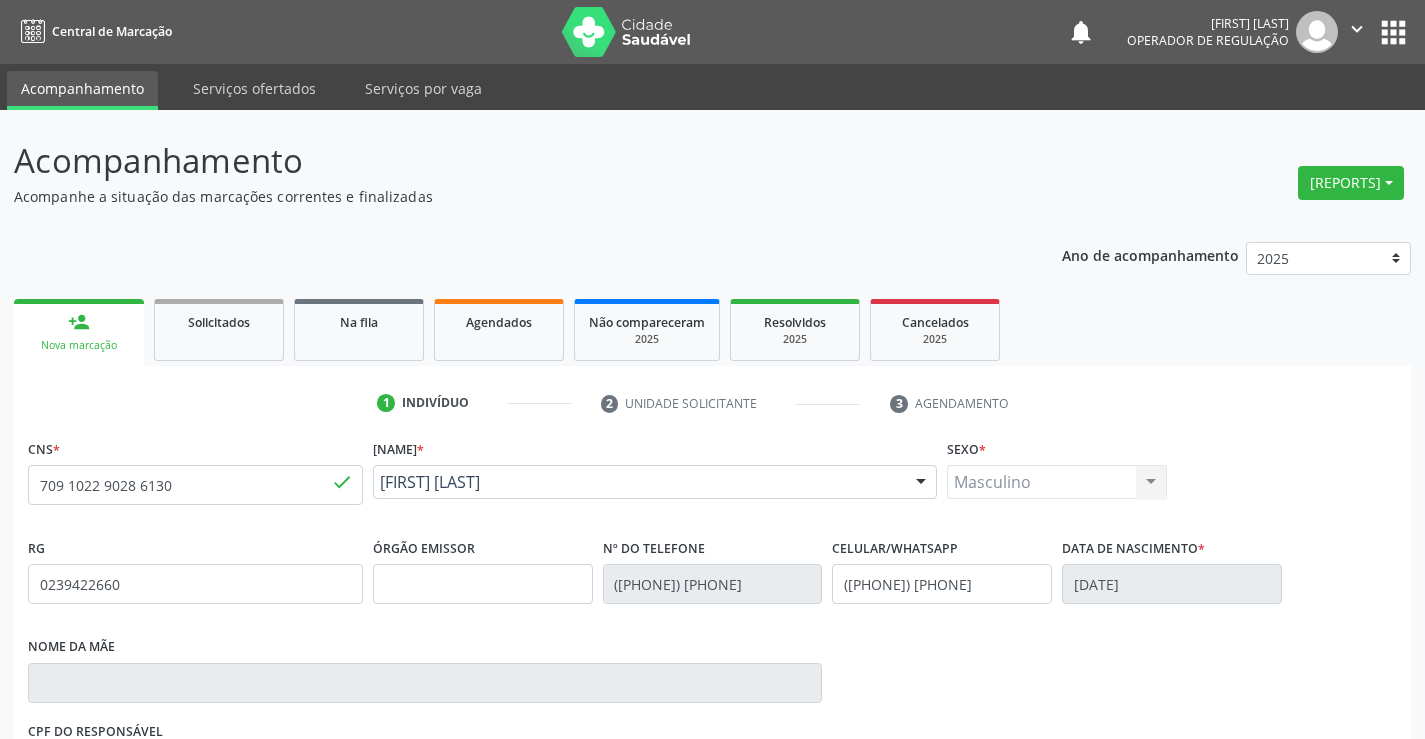 scroll, scrollTop: 331, scrollLeft: 0, axis: vertical 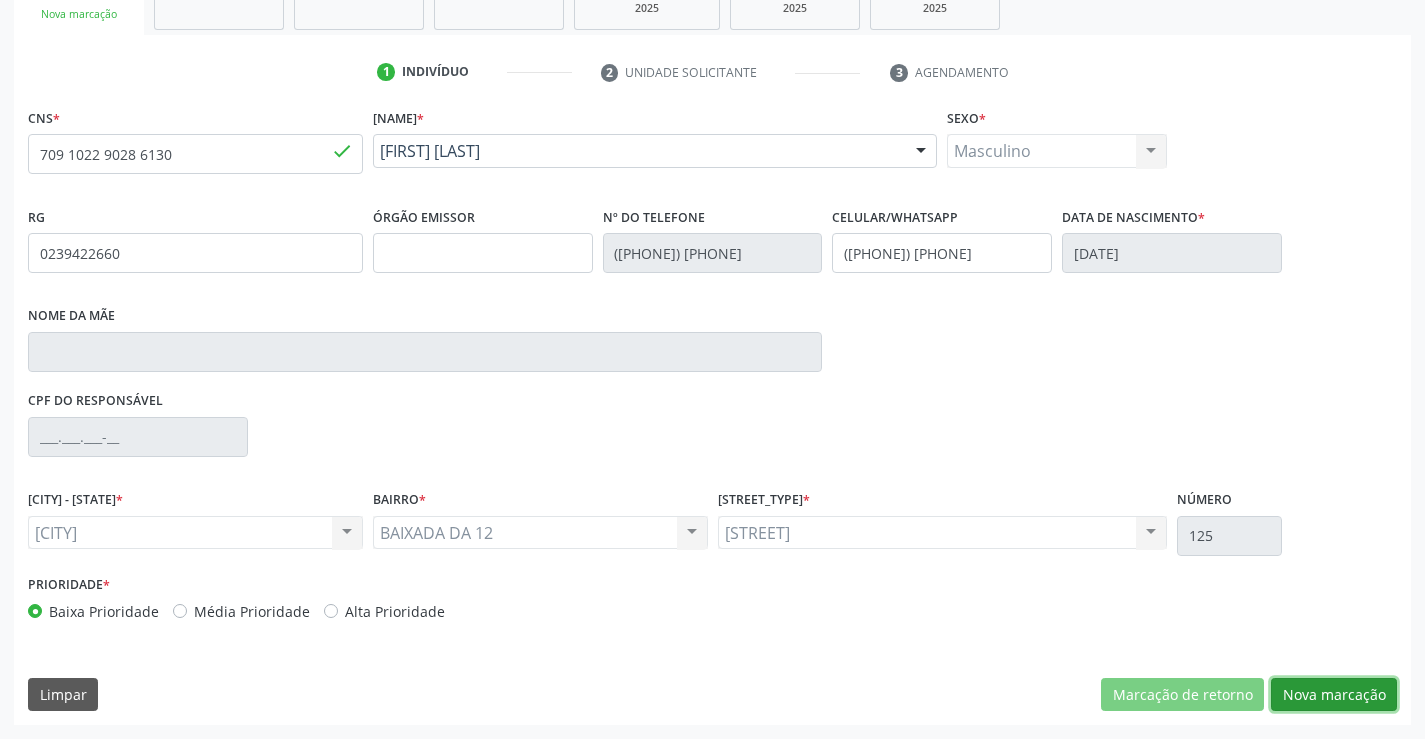 click on "Nova marcação" at bounding box center [1182, 695] 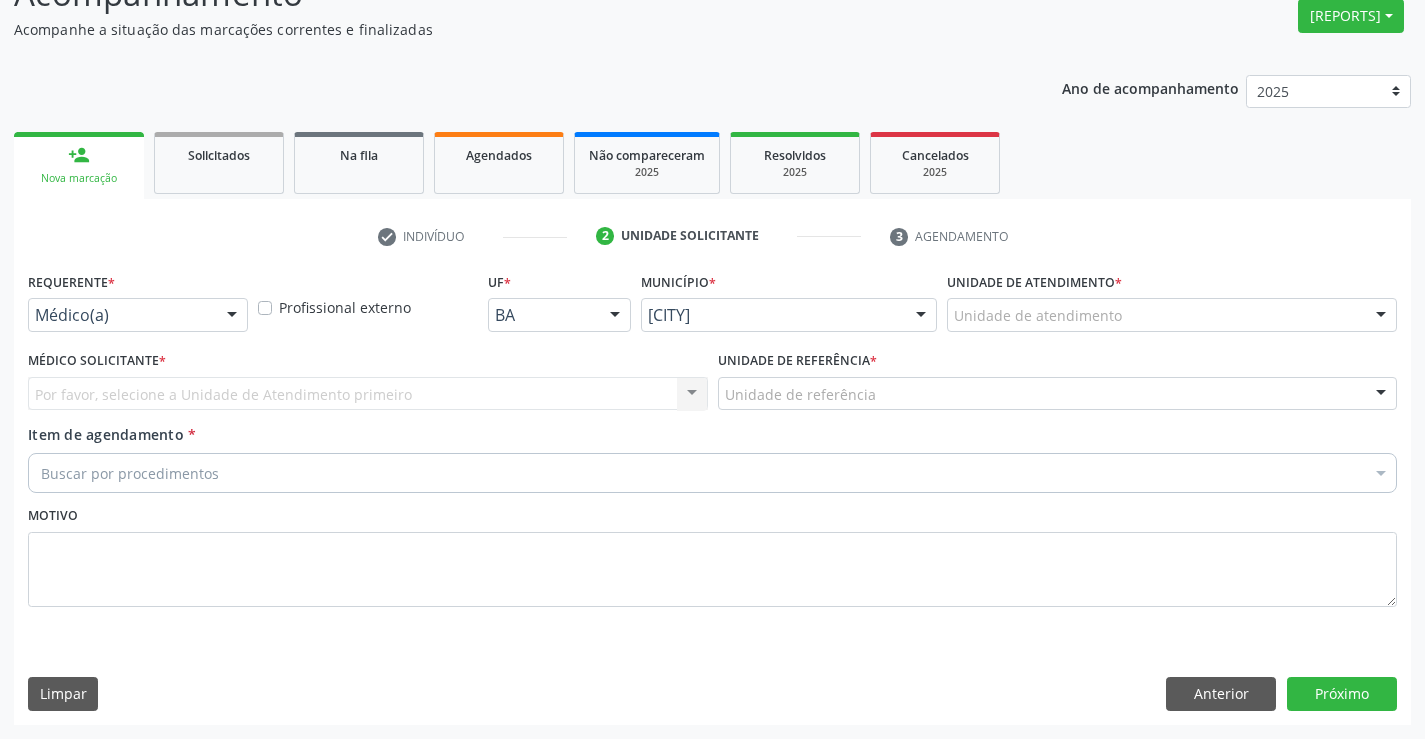 scroll, scrollTop: 167, scrollLeft: 0, axis: vertical 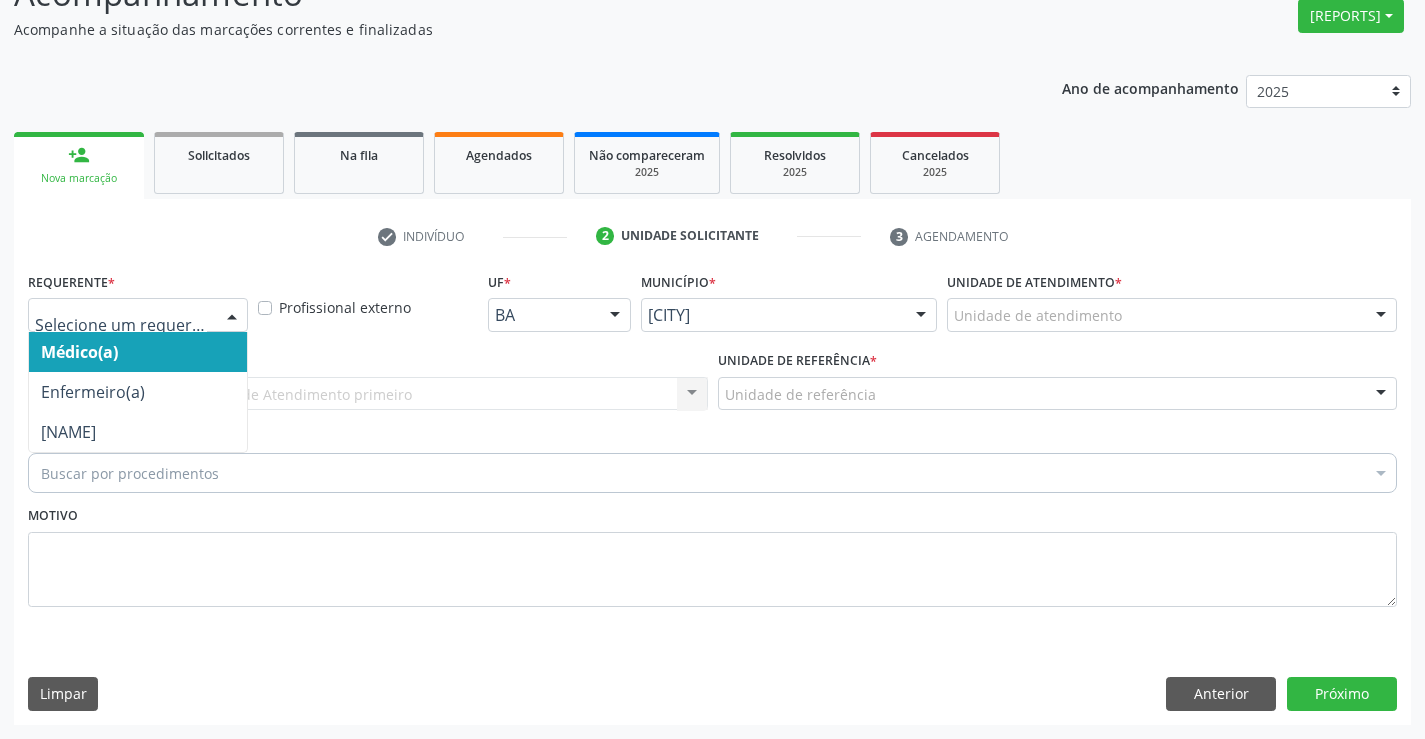 click at bounding box center [232, 316] 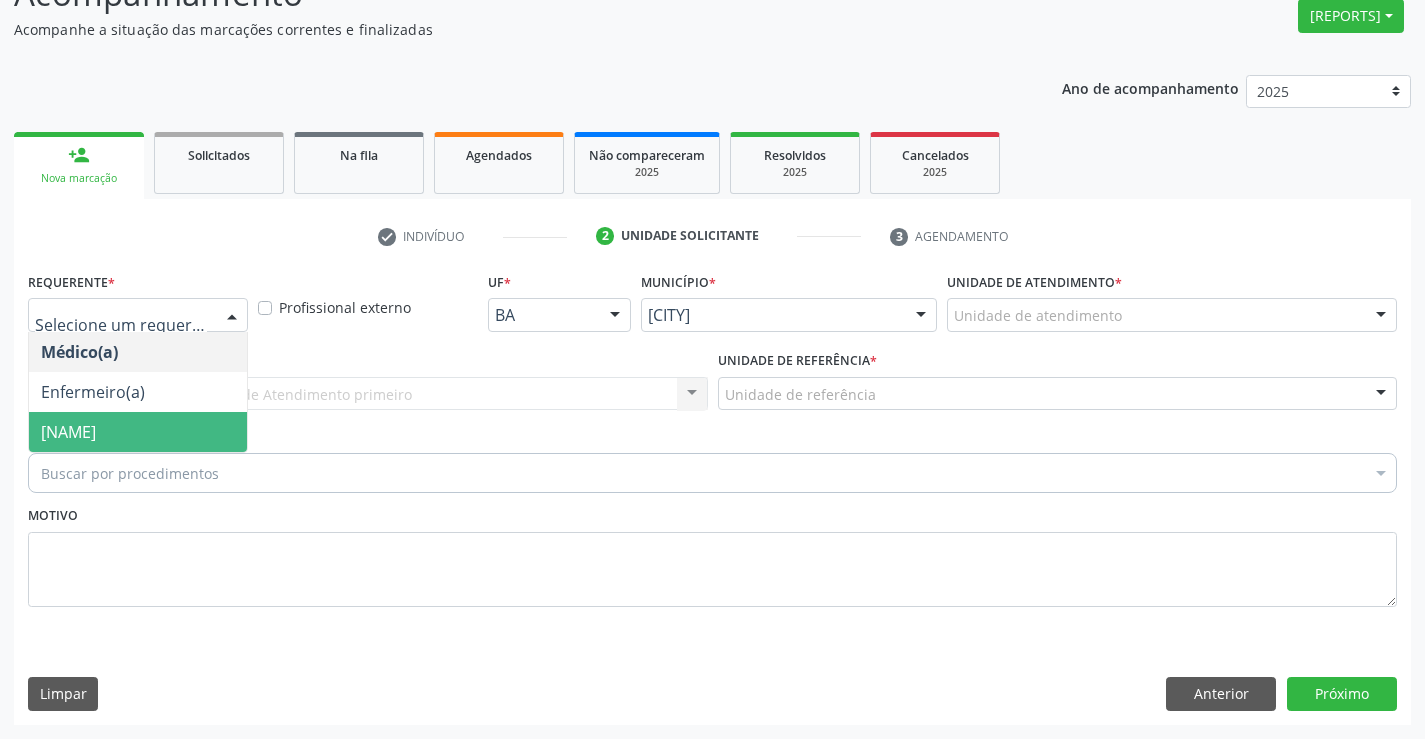 click on "Paciente" at bounding box center [138, 432] 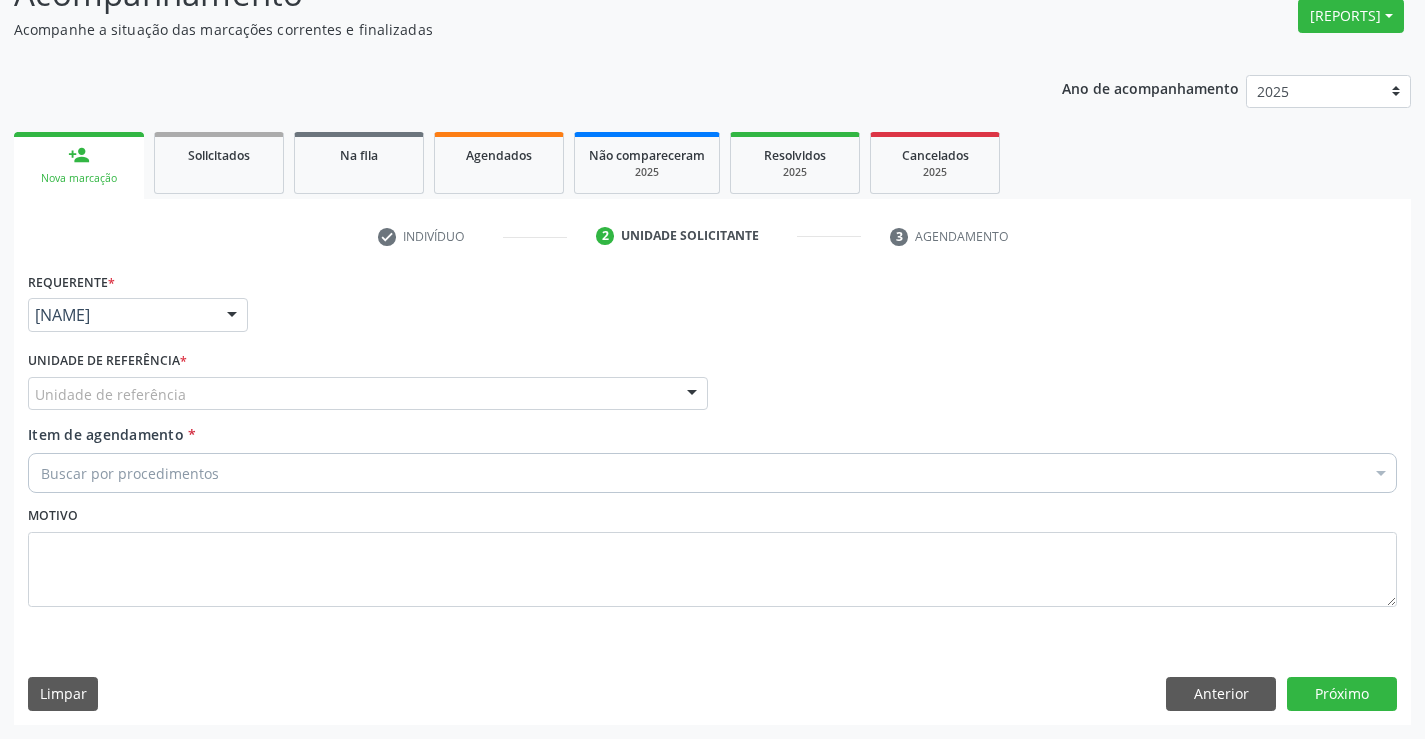 click at bounding box center [692, 395] 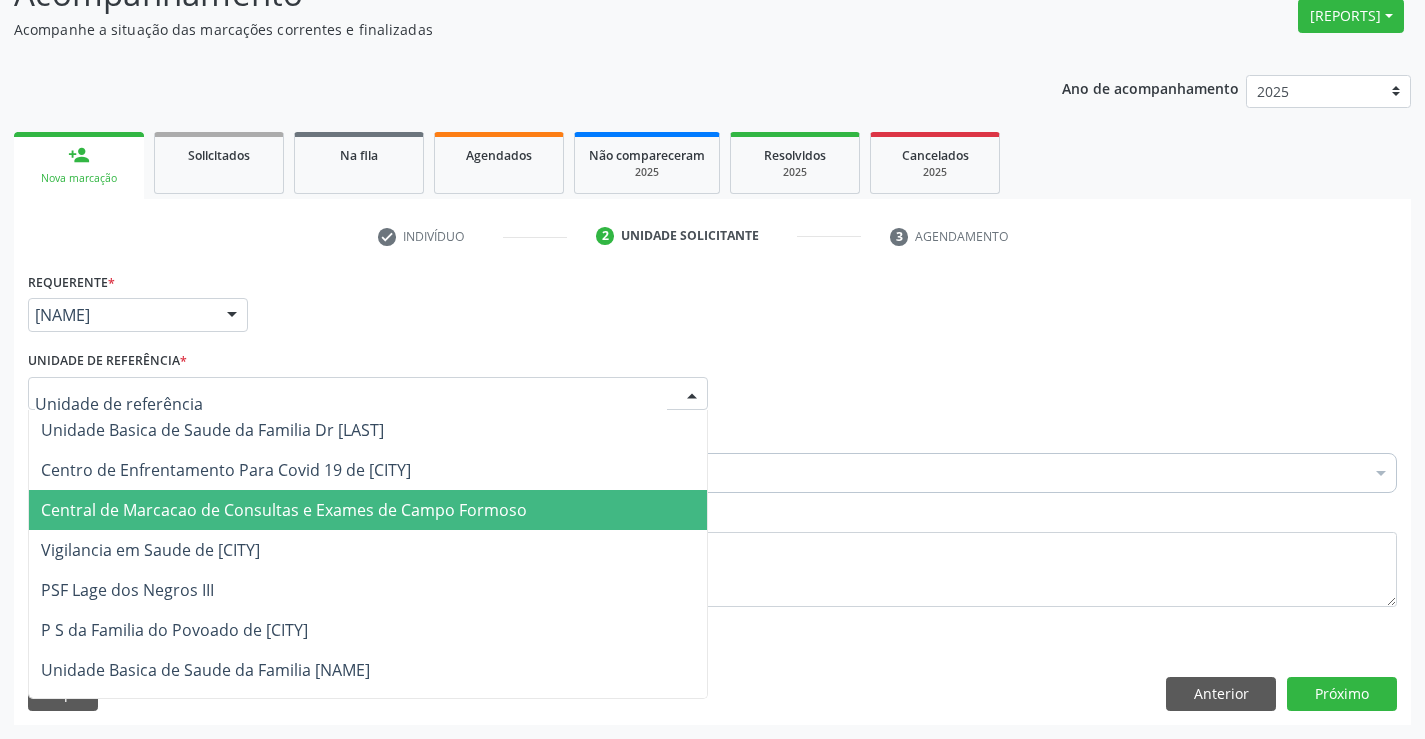 click on "••••••• •• •••••••• •• ••••••••• • •••••• •• ••••• •••••••" at bounding box center (242, 510) 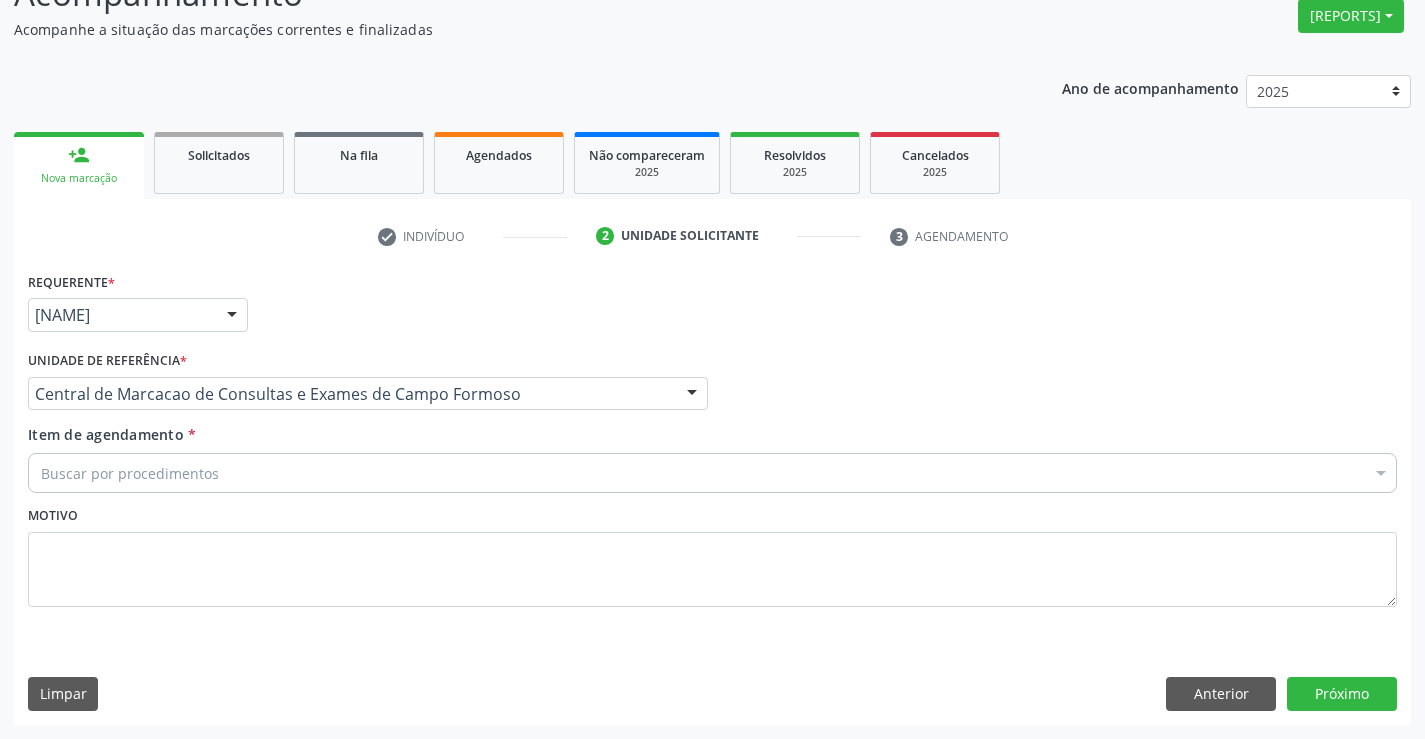 click on "Buscar por procedimentos" at bounding box center [712, 473] 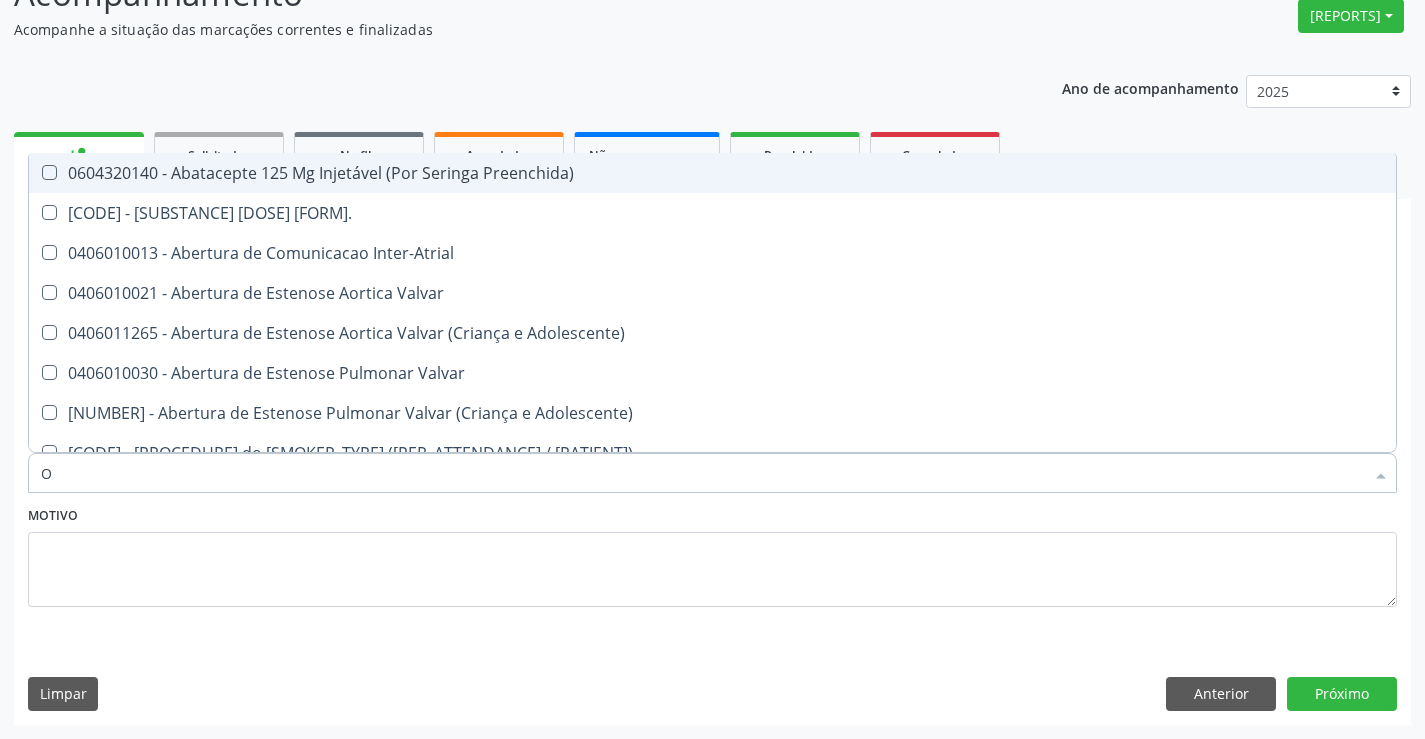 type on "[PLACE]" 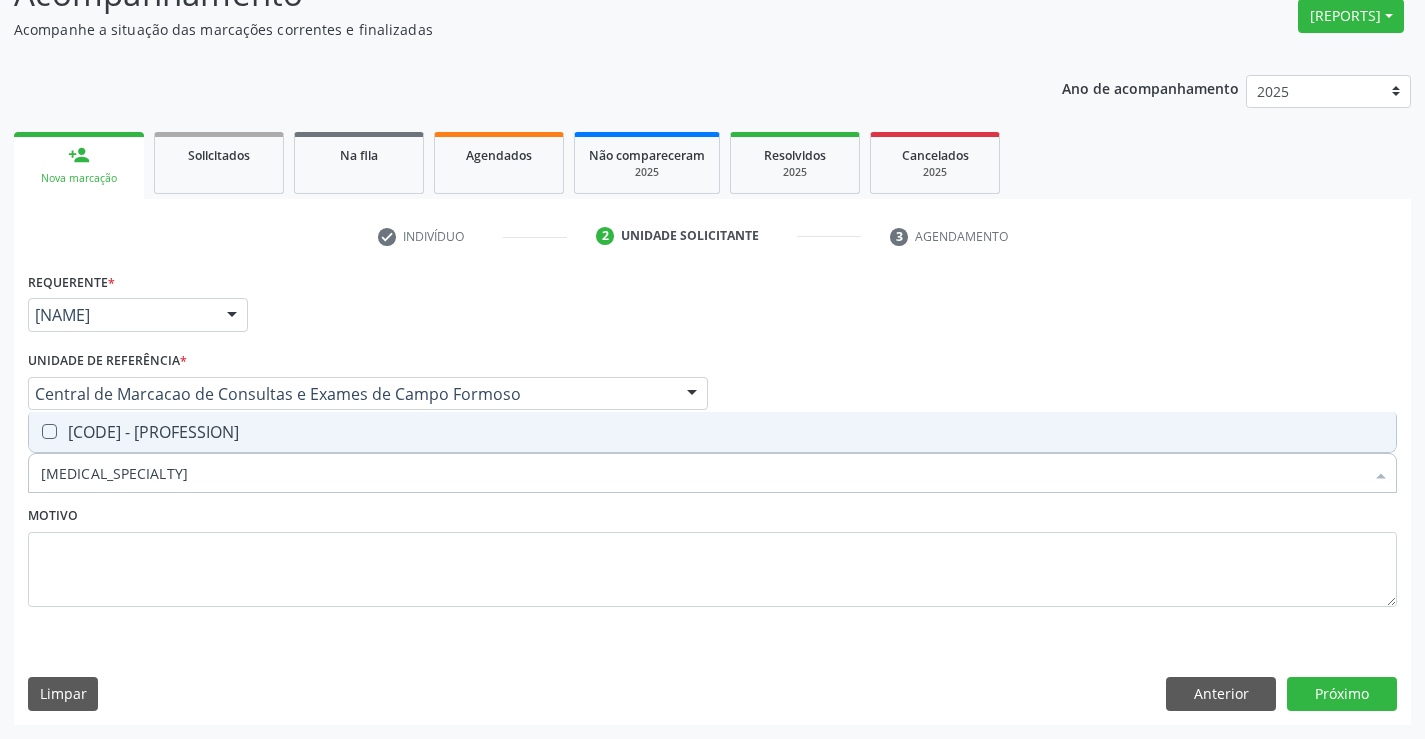 click on "[PROCEDURE] - Médico Otorrinolaringologista" at bounding box center [712, 432] 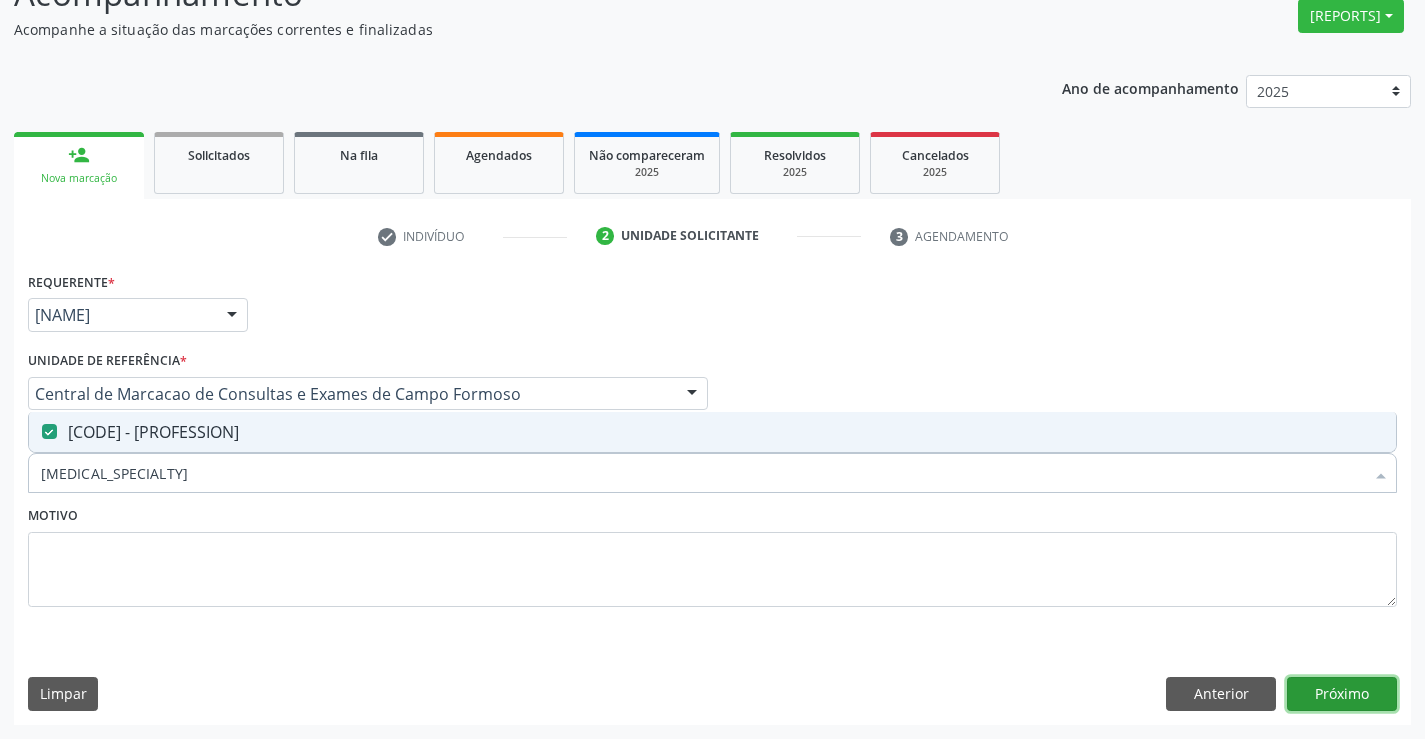 click on "•••••••" at bounding box center (1342, 694) 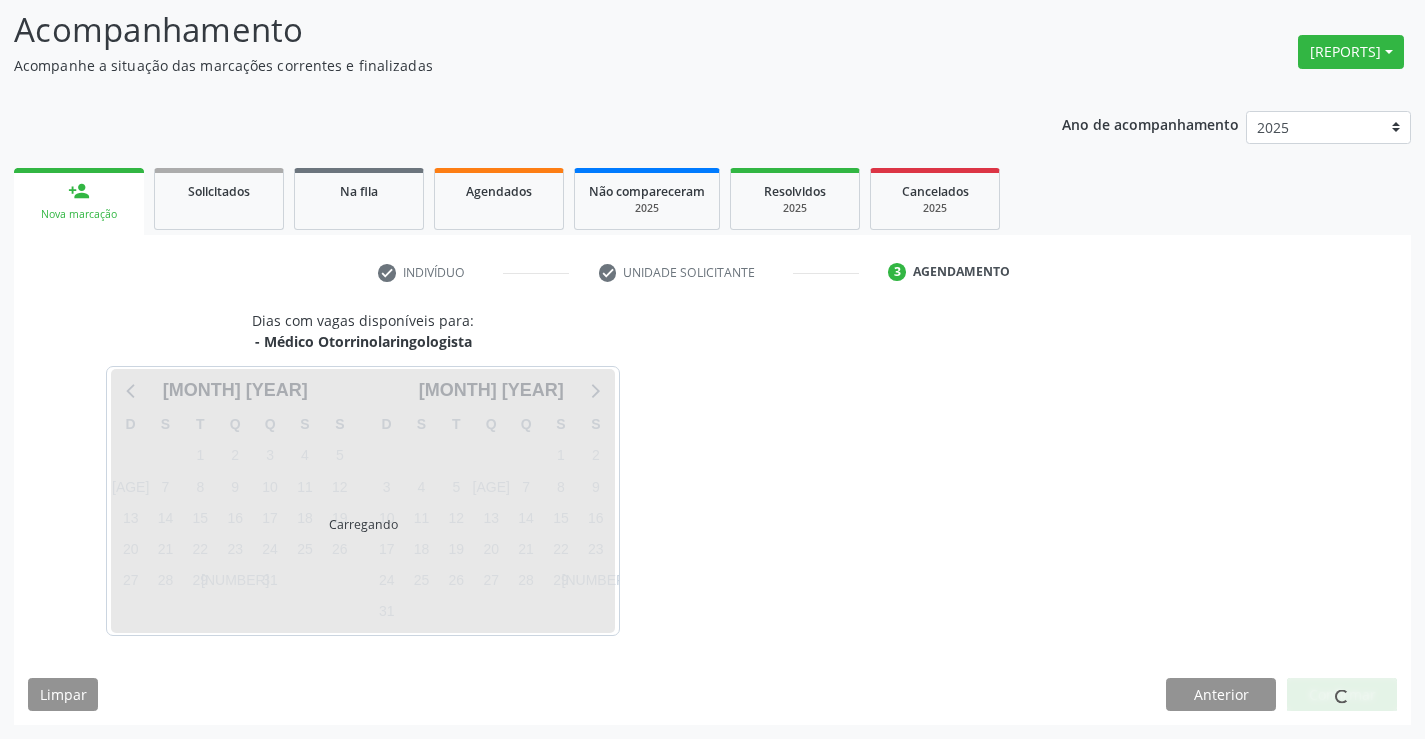 scroll, scrollTop: 131, scrollLeft: 0, axis: vertical 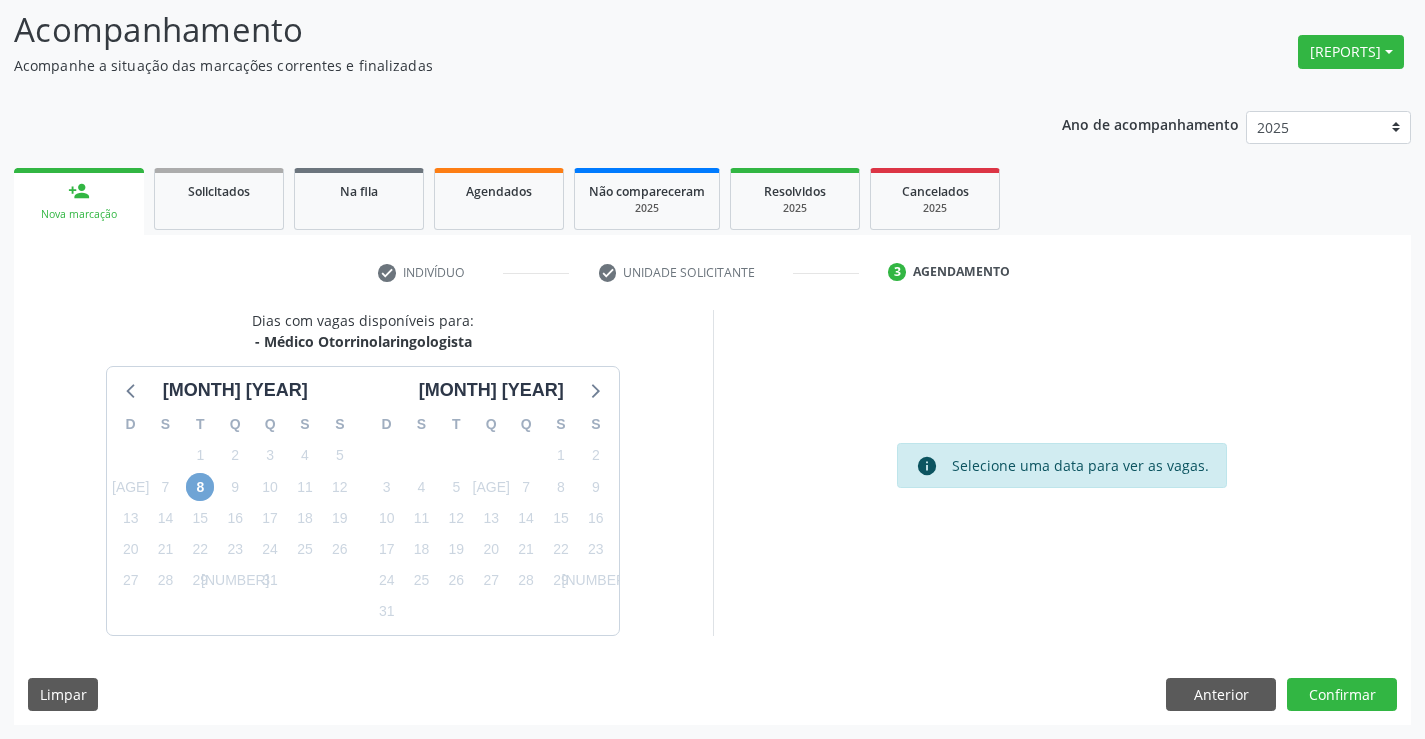 click on "8" at bounding box center [200, 487] 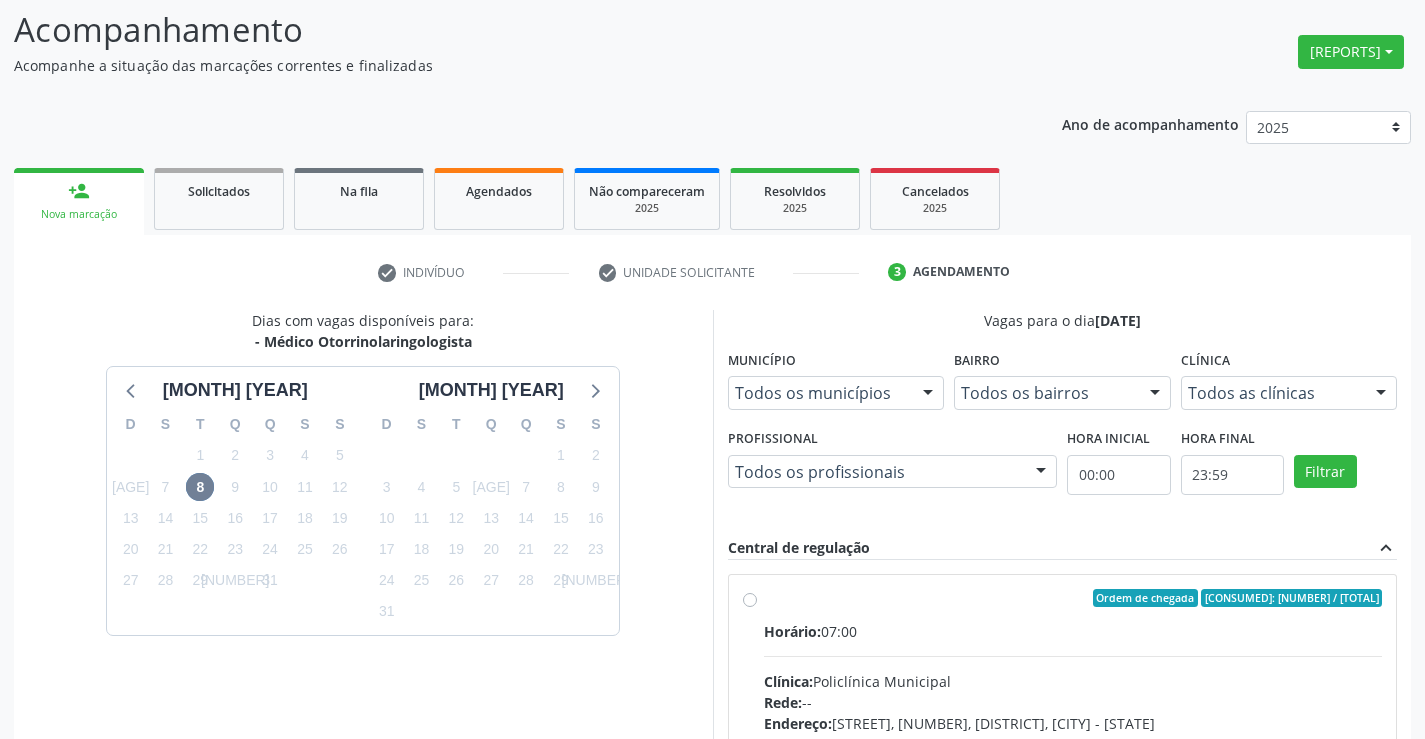 drag, startPoint x: 887, startPoint y: 622, endPoint x: 1070, endPoint y: 550, distance: 196.65453 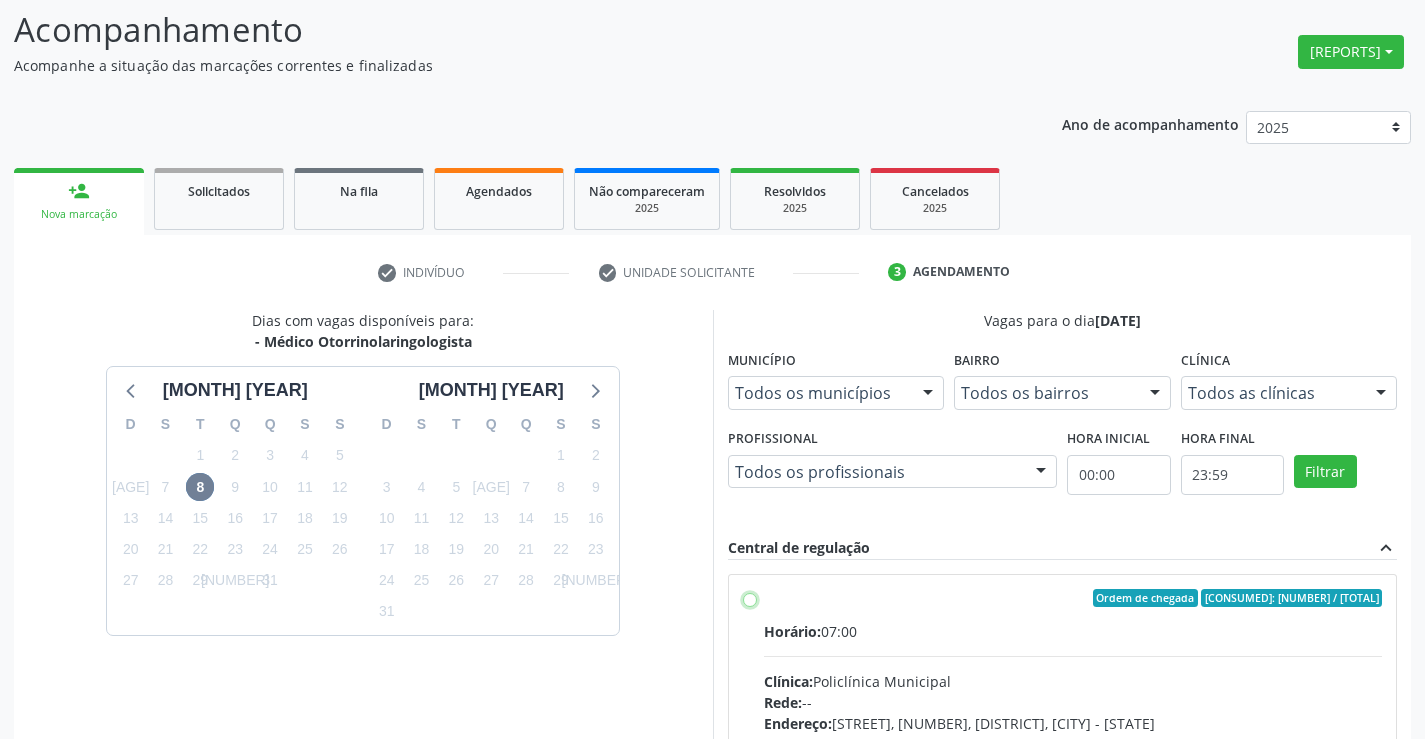 click on "Ordem de chegada
Consumidos: 16 / 30
Horário:   07:00
Clínica:  Policlínica Municipal
Rede:
--
Endereço:   Predio, nº 386, Centro, Campo Formoso - BA
Telefone:   (74) 6451312
Profissional:
Pedro Augusto Pessoa de Abreu
Informações adicionais sobre o atendimento
Idade de atendimento:
de 3 a 100 anos
Gênero(s) atendido(s):
Masculino e Feminino
Informações adicionais:
--" at bounding box center (750, 598) 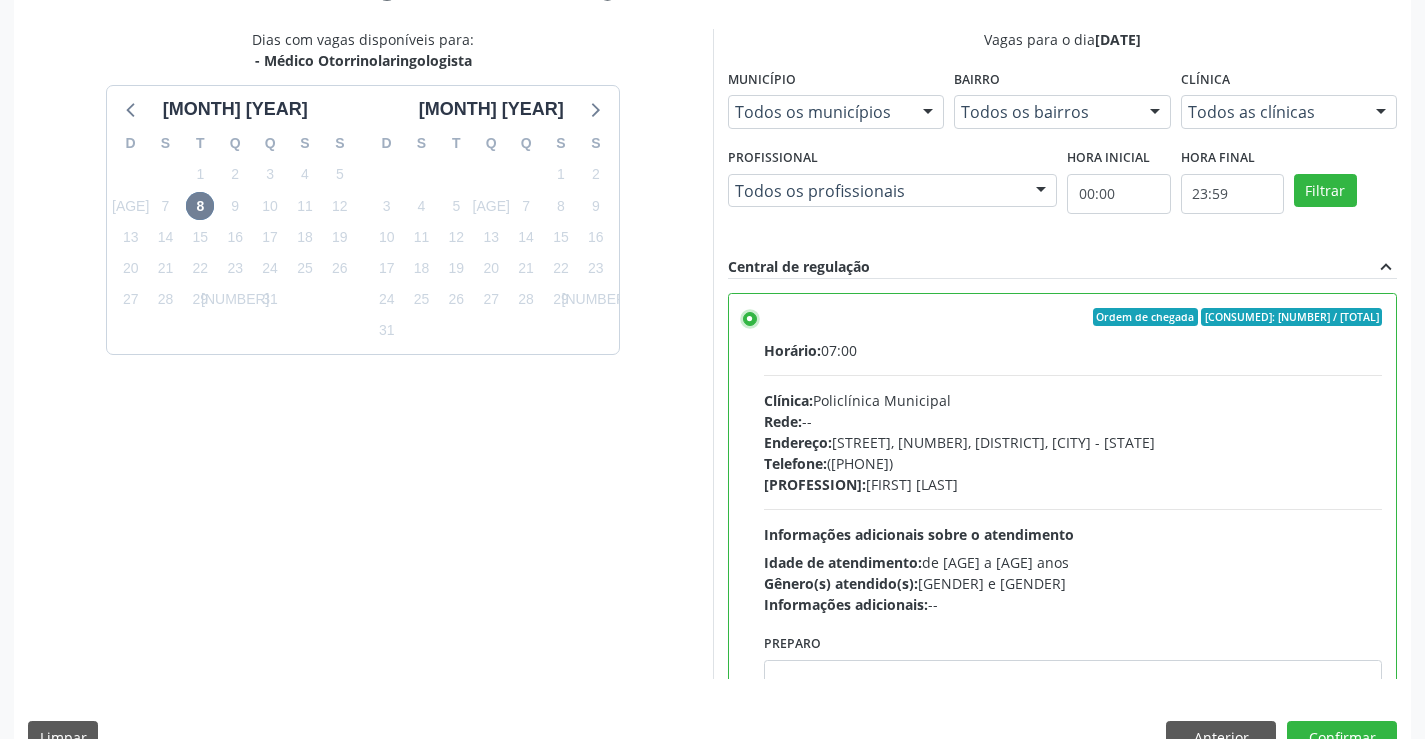 scroll, scrollTop: 456, scrollLeft: 0, axis: vertical 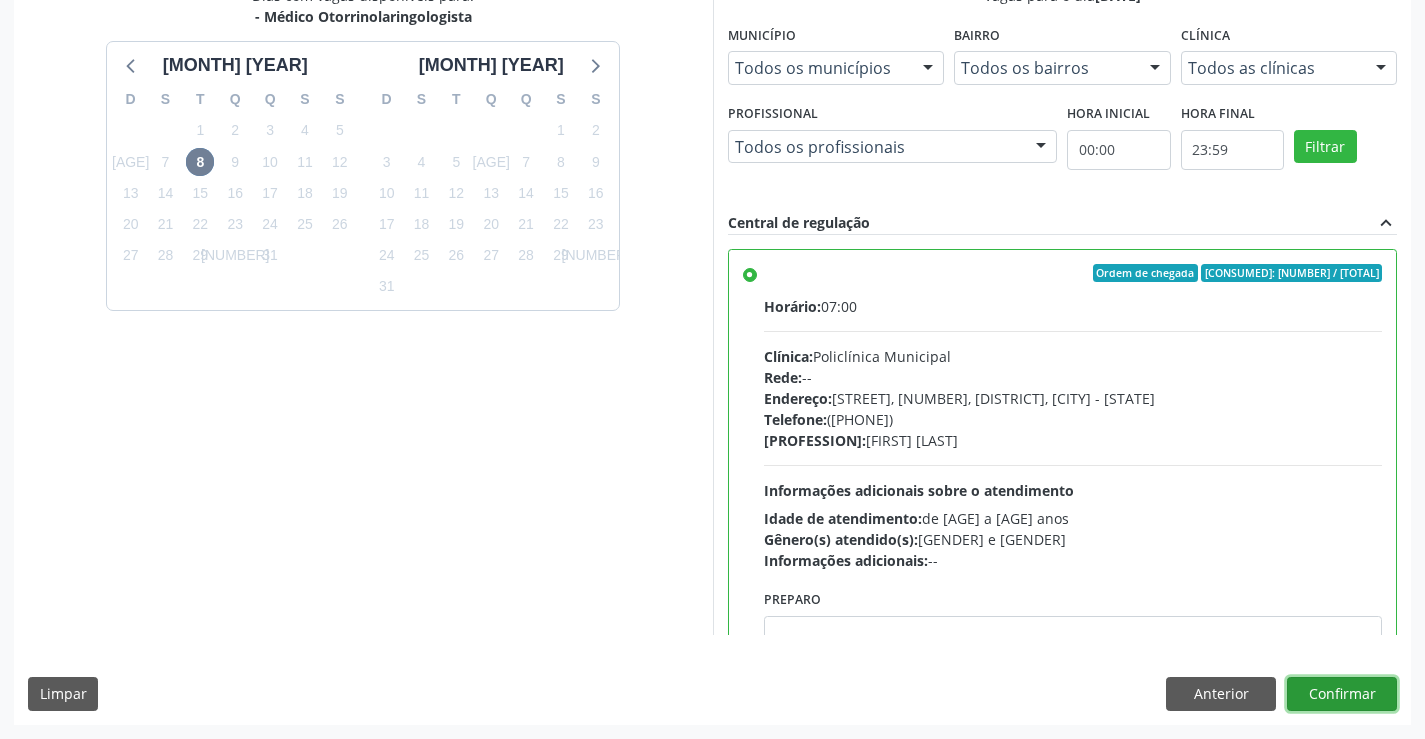 click on "Confirmar" at bounding box center [1342, 694] 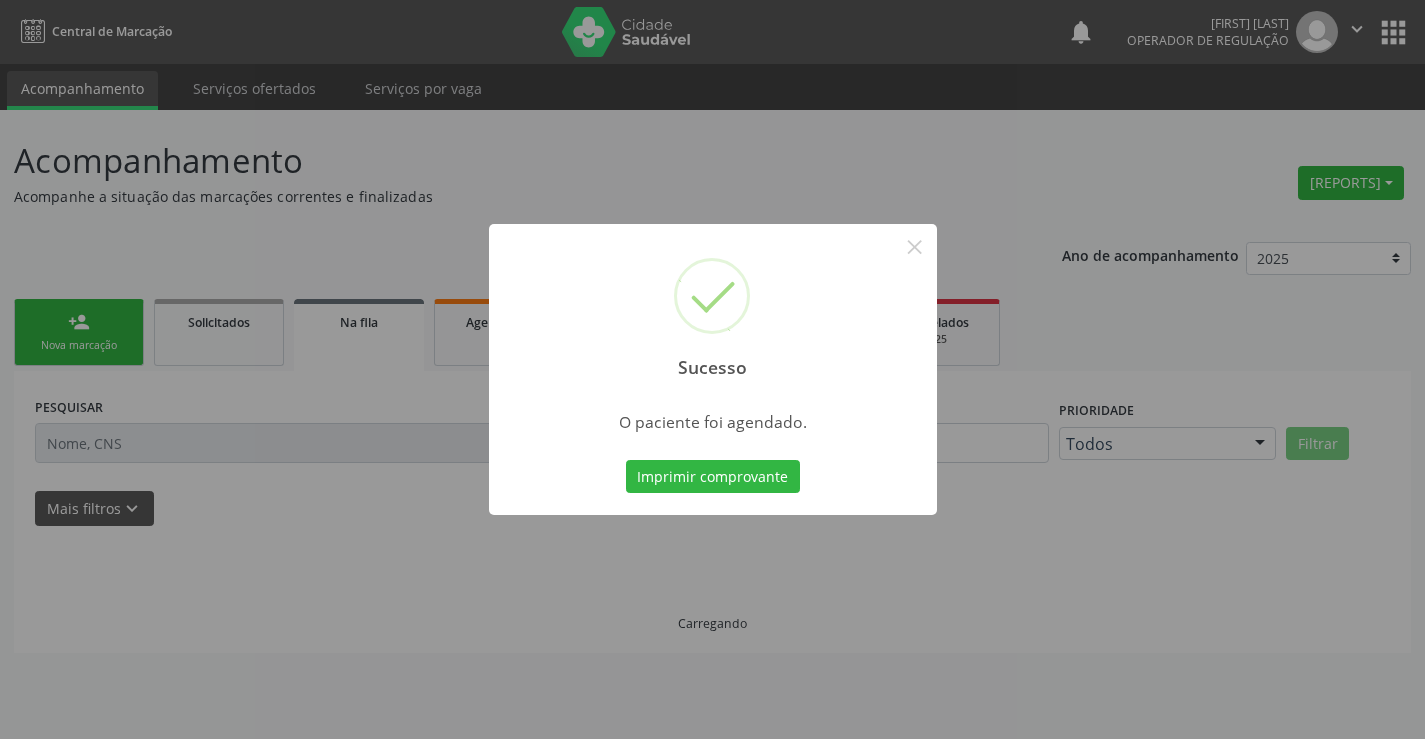 scroll, scrollTop: 0, scrollLeft: 0, axis: both 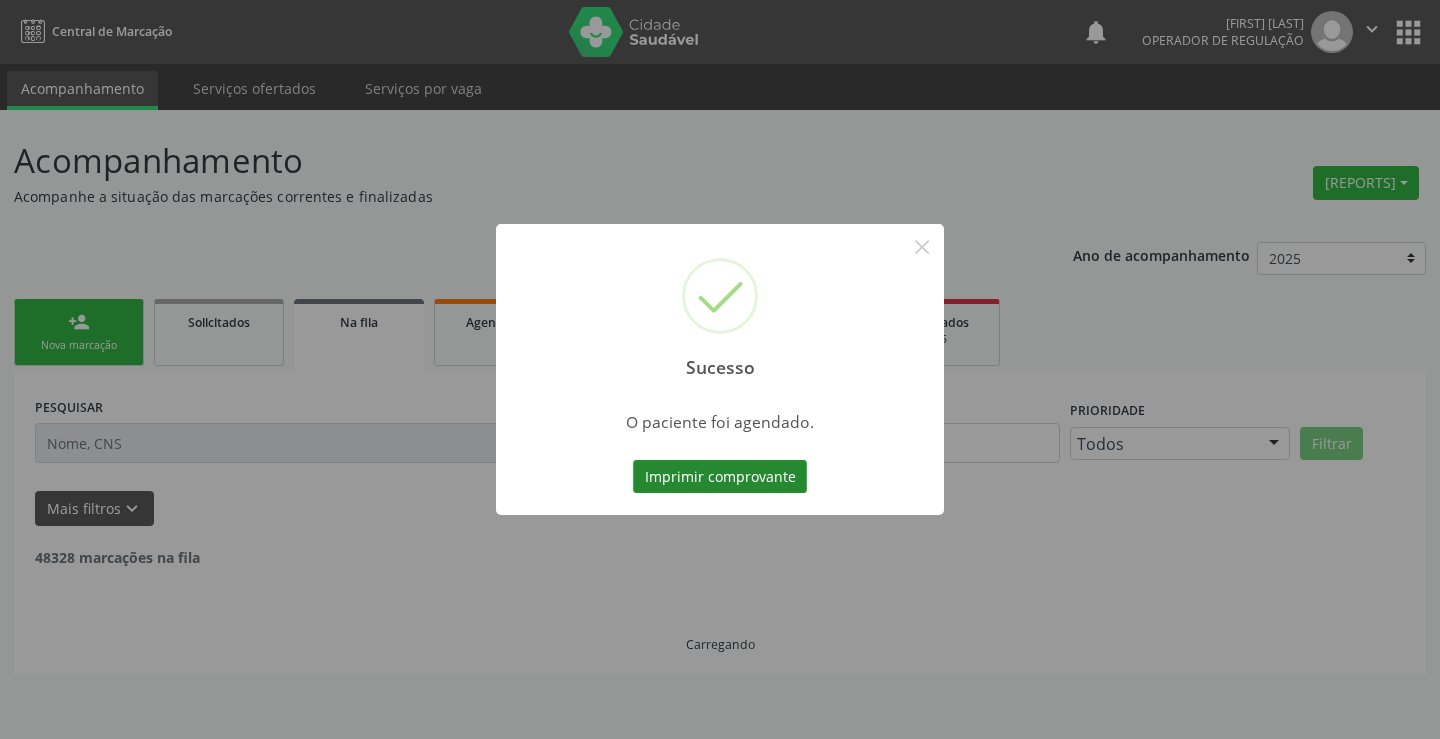 type 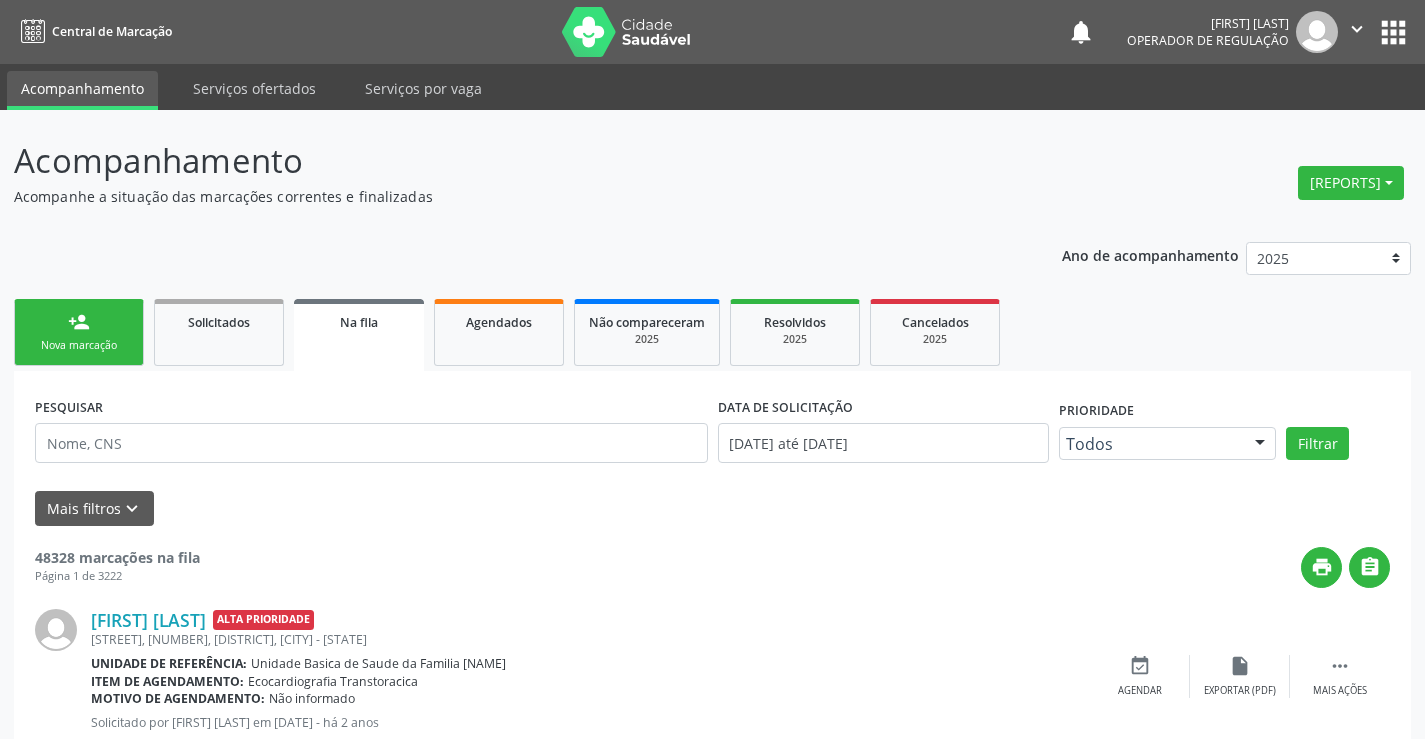 click on "Nova marcação" at bounding box center (79, 345) 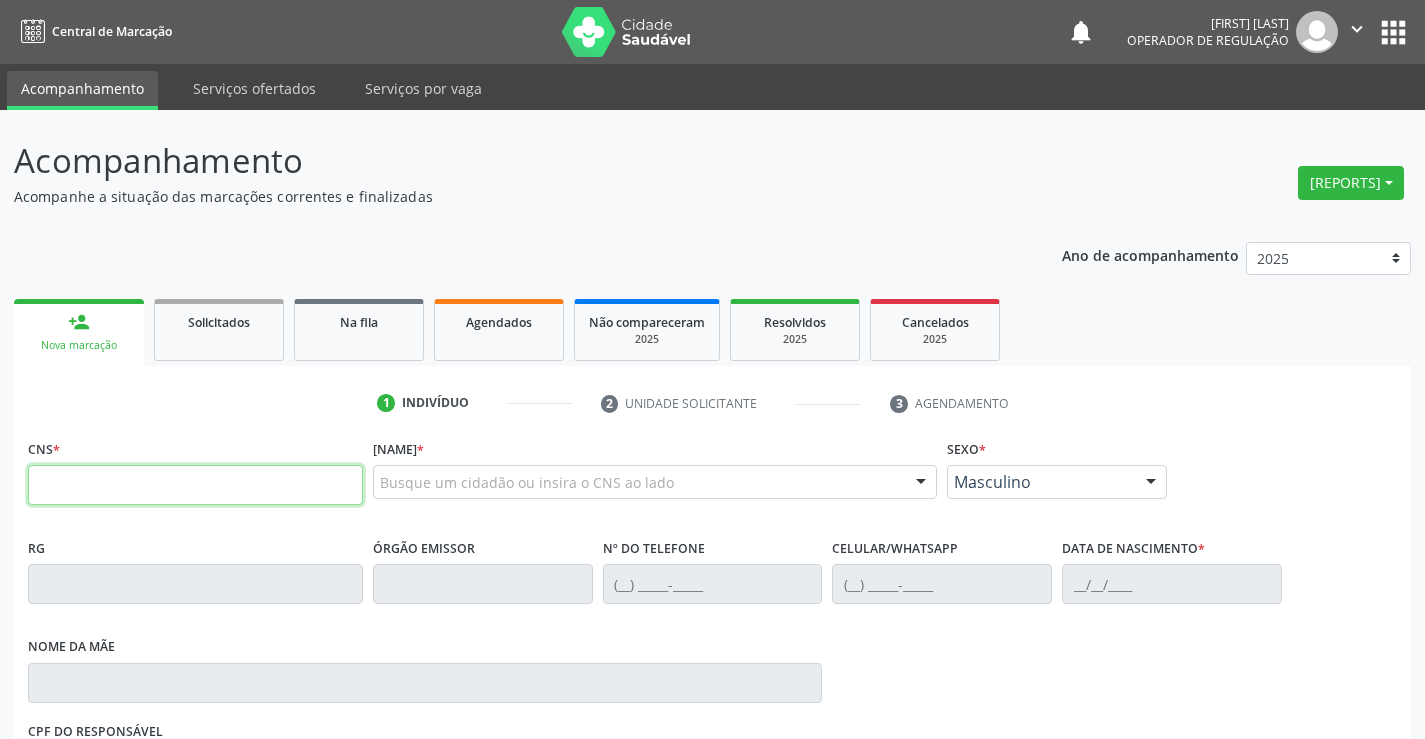 click at bounding box center (195, 485) 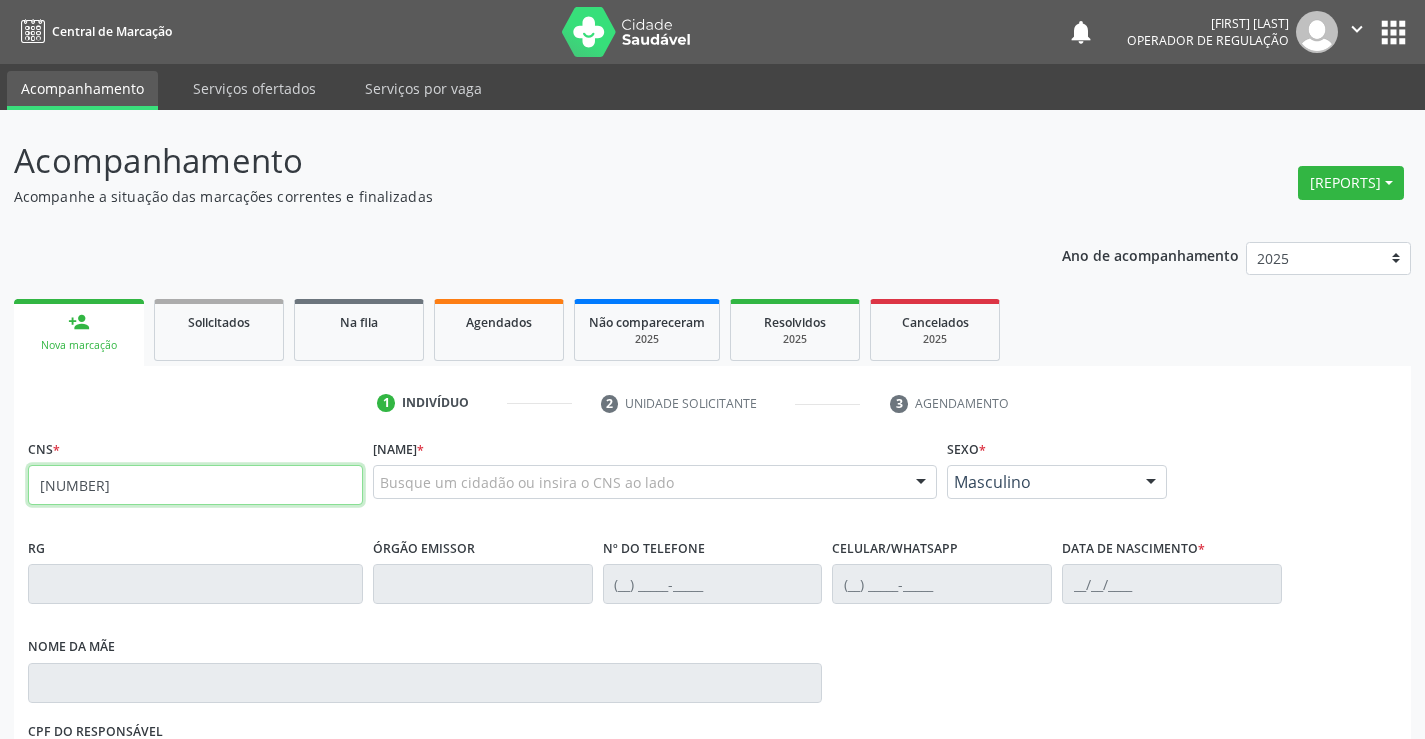 type on "704 0078 8464 8366" 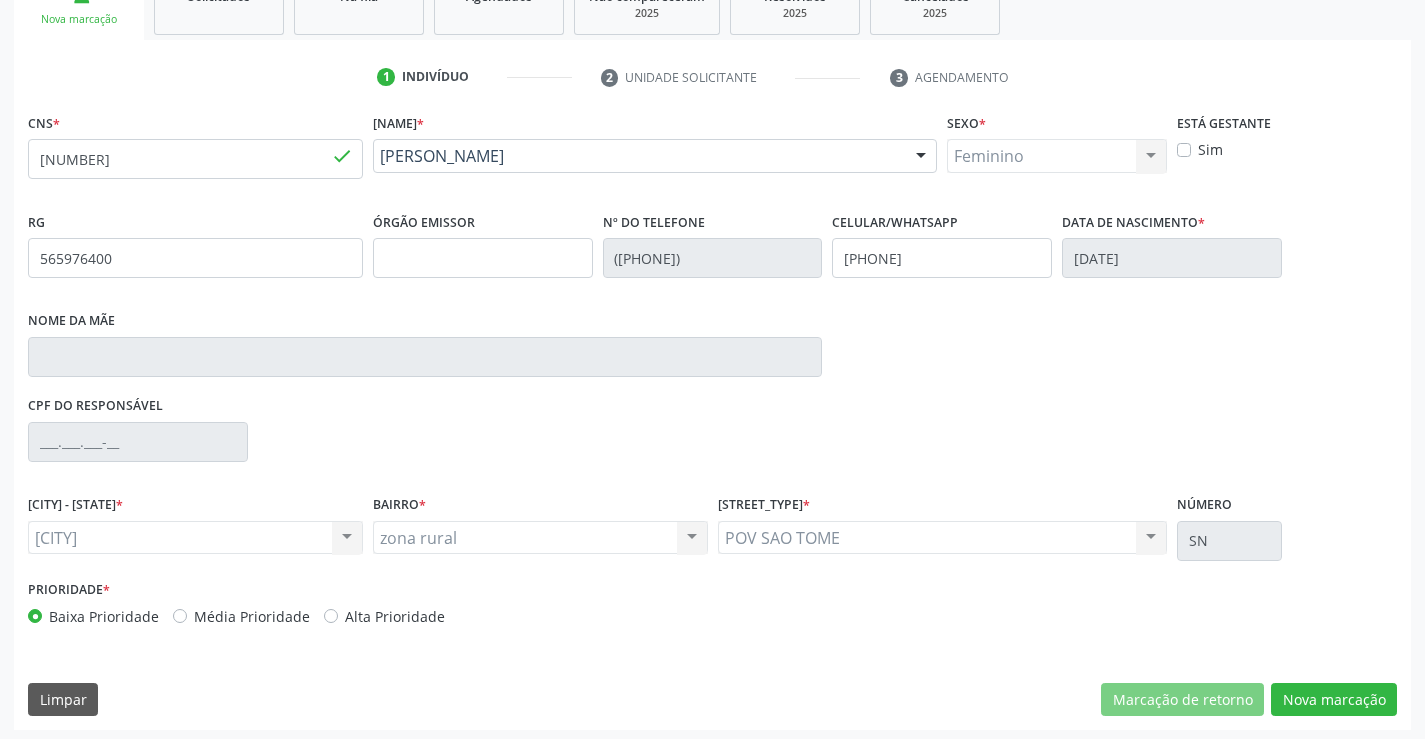 scroll, scrollTop: 331, scrollLeft: 0, axis: vertical 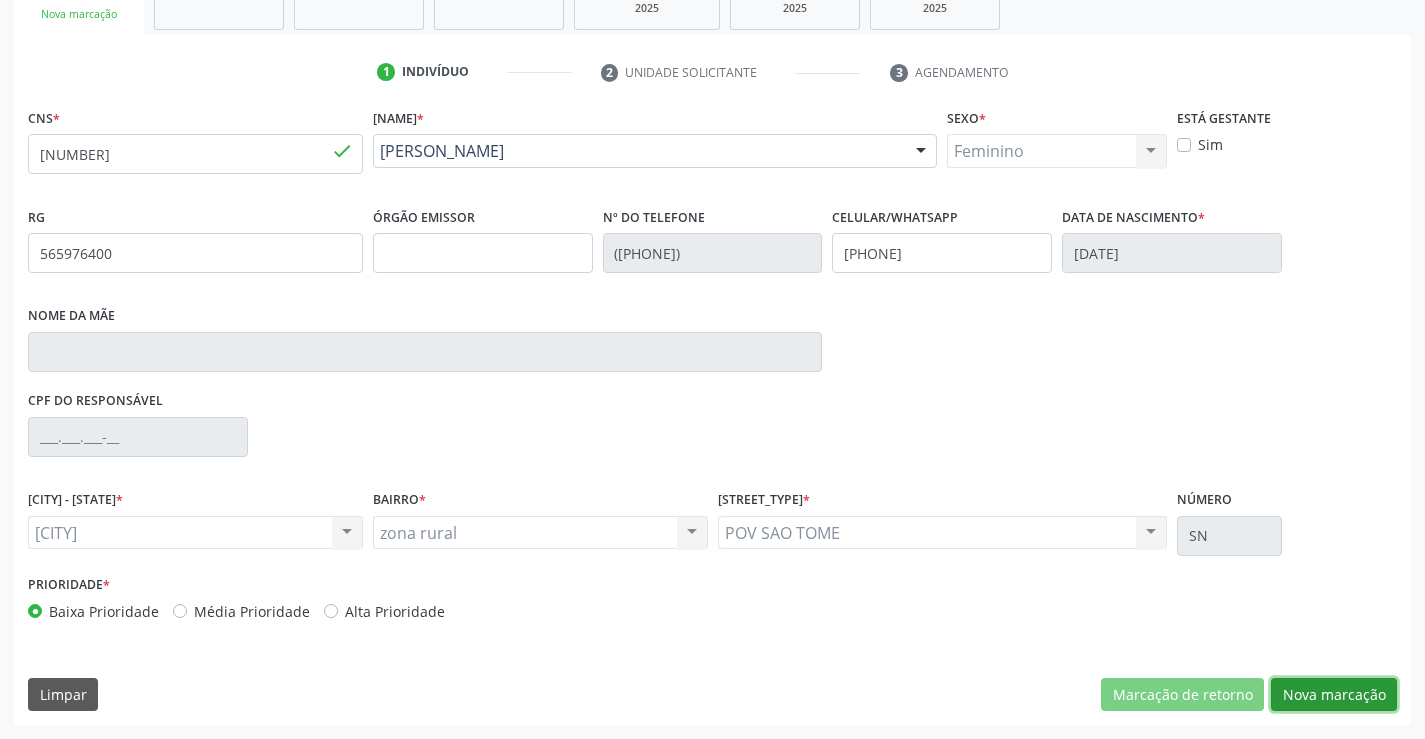 click on "Nova marcação" at bounding box center [1182, 695] 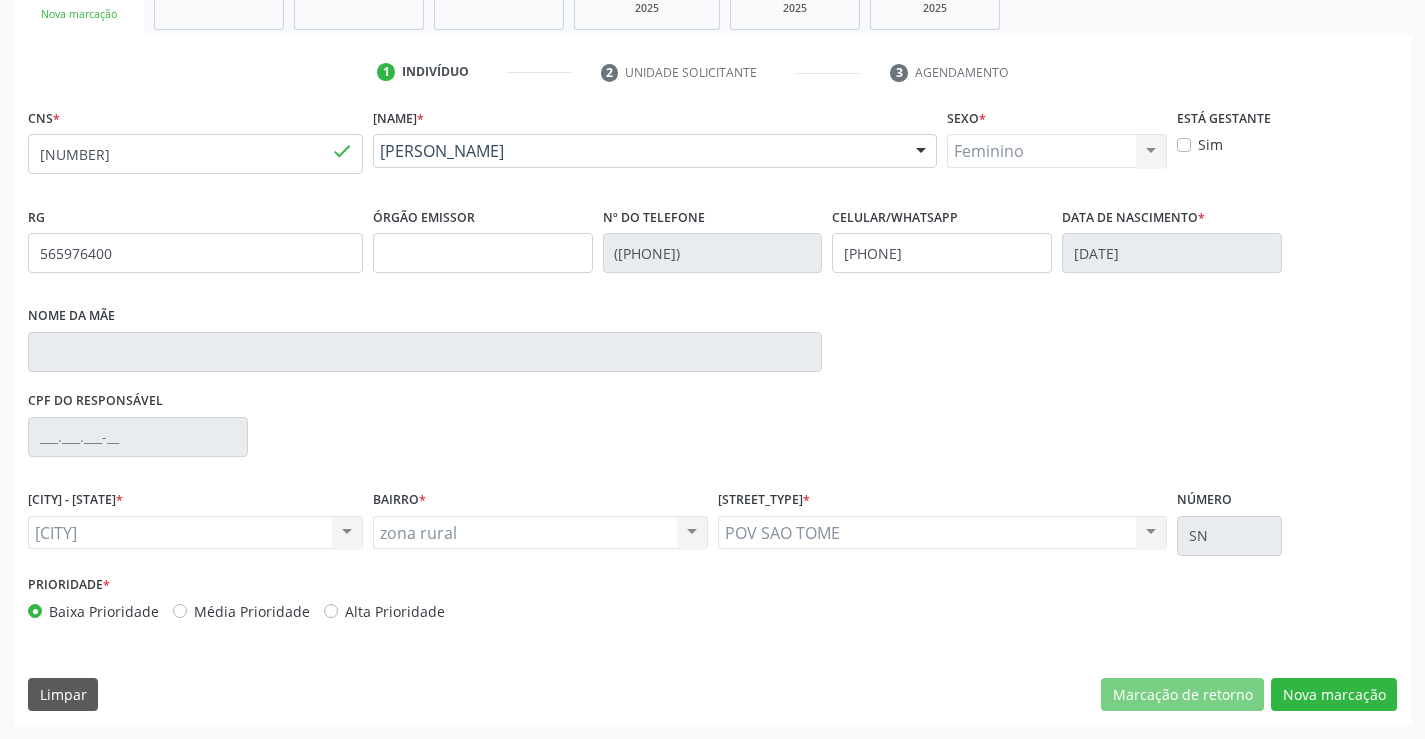 scroll, scrollTop: 167, scrollLeft: 0, axis: vertical 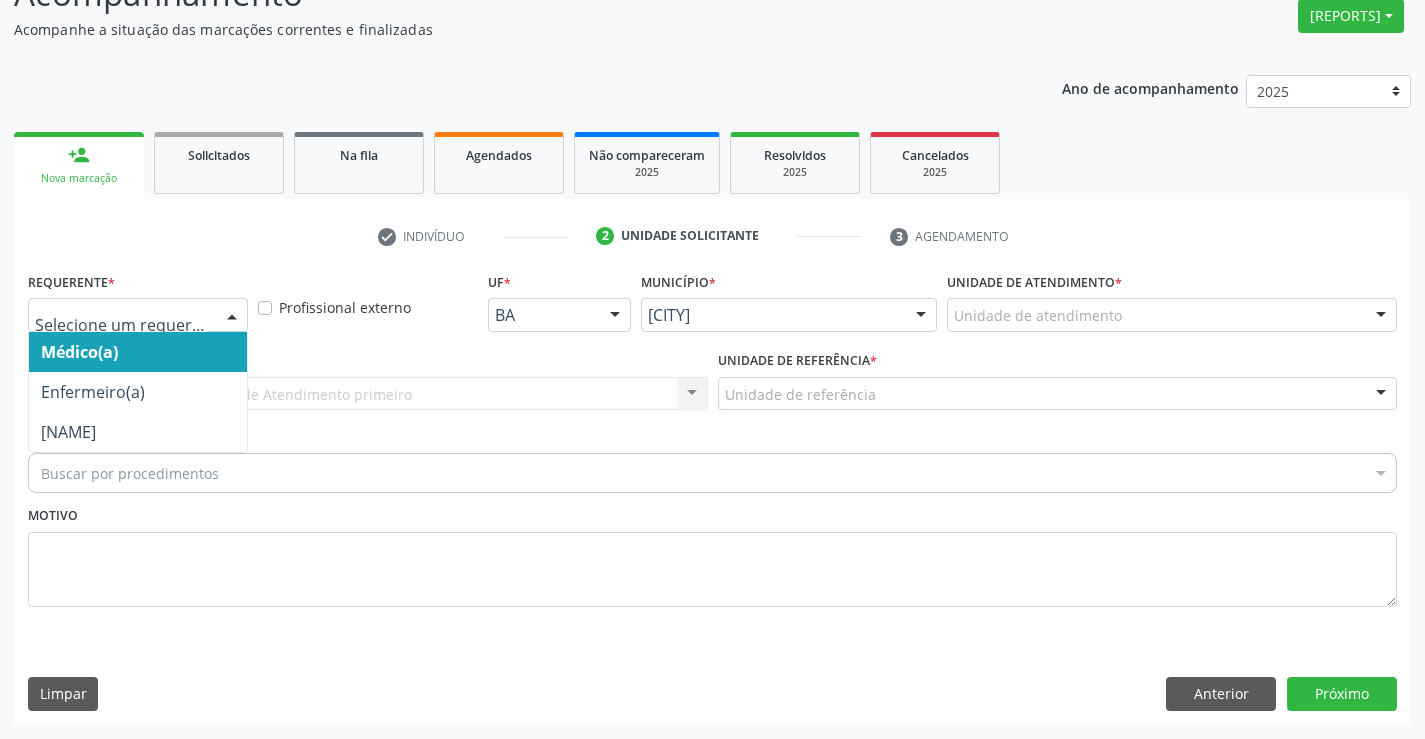 click at bounding box center [232, 316] 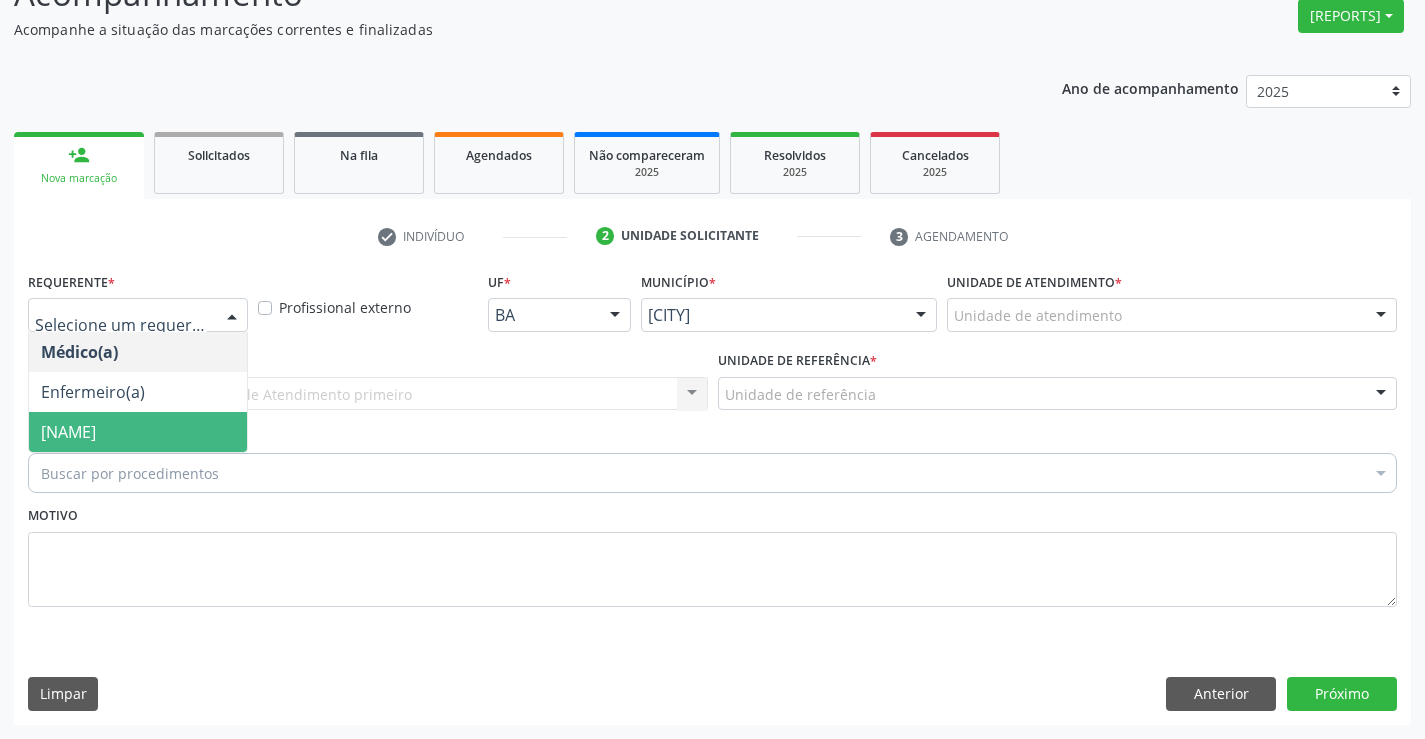 click on "Paciente" at bounding box center [138, 432] 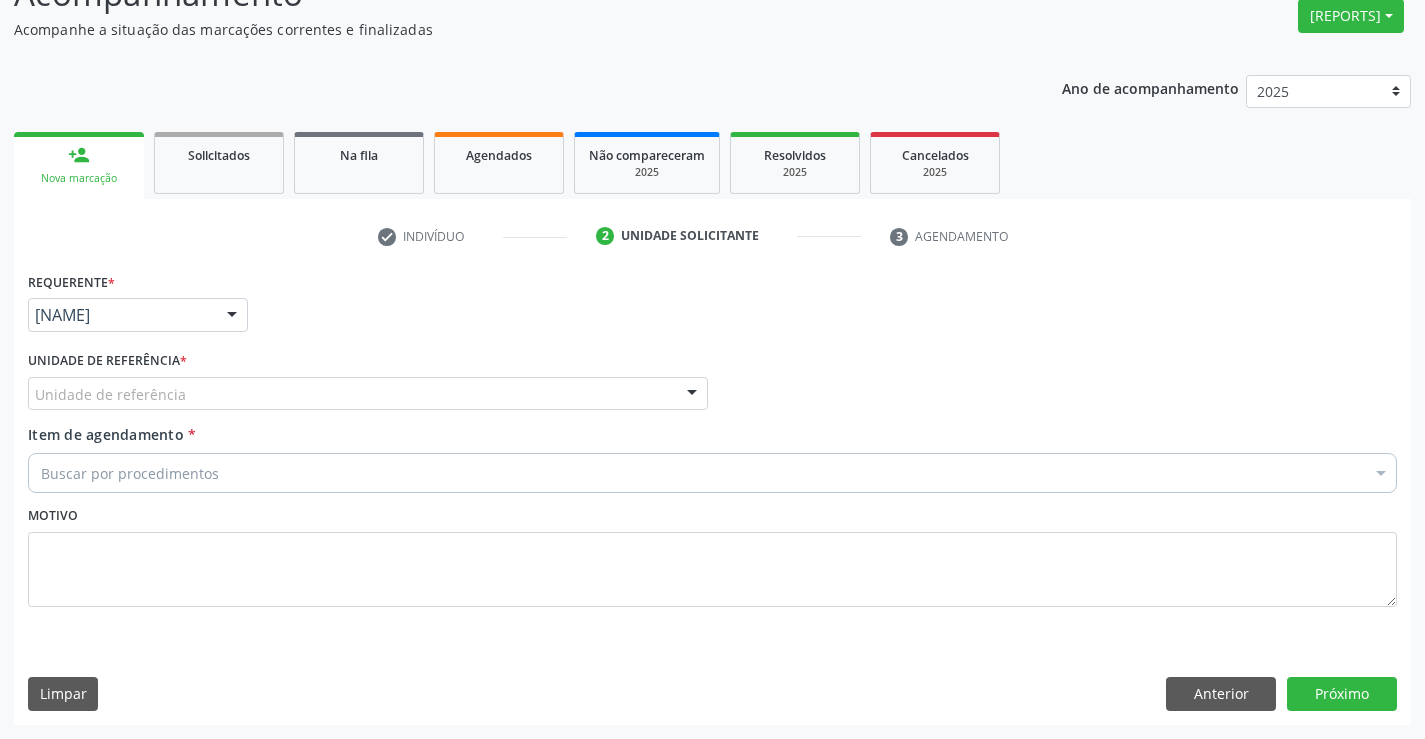 click on "Unidade de referência" at bounding box center (368, 394) 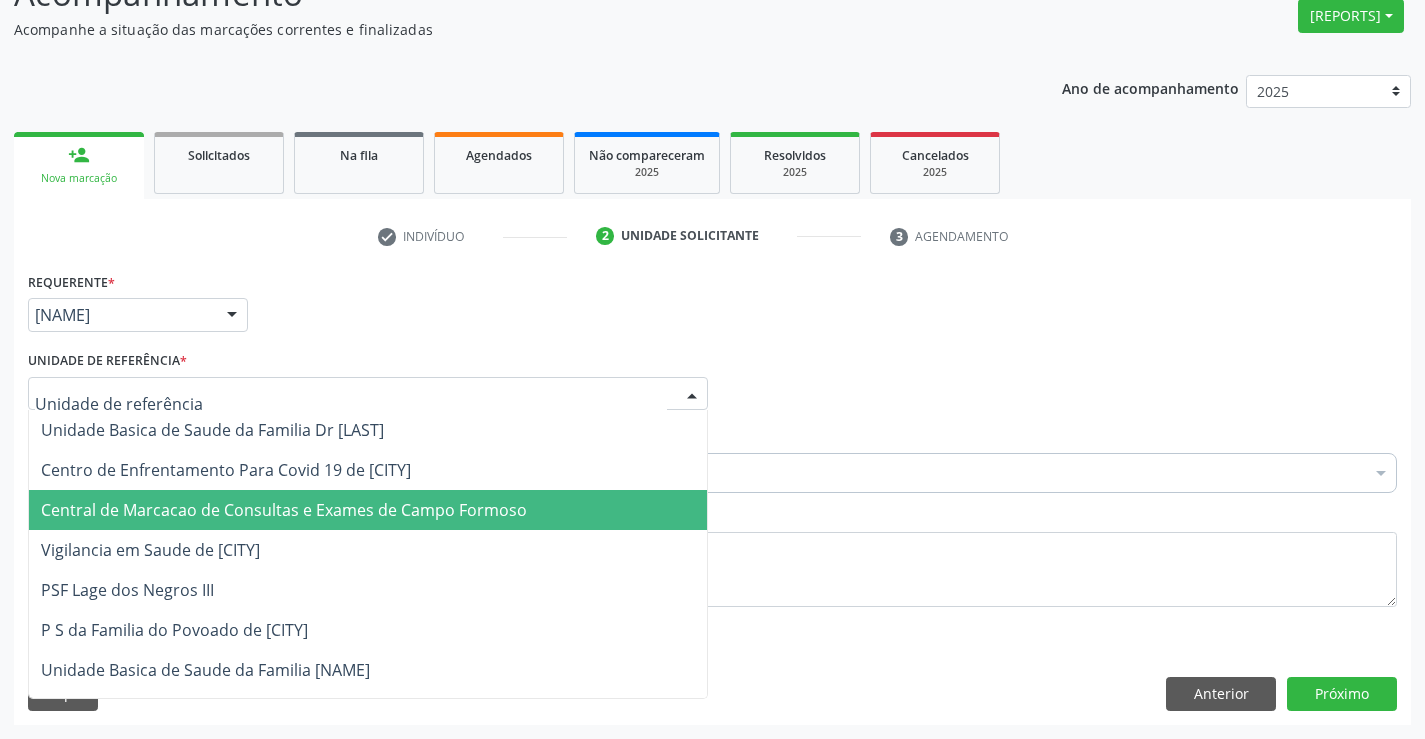 click on "••••••• •• •••••••• •• ••••••••• • •••••• •• ••••• •••••••" at bounding box center [242, 510] 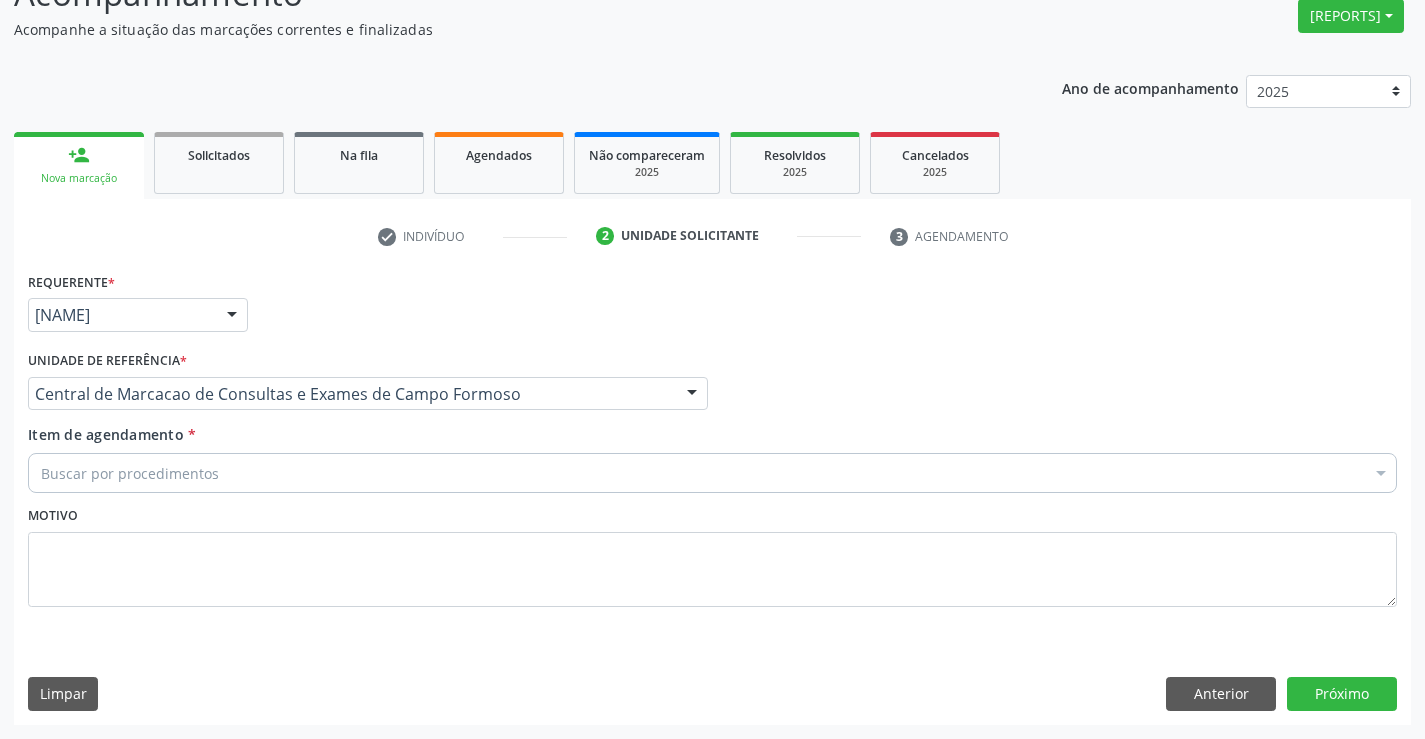 click on "Buscar por procedimentos" at bounding box center (712, 473) 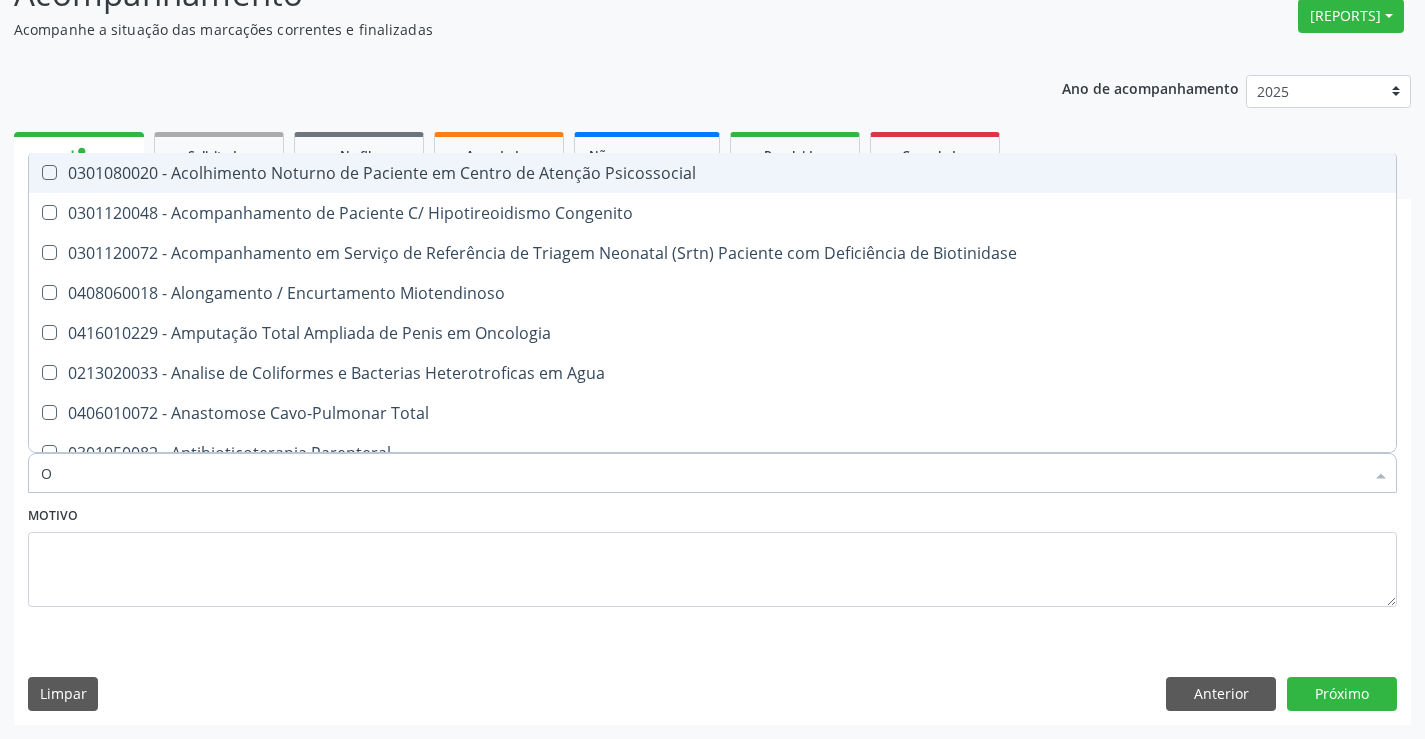 type on "[PLACE]" 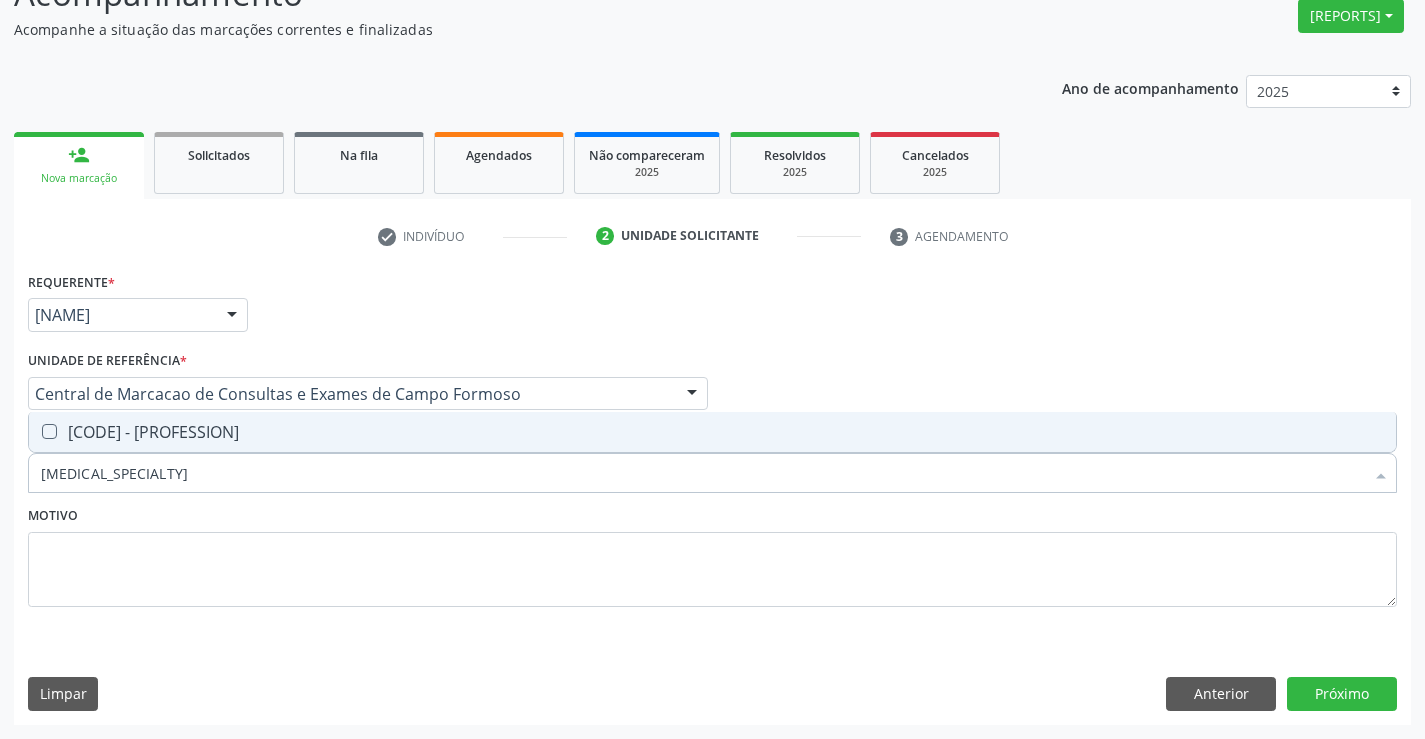 click on "[PROCEDURE] - Médico Otorrinolaringologista" at bounding box center [712, 432] 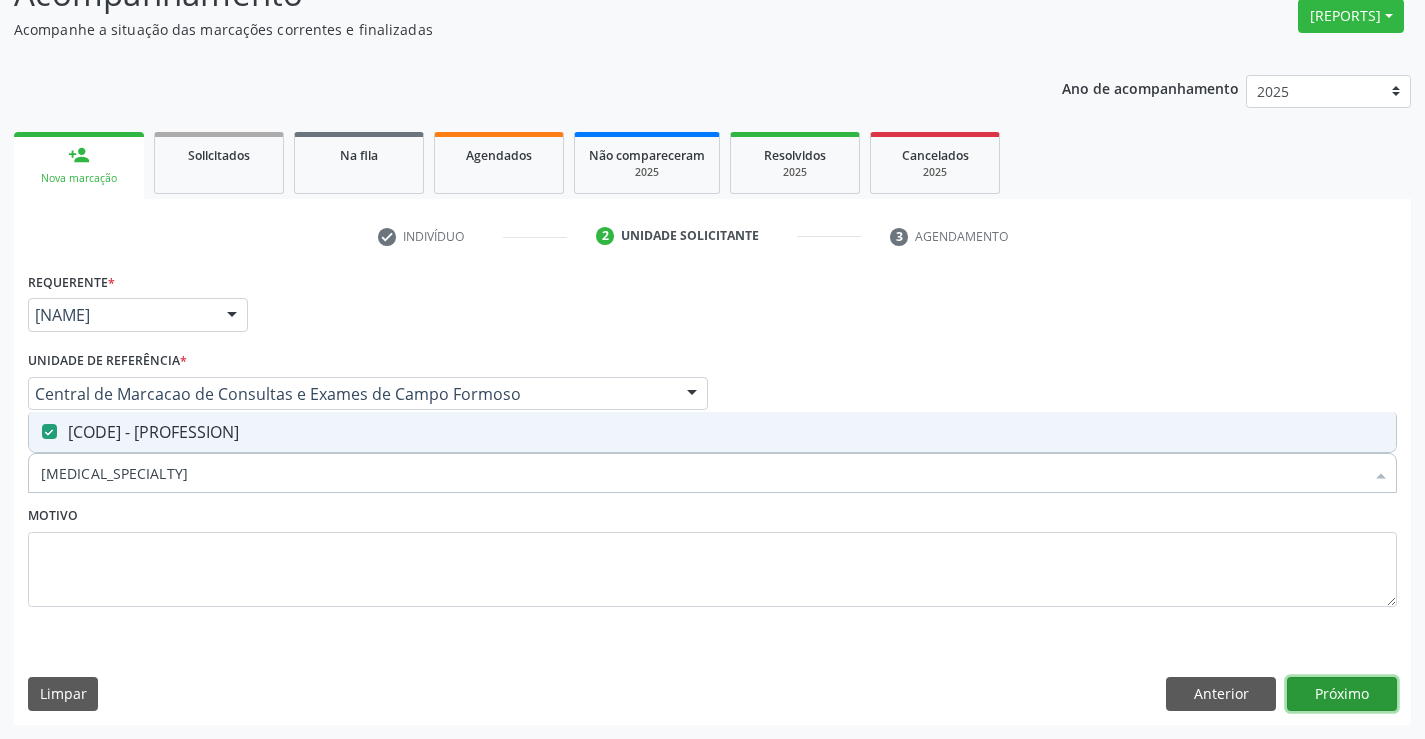 click on "•••••••" at bounding box center [1342, 694] 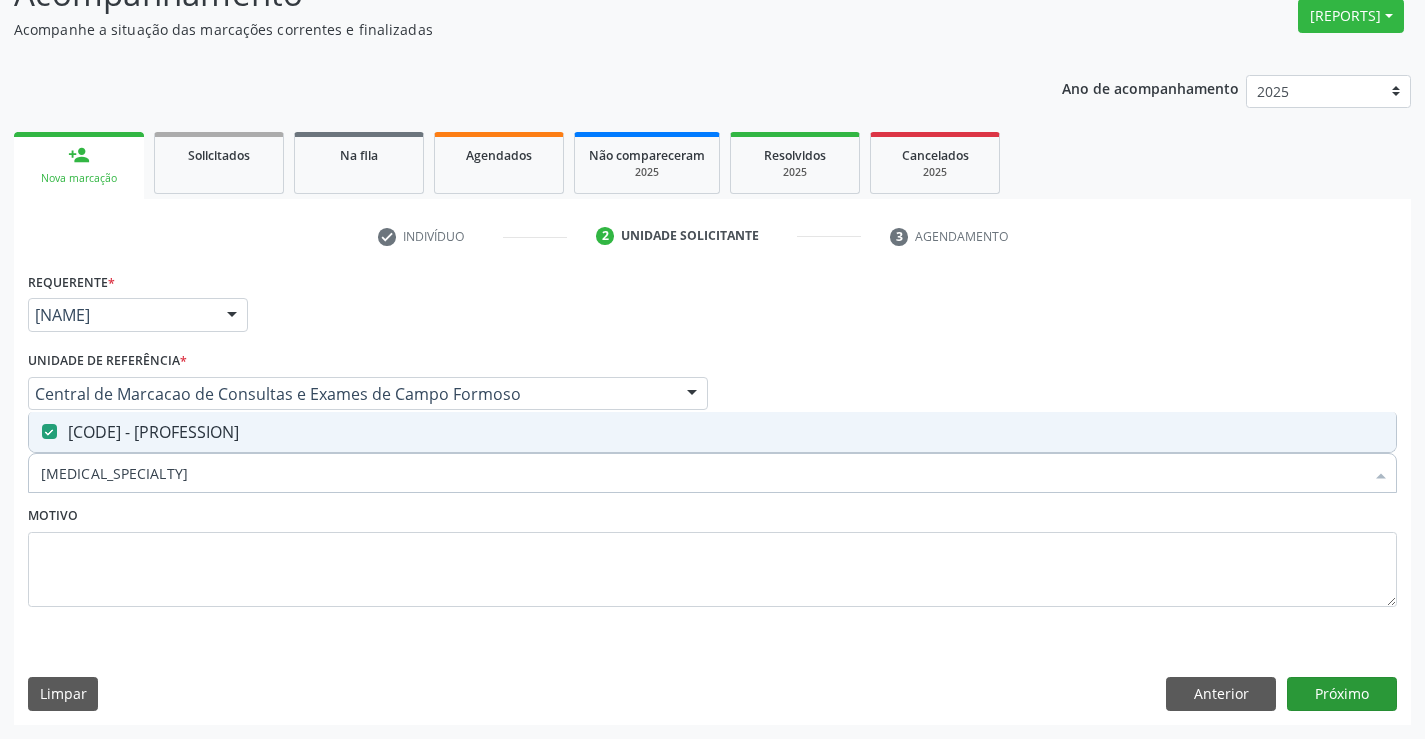 scroll, scrollTop: 131, scrollLeft: 0, axis: vertical 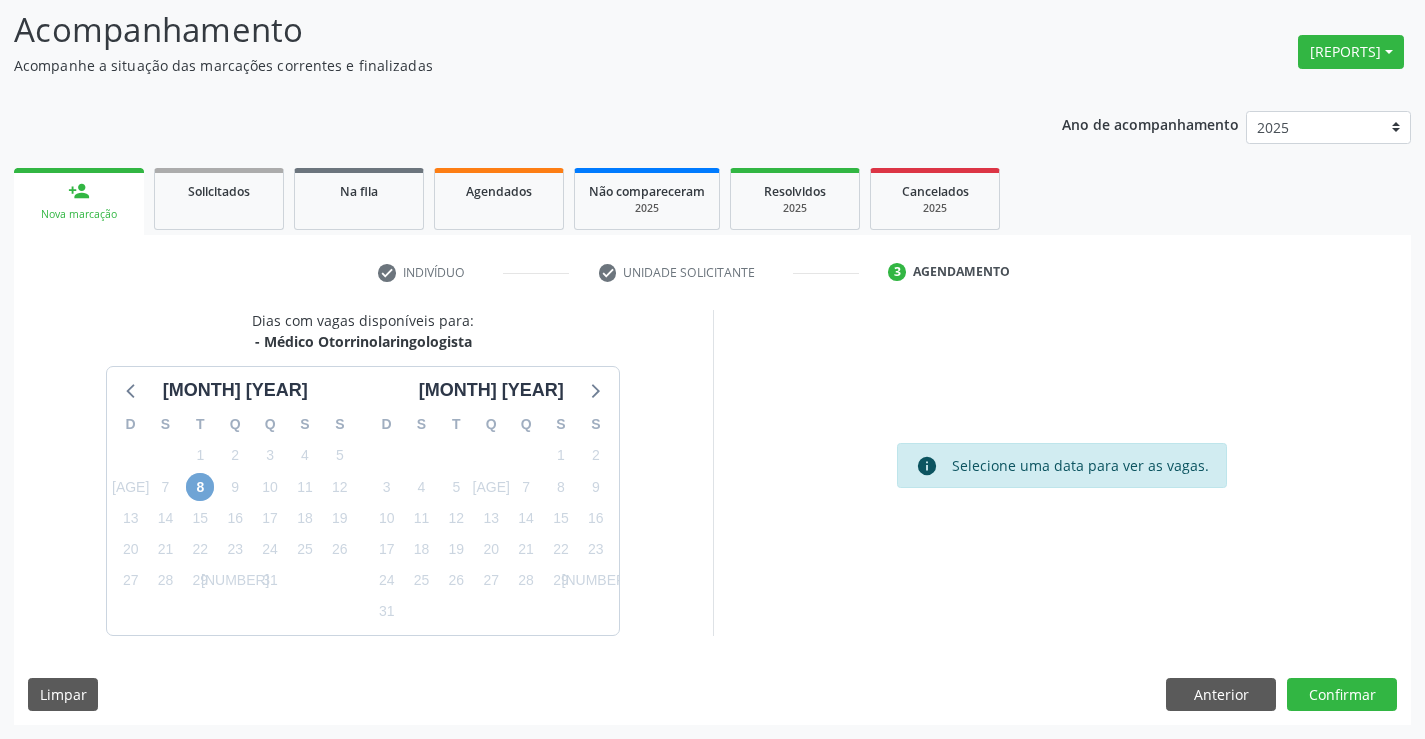 click on "8" at bounding box center (200, 487) 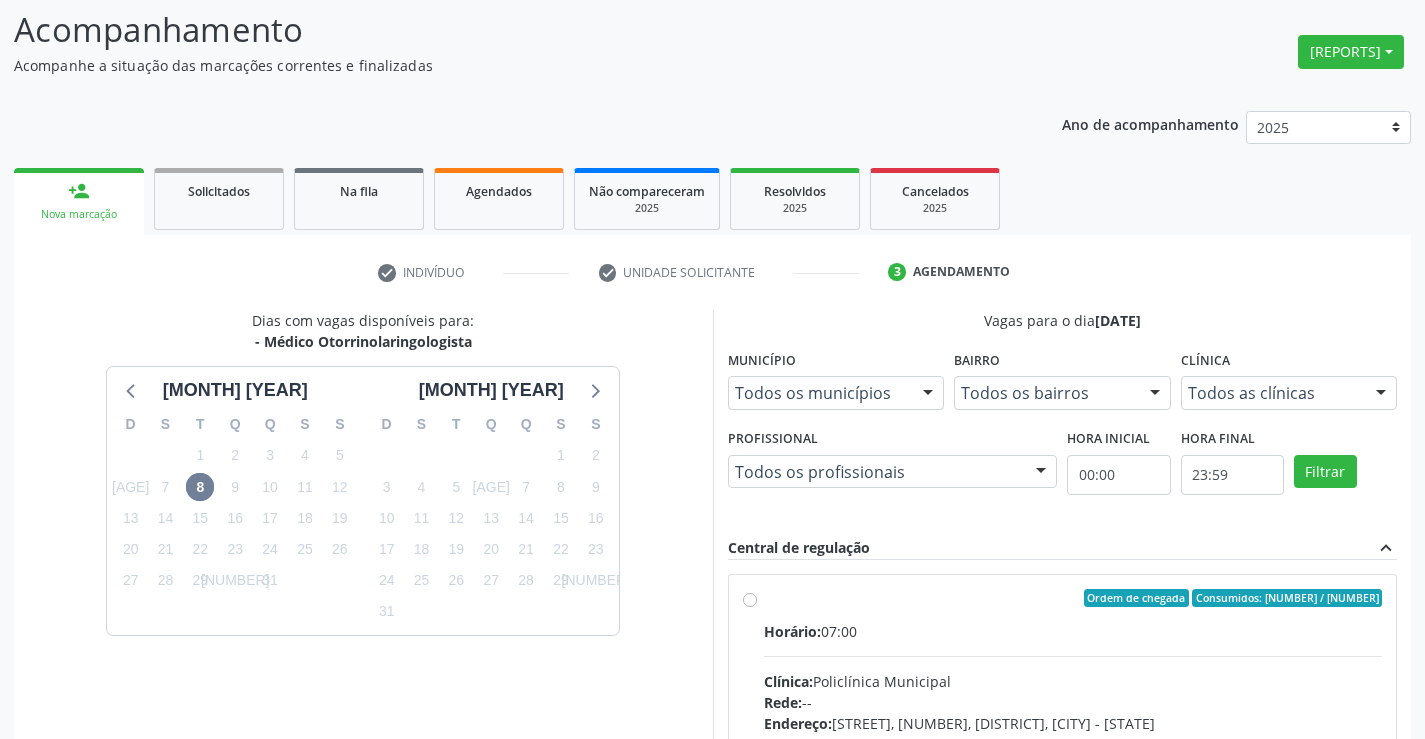 click on "Ordem de chegada
Consumidos: 17 / 30" at bounding box center (1073, 598) 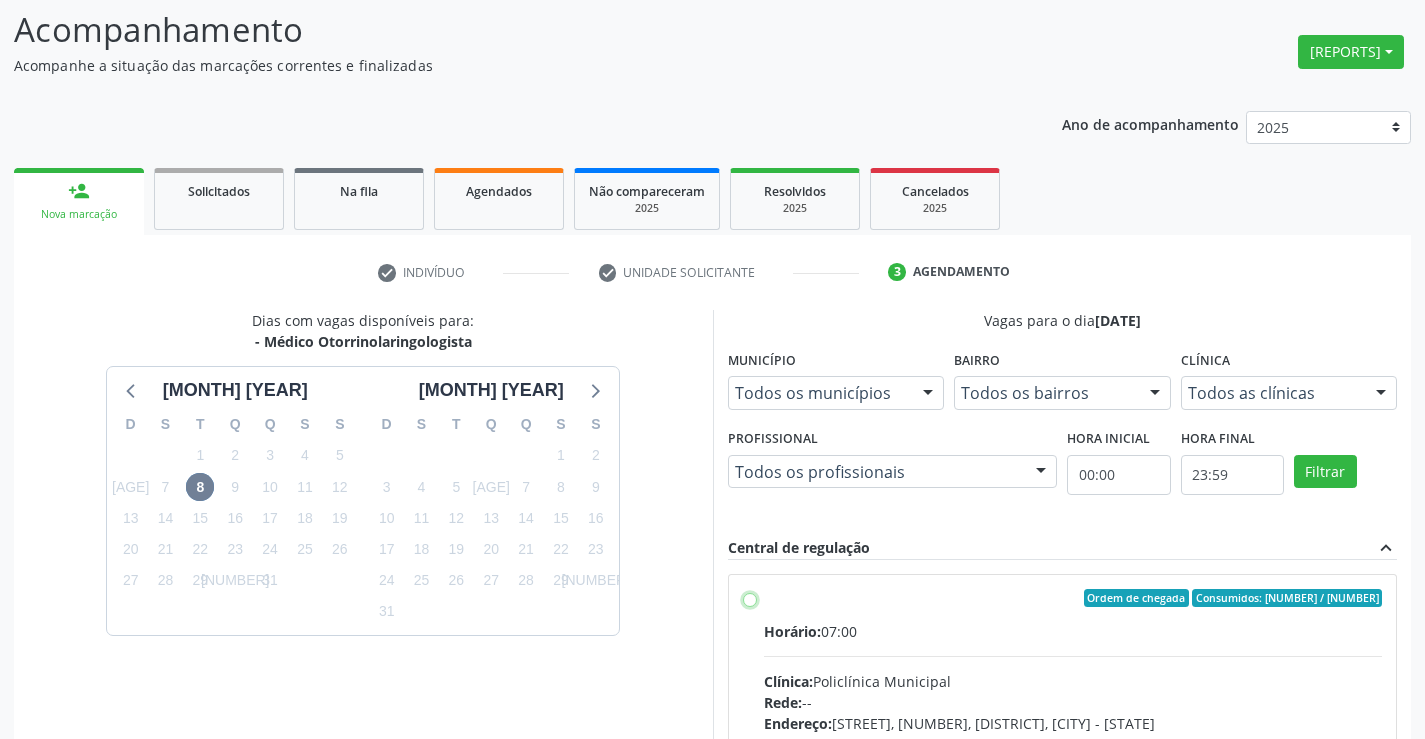 click on "Ordem de chegada
Consumidos: 17 / 30
Horário:   07:00
Clínica:  Policlínica Municipal
Rede:
--
Endereço:   Predio, nº 386, Centro, Campo Formoso - BA
Telefone:   (74) 6451312
Profissional:
Pedro Augusto Pessoa de Abreu
Informações adicionais sobre o atendimento
Idade de atendimento:
de 3 a 100 anos
Gênero(s) atendido(s):
Masculino e Feminino
Informações adicionais:
--" at bounding box center [750, 598] 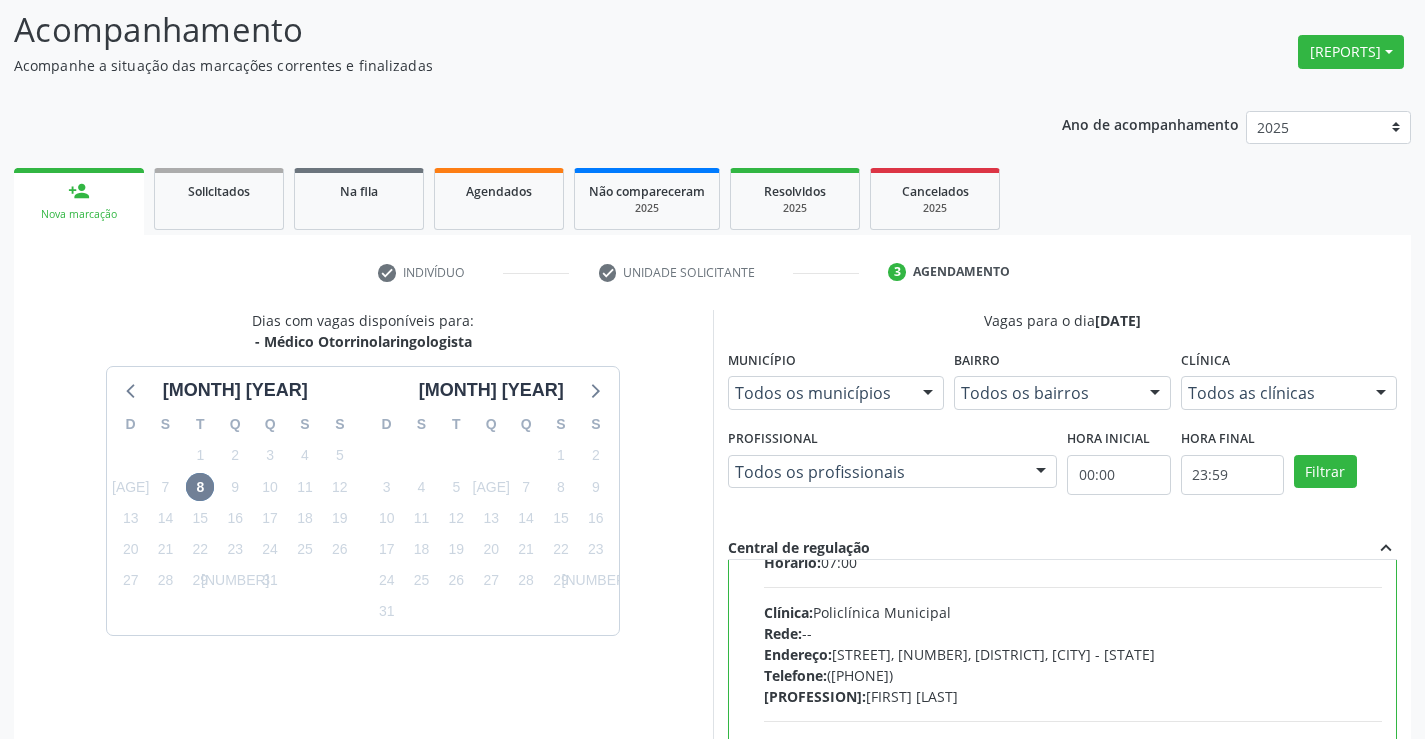 scroll, scrollTop: 99, scrollLeft: 0, axis: vertical 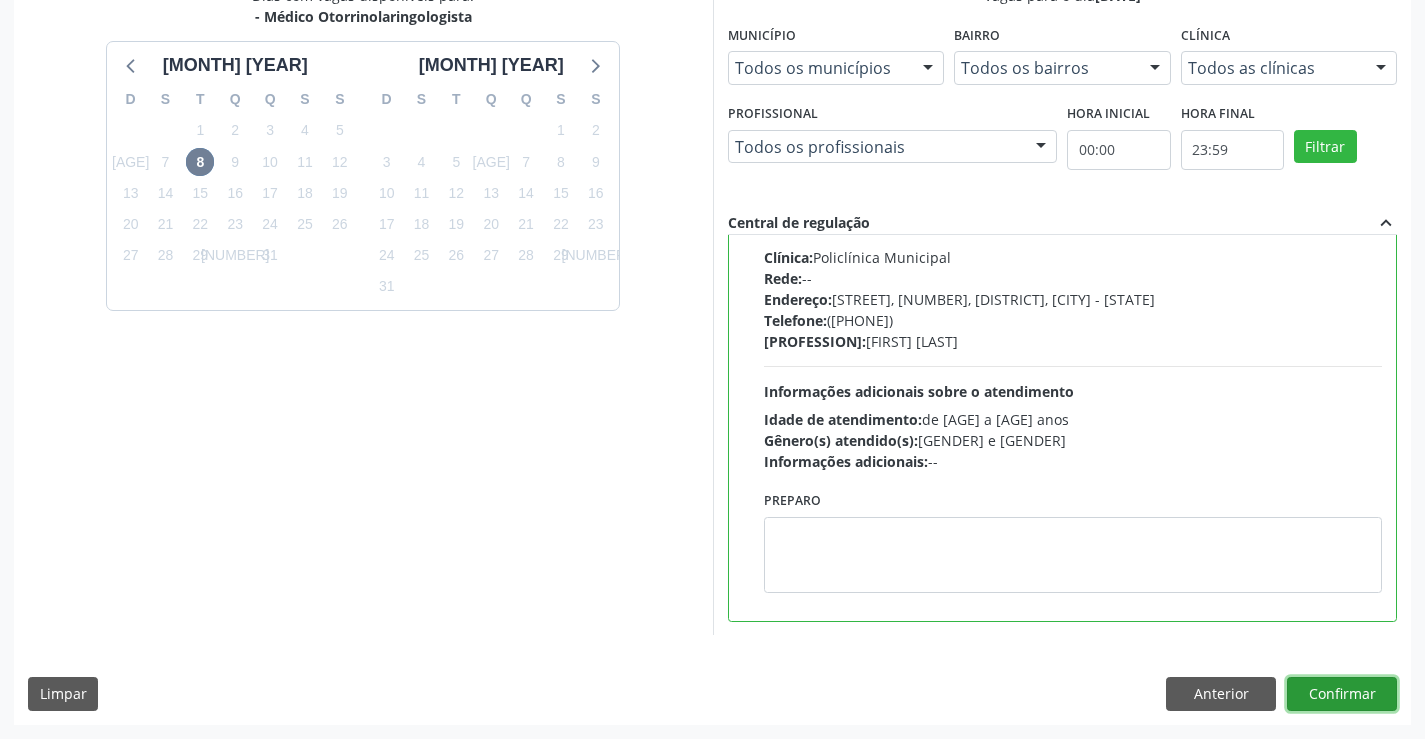 click on "Confirmar" at bounding box center (1342, 694) 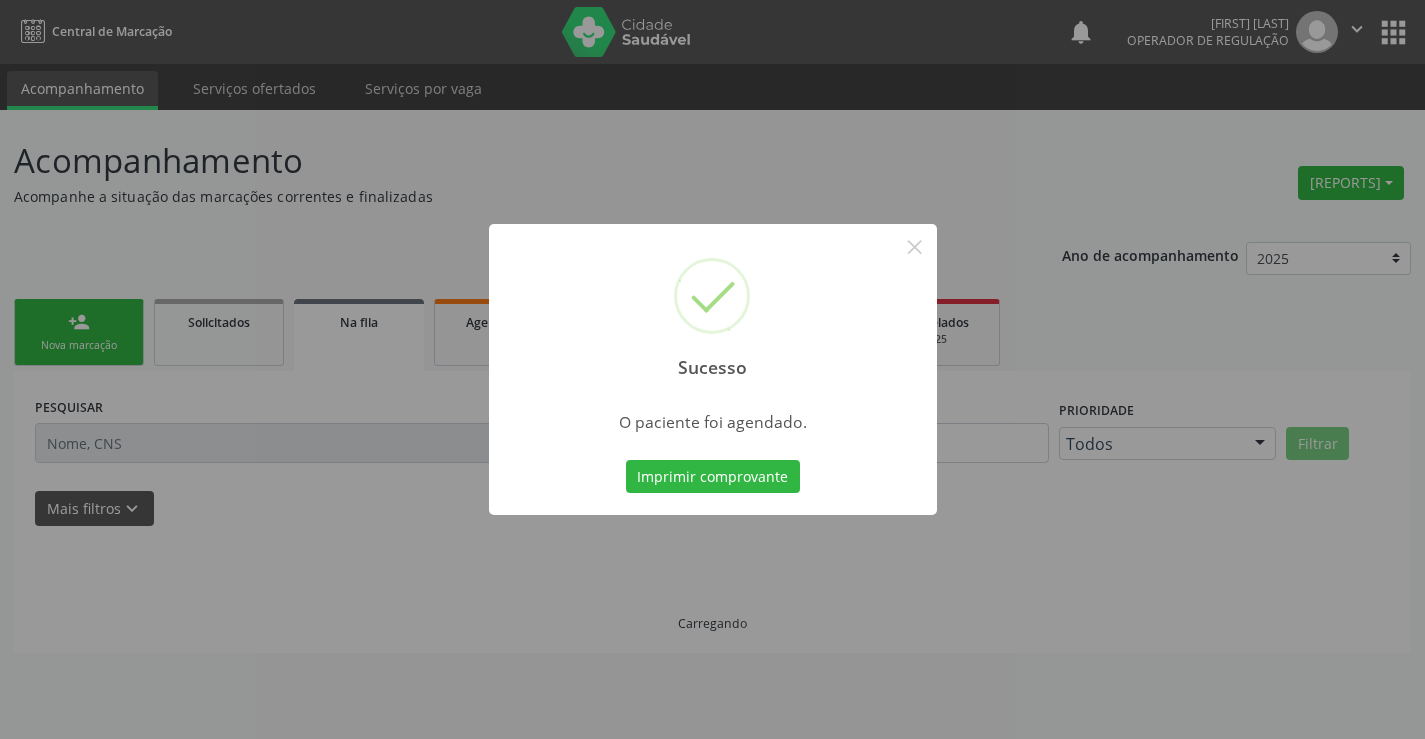 scroll, scrollTop: 0, scrollLeft: 0, axis: both 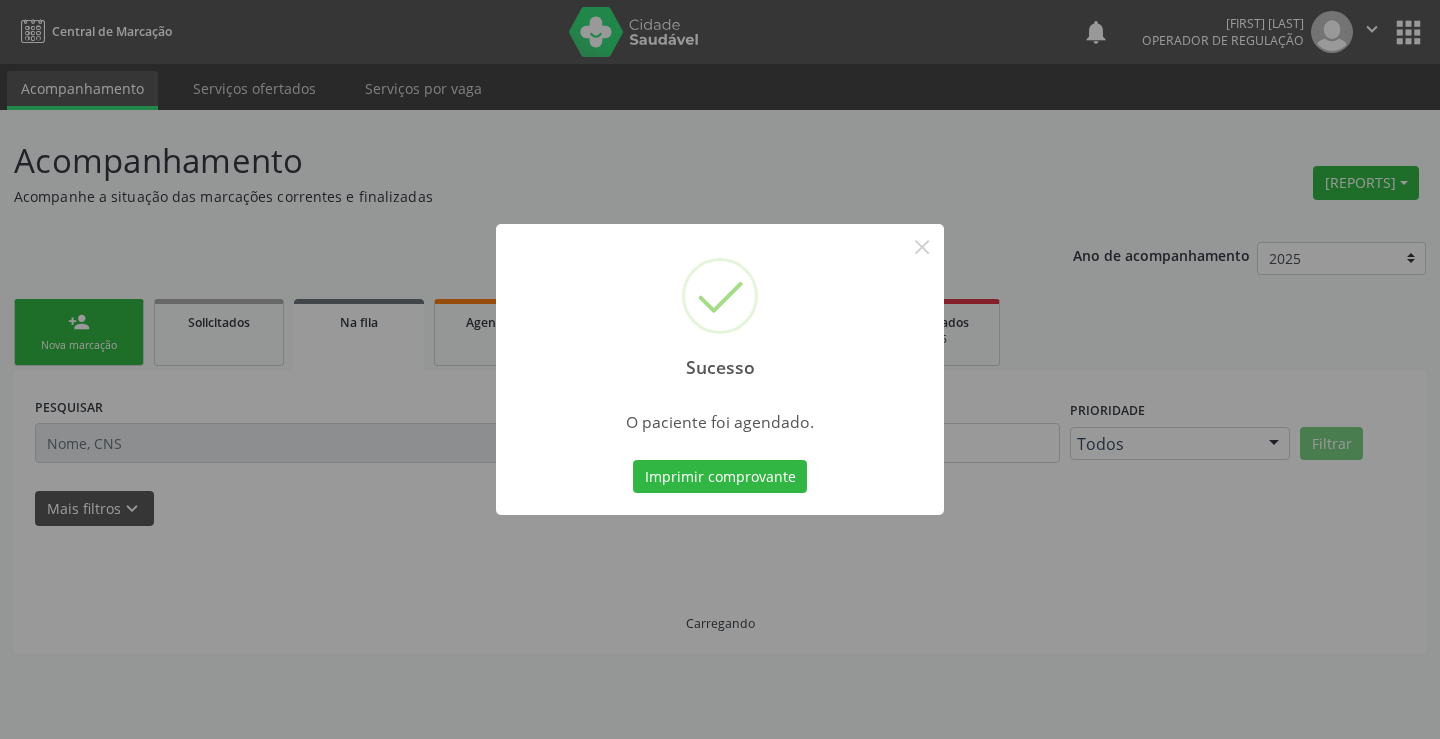 type 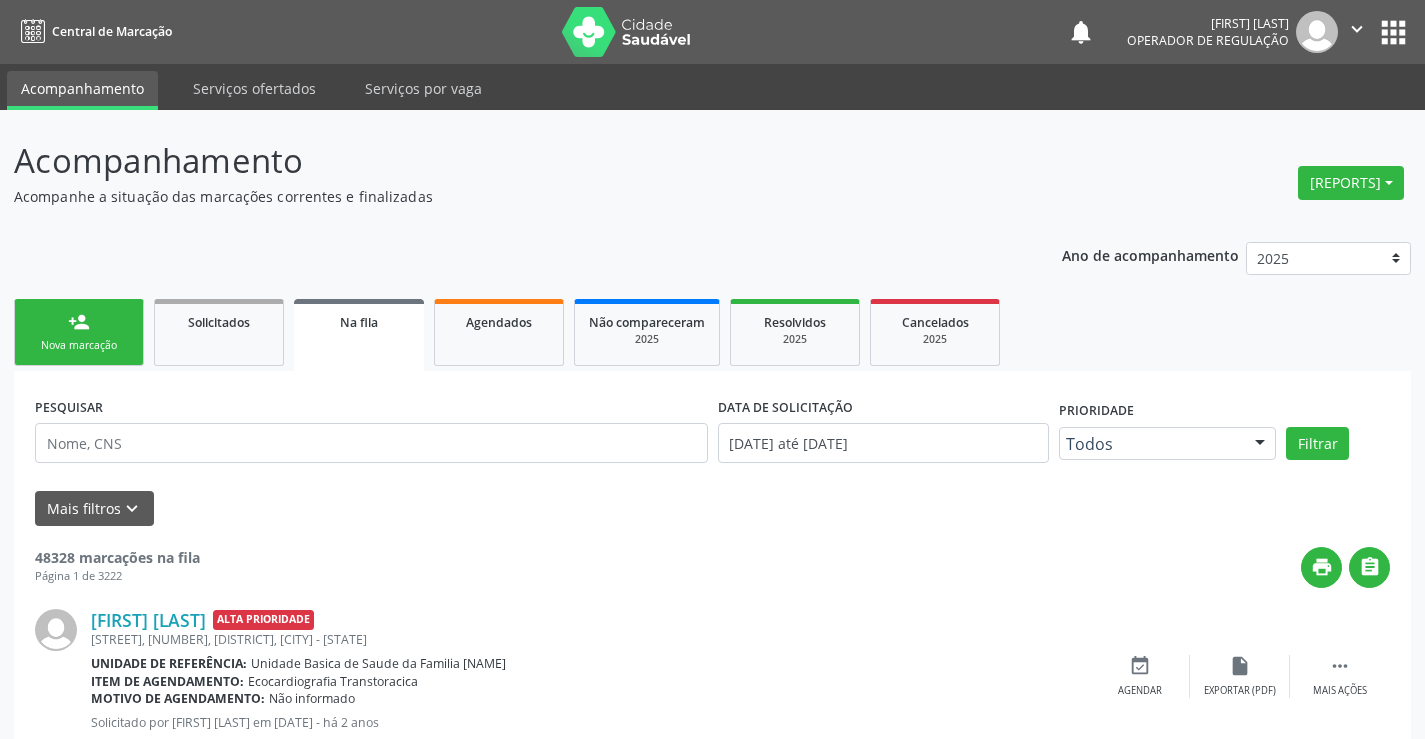 click on "" at bounding box center (1357, 29) 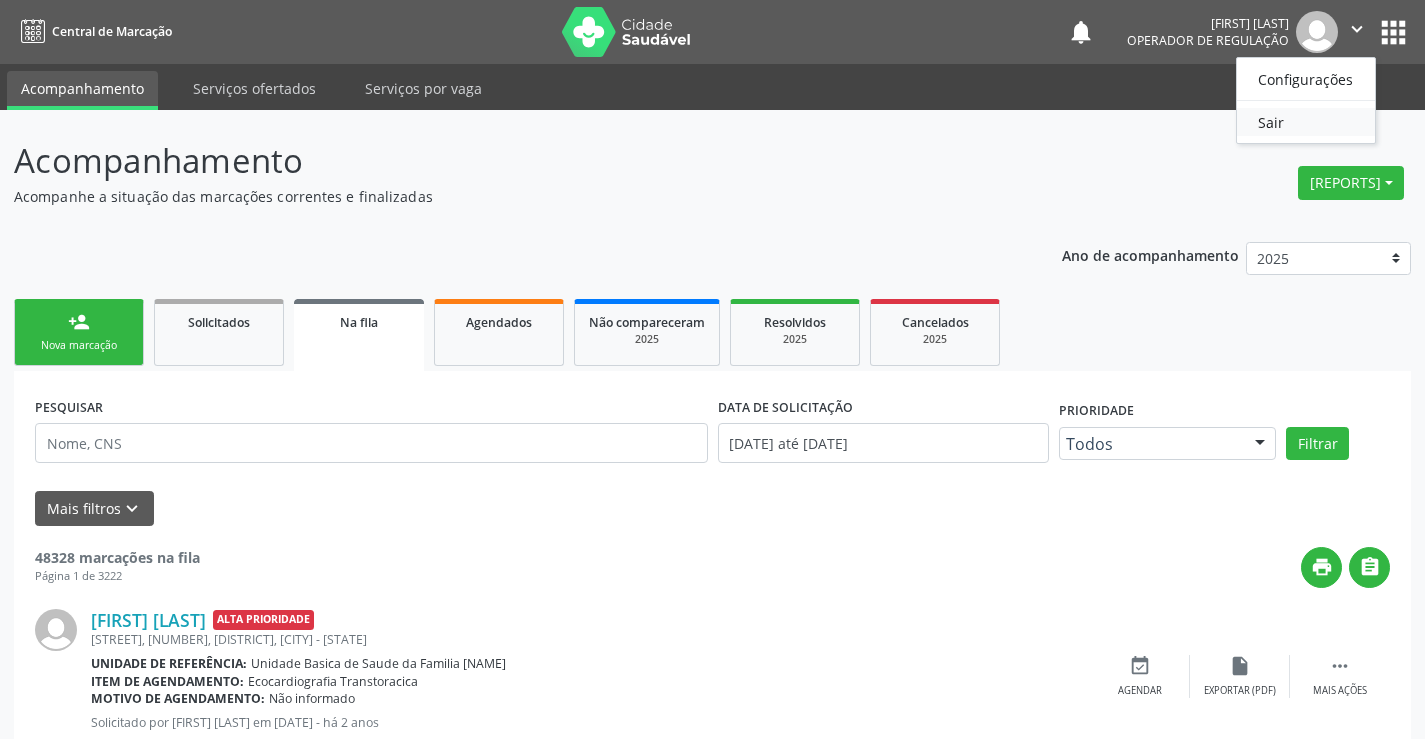 click on "Sair" at bounding box center [1306, 122] 